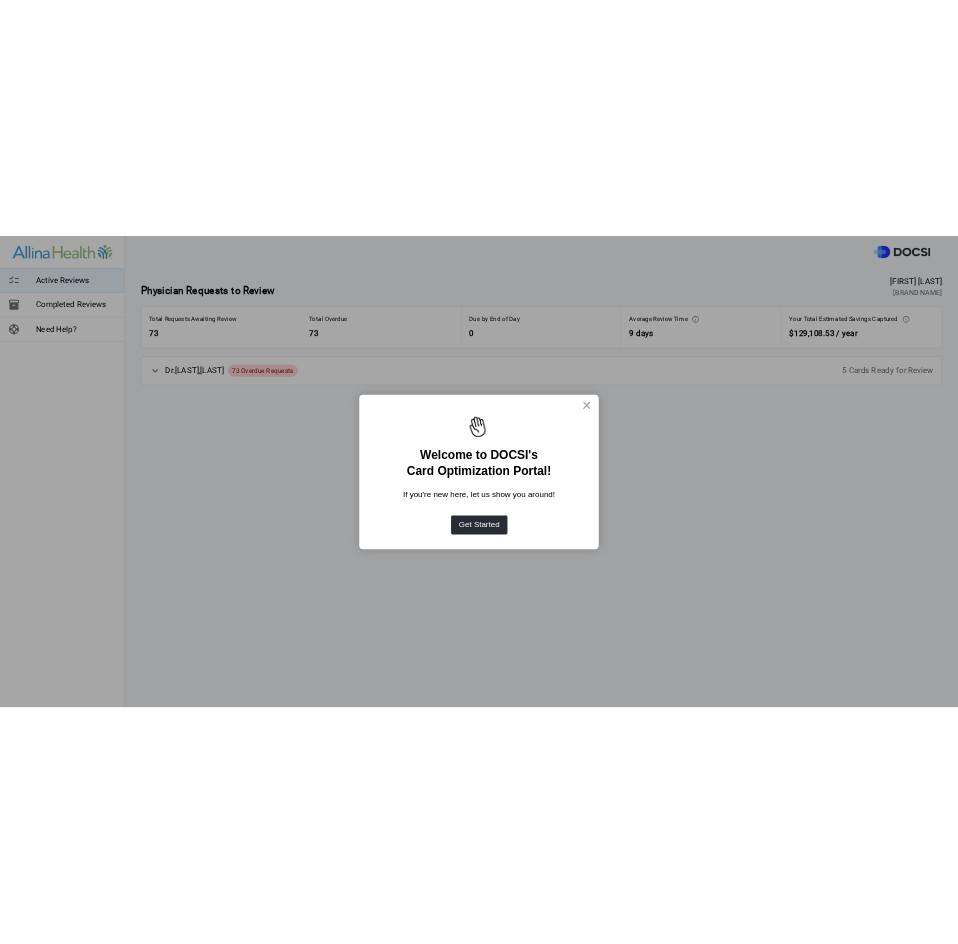 scroll, scrollTop: 0, scrollLeft: 0, axis: both 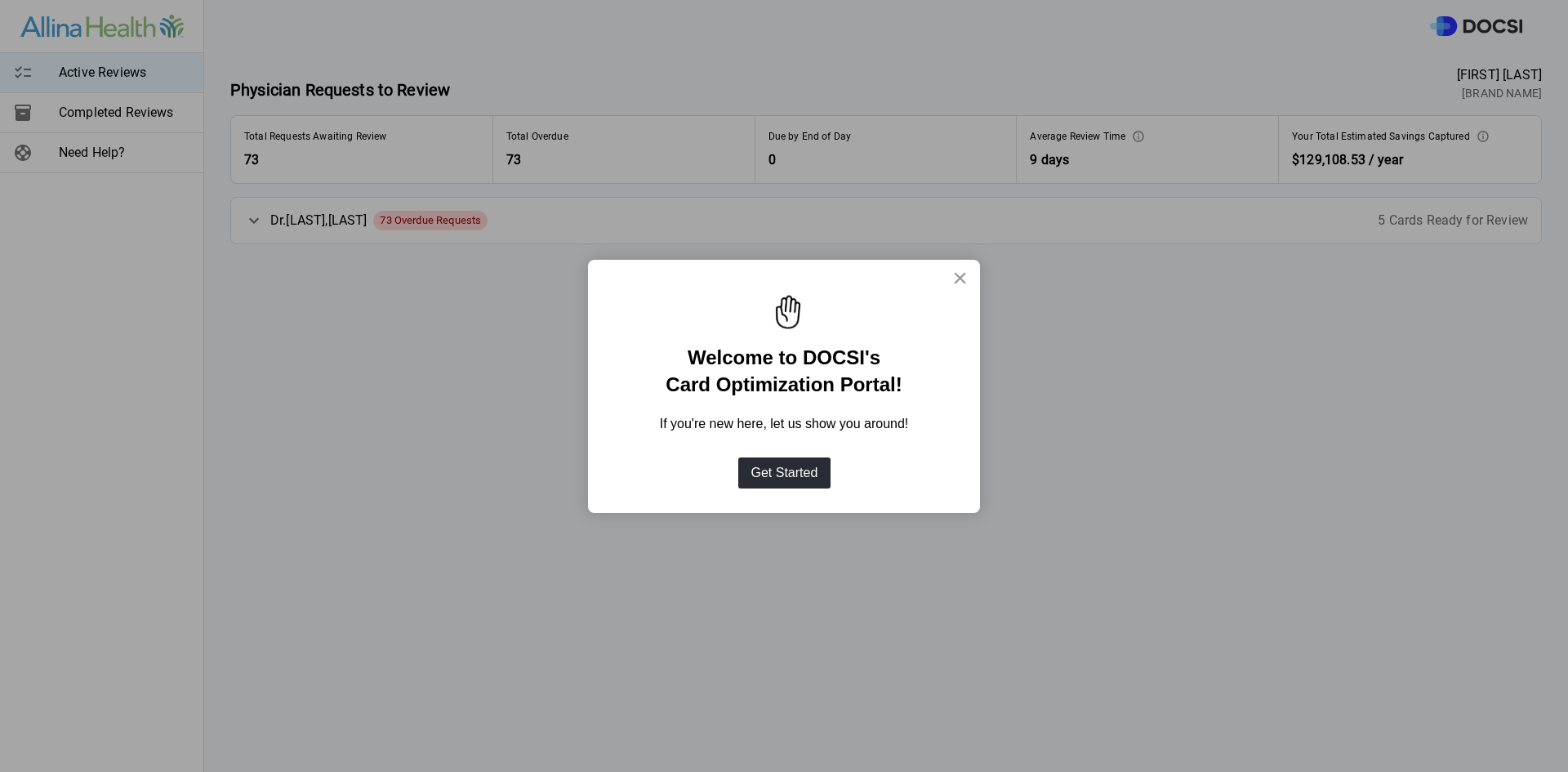 click on "×" at bounding box center (960, 278) 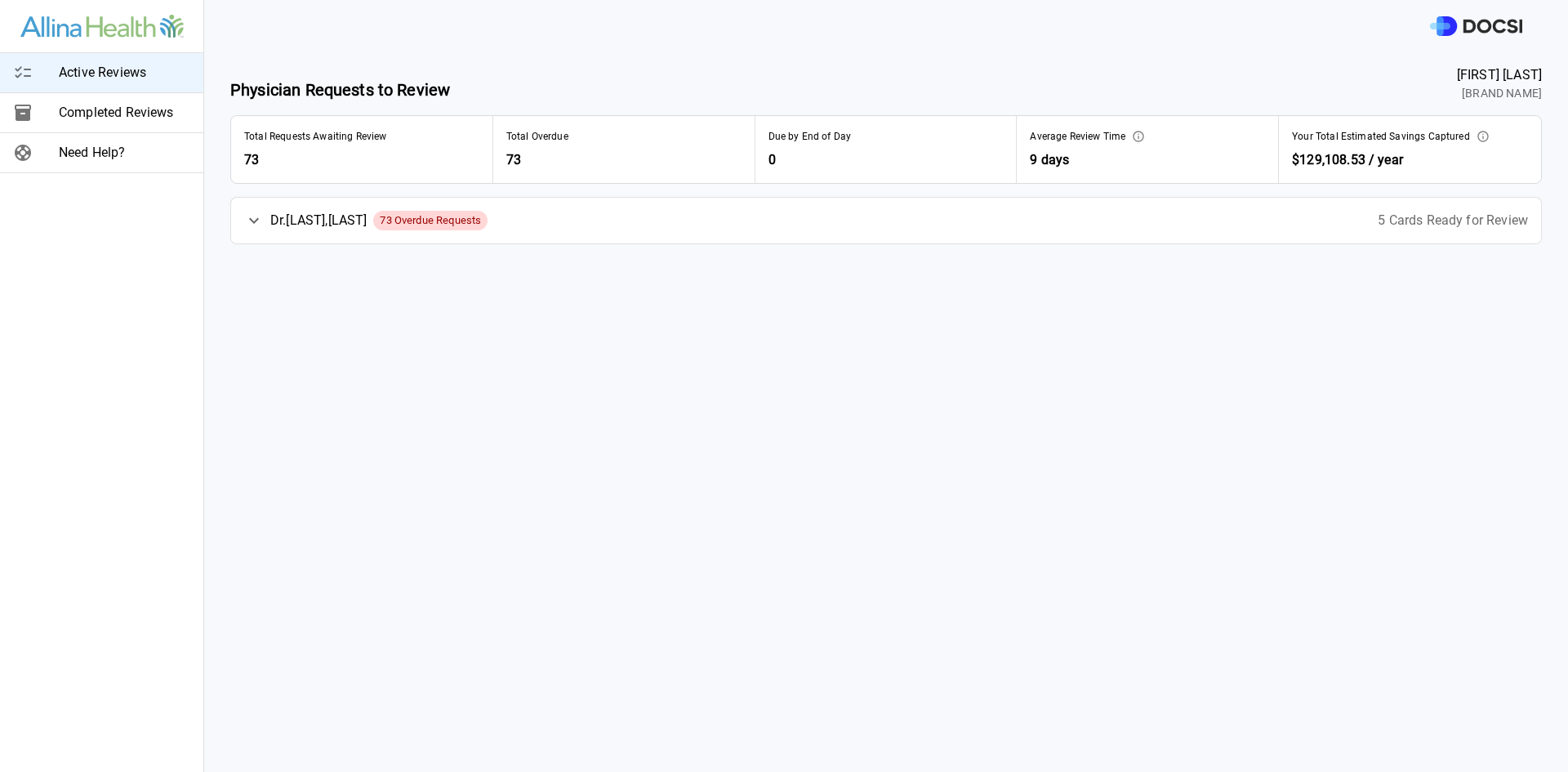 click 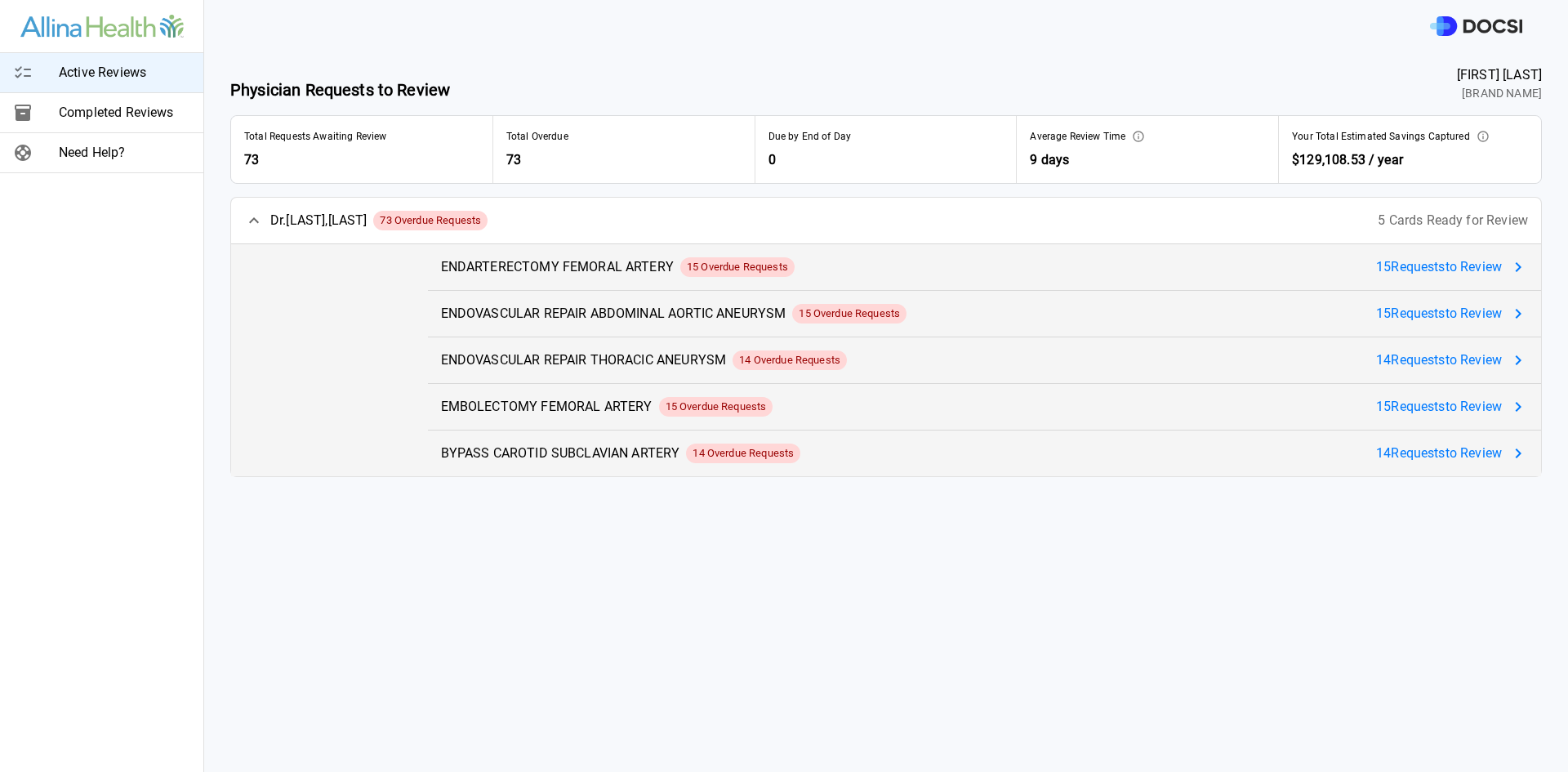 click on "15  Request s  to Review" at bounding box center (1439, 267) 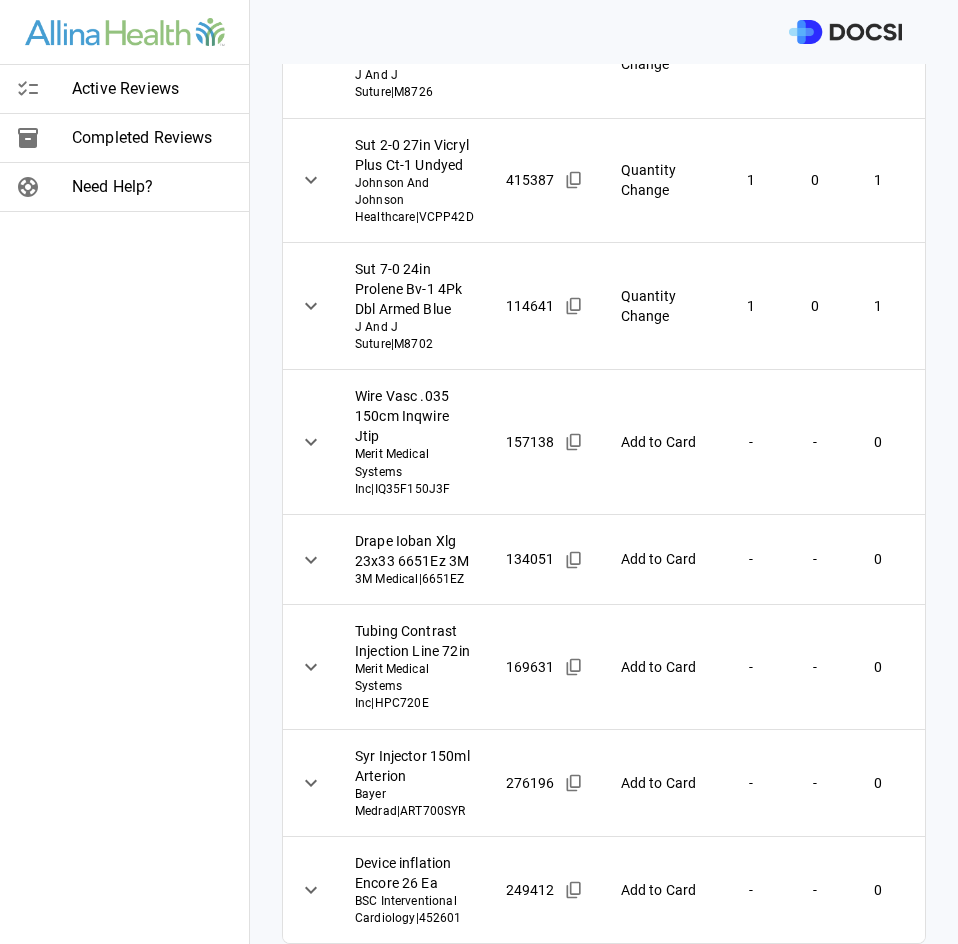 scroll, scrollTop: 1282, scrollLeft: 0, axis: vertical 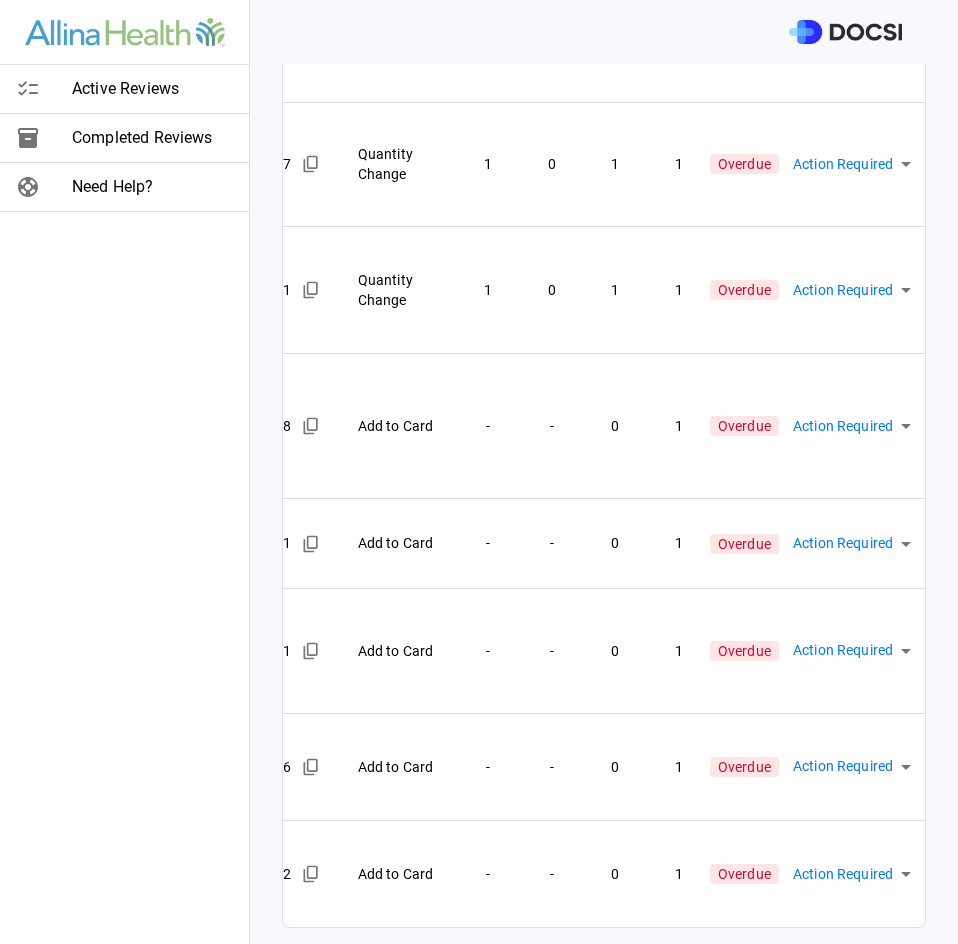 click on "Active Reviews Completed Reviews Need Help? Physician:   Dr.  [LAST]   [LAST] Card:    ENDARTERECTOMY FEMORAL ARTERY  ( M-77169   ) Managed by:    [FIRST] [LAST] Changes to Review All Card Items Item Item ID Requested Optimization Open Hold New Open New Hold Review Status Sealer Tissue Ligasure Exact Medtronic  |  LF2019 308287 Add to Card - - 0 1 Overdue Action Required **** ​ Drsg 3.5x6in Aquacel Ag W/Slvr Convatec Inc  |  422604 240359 Add to Card - - 0 1 Overdue Action Required **** ​ Positioner Tissue Trs Adhsv Backing Labor Delivery OR Stetrix Inc  |  TRS04 286890 Remove from Card 0 1 - - Overdue Action Required **** ​ Strap Position Knee/Body 3x60in Xodus Medical  |  30220 314423 Remove from Card 1 0 - - Overdue Action Required **** ​ Manifold Four Port Stryker Stryker Instruments  |  0702-020-000 219055 Quantity Change 1 0 0 1 Overdue Action Required **** ​ Hemostat 8x12.5cmx10mm Surgifoam Gelatin Spng J And J Ethicon Bio-Surgery  |  1974 154447 Remove from Card 0 1 - - Overdue **** ​" at bounding box center (479, 472) 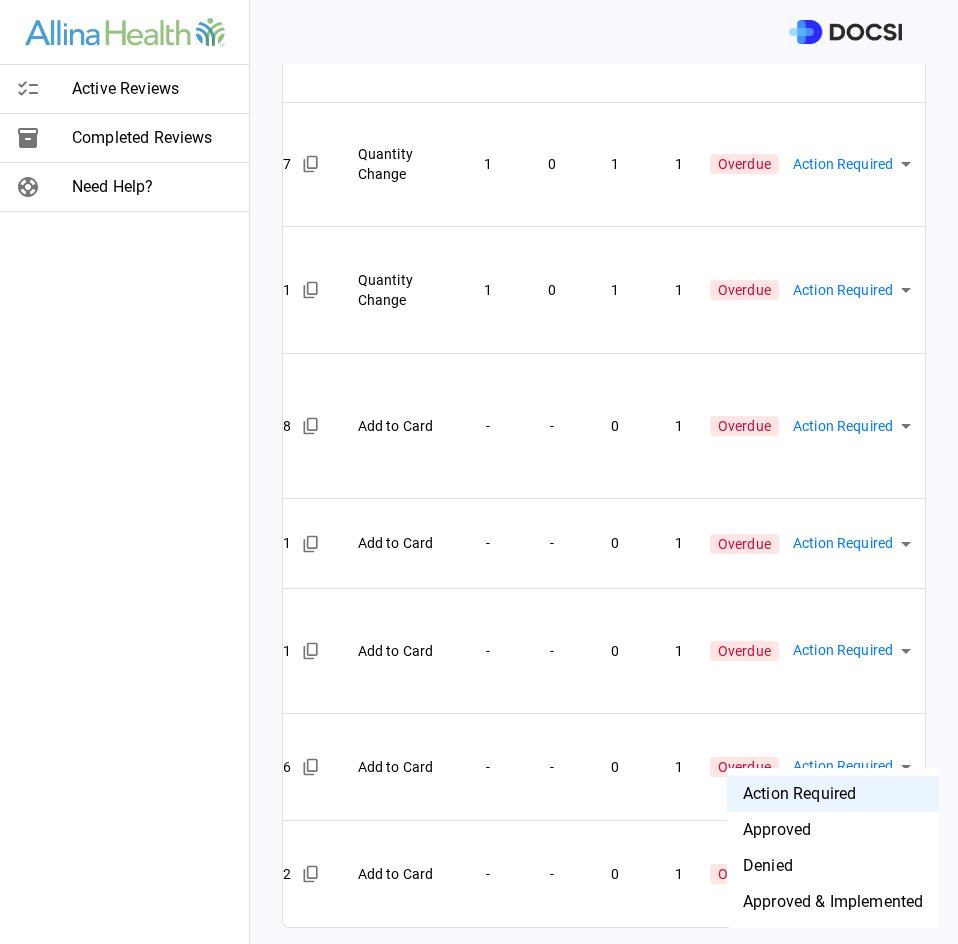 click on "Approved & Implemented" at bounding box center [833, 902] 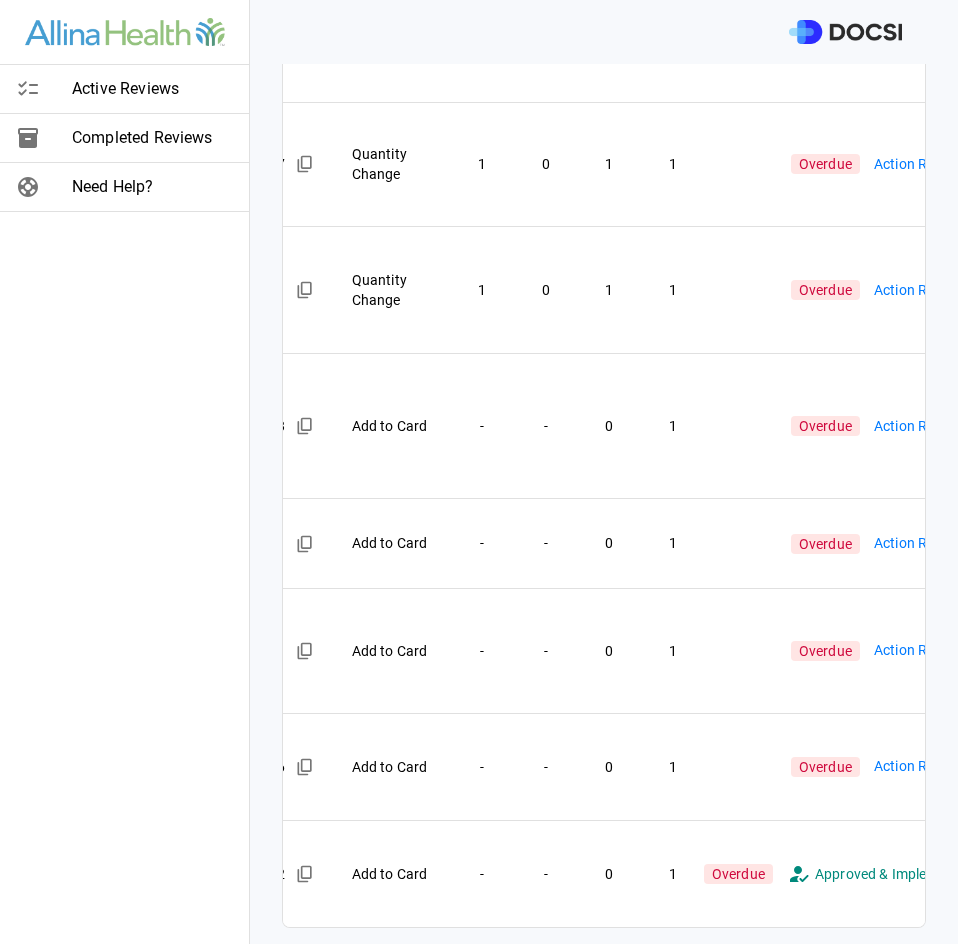 click on "Active Reviews Completed Reviews Need Help? Physician:   Dr.  [LAST]   [LAST] Card:    ENDARTERECTOMY FEMORAL ARTERY  ( M-77169   ) Managed by:    [FIRST] [LAST] Changes to Review All Card Items Item Item ID Requested Optimization Open Hold New Open New Hold Review Status Sealer Tissue Ligasure Exact Medtronic  |  LF2019 308287 Add to Card - - 0 1 Overdue Action Required **** ​ Drsg 3.5x6in Aquacel Ag W/Slvr Convatec Inc  |  422604 240359 Add to Card - - 0 1 Overdue Action Required **** ​ Positioner Tissue Trs Adhsv Backing Labor Delivery OR Stetrix Inc  |  TRS04 286890 Remove from Card 0 1 - - Overdue Action Required **** ​ Strap Position Knee/Body 3x60in Xodus Medical  |  30220 314423 Remove from Card 1 0 - - Overdue Action Required **** ​ Manifold Four Port Stryker Stryker Instruments  |  0702-020-000 219055 Quantity Change 1 0 0 1 Overdue Action Required **** ​ Hemostat 8x12.5cmx10mm Surgifoam Gelatin Spng J And J Ethicon Bio-Surgery  |  1974 154447 Remove from Card 0 1 - - Overdue **** ​" at bounding box center [479, 472] 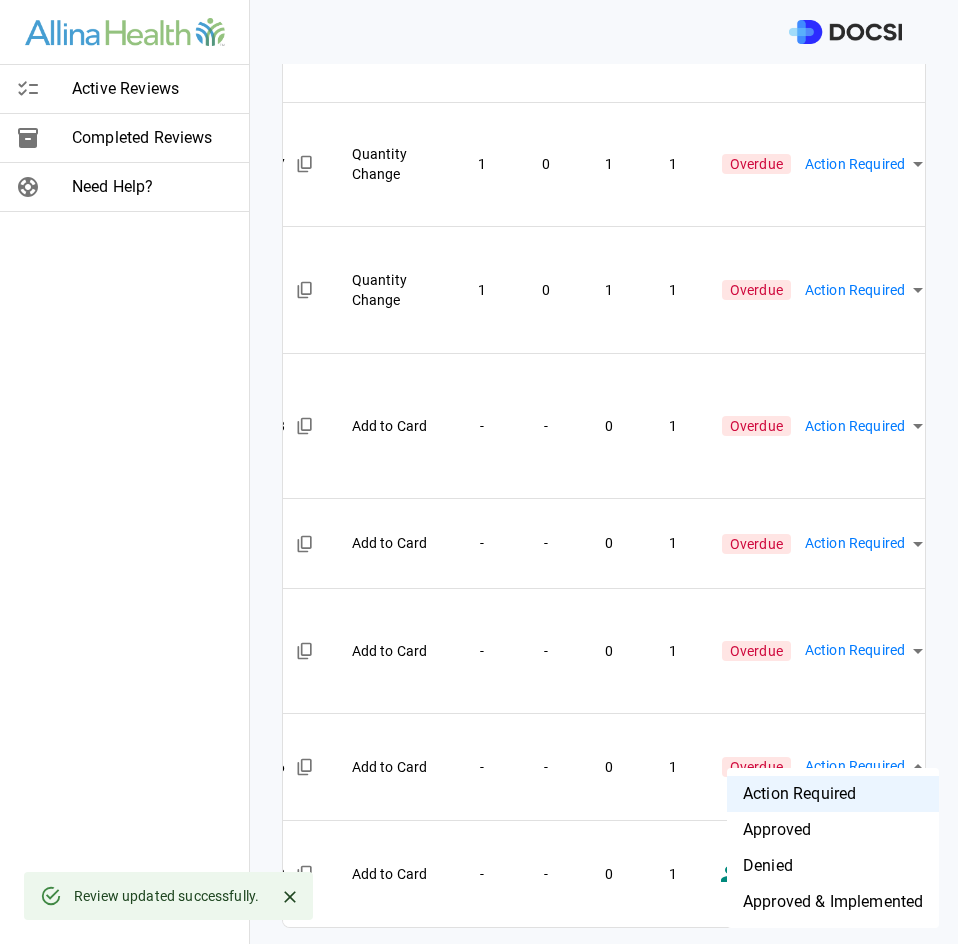 click on "Approved & Implemented" at bounding box center [833, 902] 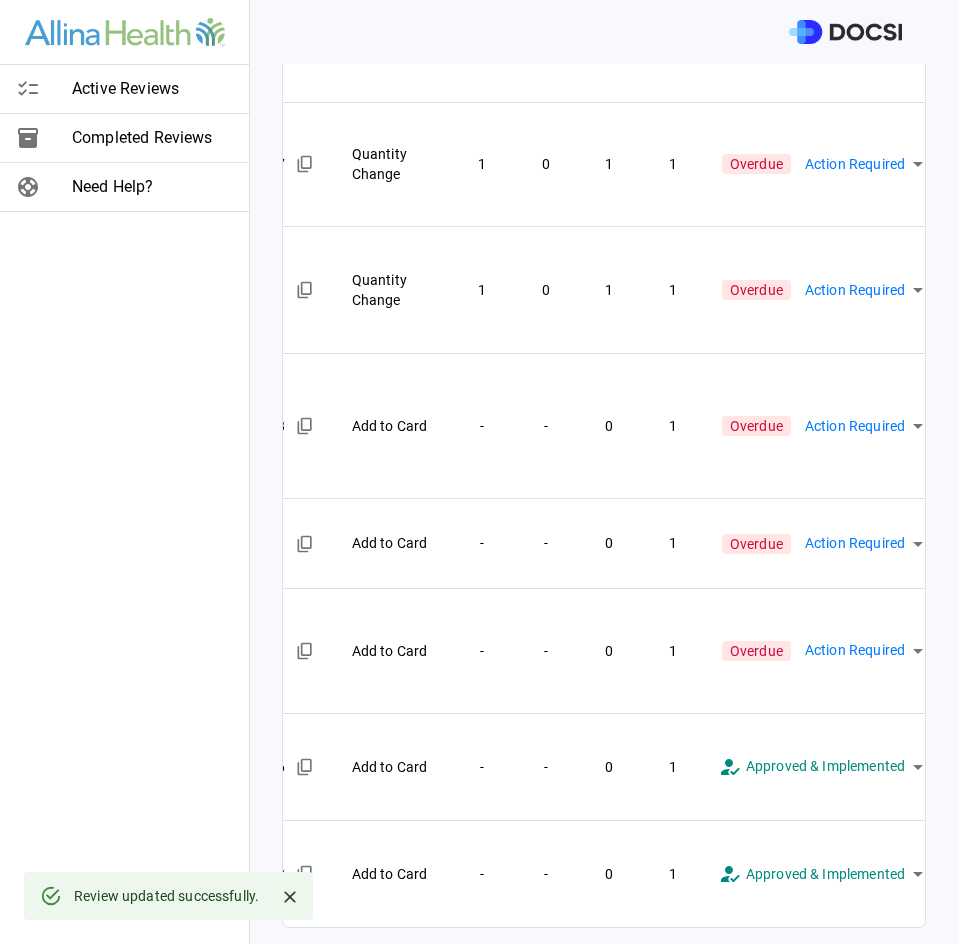 click on "Active Reviews Completed Reviews Need Help? Physician:   Dr.  [LAST]   [LAST] Card:    ENDARTERECTOMY FEMORAL ARTERY  ( M-77169   ) Managed by:    [FIRST] [LAST] Changes to Review All Card Items Item Item ID Requested Optimization Open Hold New Open New Hold Review Status Sealer Tissue Ligasure Exact Medtronic  |  LF2019 308287 Add to Card - - 0 1 Overdue Action Required **** ​ Drsg 3.5x6in Aquacel Ag W/Slvr Convatec Inc  |  422604 240359 Add to Card - - 0 1 Overdue Action Required **** ​ Positioner Tissue Trs Adhsv Backing Labor Delivery OR Stetrix Inc  |  TRS04 286890 Remove from Card 0 1 - - Overdue Action Required **** ​ Strap Position Knee/Body 3x60in Xodus Medical  |  30220 314423 Remove from Card 1 0 - - Overdue Action Required **** ​ Manifold Four Port Stryker Stryker Instruments  |  0702-020-000 219055 Quantity Change 1 0 0 1 Overdue Action Required **** ​ Hemostat 8x12.5cmx10mm Surgifoam Gelatin Spng J And J Ethicon Bio-Surgery  |  1974 154447 Remove from Card 0 1 - - Overdue **** ​" at bounding box center (479, 472) 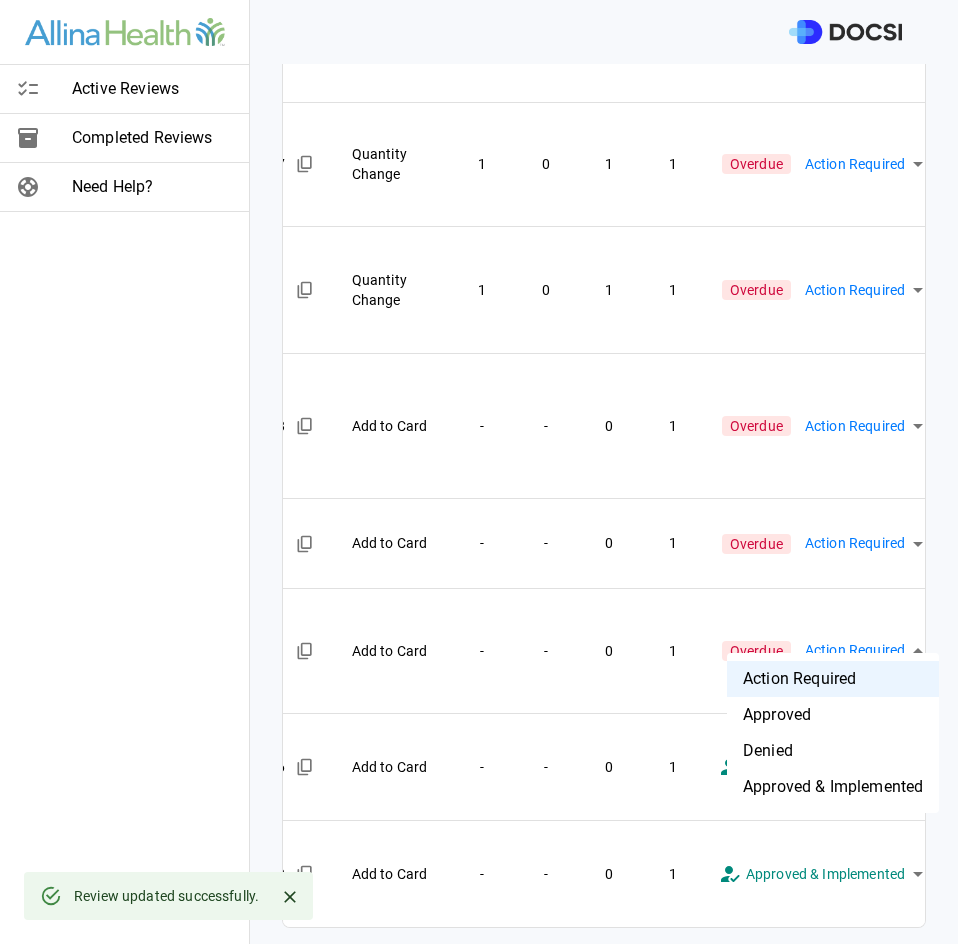 click on "Approved & Implemented" at bounding box center (833, 787) 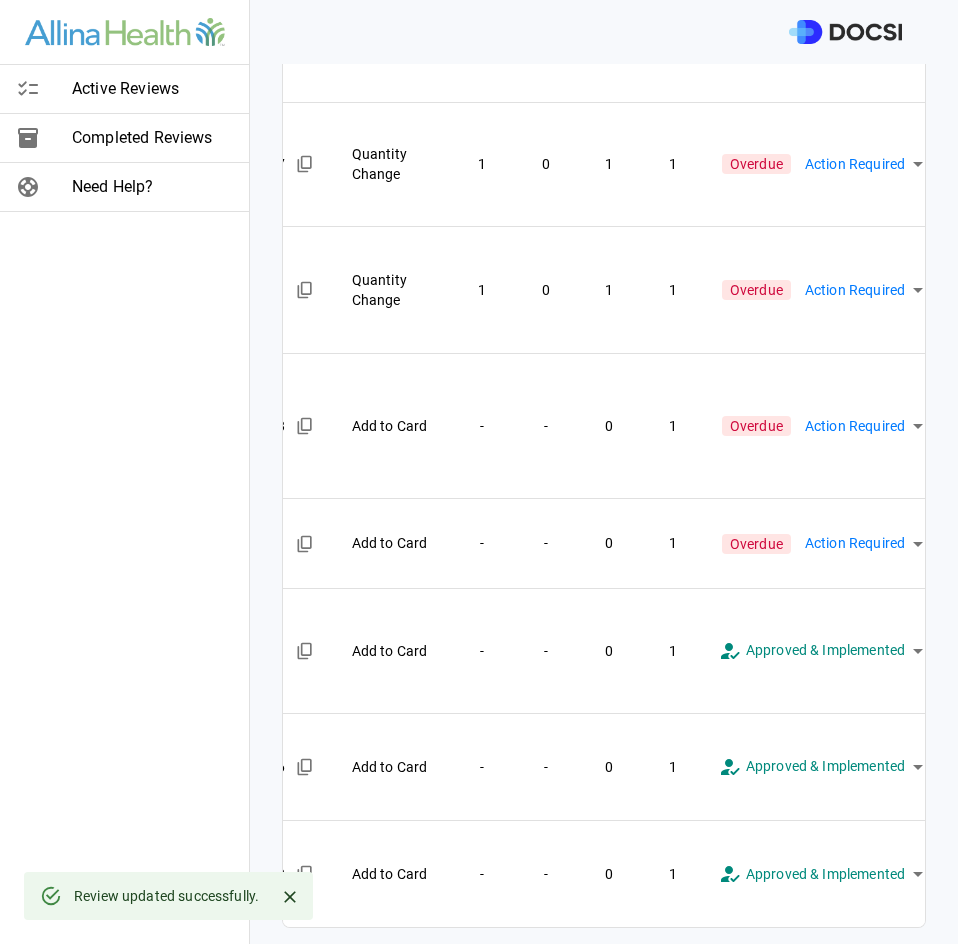 click on "Active Reviews Completed Reviews Need Help? Physician:   Dr.  [LAST]   [LAST] Card:    ENDARTERECTOMY FEMORAL ARTERY  ( M-77169   ) Managed by:    [FIRST] [LAST] Changes to Review All Card Items Item Item ID Requested Optimization Open Hold New Open New Hold Review Status Sealer Tissue Ligasure Exact Medtronic  |  LF2019 308287 Add to Card - - 0 1 Overdue Action Required **** ​ Drsg 3.5x6in Aquacel Ag W/Slvr Convatec Inc  |  422604 240359 Add to Card - - 0 1 Overdue Action Required **** ​ Positioner Tissue Trs Adhsv Backing Labor Delivery OR Stetrix Inc  |  TRS04 286890 Remove from Card 0 1 - - Overdue Action Required **** ​ Strap Position Knee/Body 3x60in Xodus Medical  |  30220 314423 Remove from Card 1 0 - - Overdue Action Required **** ​ Manifold Four Port Stryker Stryker Instruments  |  0702-020-000 219055 Quantity Change 1 0 0 1 Overdue Action Required **** ​ Hemostat 8x12.5cmx10mm Surgifoam Gelatin Spng J And J Ethicon Bio-Surgery  |  1974 154447 Remove from Card 0 1 - - Overdue **** ​" at bounding box center (479, 472) 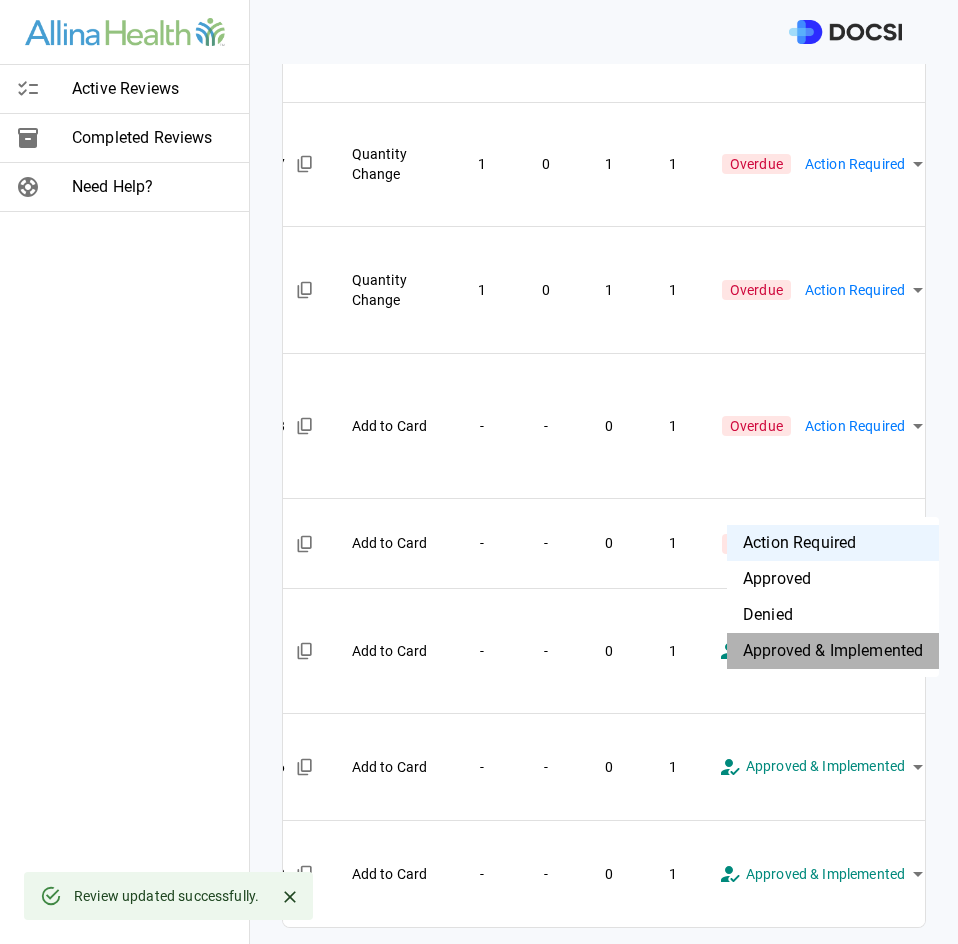 drag, startPoint x: 842, startPoint y: 650, endPoint x: 820, endPoint y: 553, distance: 99.46356 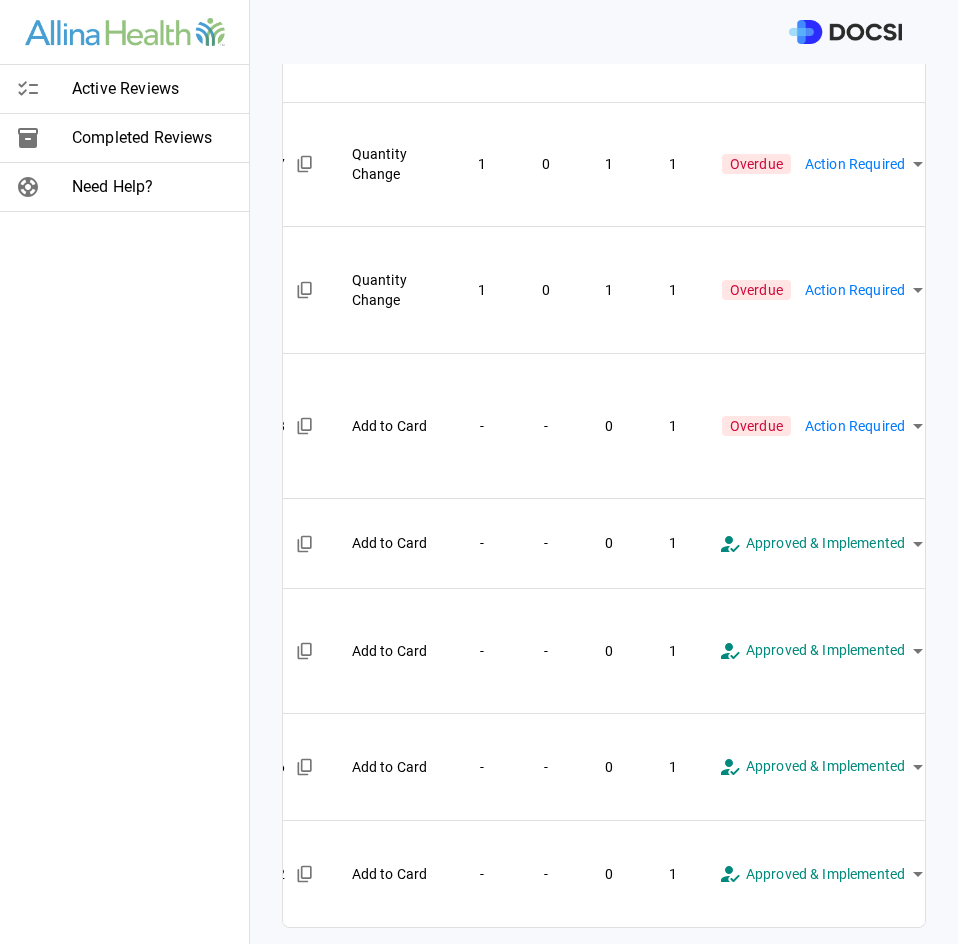 click on "Active Reviews Completed Reviews Need Help? Physician:   Dr.  [LAST]   [LAST] Card:    ENDARTERECTOMY FEMORAL ARTERY  ( M-77169   ) Managed by:    [FIRST] [LAST] Changes to Review All Card Items Item Item ID Requested Optimization Open Hold New Open New Hold Review Status Sealer Tissue Ligasure Exact Medtronic  |  LF2019 308287 Add to Card - - 0 1 Overdue Action Required **** ​ Drsg 3.5x6in Aquacel Ag W/Slvr Convatec Inc  |  422604 240359 Add to Card - - 0 1 Overdue Action Required **** ​ Positioner Tissue Trs Adhsv Backing Labor Delivery OR Stetrix Inc  |  TRS04 286890 Remove from Card 0 1 - - Overdue Action Required **** ​ Strap Position Knee/Body 3x60in Xodus Medical  |  30220 314423 Remove from Card 1 0 - - Overdue Action Required **** ​ Manifold Four Port Stryker Stryker Instruments  |  0702-020-000 219055 Quantity Change 1 0 0 1 Overdue Action Required **** ​ Hemostat 8x12.5cmx10mm Surgifoam Gelatin Spng J And J Ethicon Bio-Surgery  |  1974 154447 Remove from Card 0 1 - - Overdue **** ​" at bounding box center [479, 472] 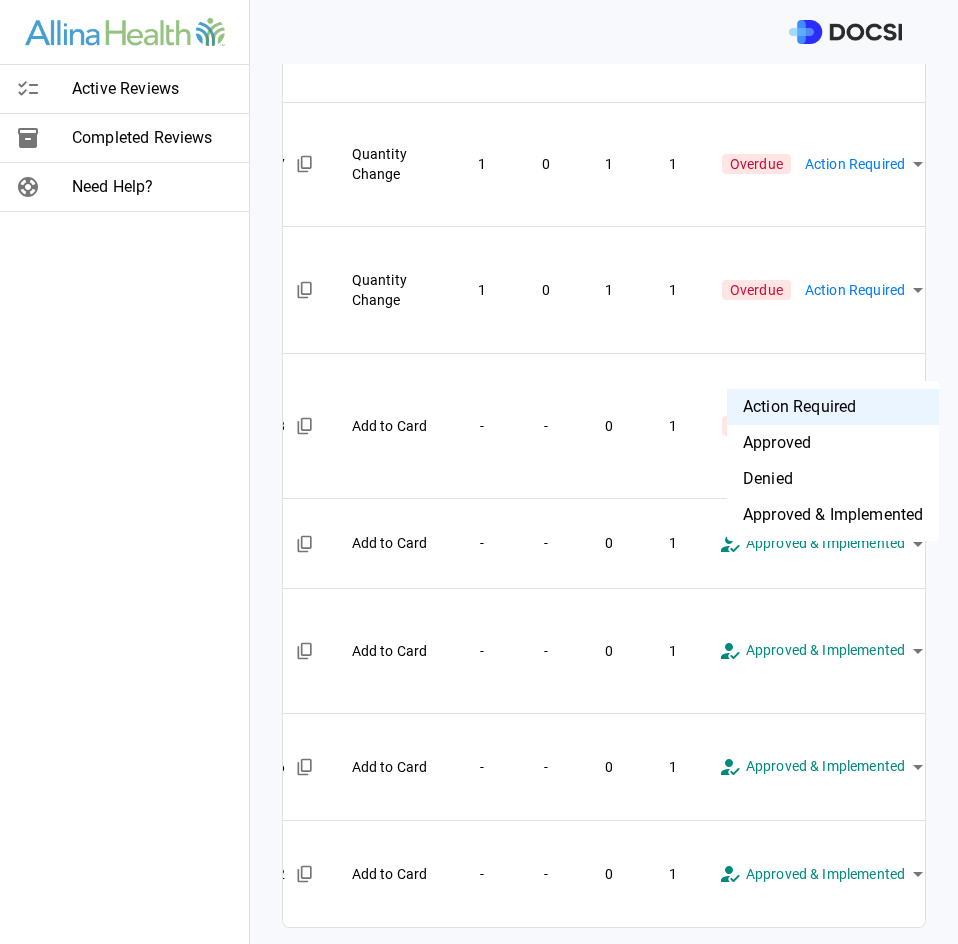 click on "Approved & Implemented" at bounding box center [833, 515] 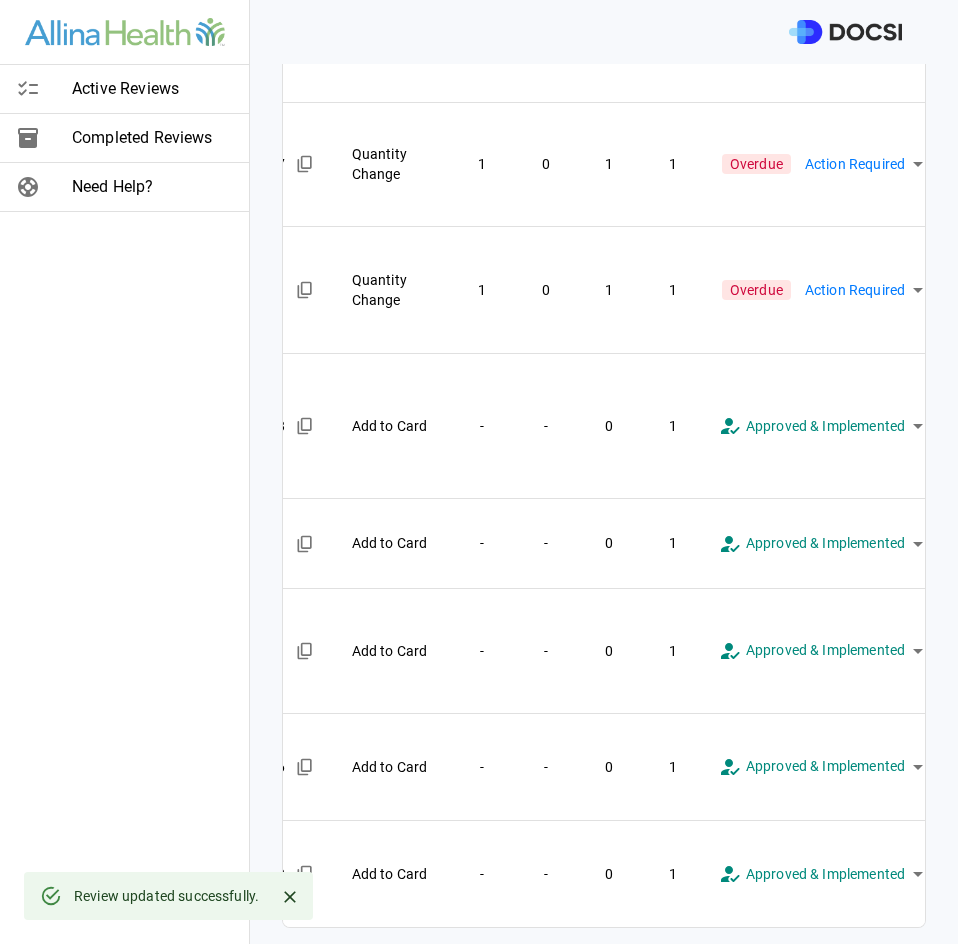 scroll, scrollTop: 1007, scrollLeft: 0, axis: vertical 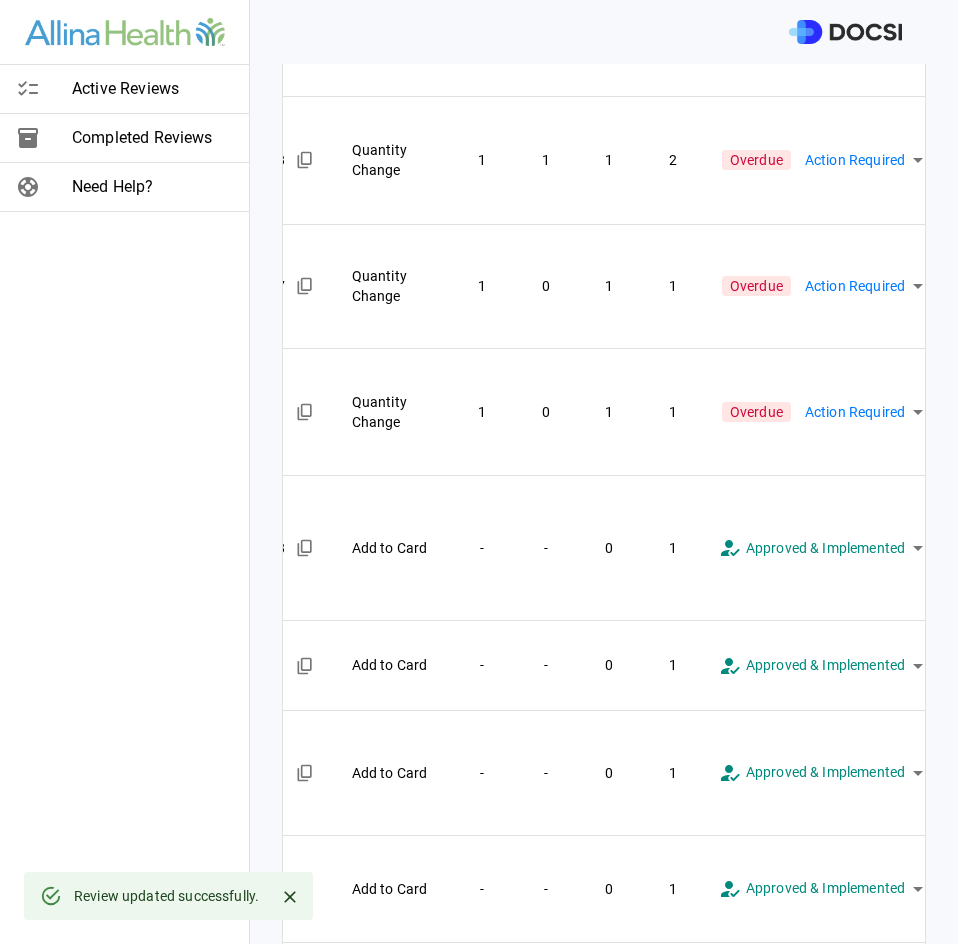 click on "Active Reviews Completed Reviews Need Help? Physician:   Dr.  [LAST]   [LAST] Card:    ENDARTERECTOMY FEMORAL ARTERY  ( M-77169   ) Managed by:    [FIRST] [LAST] Changes to Review All Card Items Item Item ID Requested Optimization Open Hold New Open New Hold Review Status Sealer Tissue Ligasure Exact Medtronic  |  LF2019 308287 Add to Card - - 0 1 Overdue Action Required **** ​ Drsg 3.5x6in Aquacel Ag W/Slvr Convatec Inc  |  422604 240359 Add to Card - - 0 1 Overdue Action Required **** ​ Positioner Tissue Trs Adhsv Backing Labor Delivery OR Stetrix Inc  |  TRS04 286890 Remove from Card 0 1 - - Overdue Action Required **** ​ Strap Position Knee/Body 3x60in Xodus Medical  |  30220 314423 Remove from Card 1 0 - - Overdue Action Required **** ​ Manifold Four Port Stryker Stryker Instruments  |  0702-020-000 219055 Quantity Change 1 0 0 1 Overdue Action Required **** ​ Hemostat 8x12.5cmx10mm Surgifoam Gelatin Spng J And J Ethicon Bio-Surgery  |  1974 154447 Remove from Card 0 1 - - Overdue **** ​" at bounding box center [479, 472] 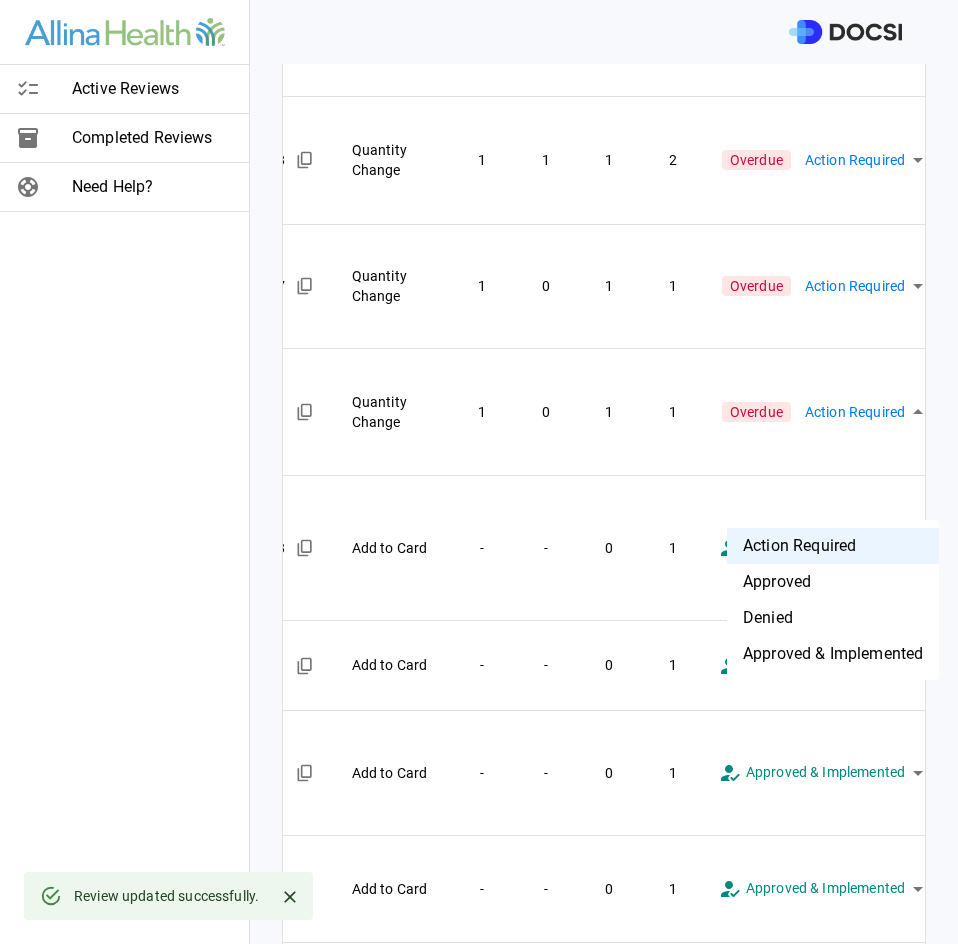 click on "Approved & Implemented" at bounding box center (833, 654) 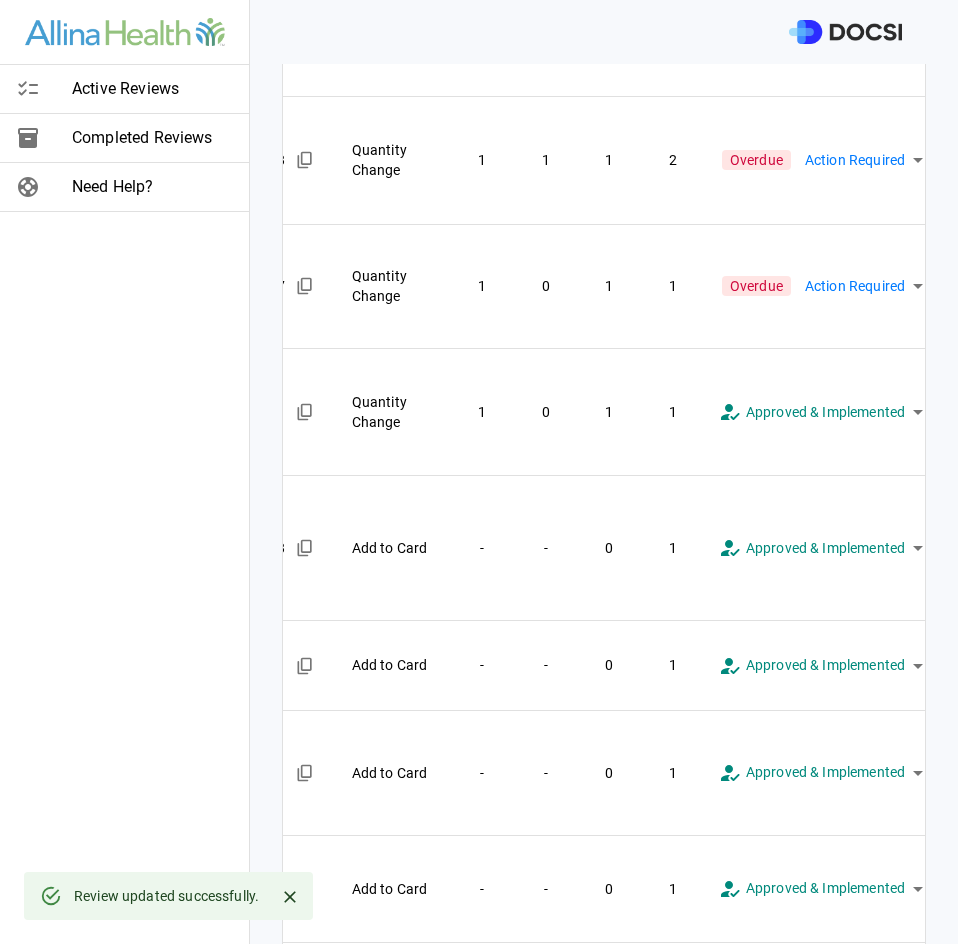 click on "Active Reviews Completed Reviews Need Help? Physician:   Dr.  [LAST]   [LAST] Card:    ENDARTERECTOMY FEMORAL ARTERY  ( M-77169   ) Managed by:    [FIRST] [LAST] Changes to Review All Card Items Item Item ID Requested Optimization Open Hold New Open New Hold Review Status Sealer Tissue Ligasure Exact Medtronic  |  LF2019 308287 Add to Card - - 0 1 Overdue Action Required **** ​ Drsg 3.5x6in Aquacel Ag W/Slvr Convatec Inc  |  422604 240359 Add to Card - - 0 1 Overdue Action Required **** ​ Positioner Tissue Trs Adhsv Backing Labor Delivery OR Stetrix Inc  |  TRS04 286890 Remove from Card 0 1 - - Overdue Action Required **** ​ Strap Position Knee/Body 3x60in Xodus Medical  |  30220 314423 Remove from Card 1 0 - - Overdue Action Required **** ​ Manifold Four Port Stryker Stryker Instruments  |  0702-020-000 219055 Quantity Change 1 0 0 1 Overdue Action Required **** ​ Hemostat 8x12.5cmx10mm Surgifoam Gelatin Spng J And J Ethicon Bio-Surgery  |  1974 154447 Remove from Card 0 1 - - Overdue **** ​" at bounding box center [479, 472] 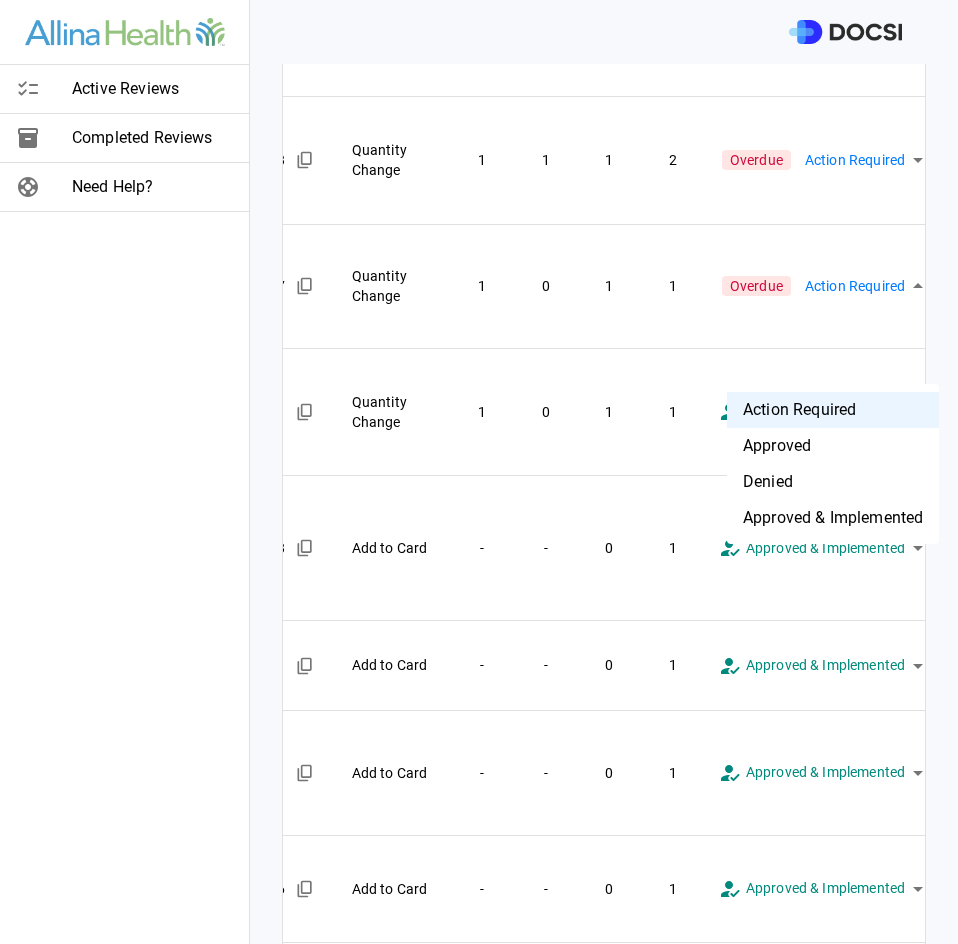click on "Approved & Implemented" at bounding box center (833, 518) 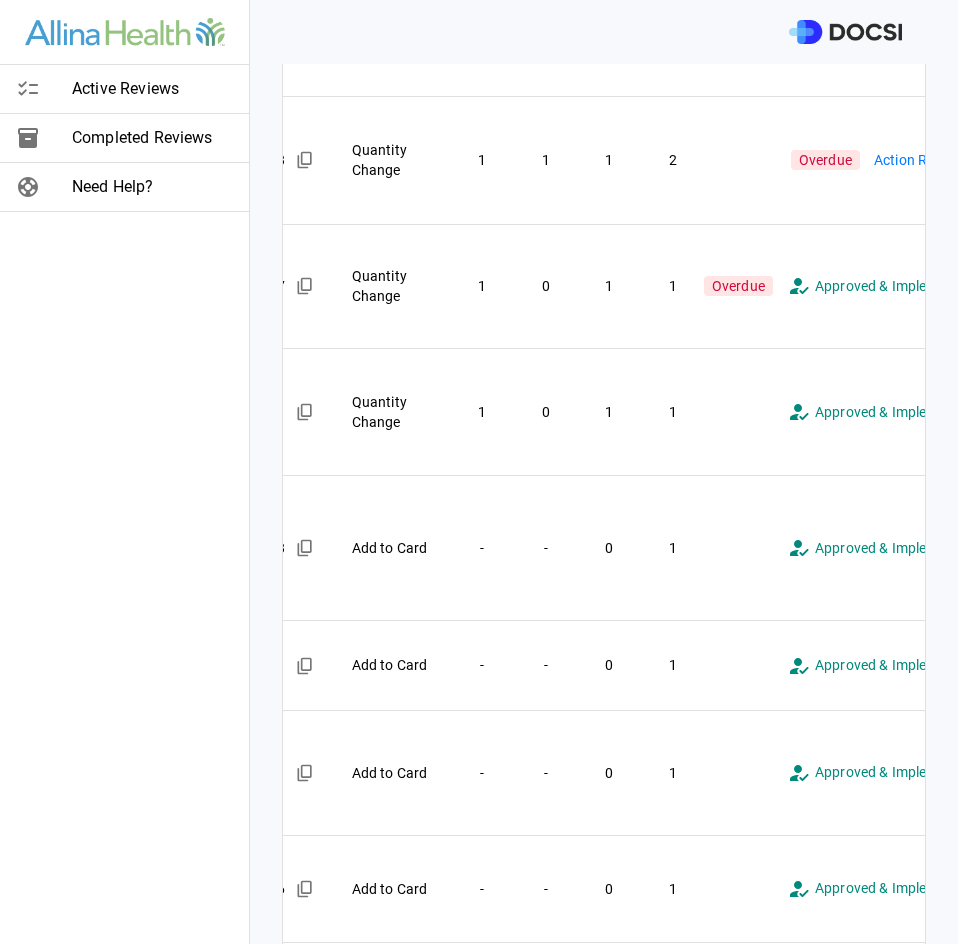 type on "**********" 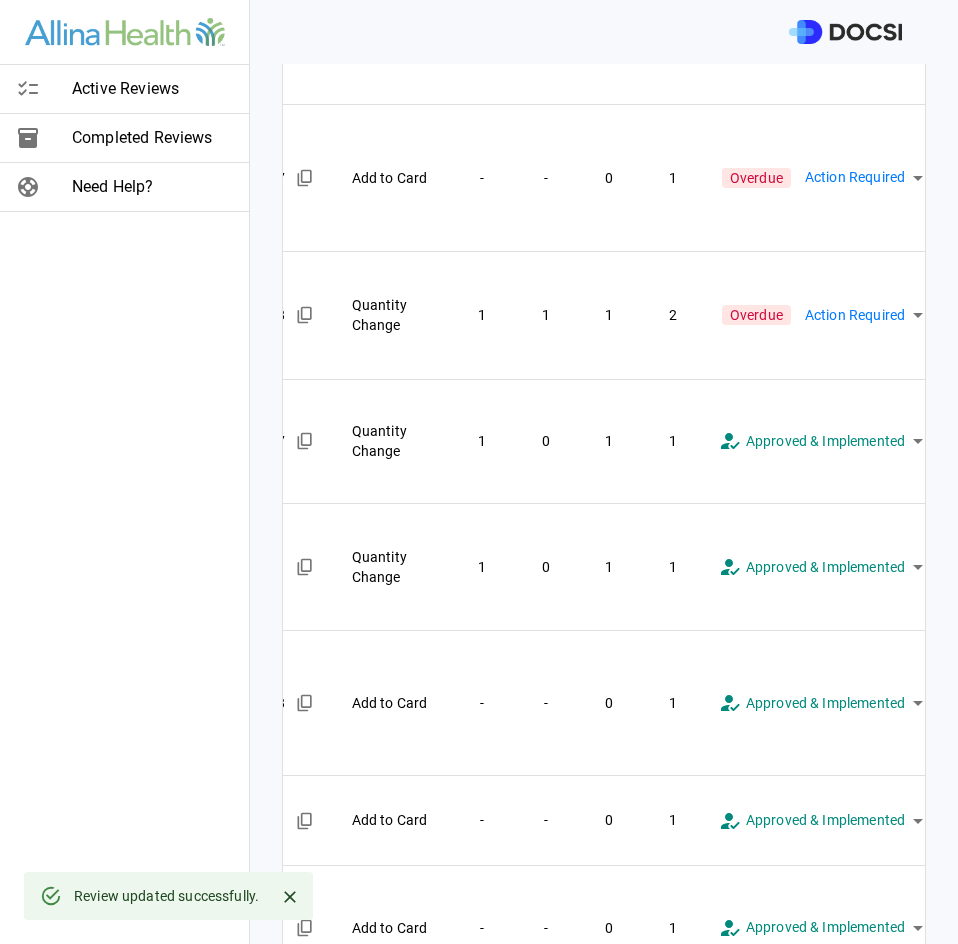 scroll, scrollTop: 732, scrollLeft: 0, axis: vertical 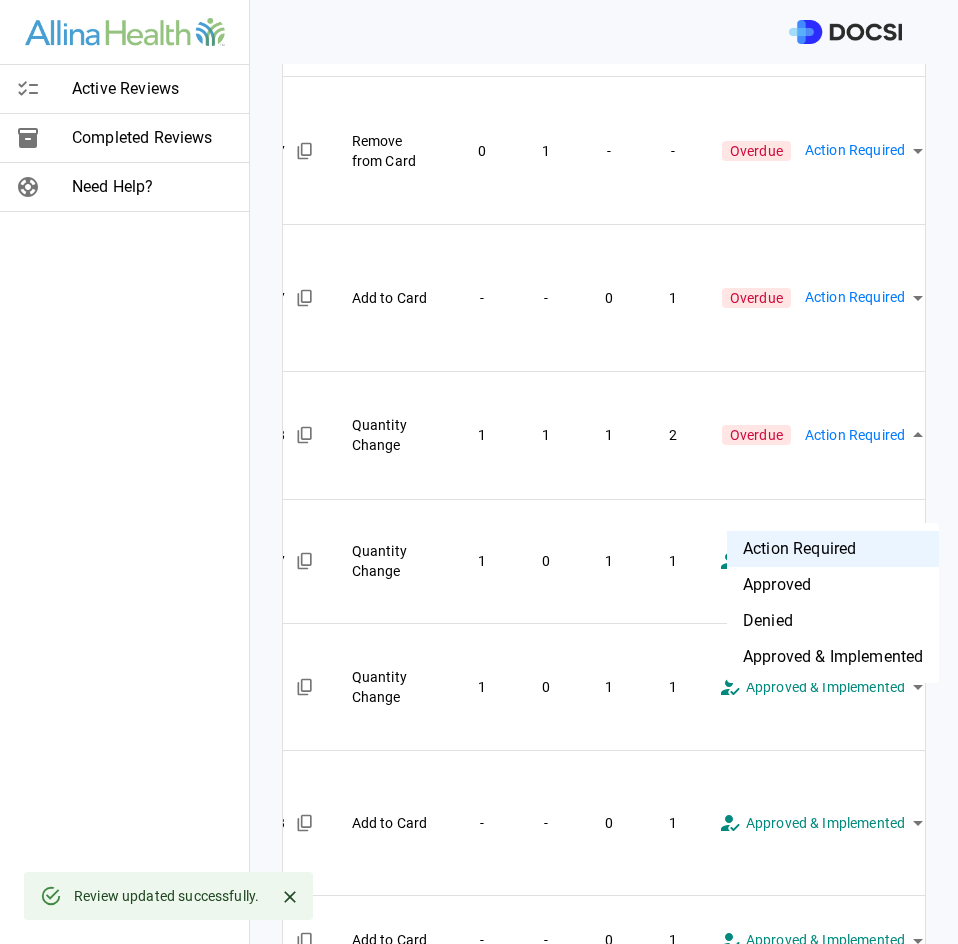 click on "Active Reviews Completed Reviews Need Help? Physician:   Dr.  [LAST]   [LAST] Card:    ENDARTERECTOMY FEMORAL ARTERY  ( M-77169   ) Managed by:    [FIRST] [LAST] Changes to Review All Card Items Item Item ID Requested Optimization Open Hold New Open New Hold Review Status Sealer Tissue Ligasure Exact Medtronic  |  LF2019 308287 Add to Card - - 0 1 Overdue Action Required **** ​ Drsg 3.5x6in Aquacel Ag W/Slvr Convatec Inc  |  422604 240359 Add to Card - - 0 1 Overdue Action Required **** ​ Positioner Tissue Trs Adhsv Backing Labor Delivery OR Stetrix Inc  |  TRS04 286890 Remove from Card 0 1 - - Overdue Action Required **** ​ Strap Position Knee/Body 3x60in Xodus Medical  |  30220 314423 Remove from Card 1 0 - - Overdue Action Required **** ​ Manifold Four Port Stryker Stryker Instruments  |  0702-020-000 219055 Quantity Change 1 0 0 1 Overdue Action Required **** ​ Hemostat 8x12.5cmx10mm Surgifoam Gelatin Spng J And J Ethicon Bio-Surgery  |  1974 154447 Remove from Card 0 1 - - Overdue **** ​" at bounding box center (479, 472) 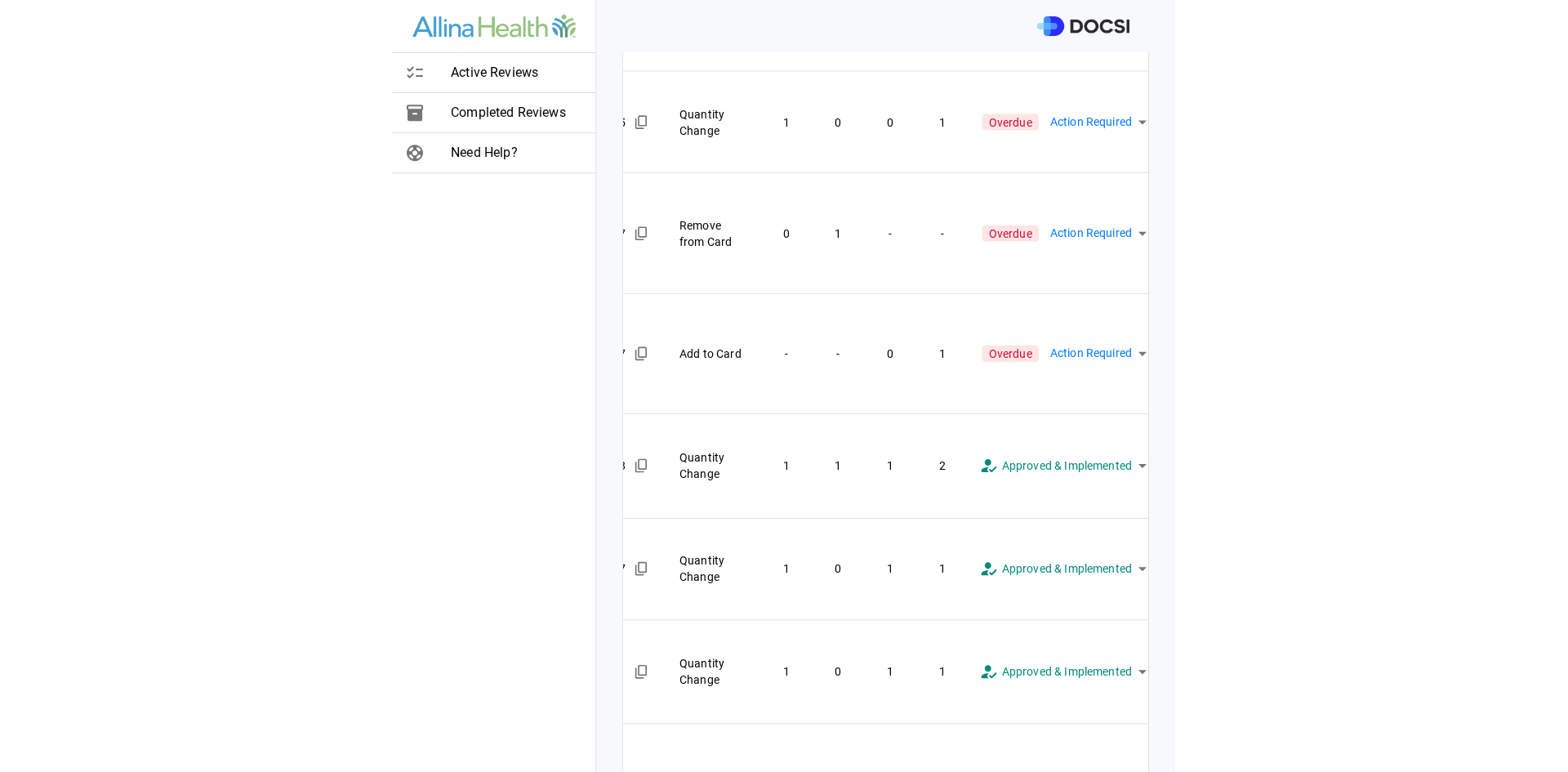 scroll, scrollTop: 496, scrollLeft: 0, axis: vertical 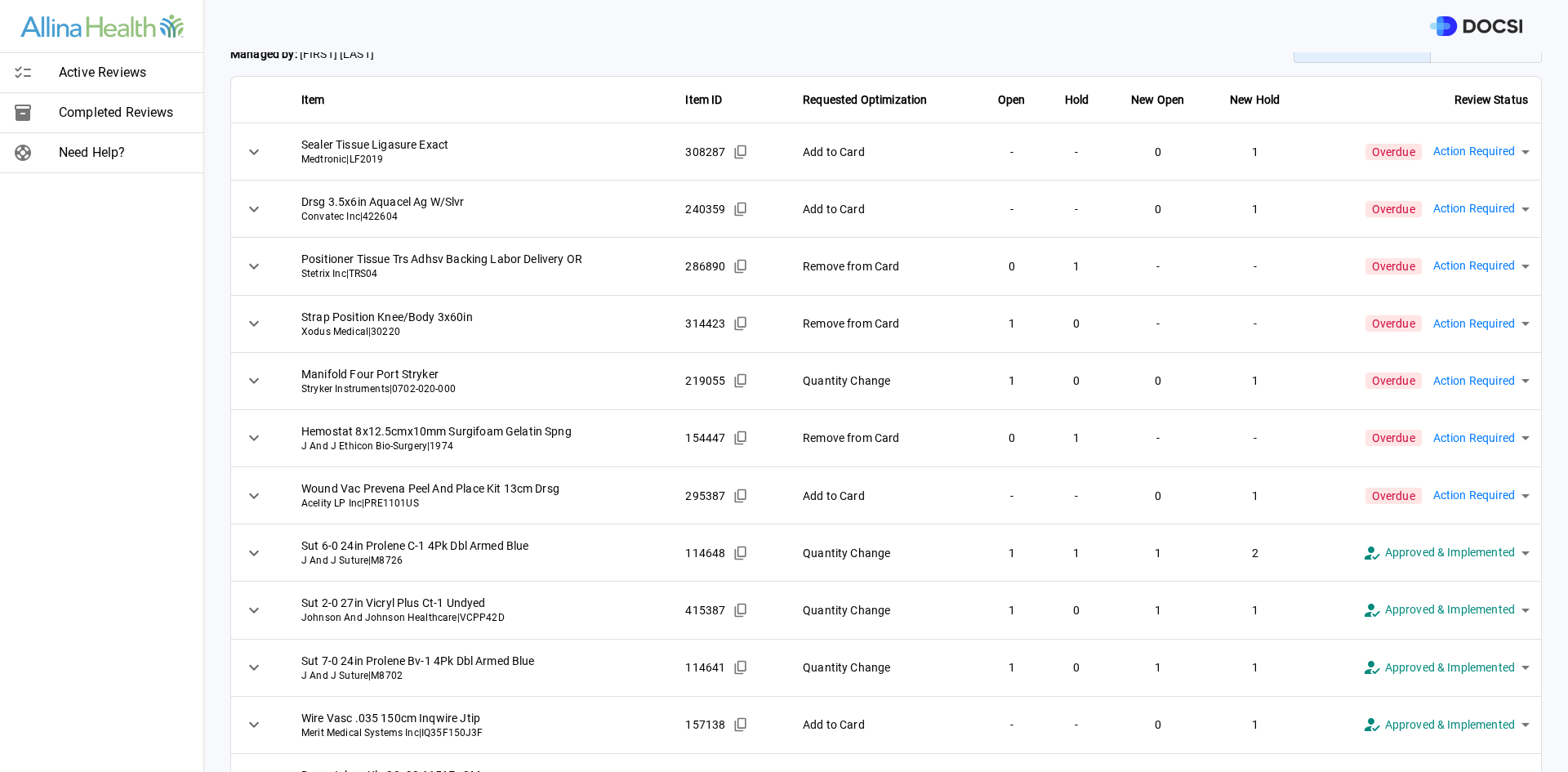 click on "Active Reviews Completed Reviews Need Help? Physician:   Dr.  [LAST]   [LAST] Card:    ENDARTERECTOMY FEMORAL ARTERY  ( M-77169   ) Managed by:    [FIRST] [LAST] Changes to Review All Card Items Item Item ID Requested Optimization Open Hold New Open New Hold Review Status Sealer Tissue Ligasure Exact Medtronic  |  LF2019 308287 Add to Card - - 0 1 Overdue Action Required **** ​ Drsg 3.5x6in Aquacel Ag W/Slvr Convatec Inc  |  422604 240359 Add to Card - - 0 1 Overdue Action Required **** ​ Positioner Tissue Trs Adhsv Backing Labor Delivery OR Stetrix Inc  |  TRS04 286890 Remove from Card 0 1 - - Overdue Action Required **** ​ Strap Position Knee/Body 3x60in Xodus Medical  |  30220 314423 Remove from Card 1 0 - - Overdue Action Required **** ​ Manifold Four Port Stryker Stryker Instruments  |  0702-020-000 219055 Quantity Change 1 0 0 1 Overdue Action Required **** ​ Hemostat 8x12.5cmx10mm Surgifoam Gelatin Spng J And J Ethicon Bio-Surgery  |  1974 154447 Remove from Card 0 1 - - Overdue **** ​" at bounding box center [784, 386] 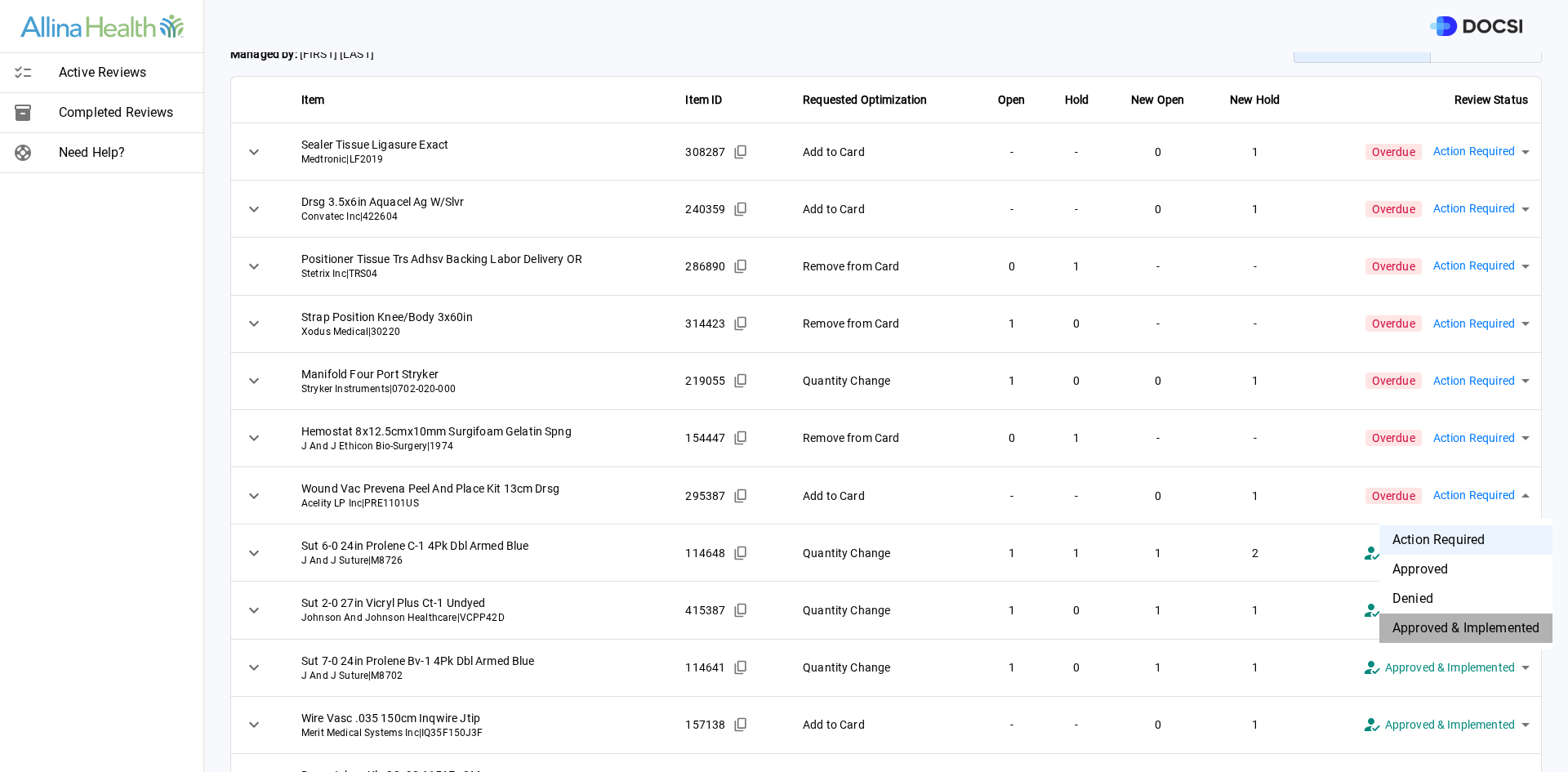click on "Approved & Implemented" at bounding box center (1466, 628) 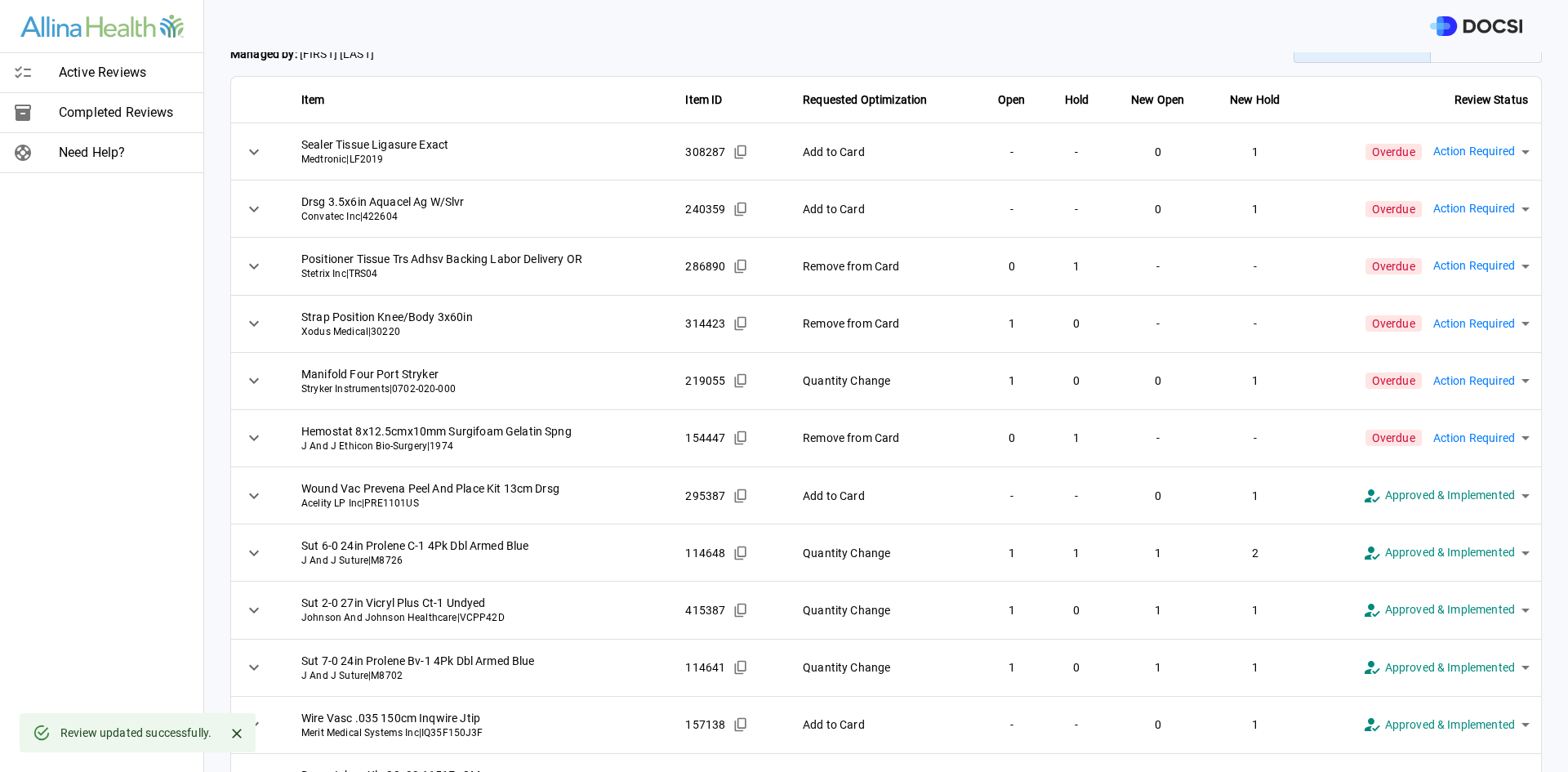 click on "Active Reviews Completed Reviews Need Help? Physician:   Dr.  [LAST]   [LAST] Card:    ENDARTERECTOMY FEMORAL ARTERY  ( M-77169   ) Managed by:    [FIRST] [LAST] Changes to Review All Card Items Item Item ID Requested Optimization Open Hold New Open New Hold Review Status Sealer Tissue Ligasure Exact Medtronic  |  LF2019 308287 Add to Card - - 0 1 Overdue Action Required **** ​ Drsg 3.5x6in Aquacel Ag W/Slvr Convatec Inc  |  422604 240359 Add to Card - - 0 1 Overdue Action Required **** ​ Positioner Tissue Trs Adhsv Backing Labor Delivery OR Stetrix Inc  |  TRS04 286890 Remove from Card 0 1 - - Overdue Action Required **** ​ Strap Position Knee/Body 3x60in Xodus Medical  |  30220 314423 Remove from Card 1 0 - - Overdue Action Required **** ​ Manifold Four Port Stryker Stryker Instruments  |  0702-020-000 219055 Quantity Change 1 0 0 1 Overdue Action Required **** ​ Hemostat 8x12.5cmx10mm Surgifoam Gelatin Spng J And J Ethicon Bio-Surgery  |  1974 154447 Remove from Card 0 1 - - Overdue **** ​" at bounding box center (784, 386) 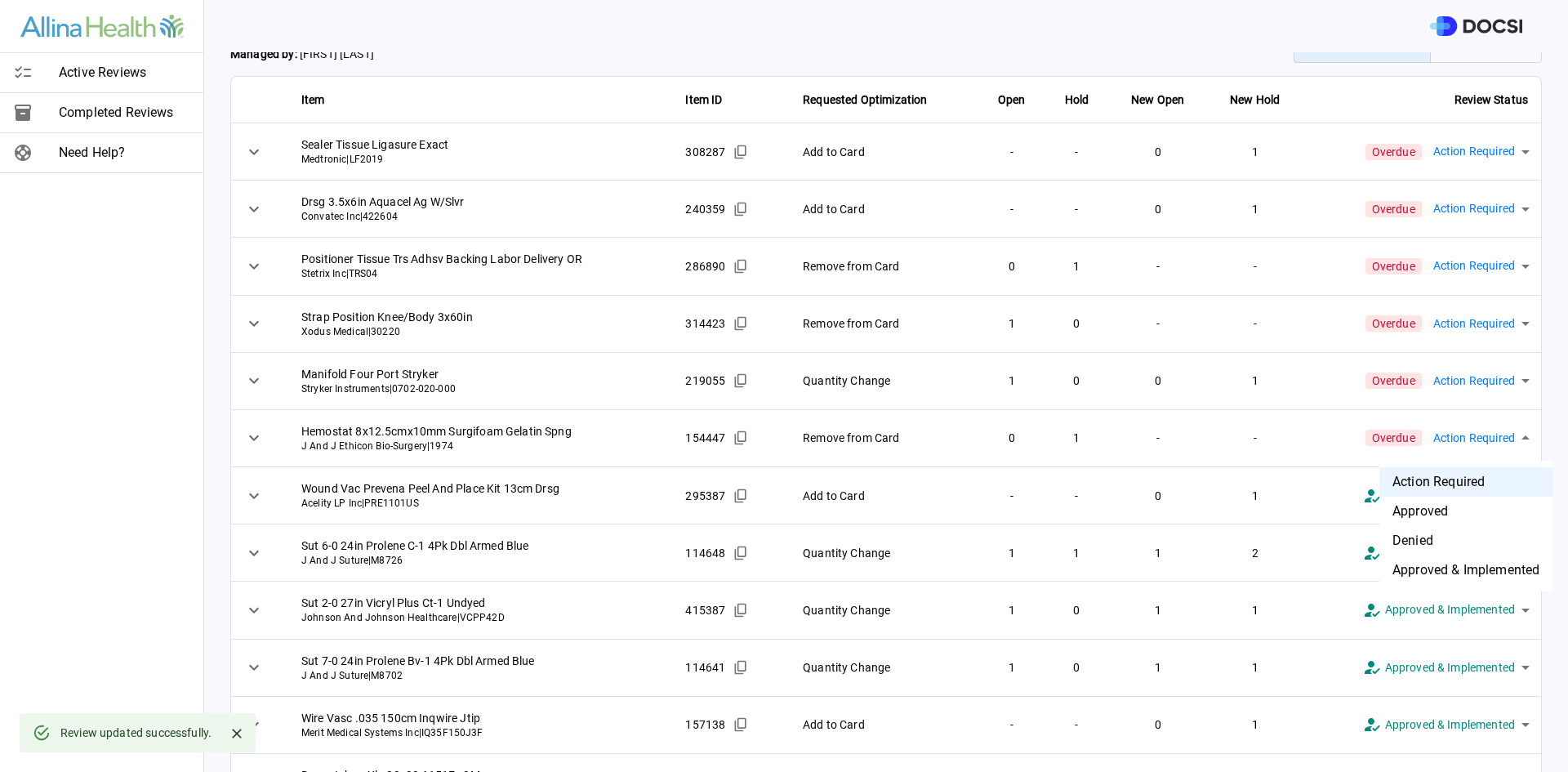 click on "Denied" at bounding box center [1466, 541] 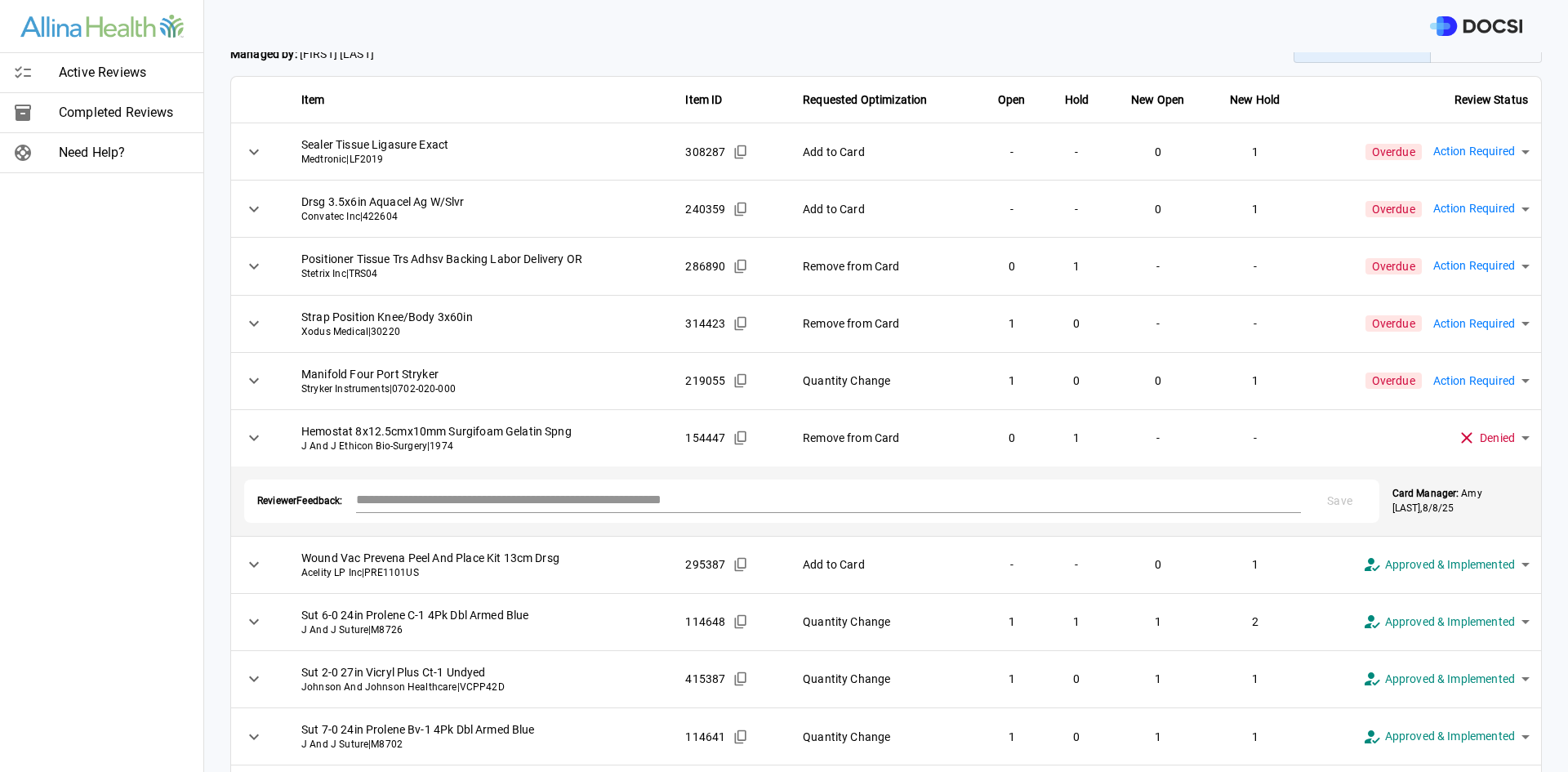 click at bounding box center [828, 499] 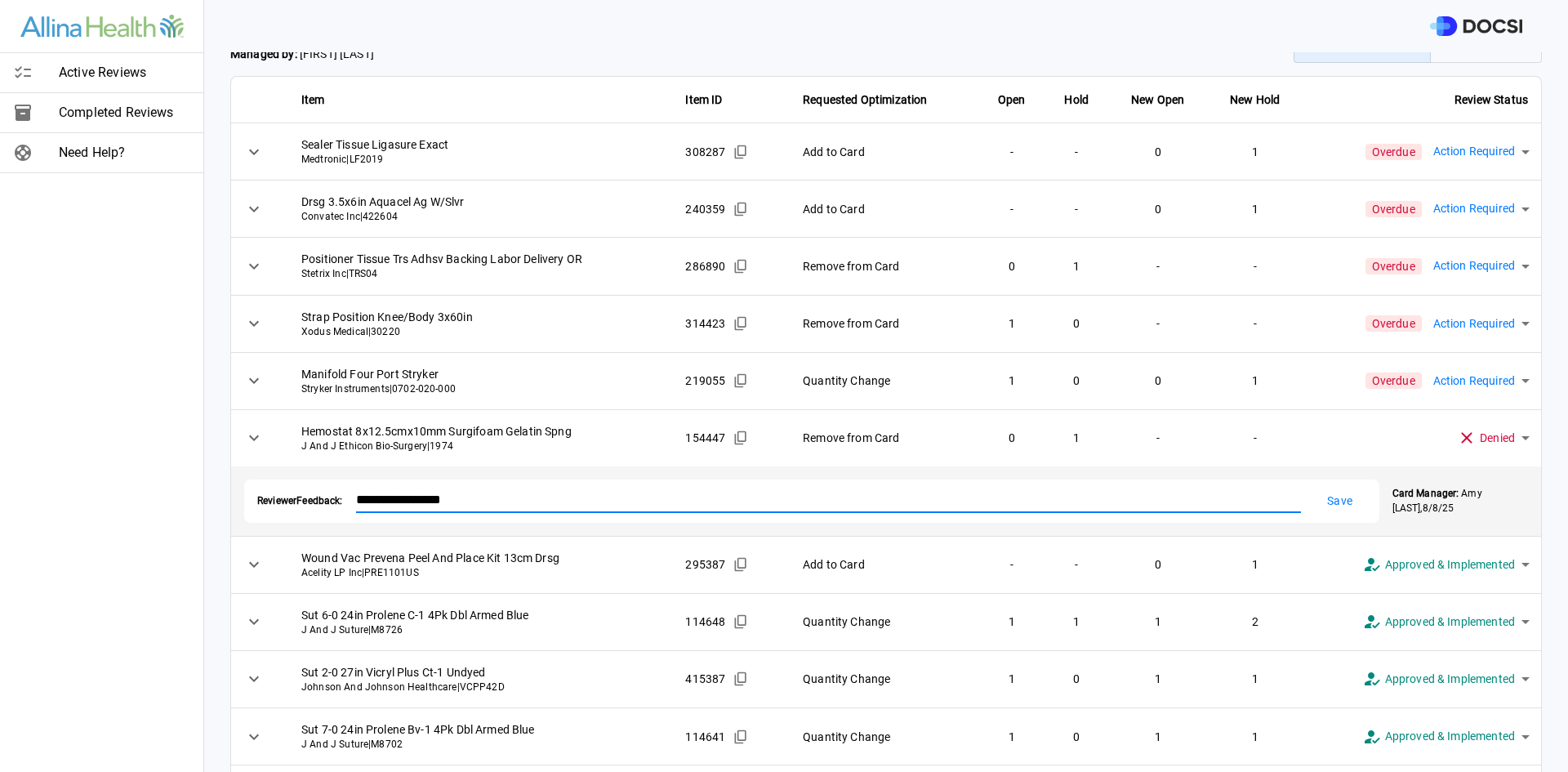 type on "**********" 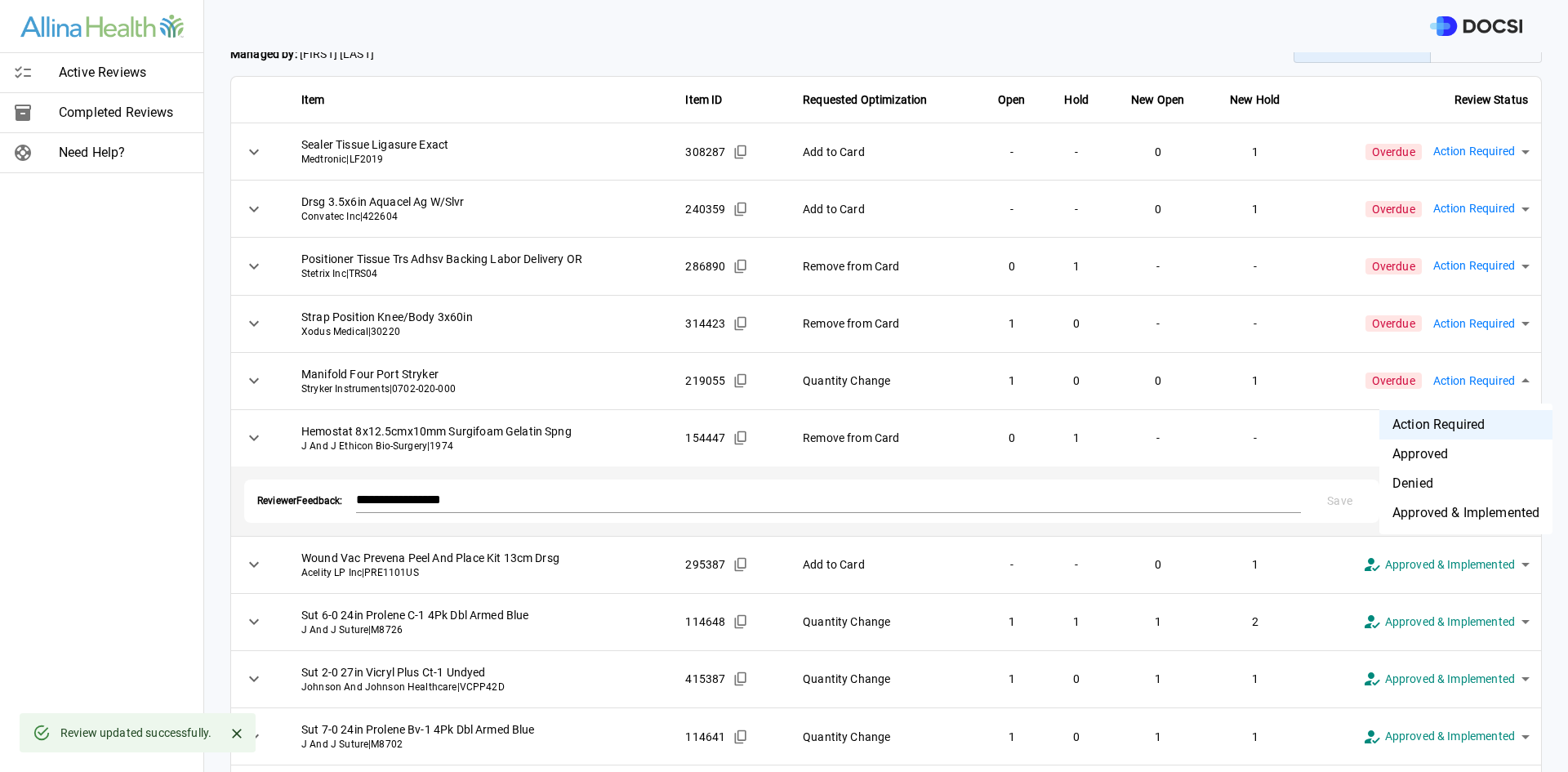 click on "Active Reviews Completed Reviews Need Help? Physician: Dr. [LAST] Lee Card: ENDARTERECTOMY FEMORAL ARTERY ( M-77169 ) Managed by: [FIRST] [LAST] Changes to Review All Card Items Item Item ID Requested Optimization Open Hold New Open New Hold Review Status Sealer Tissue Ligasure Exact Medtronic | LF2019 308287 Add to Card - - 0 1 Overdue Action Required **** ​ Drsg 3.5x6in Aquacel Ag W/Slvr Convatec Inc | 422604 240359 Add to Card - - 0 1 Overdue Action Required **** ​ Positioner Tissue Trs Adhsv Backing Labor Delivery OR Stetrix Inc | TRS04 286890 Remove from Card 0 1 - - Overdue Action Required **** ​ Strap Position Knee/Body 3x60in Xodus Medical | 30220 314423 Remove from Card 1 0 - - Overdue Action Required **** ​ Manifold Four Port Stryker Stryker Instruments | 0702-020-000 219055 Quantity Change 1 0 0 1 Overdue Action Required **** ​ Hemostat 8x12.5cmx10mm Surgifoam Gelatin Spng J And J Ethicon Bio-Surgery | 1974 154447 Remove from Card 0 1 - - Denied ********" at bounding box center (784, 386) 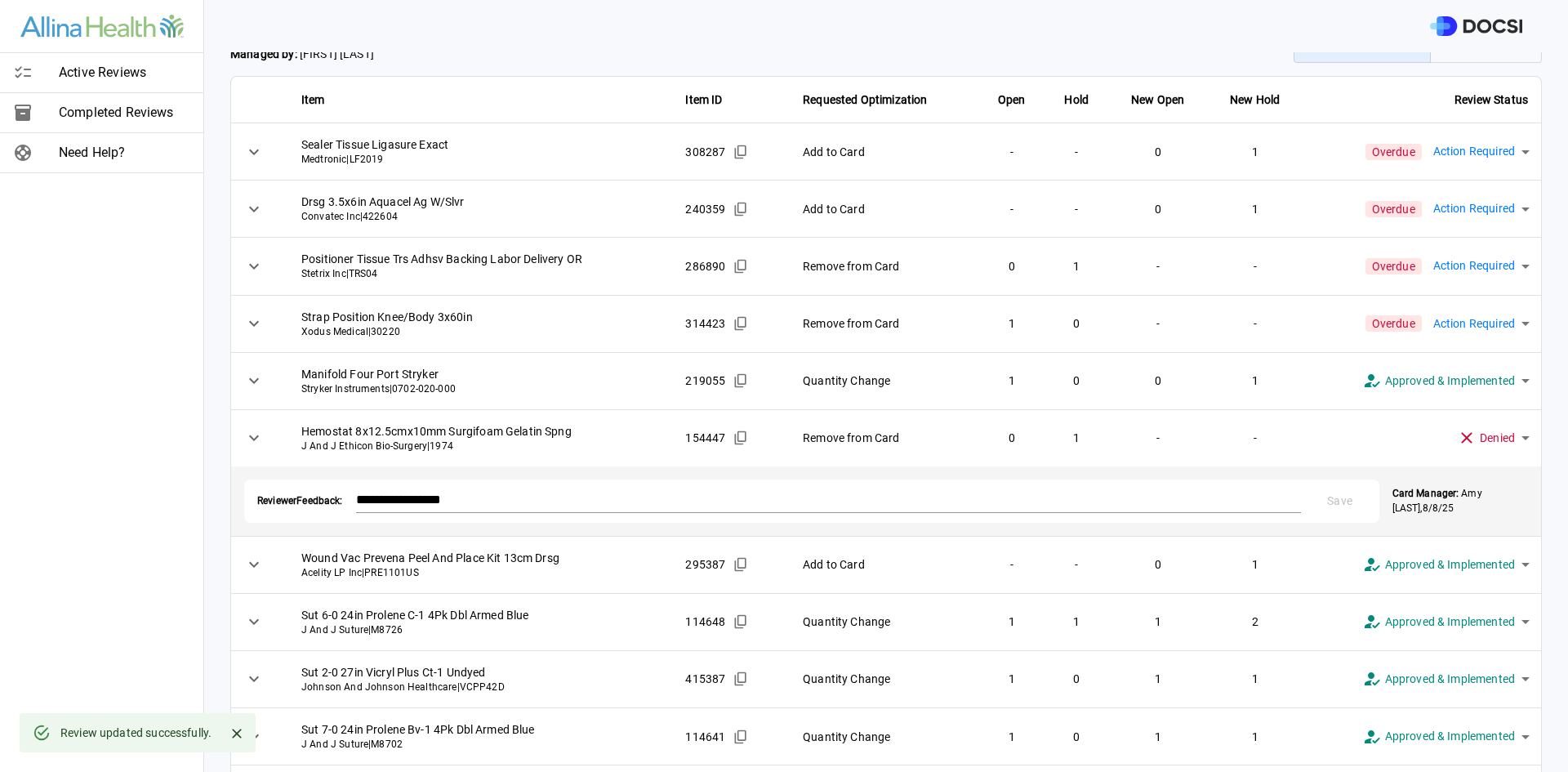 click on "**********" at bounding box center [784, 386] 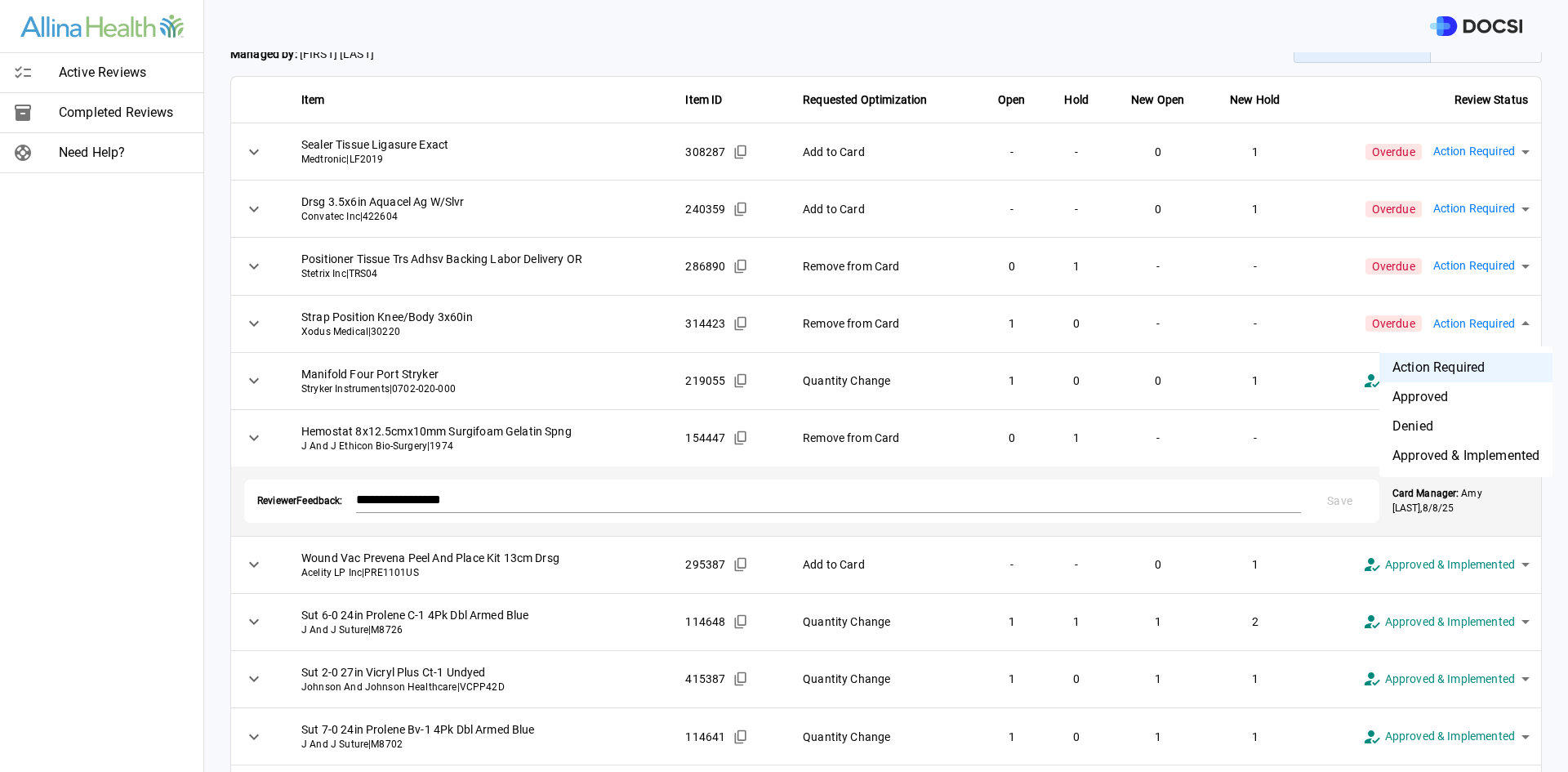 click on "Denied" at bounding box center (1466, 426) 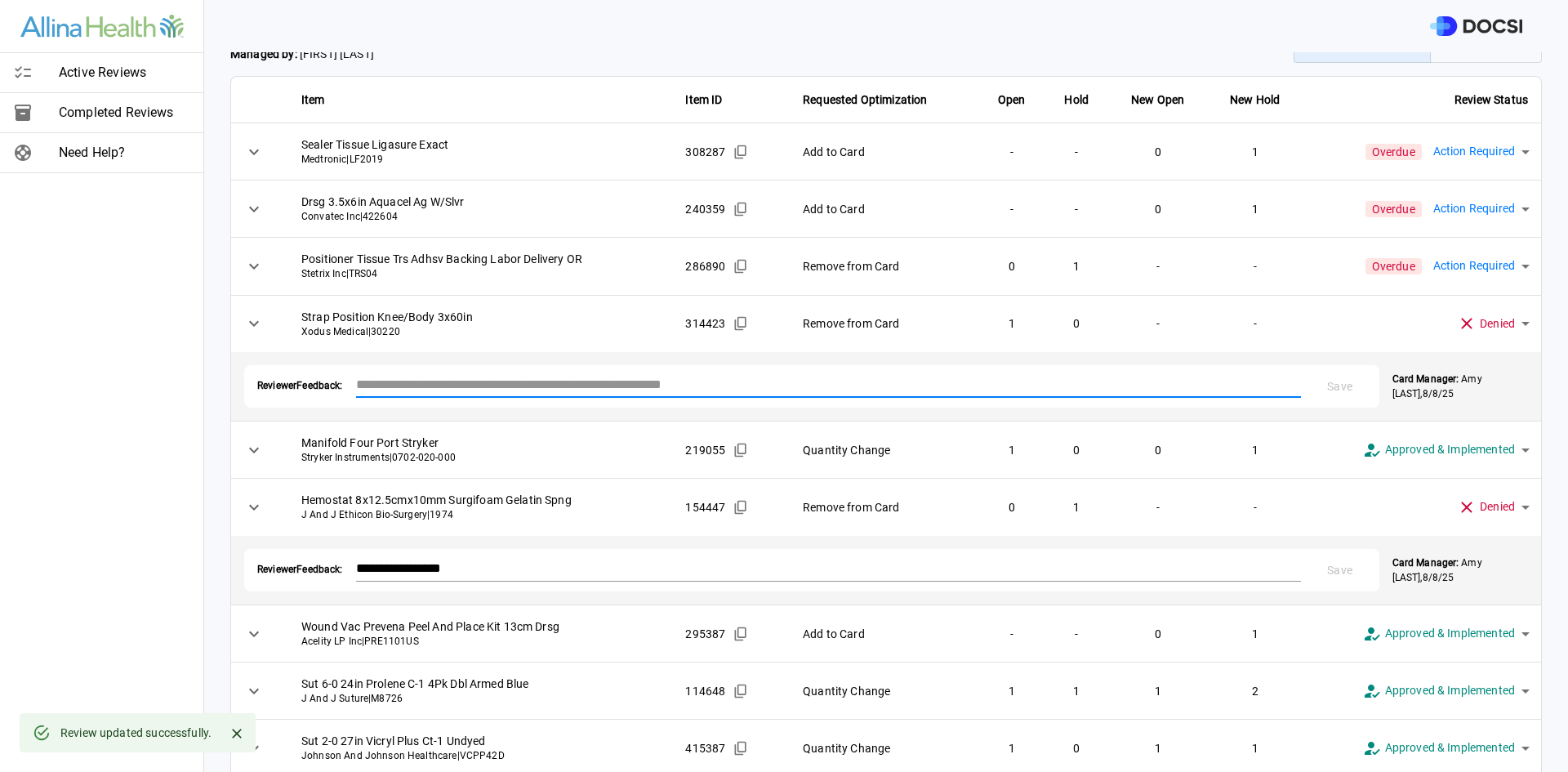 click at bounding box center (828, 384) 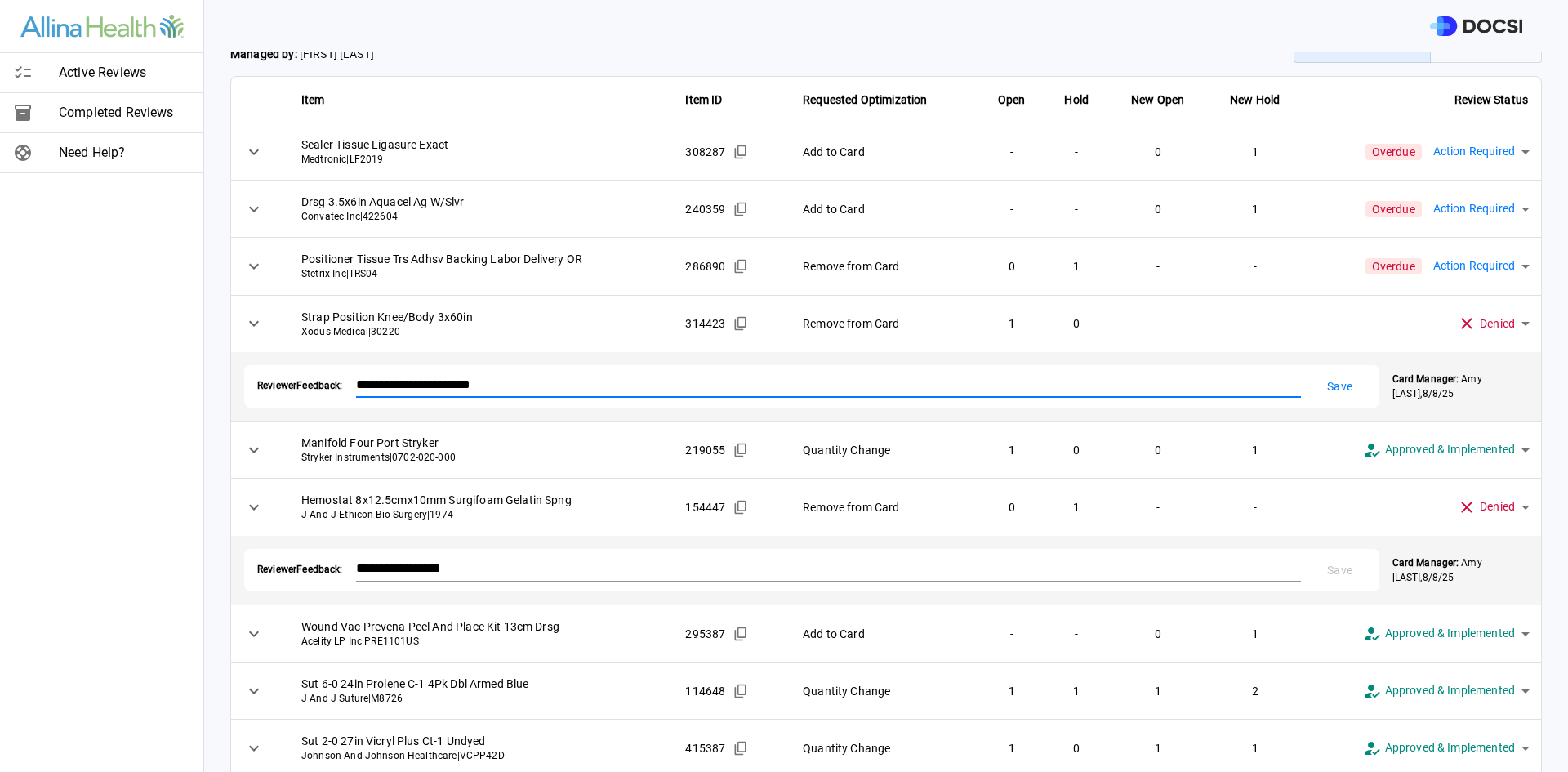 type on "**********" 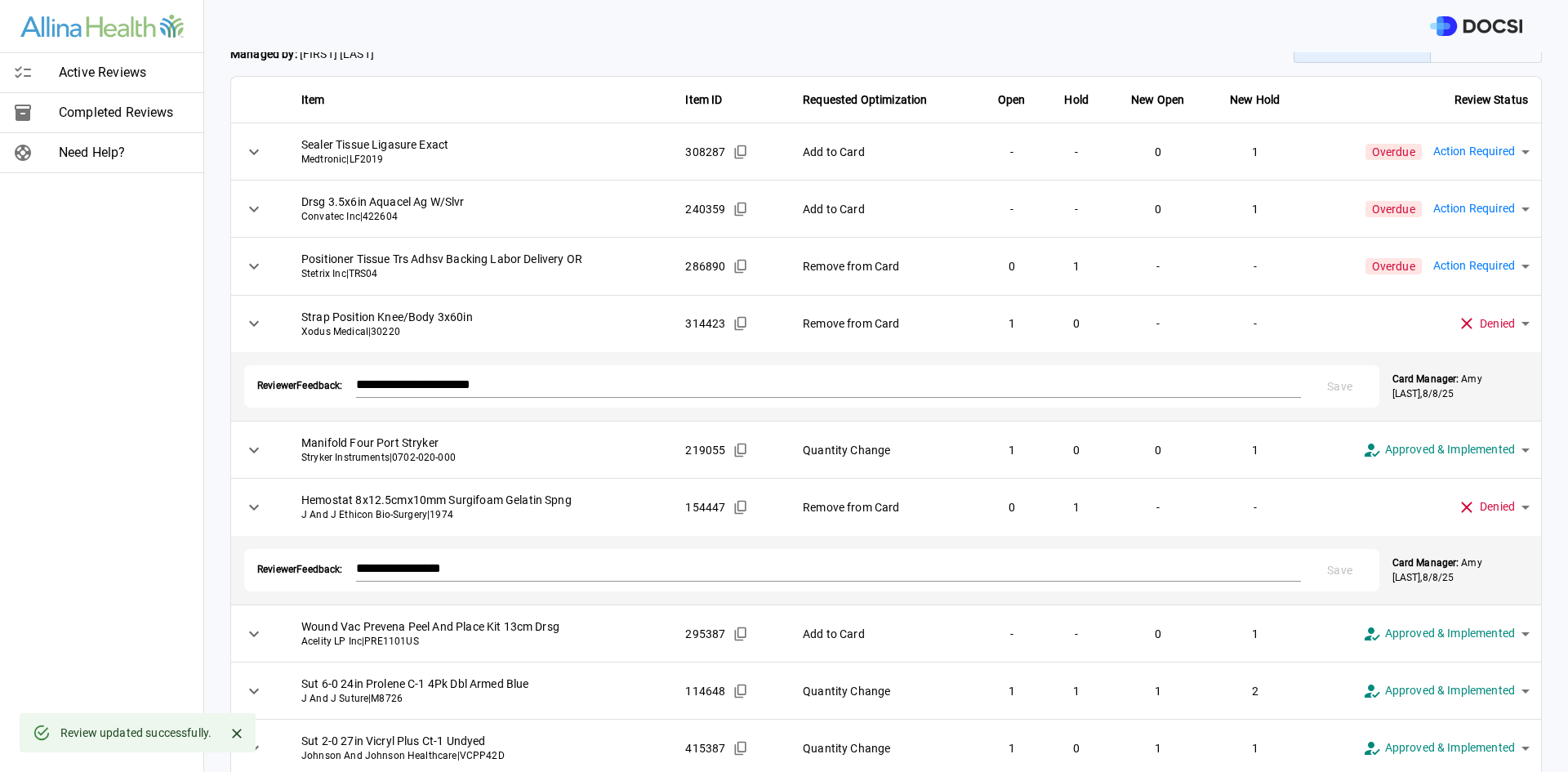 click on "**********" at bounding box center (784, 386) 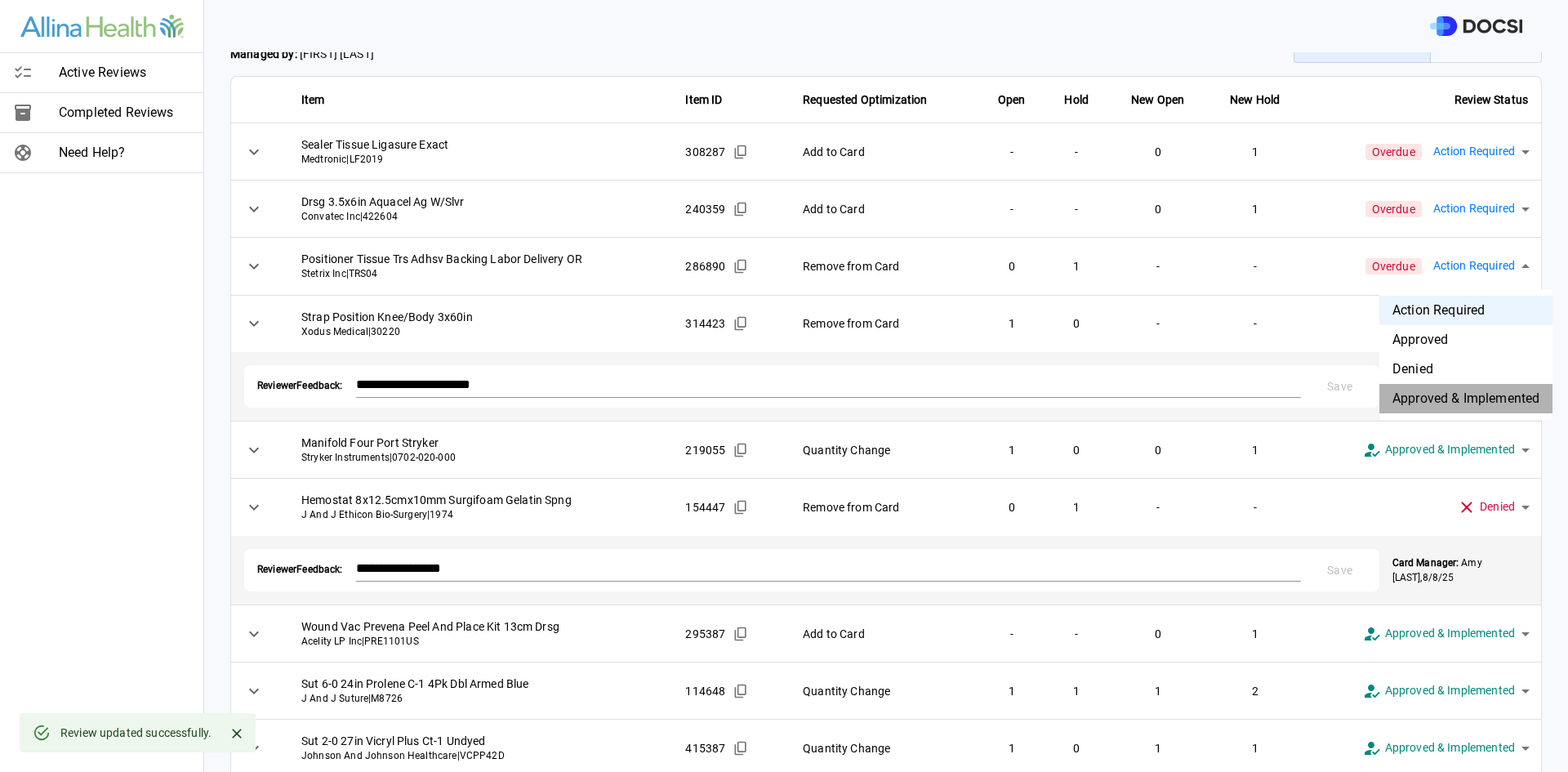 click on "Approved & Implemented" at bounding box center [1466, 399] 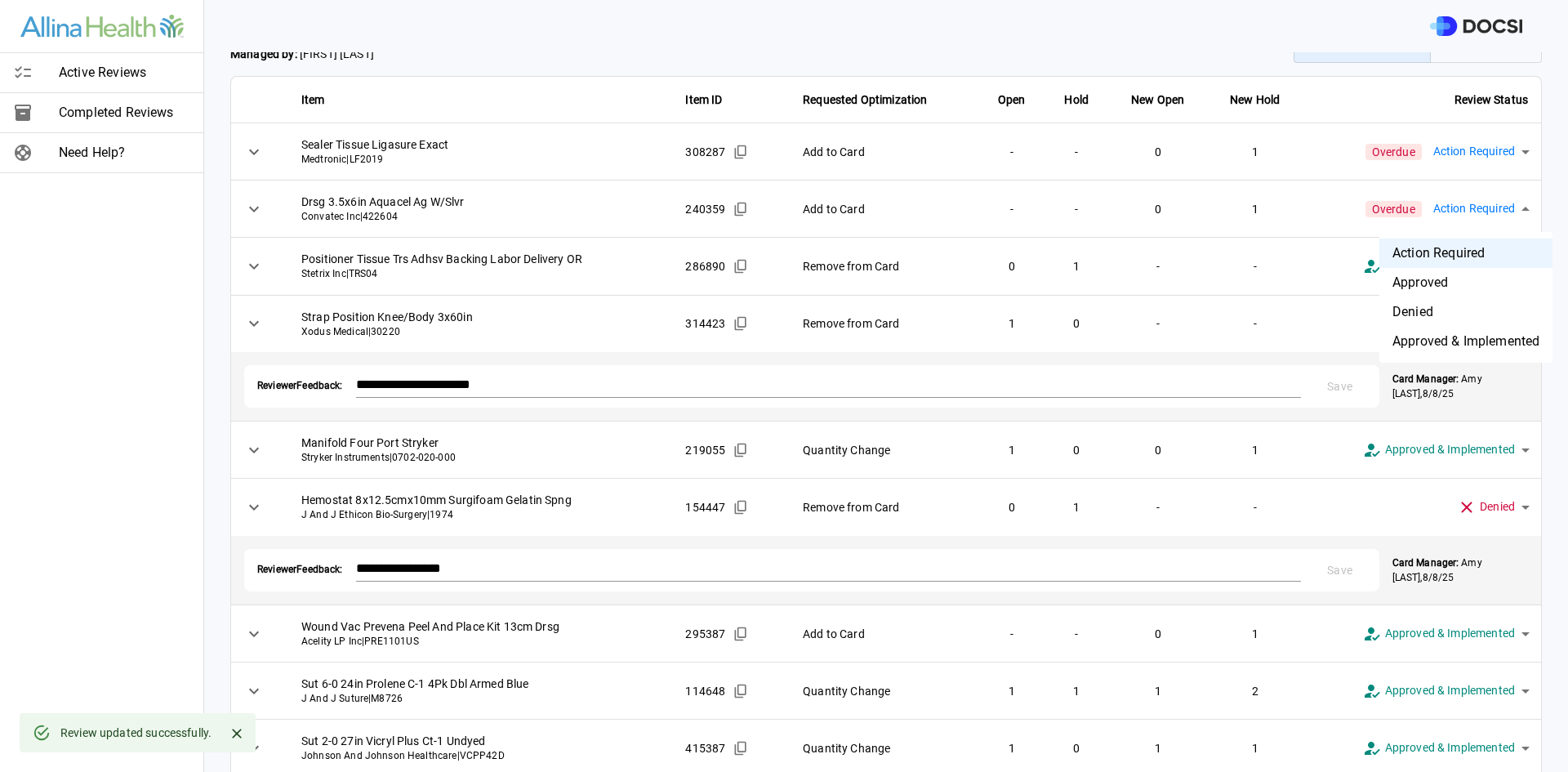 click on "**********" at bounding box center (784, 386) 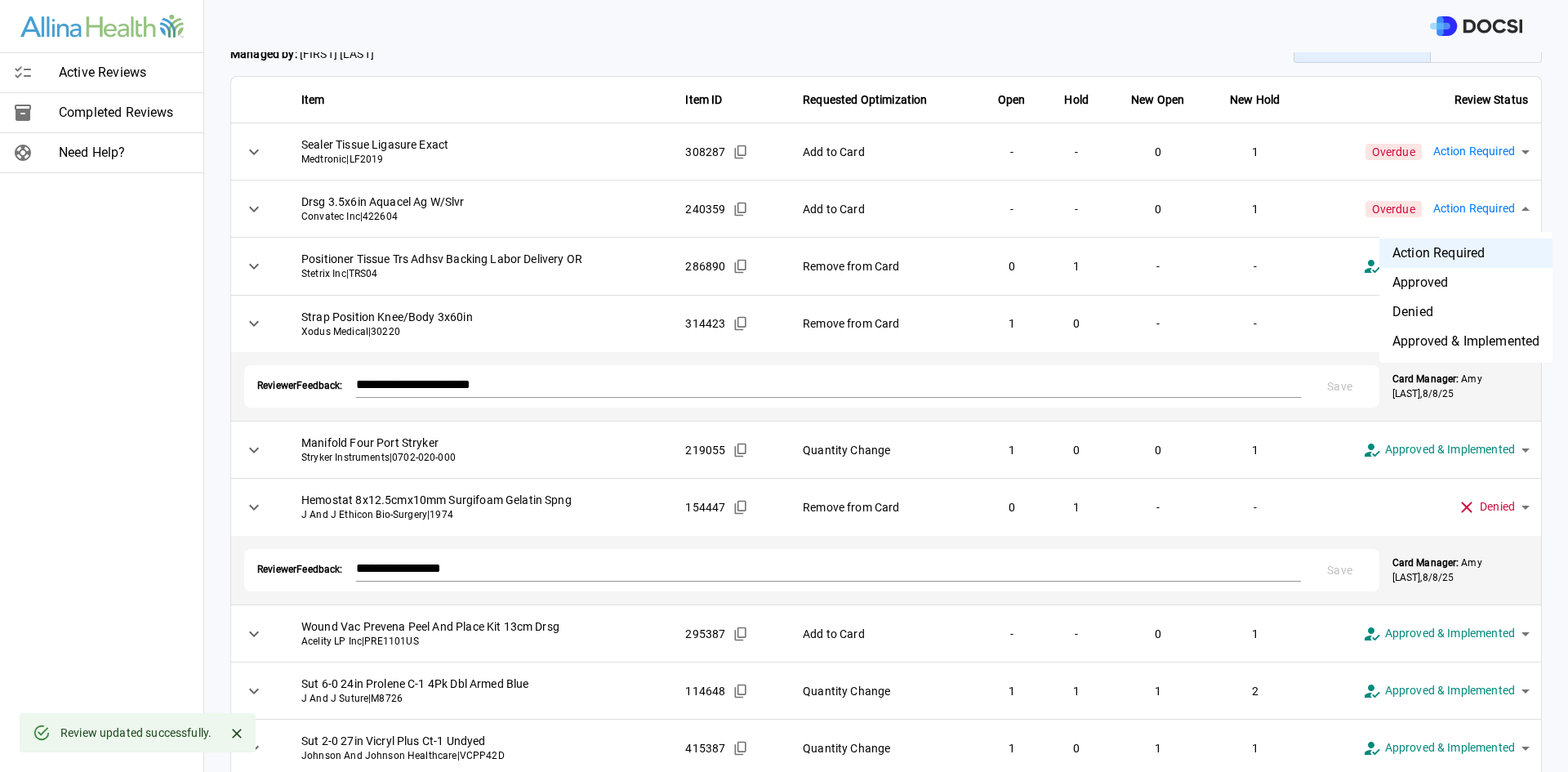 click on "Approved & Implemented" at bounding box center (1466, 341) 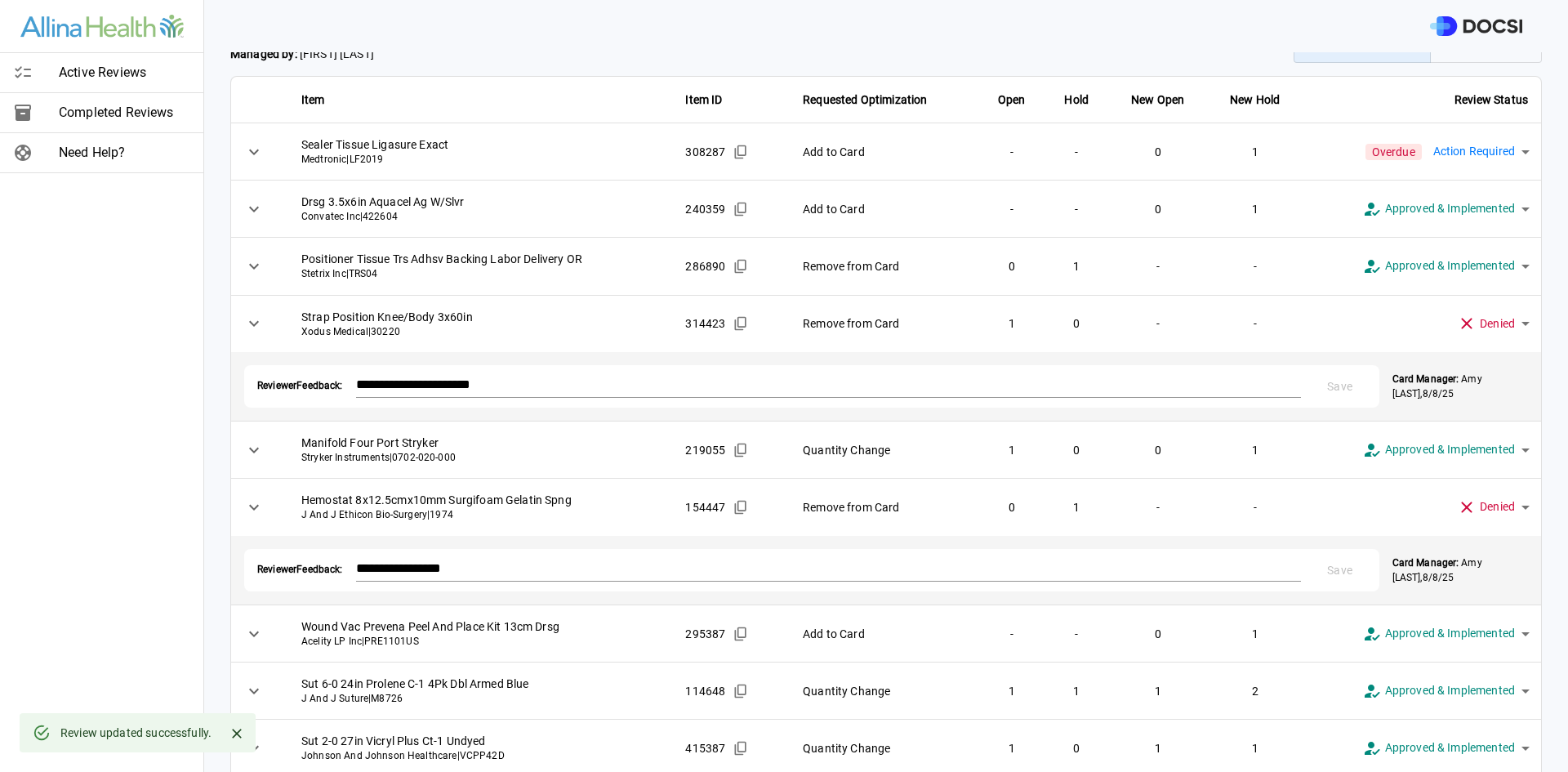 click on "**********" at bounding box center (784, 386) 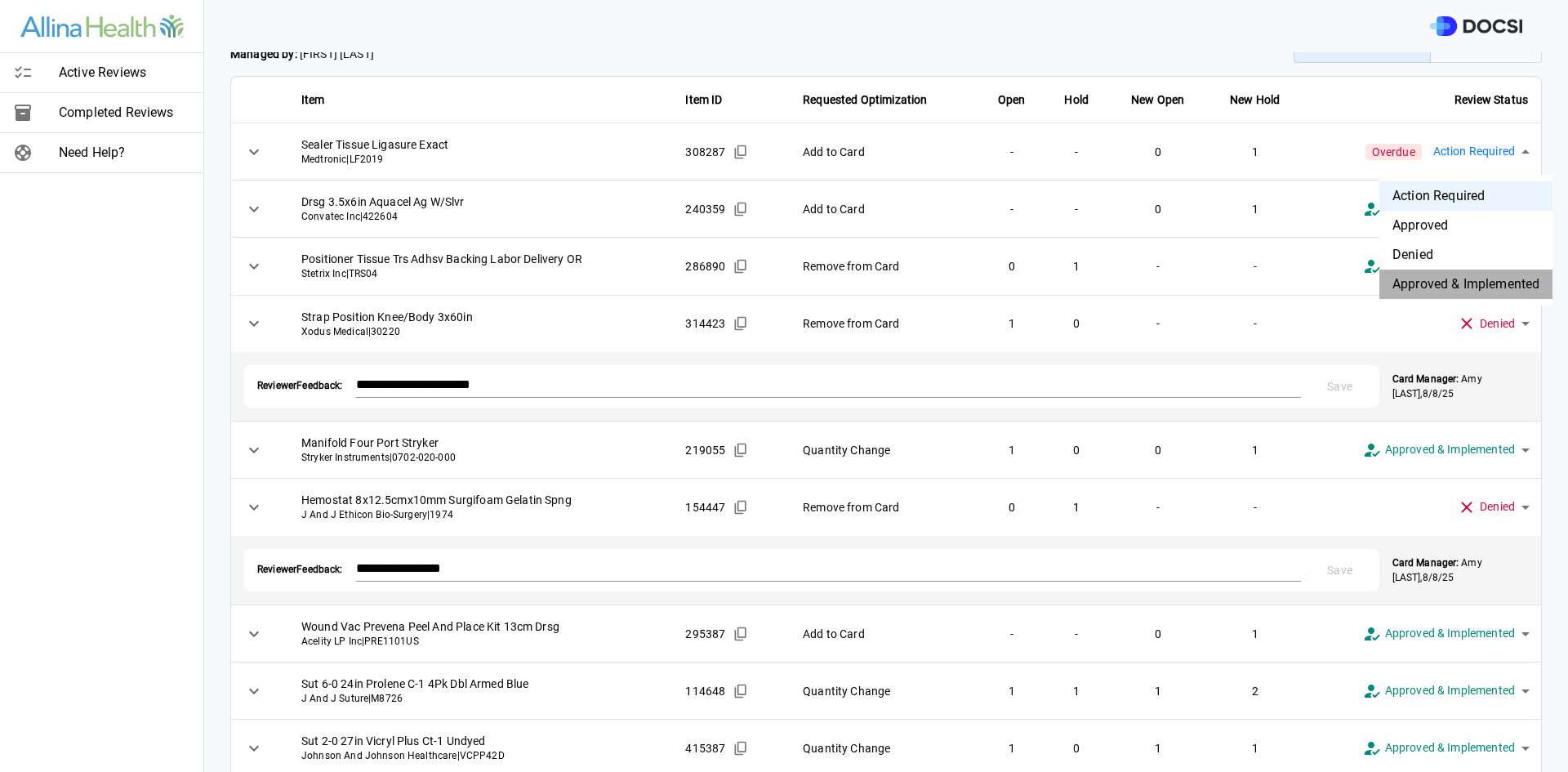 click on "Approved & Implemented" at bounding box center (1466, 284) 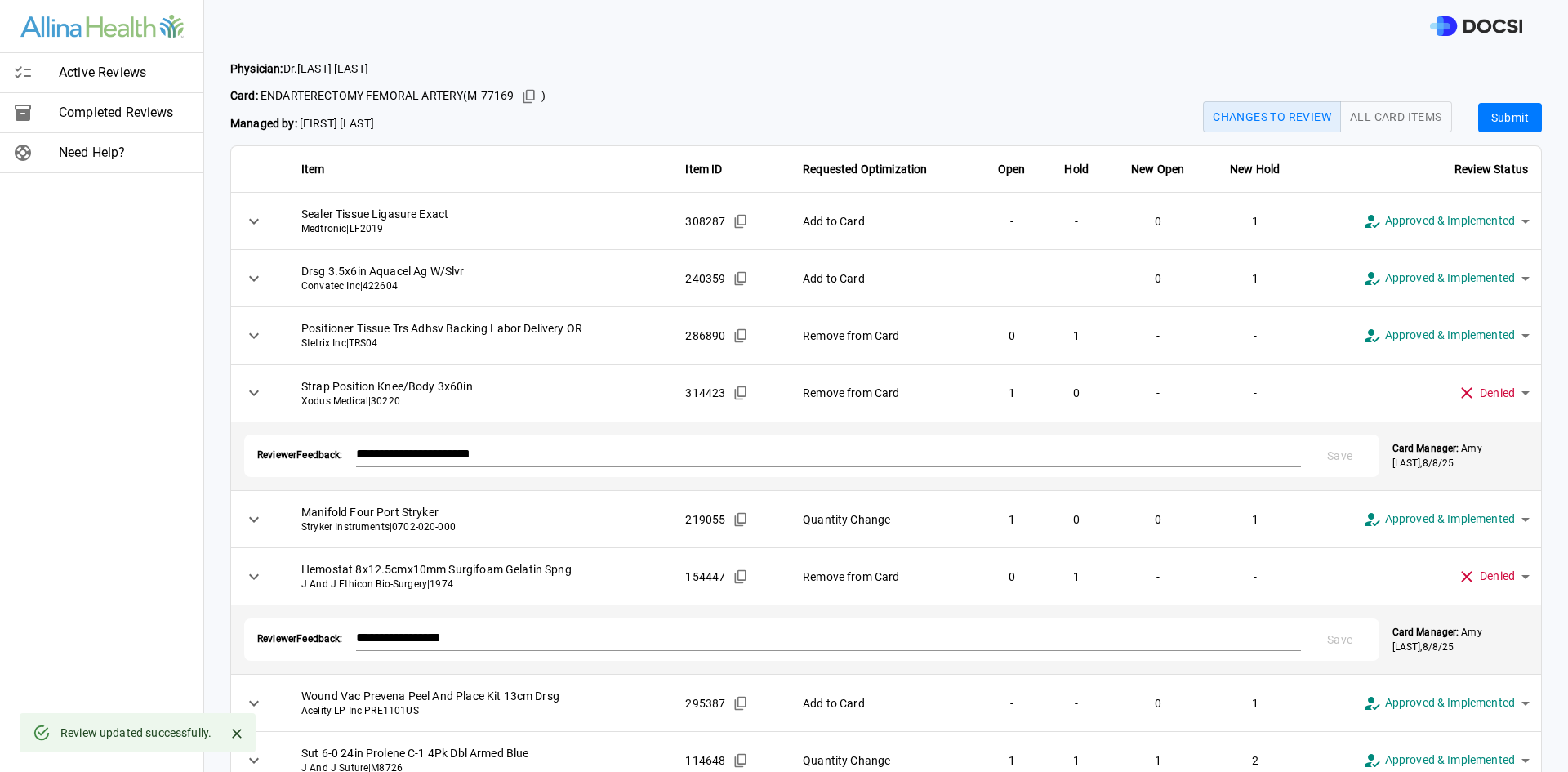 scroll, scrollTop: 0, scrollLeft: 0, axis: both 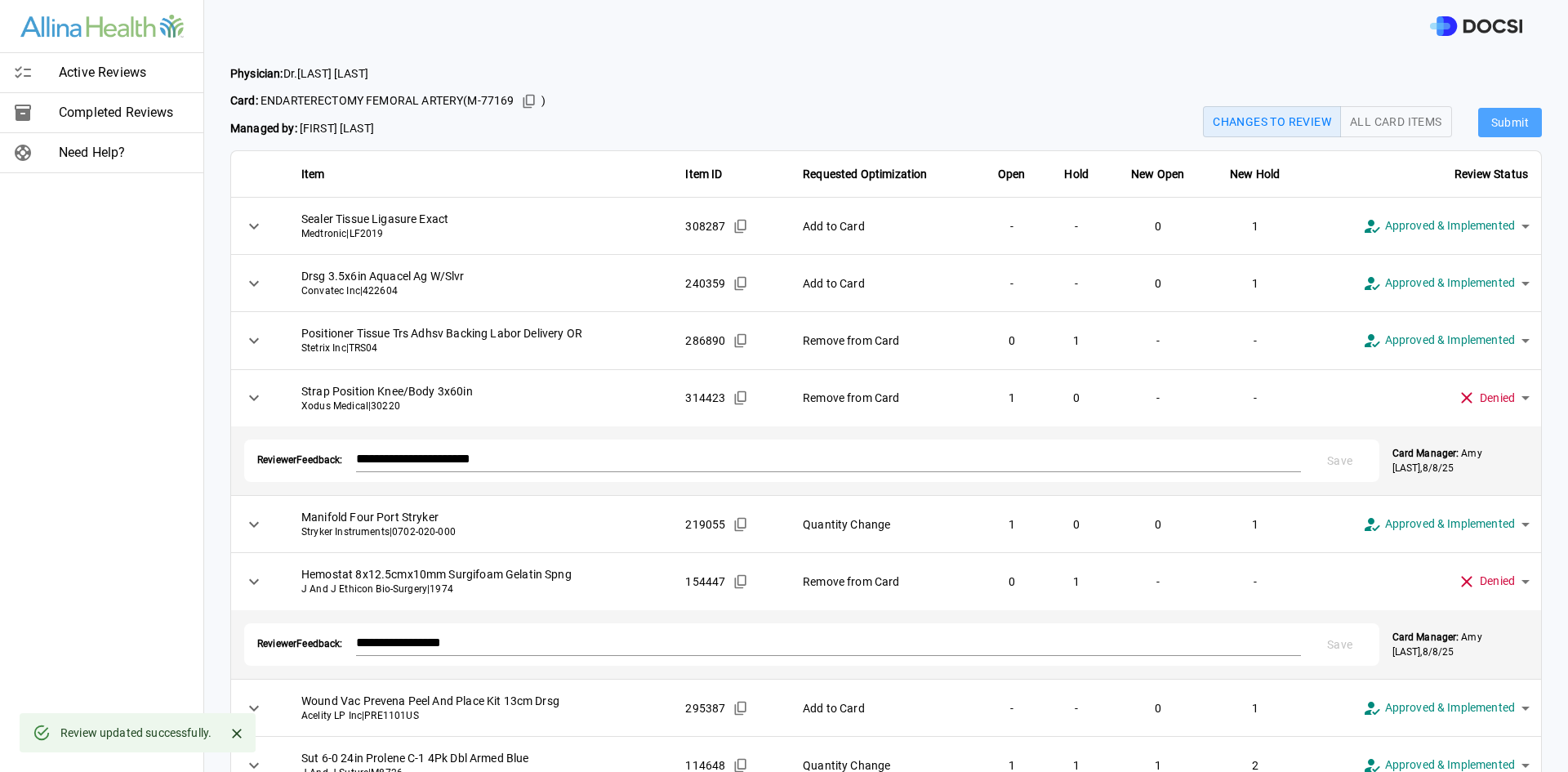 click on "Submit" at bounding box center [1510, 123] 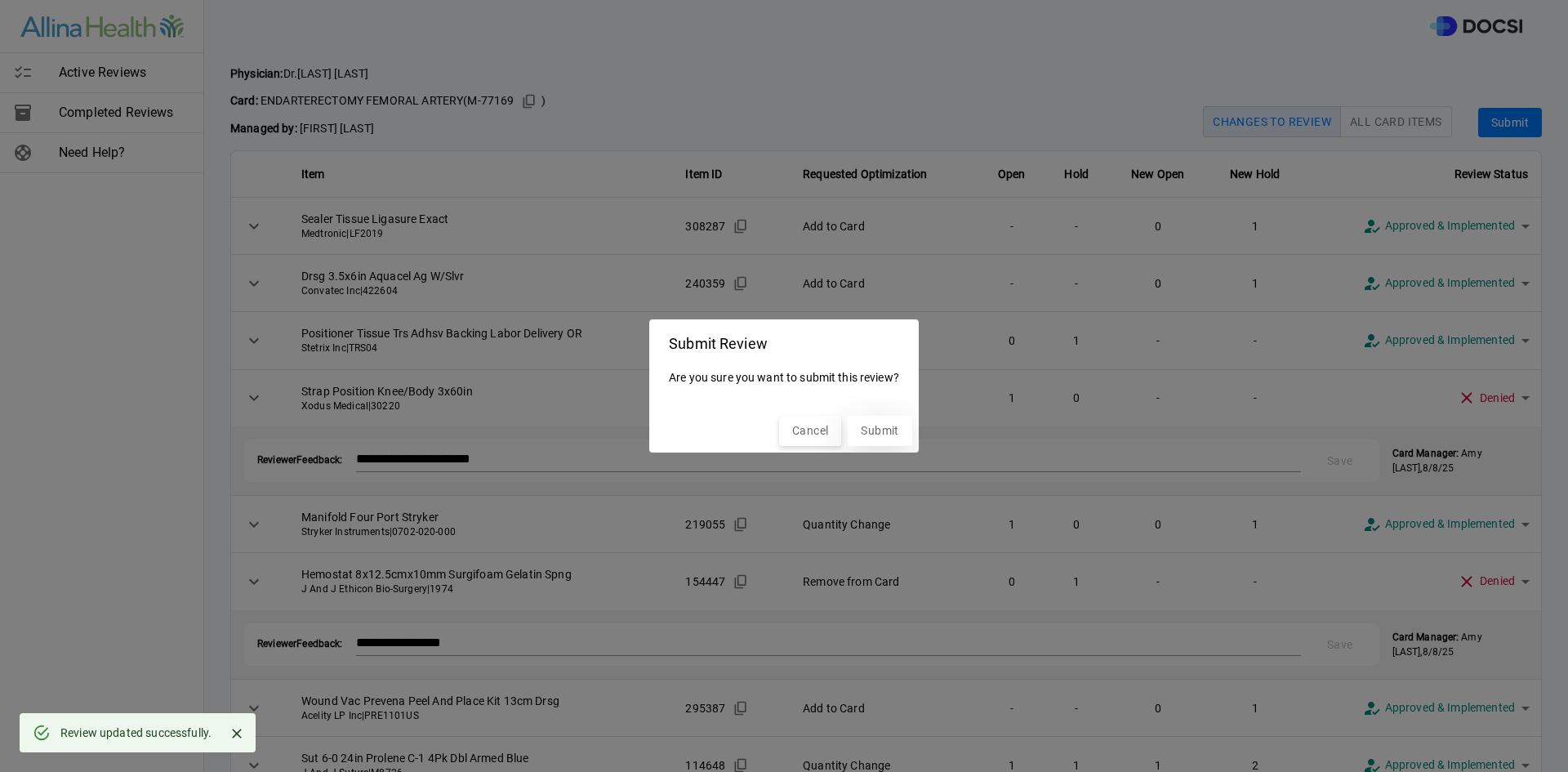 click on "Submit" at bounding box center (880, 431) 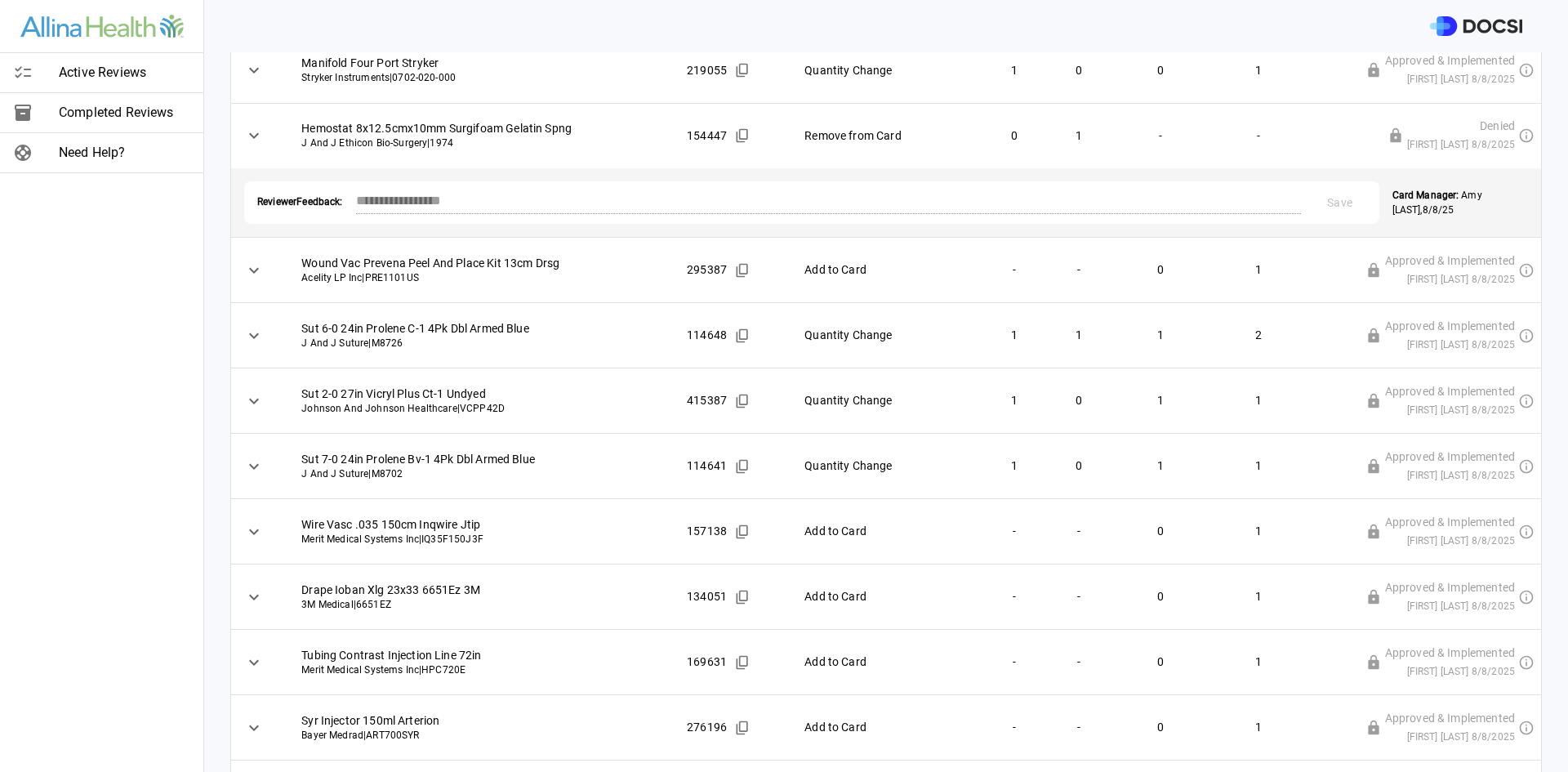 scroll, scrollTop: 557, scrollLeft: 0, axis: vertical 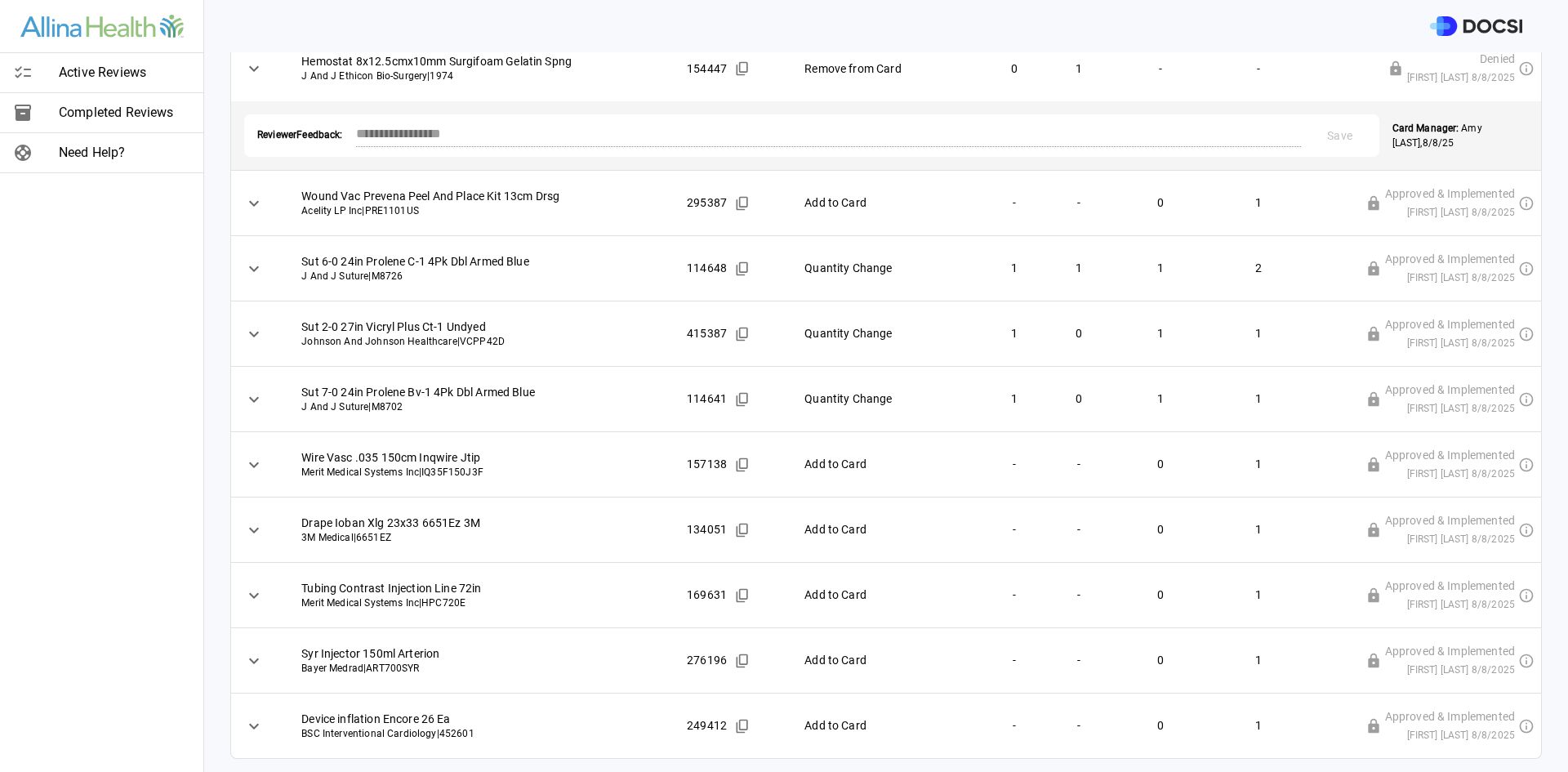 click on "Active Reviews" at bounding box center [124, 73] 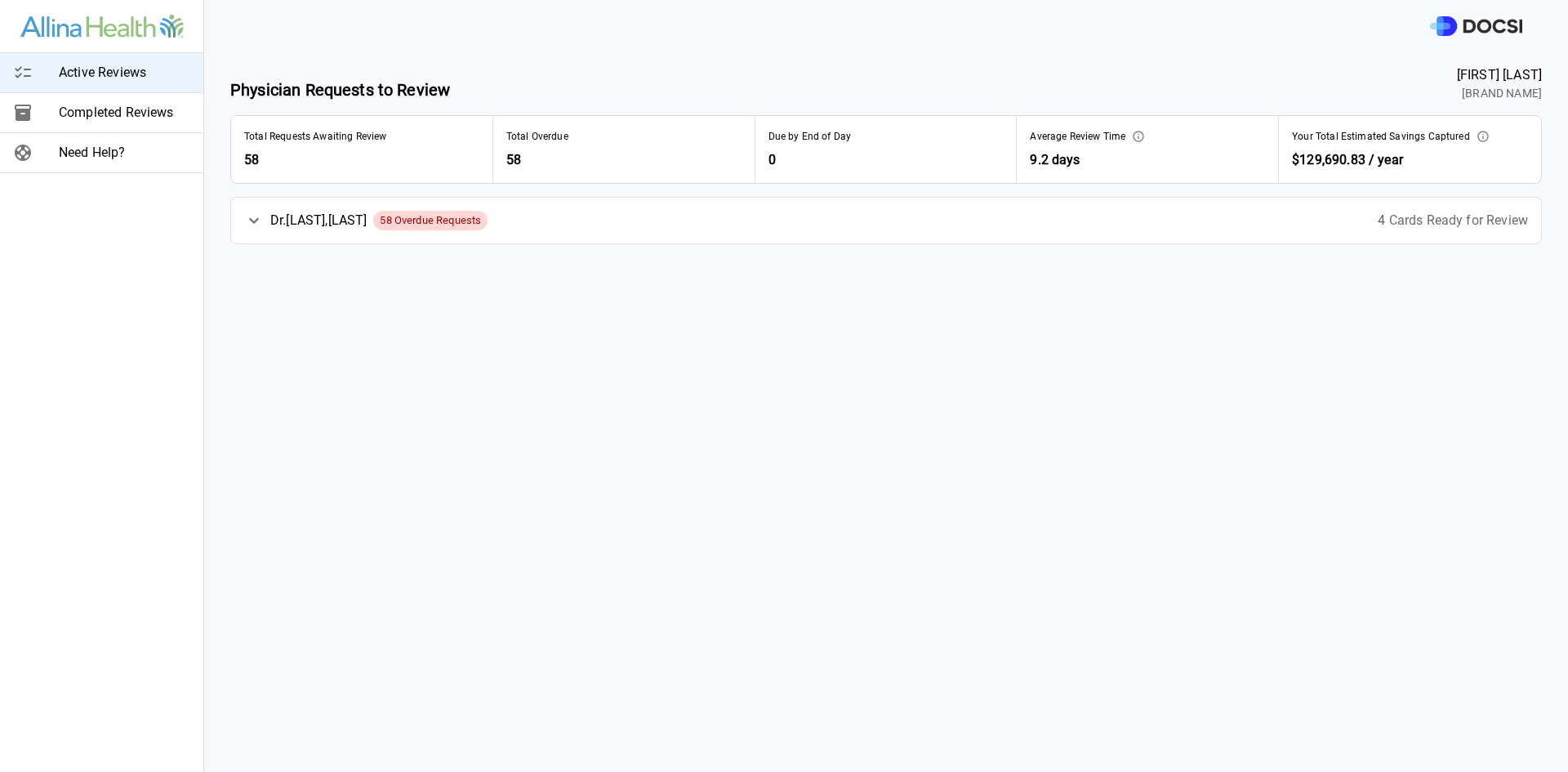 click on "Dr. [LAST] , [LAST]" at bounding box center [318, 221] 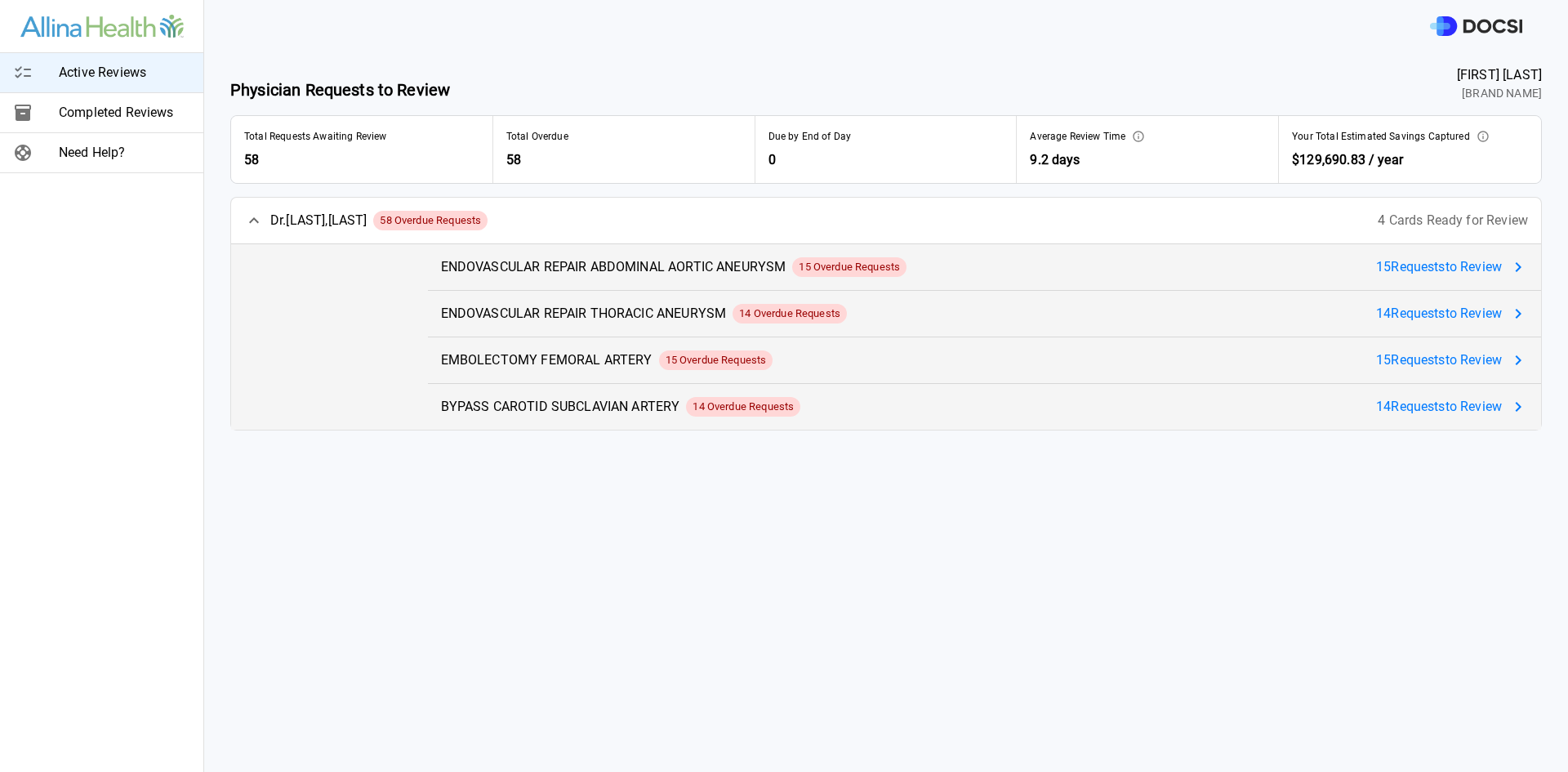 click on "14  Request s  to Review" at bounding box center [1439, 407] 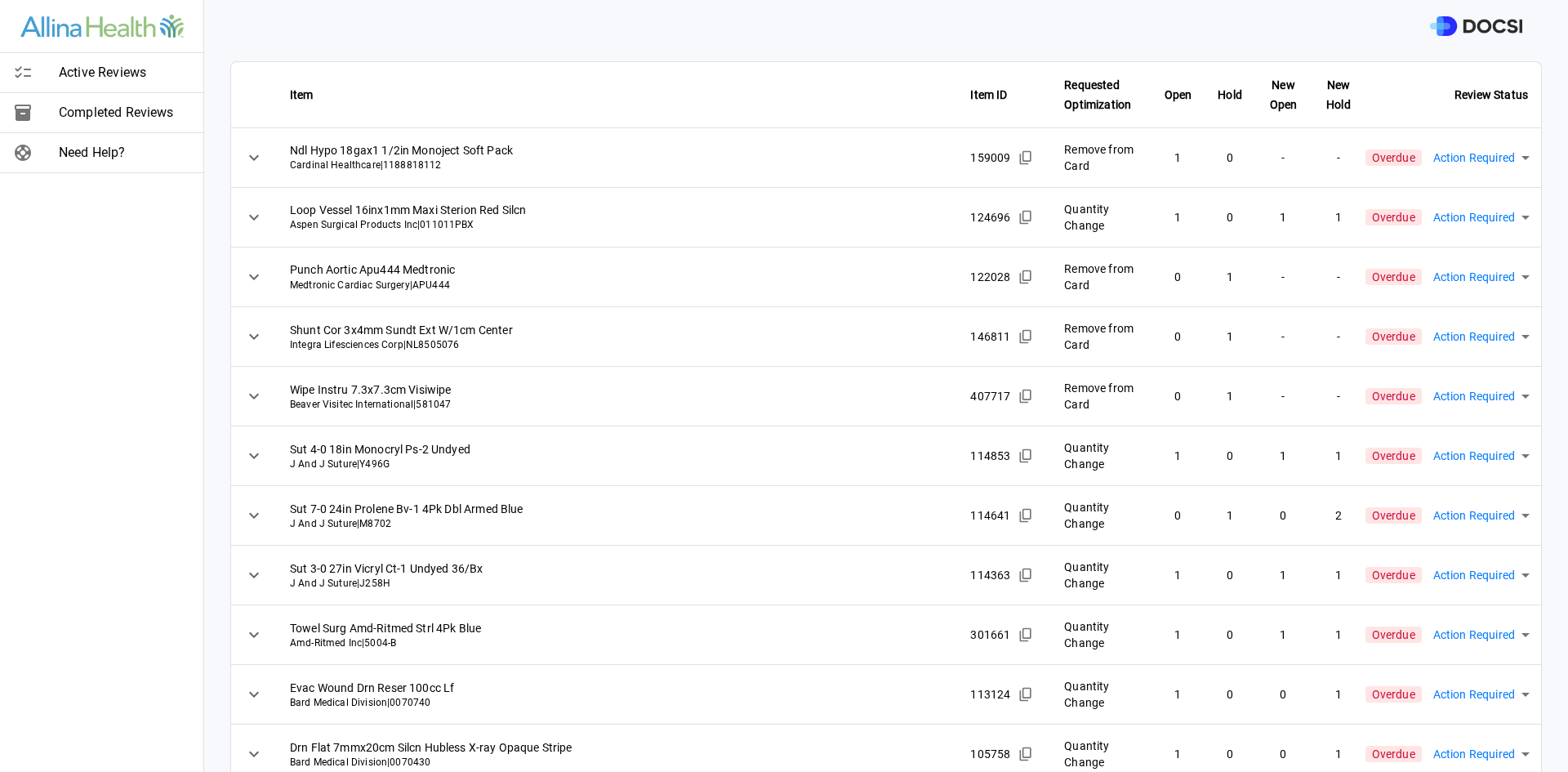 scroll, scrollTop: 0, scrollLeft: 0, axis: both 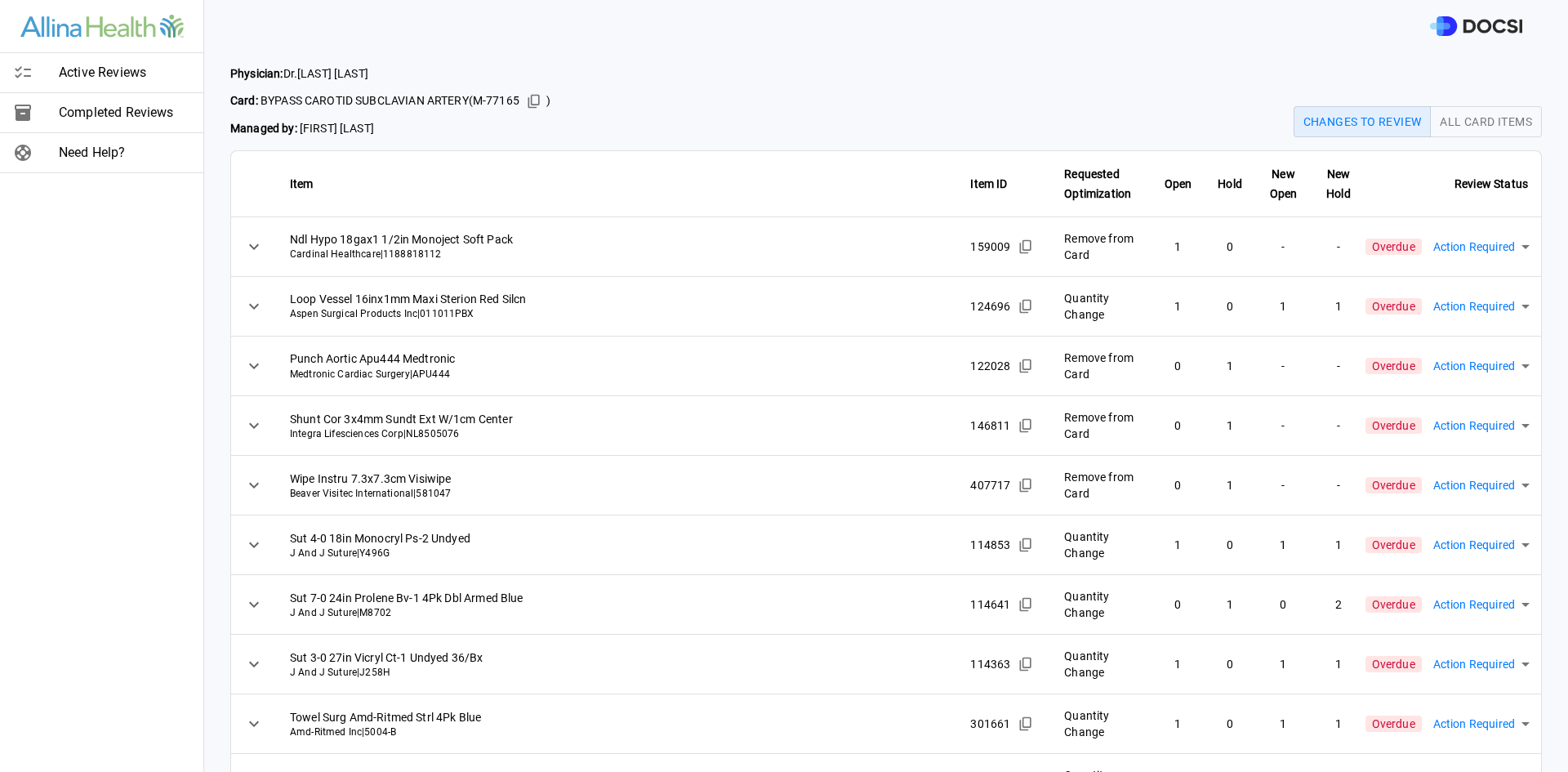 drag, startPoint x: 586, startPoint y: 221, endPoint x: 528, endPoint y: 219, distance: 58.034473 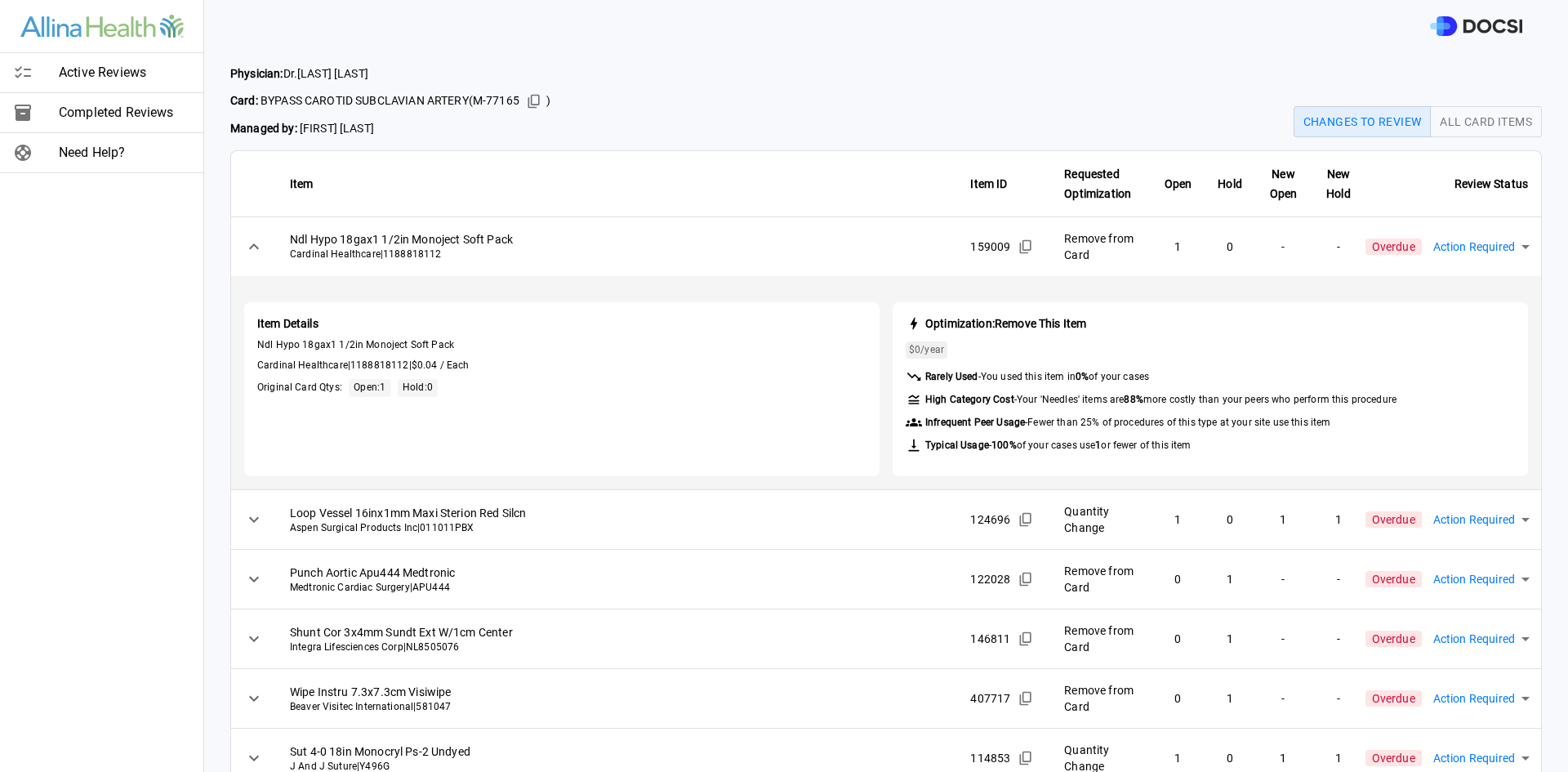 click on "Active Reviews Completed Reviews Need Help?" at bounding box center (102, 386) 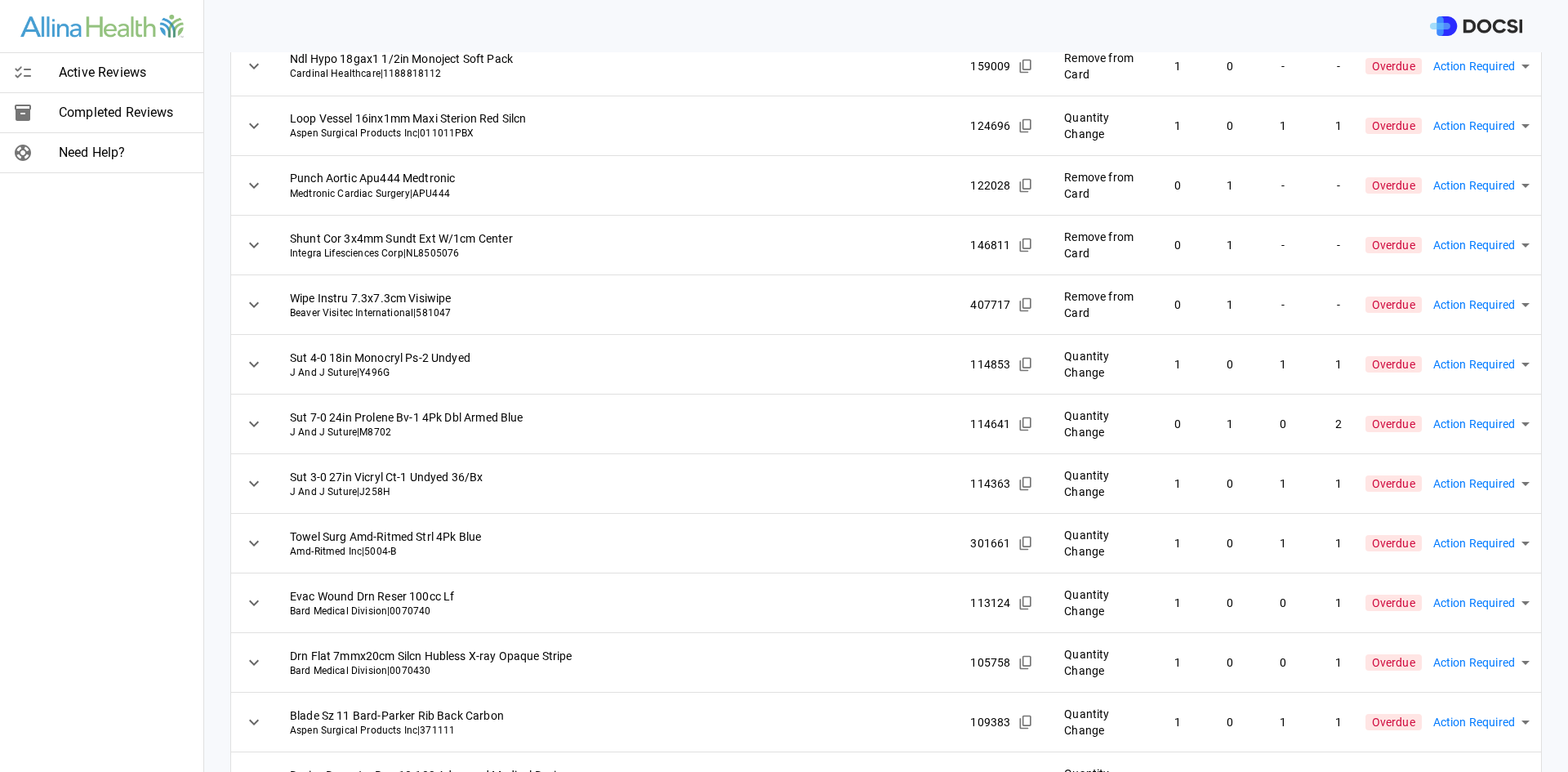 scroll, scrollTop: 0, scrollLeft: 0, axis: both 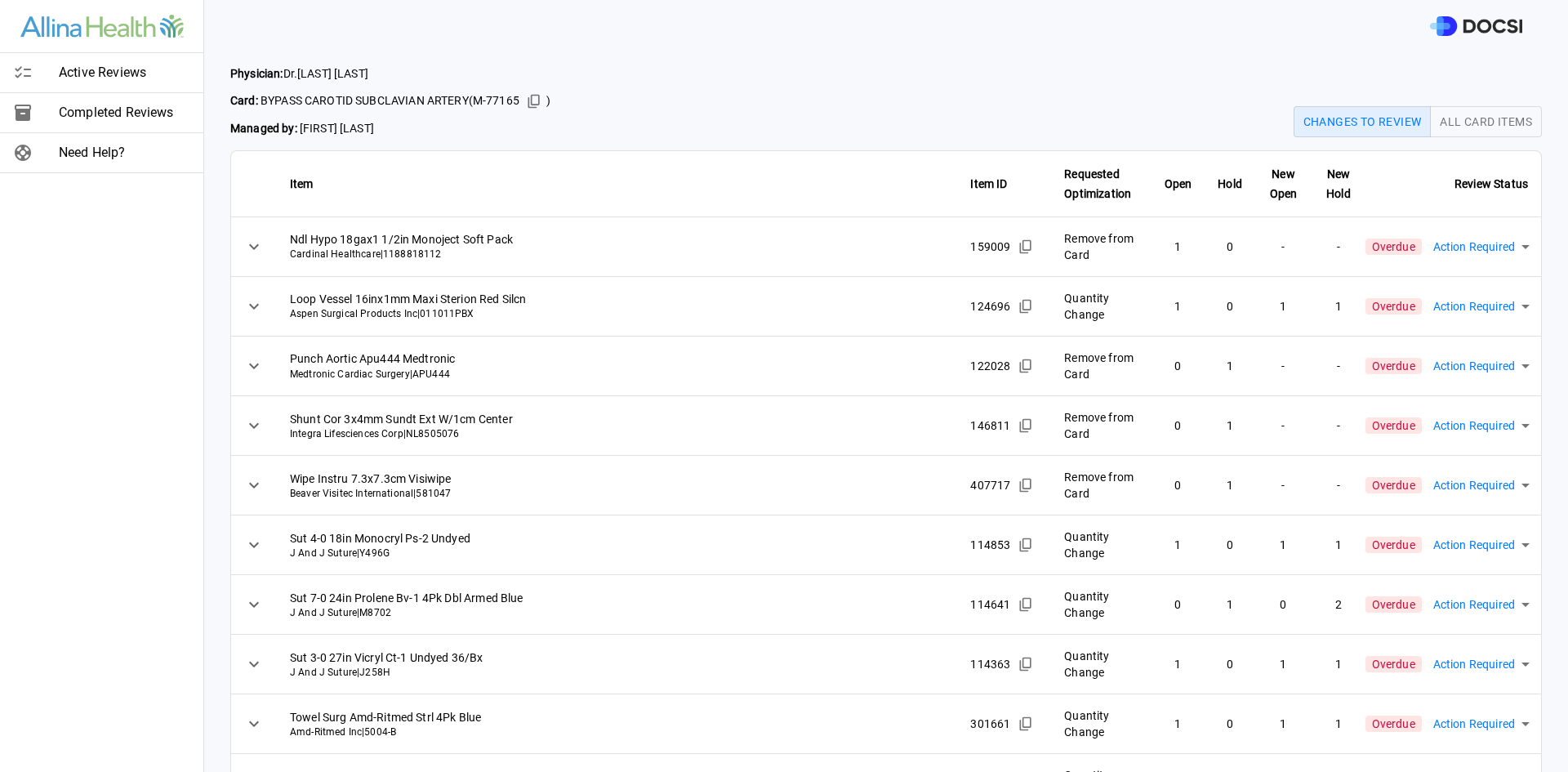 click on "Active Reviews Completed Reviews Need Help? Physician:   Dr.  [LAST]   [LAST] Card:    BYPASS CAROTID SUBCLAVIAN ARTERY  ( M-77165   ) Managed by:    [FIRST] [LAST] Changes to Review All Card Items Item Item ID Requested Optimization Open Hold New Open New Hold Review Status Ndl Hypo 18gax1 1/2in Monoject Soft Pack Cardinal Healthcare  |  1188818112 159009 Remove from Card 1 0 - - Overdue Action Required **** ​ Loop Vessel 16inx1mm Maxi Sterion Red Silcn Aspen Surgical Products Inc  |  011011PBX 124696 Quantity Change 1 0 1 1 Overdue Action Required **** ​ Punch Aortic Apu444 Medtronic Medtronic Cardiac Surgery  |  APU444 122028 Remove from Card 0 1 - - Overdue Action Required **** ​ Shunt Cor 3x4mm Sundt Ext W/1cm Center Integra Lifesciences Corp  |  NL8505076 146811 Remove from Card 0 1 - - Overdue Action Required **** ​ Wipe Instru 7.3x7.3cm Visiwipe Beaver Visitec International  |  581047 407717 Remove from Card 0 1 - - Overdue Action Required **** ​ Sut 4-0 18in Monocryl Ps-2 Undyed  |  1" at bounding box center [784, 386] 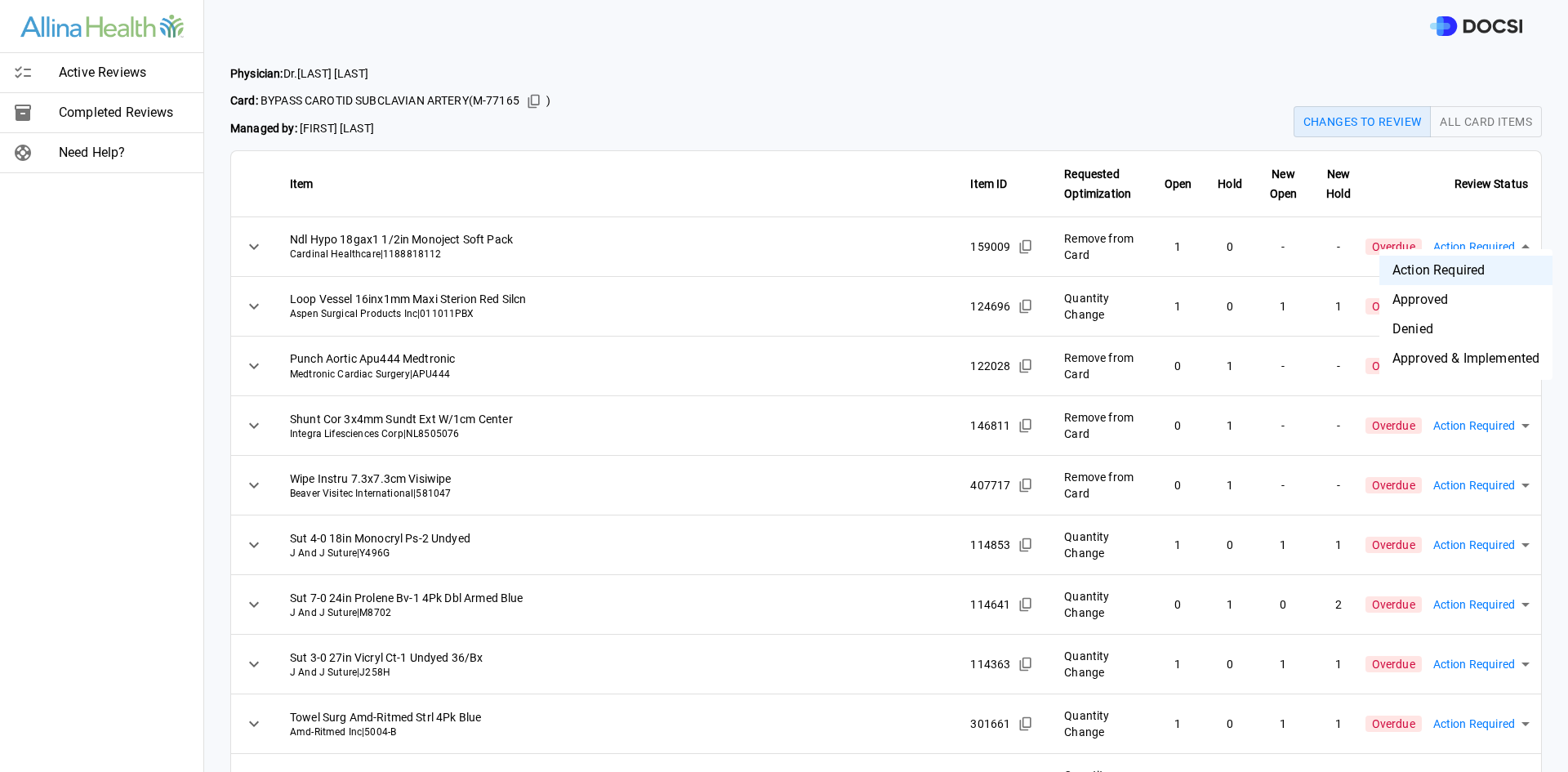 click on "Approved & Implemented" at bounding box center [1466, 359] 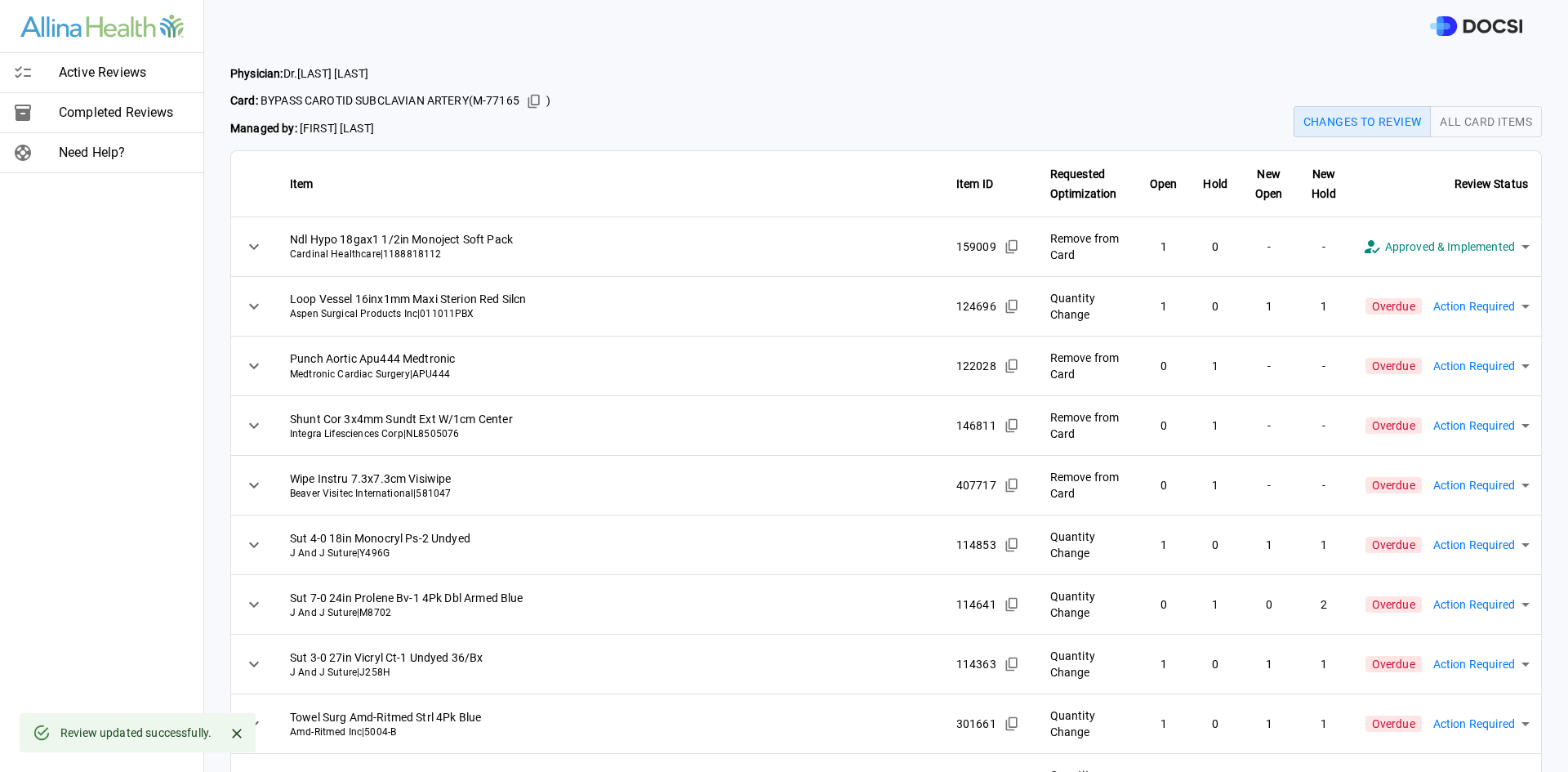 click on "**********" at bounding box center (784, 386) 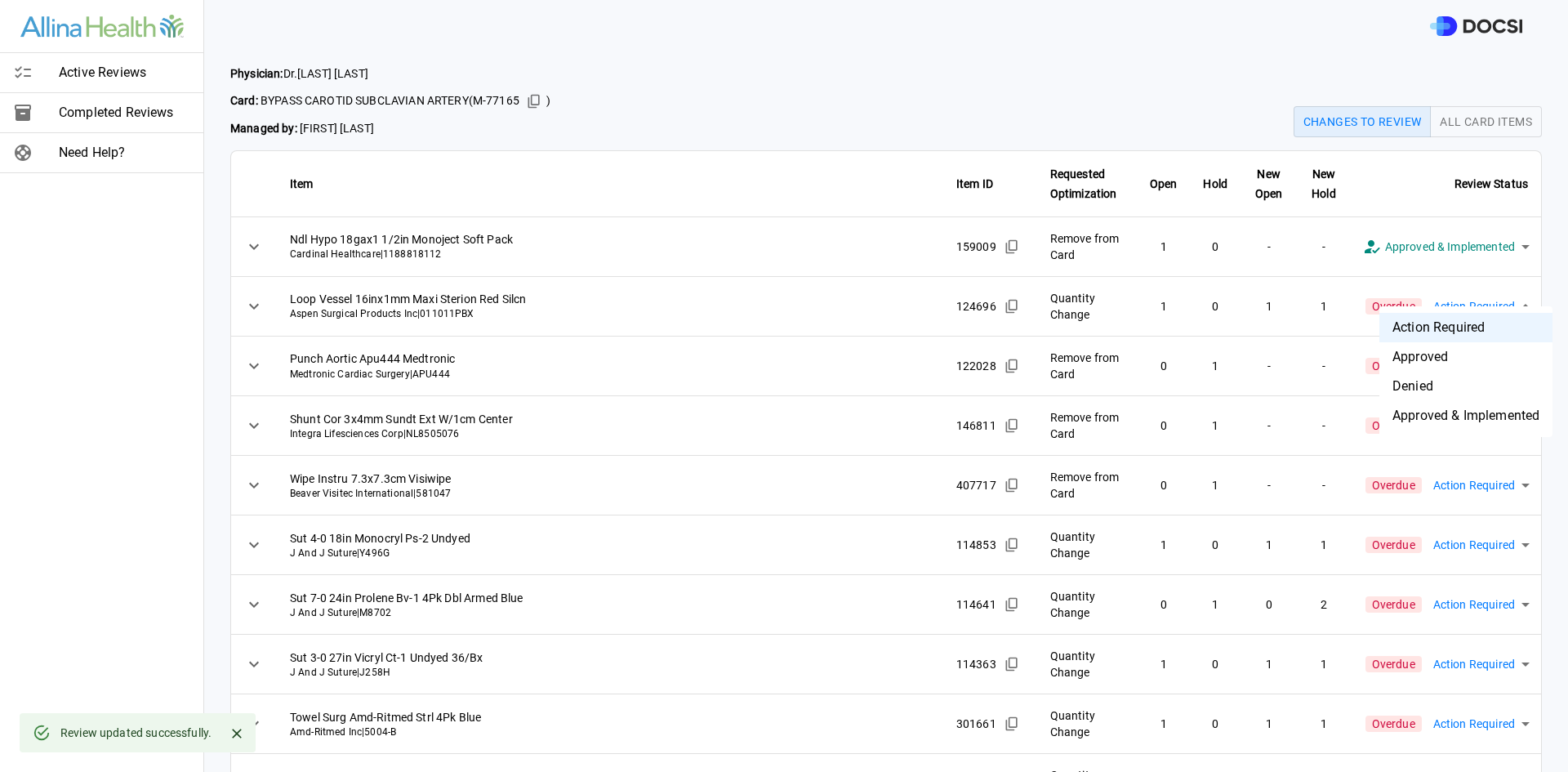 click on "Approved & Implemented" at bounding box center [1466, 416] 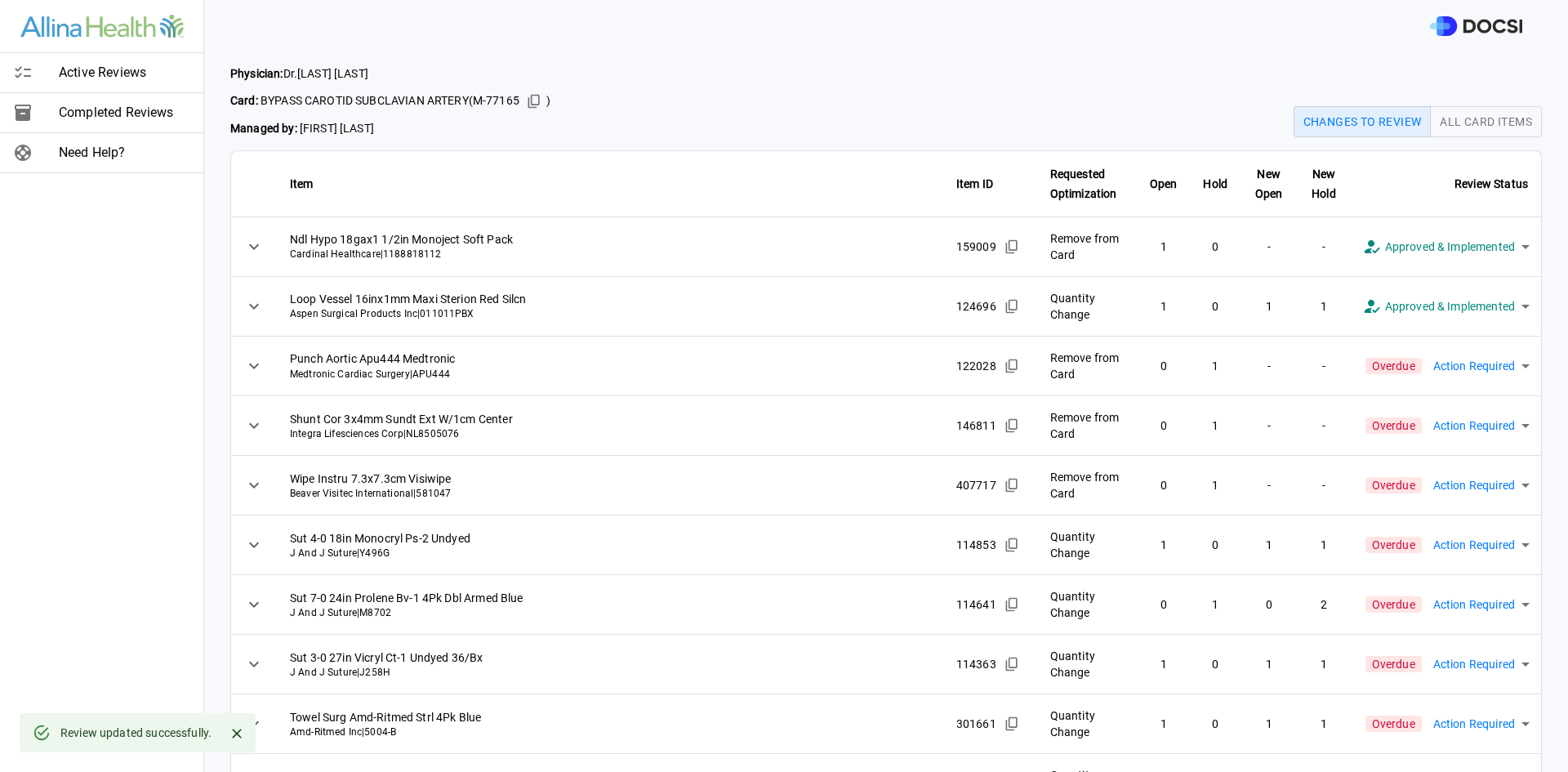click on "**********" at bounding box center [784, 386] 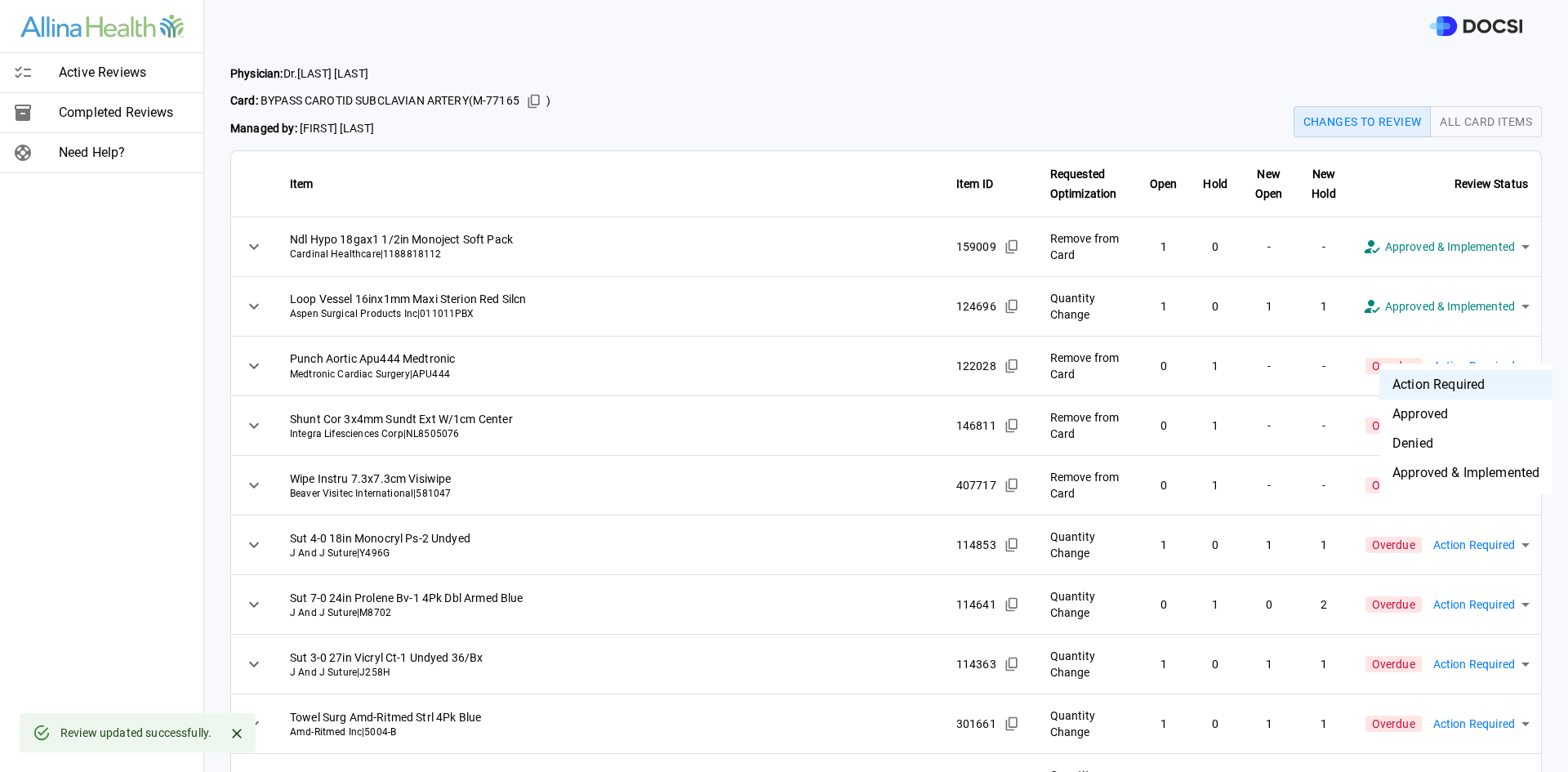 click on "Approved & Implemented" at bounding box center [1466, 473] 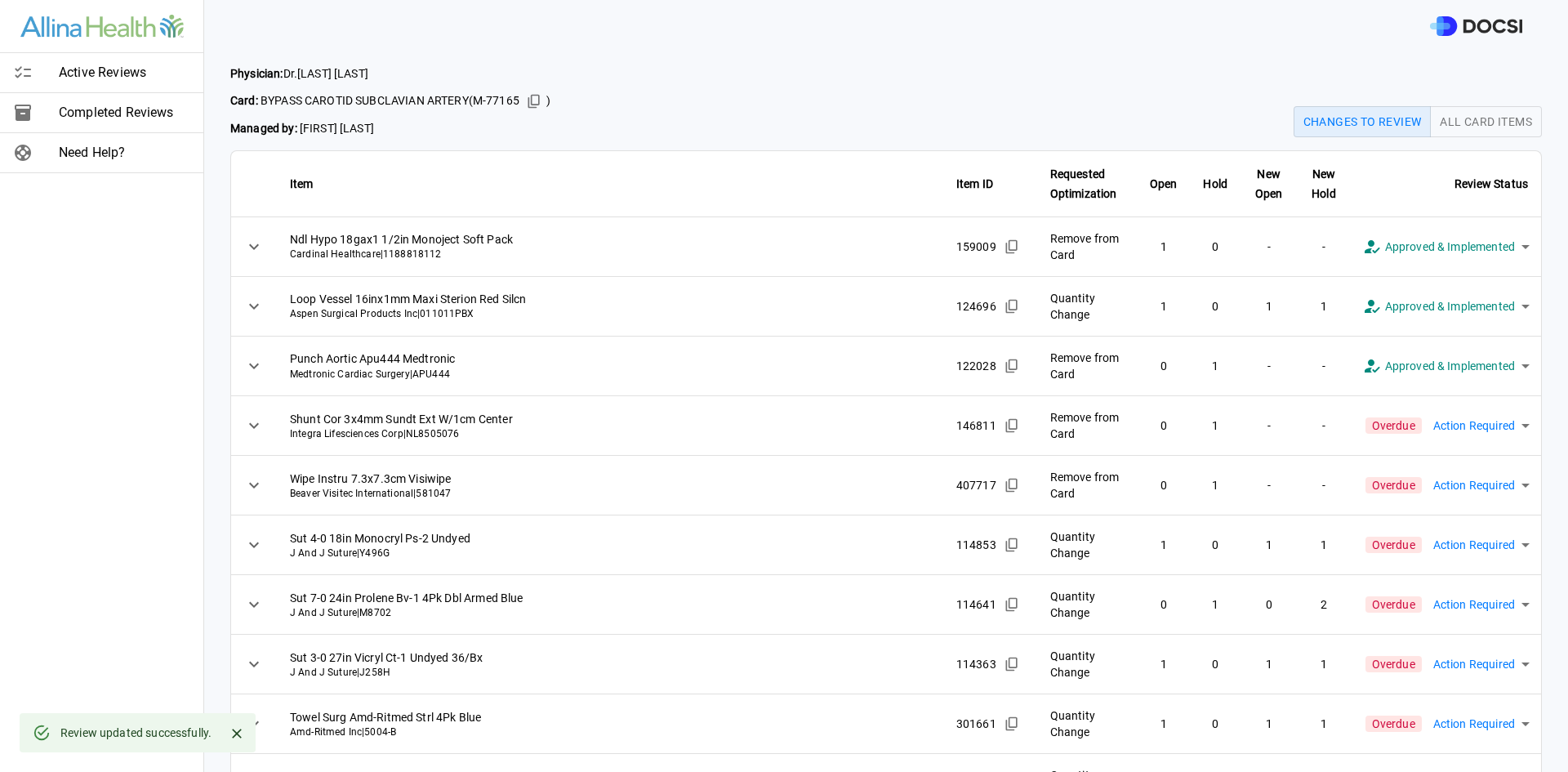 click on "**********" at bounding box center [784, 386] 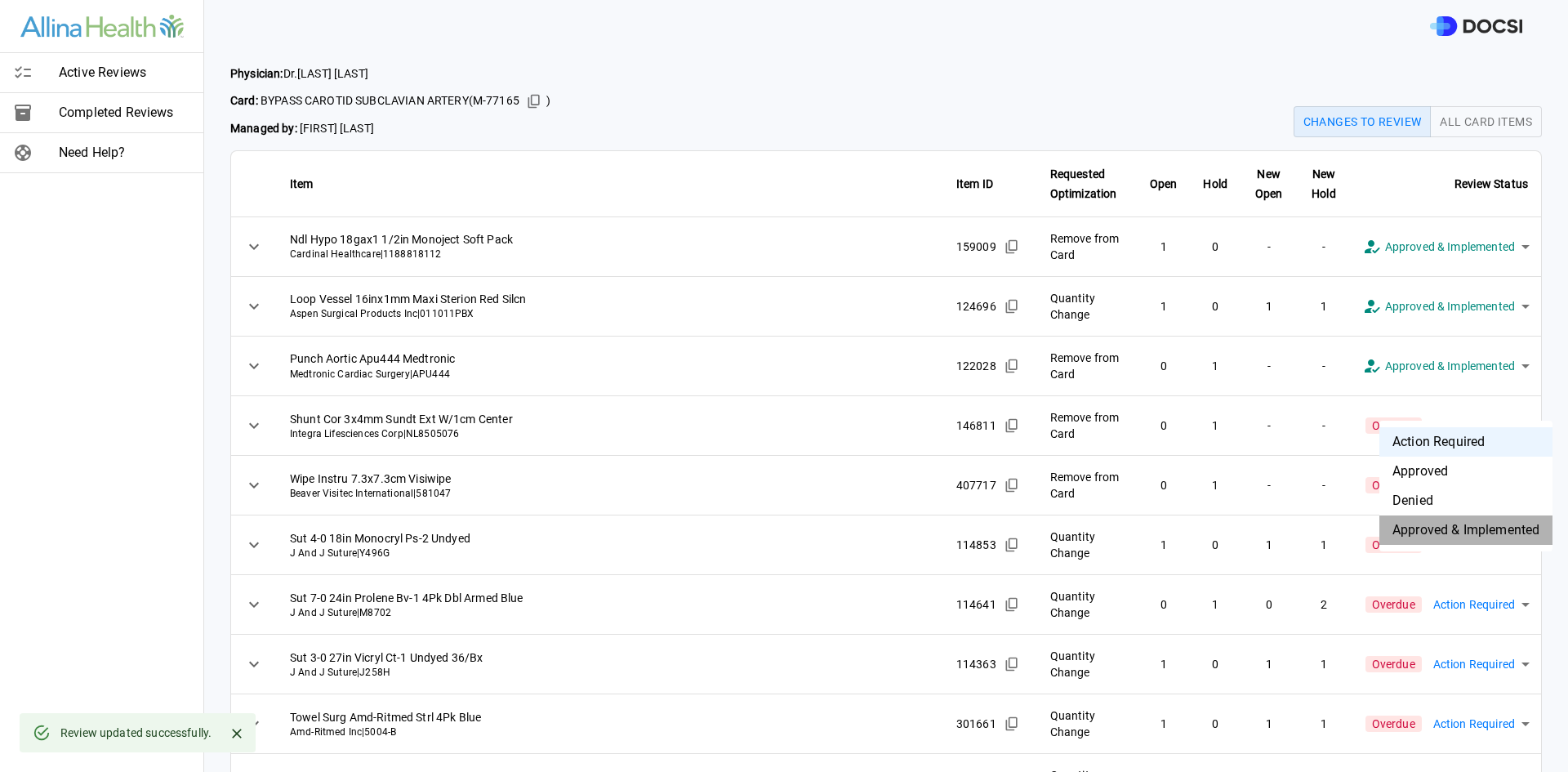 click on "Approved & Implemented" at bounding box center [1466, 530] 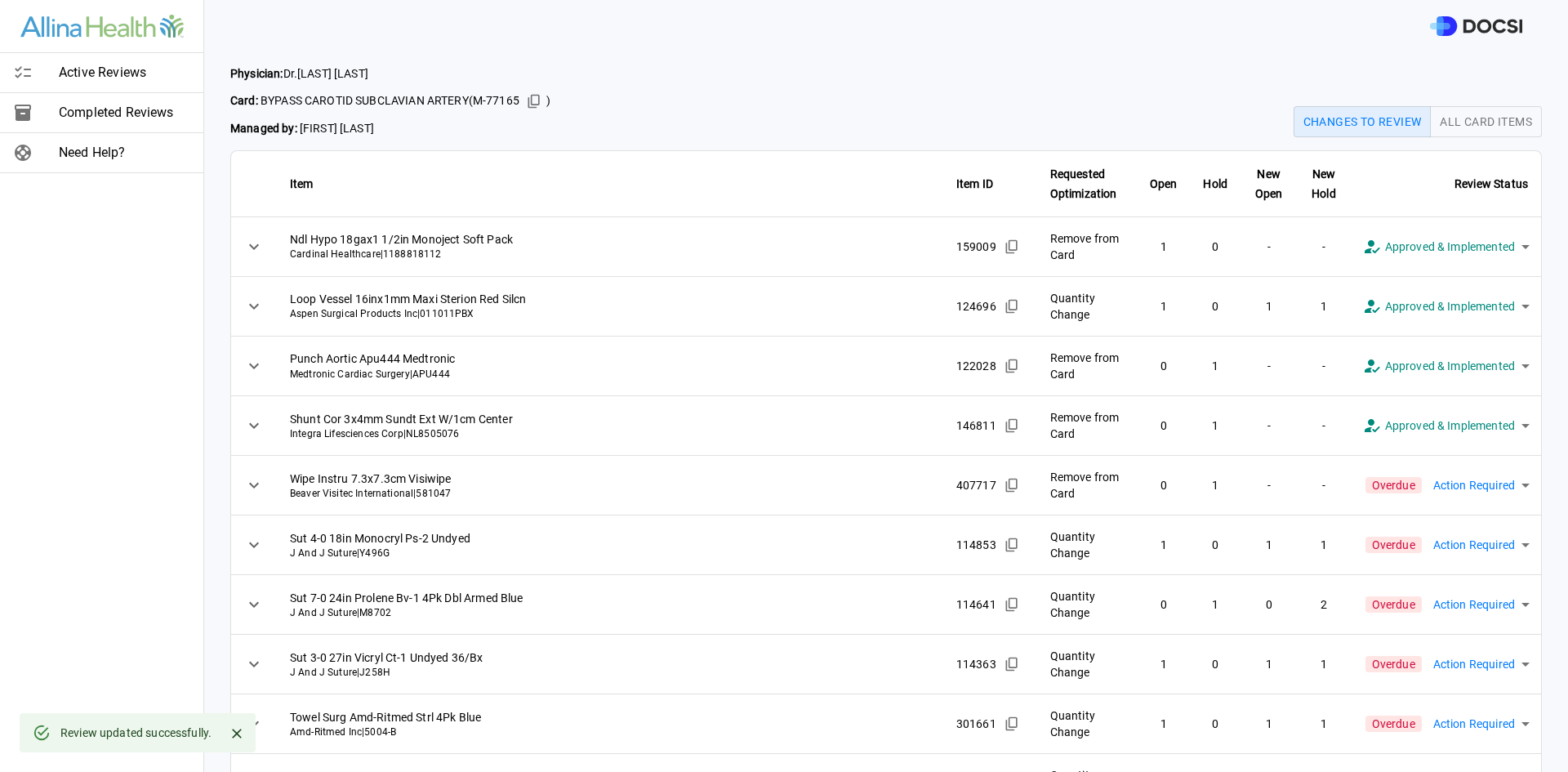 click on "**********" at bounding box center [784, 386] 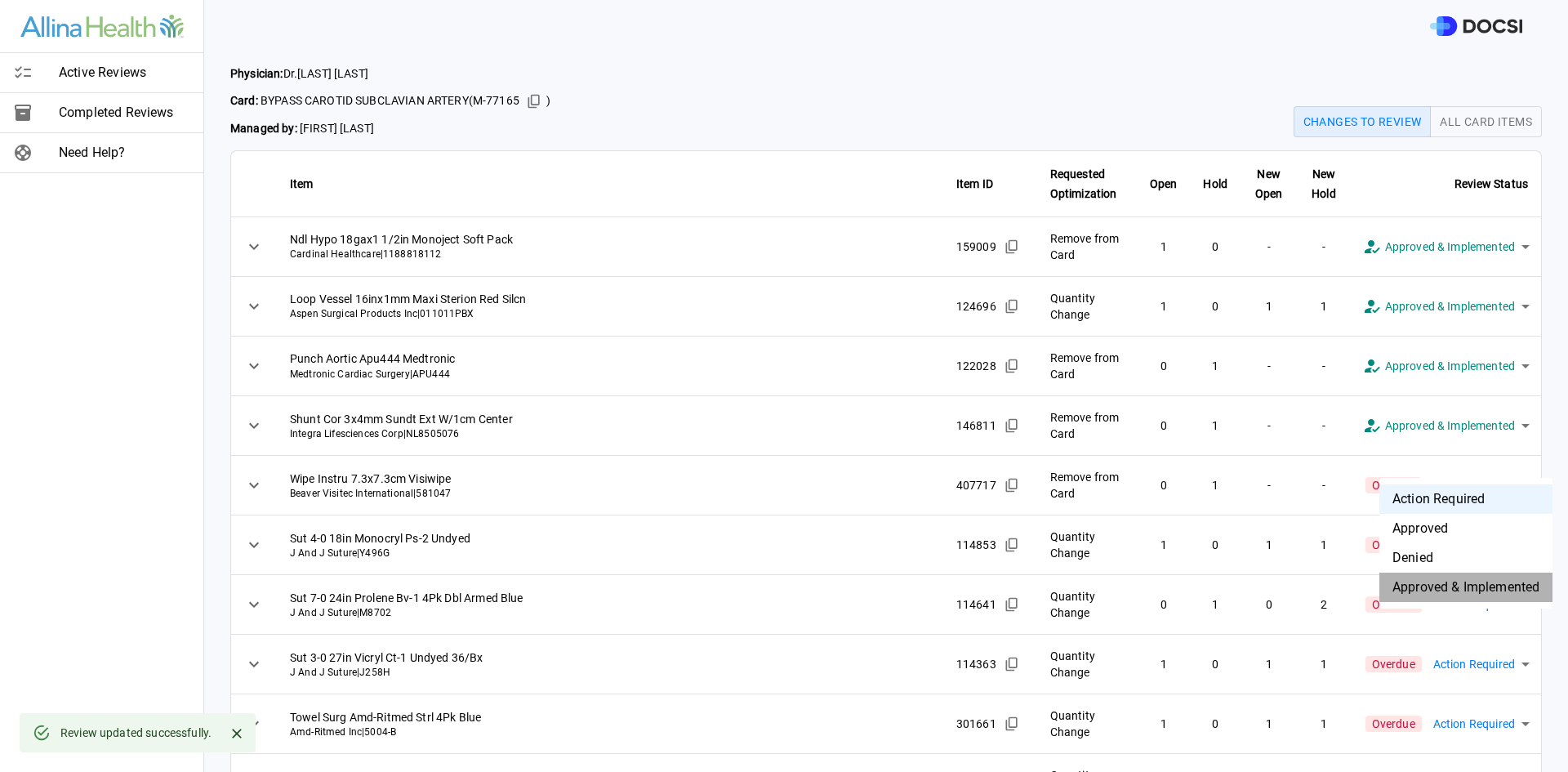 click on "Approved & Implemented" at bounding box center [1466, 587] 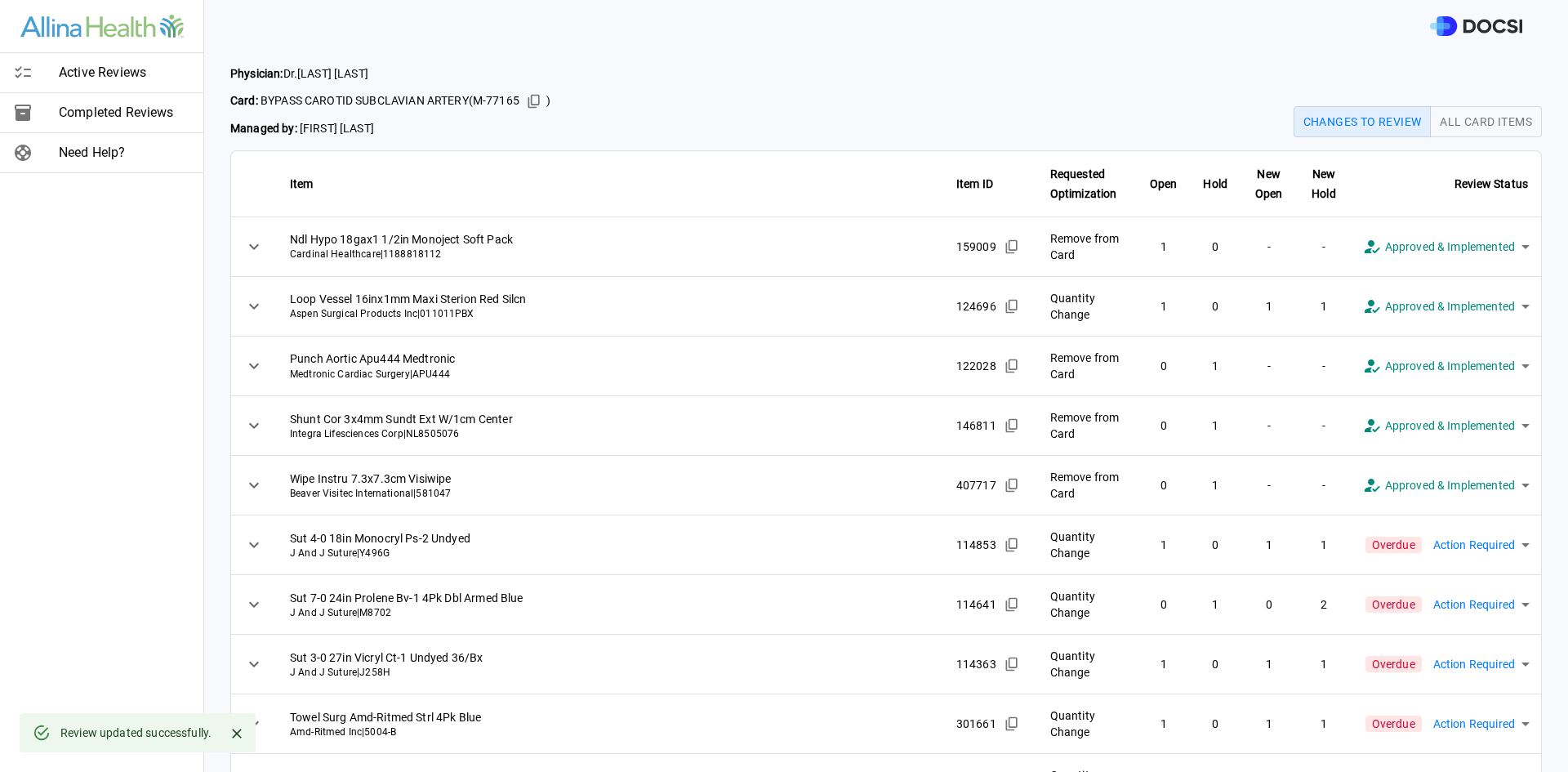 click at bounding box center (886, 26) 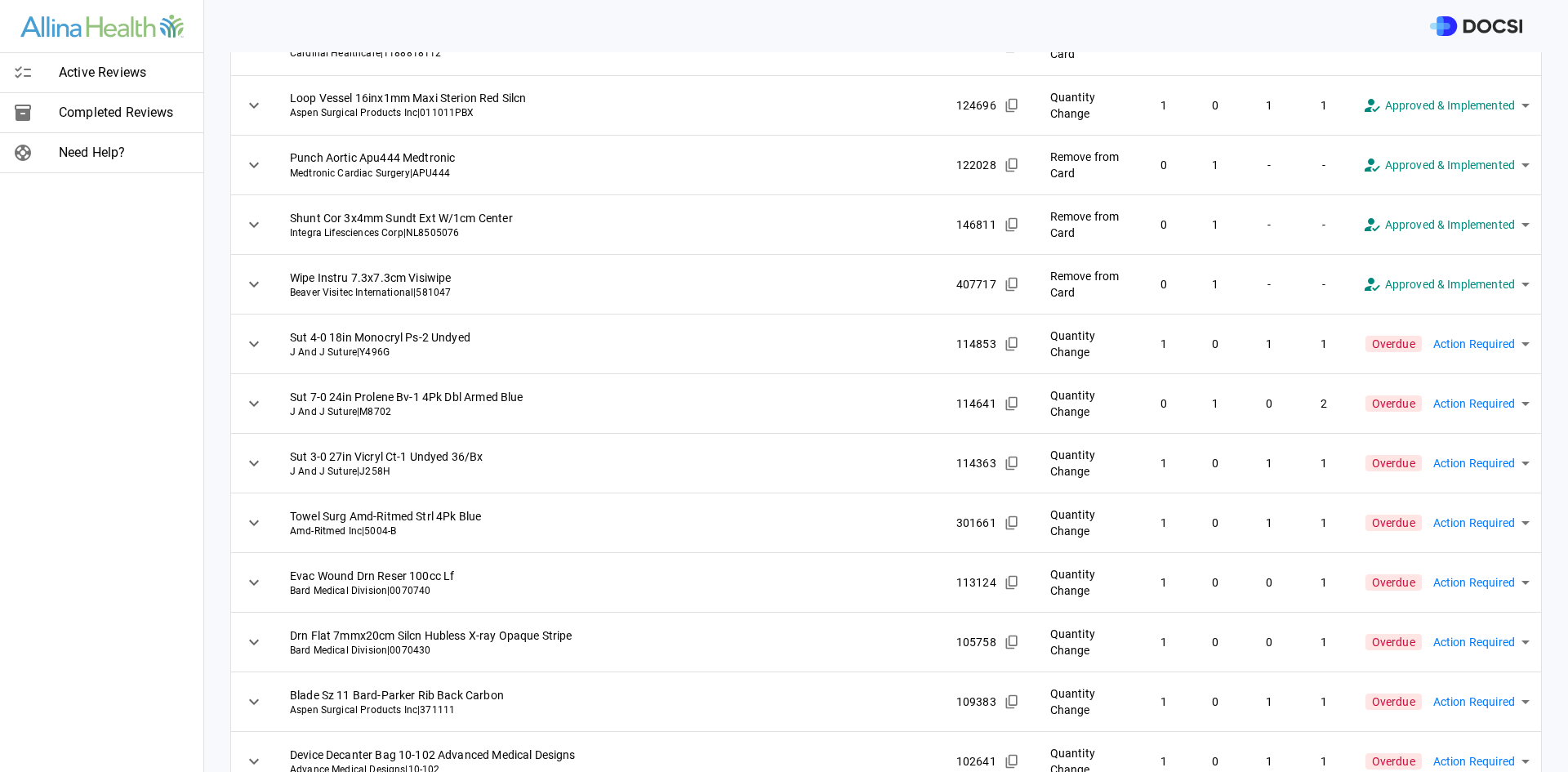 scroll, scrollTop: 204, scrollLeft: 0, axis: vertical 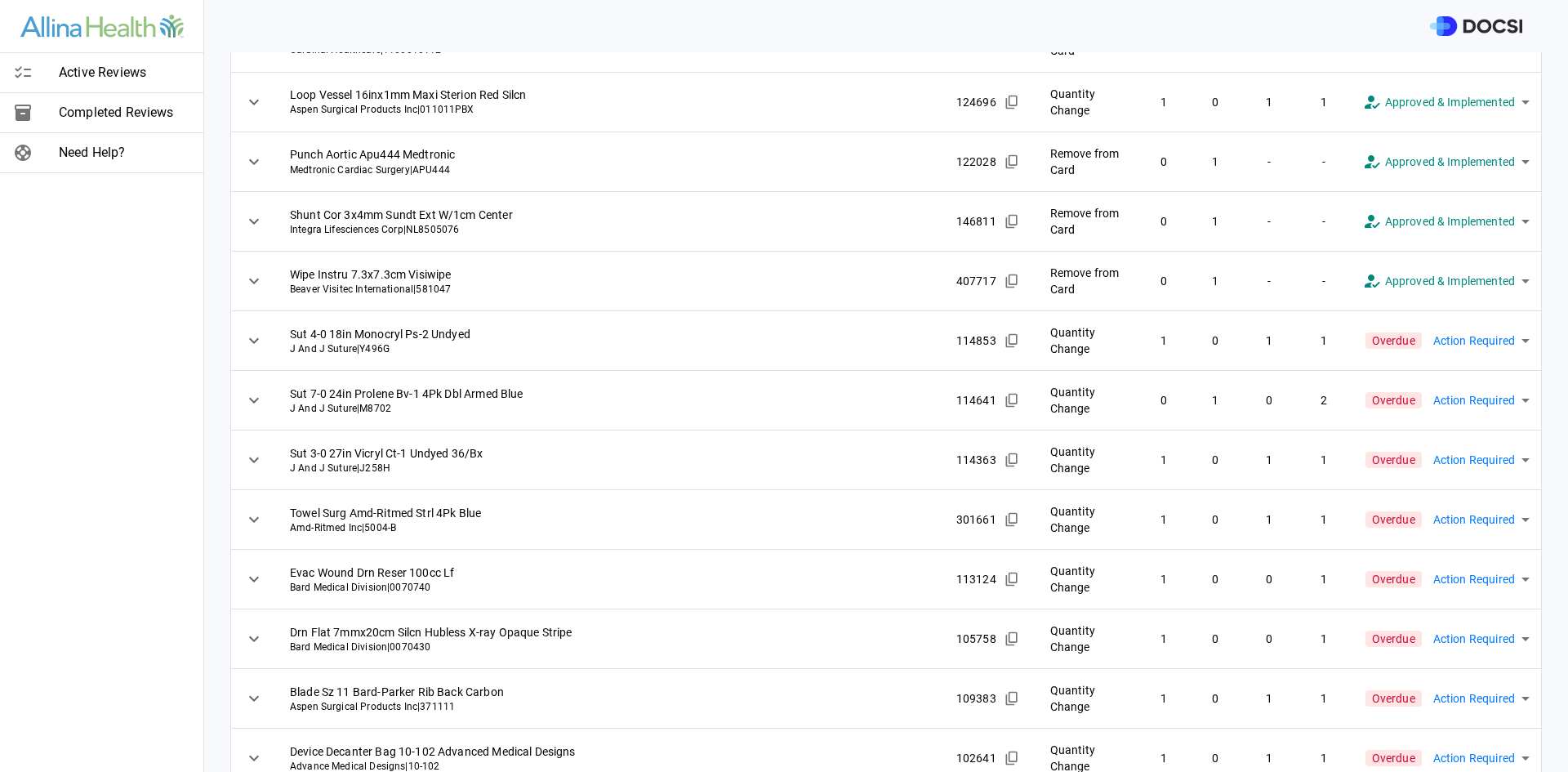 click on "**********" at bounding box center (784, 386) 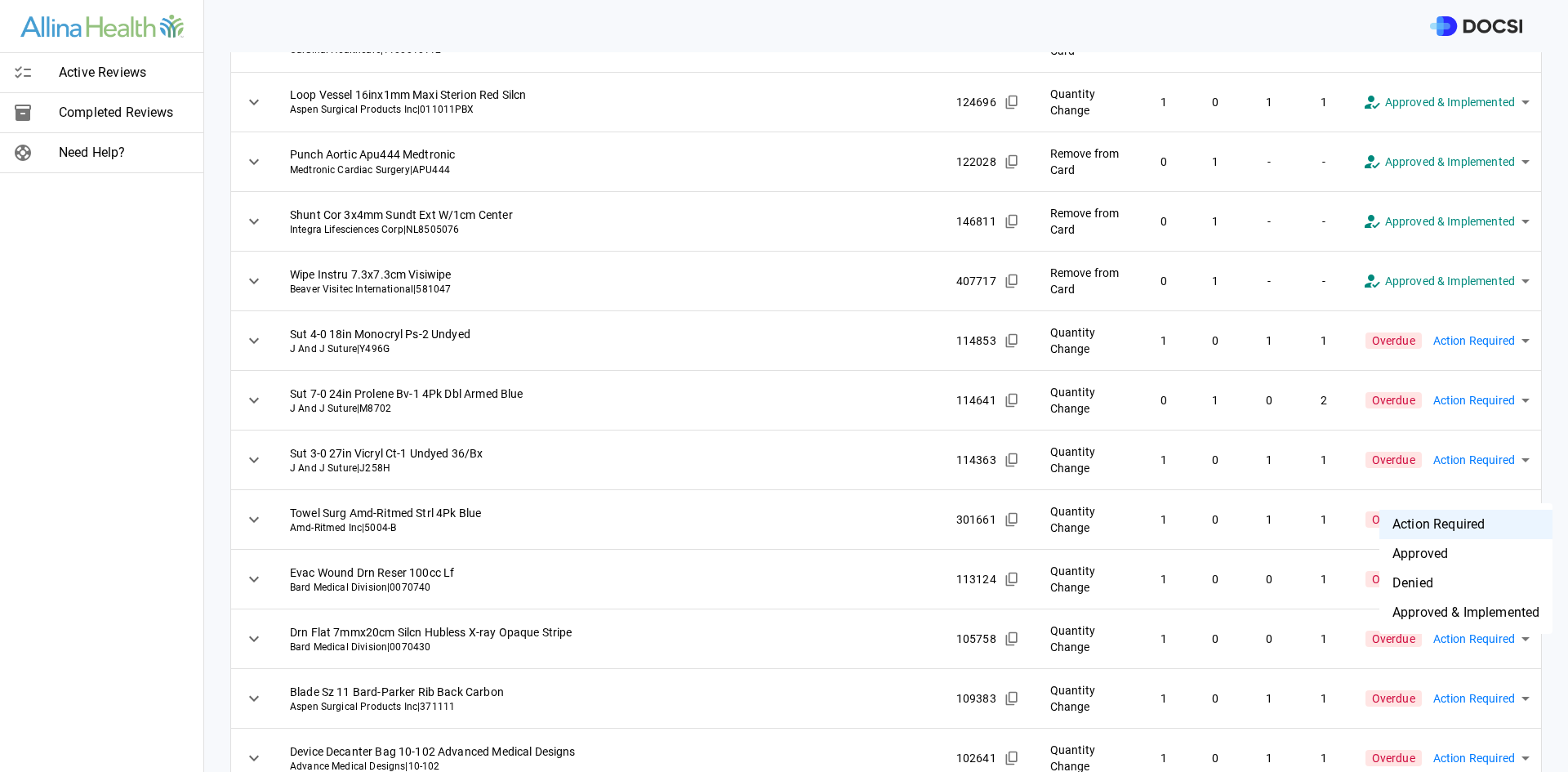 click on "Approved & Implemented" at bounding box center (1466, 613) 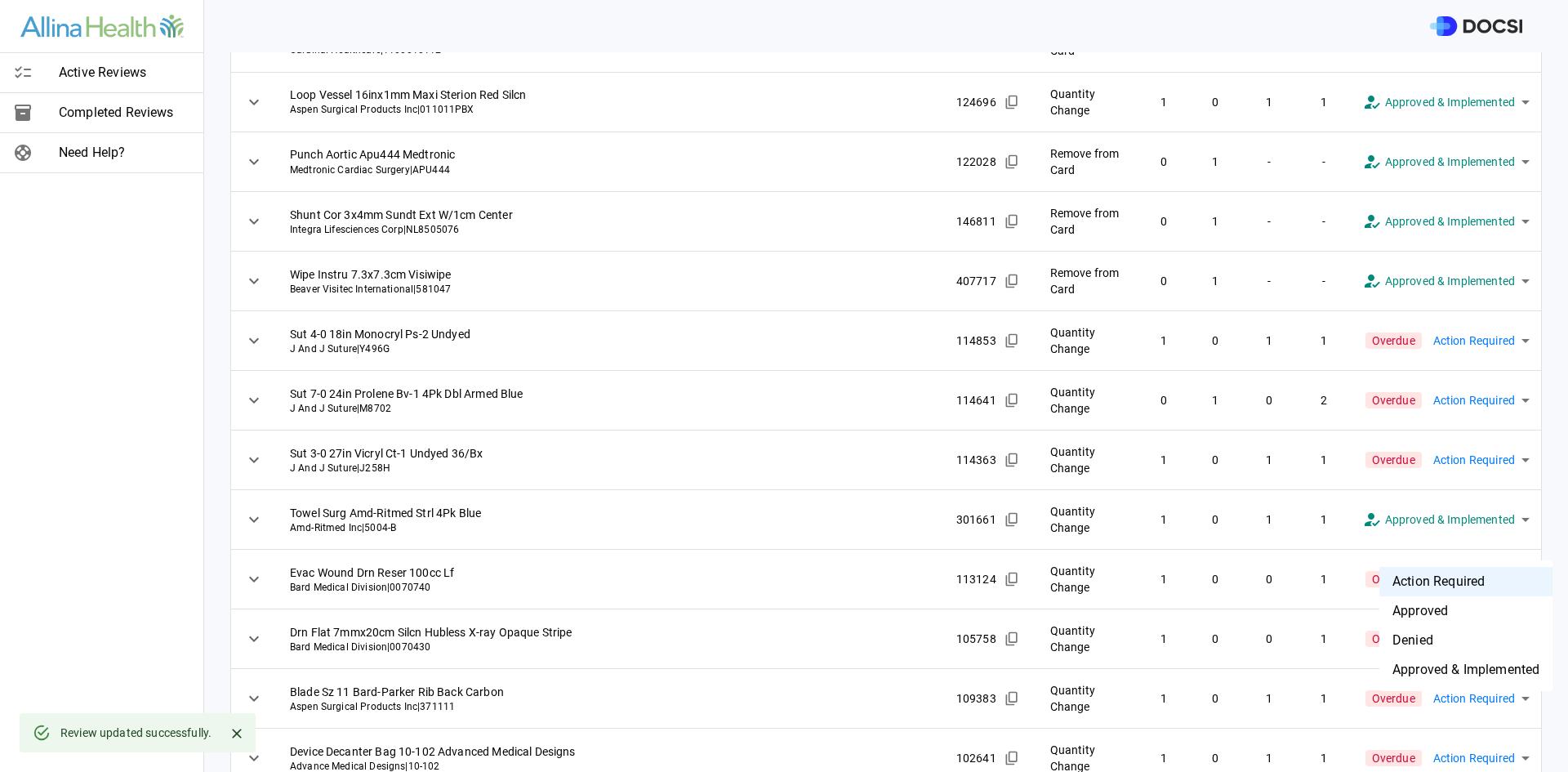 click on "**********" at bounding box center (784, 386) 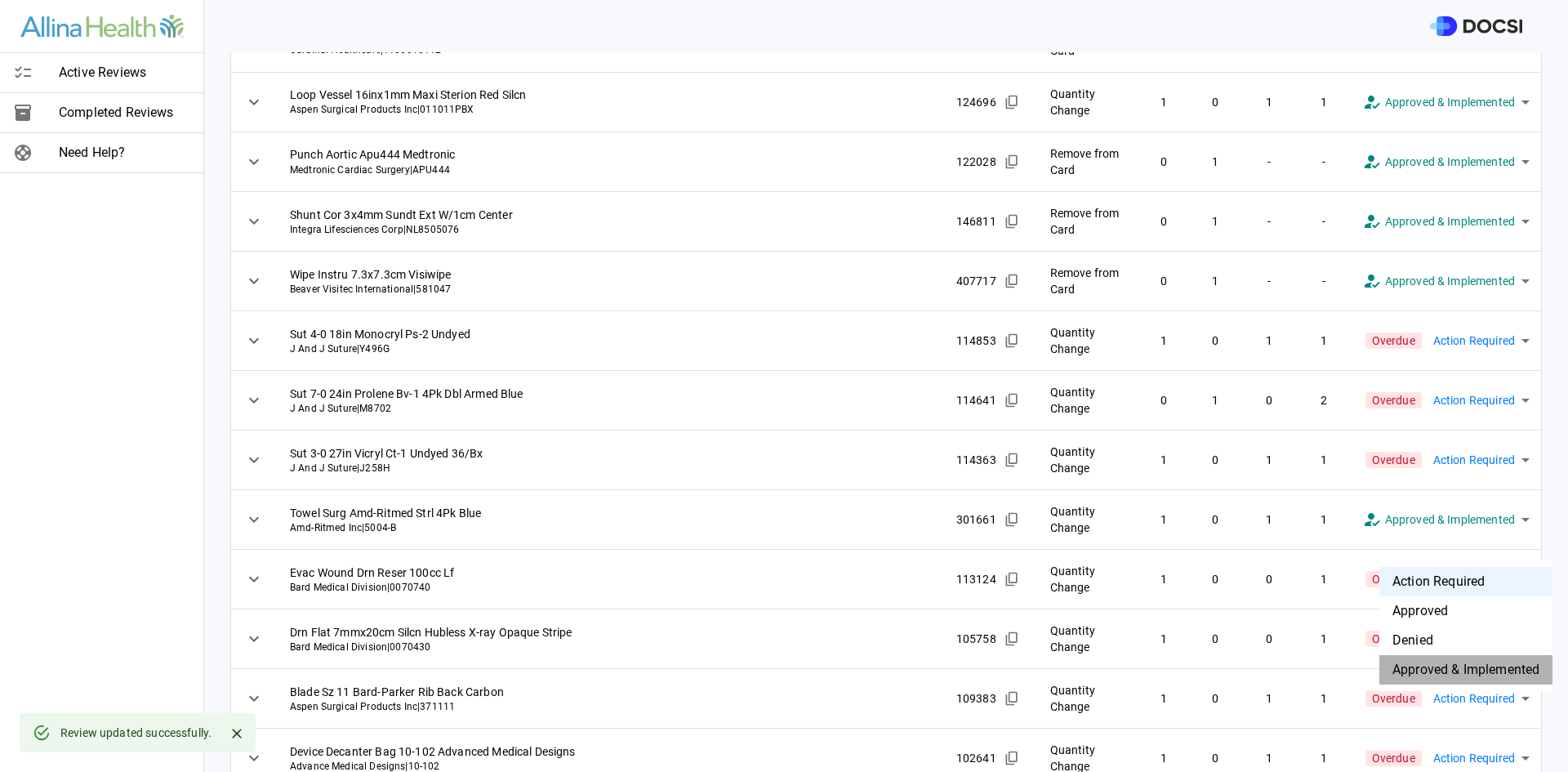 drag, startPoint x: 1488, startPoint y: 669, endPoint x: 1486, endPoint y: 659, distance: 10.198039 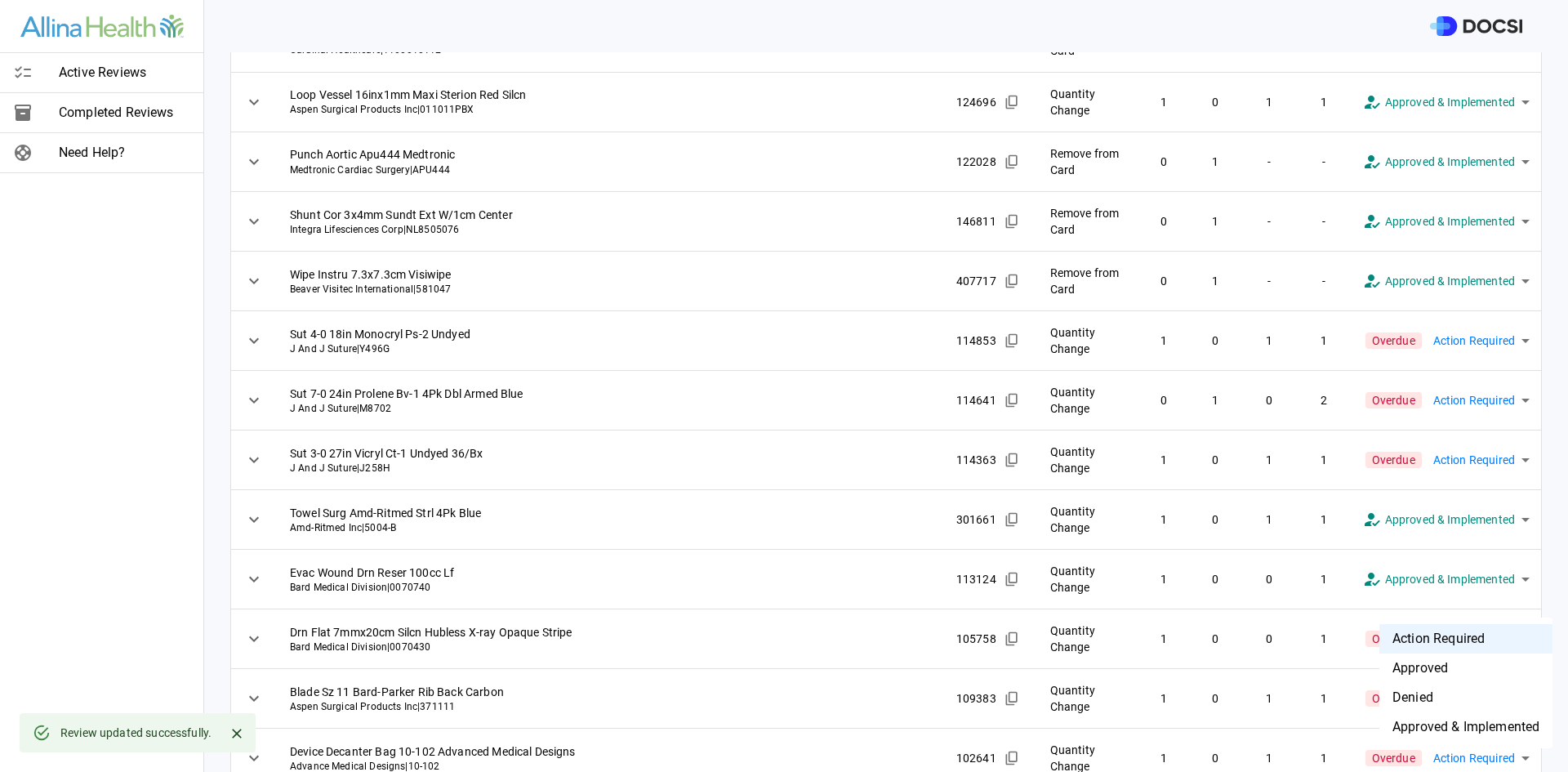 click on "**********" at bounding box center [784, 386] 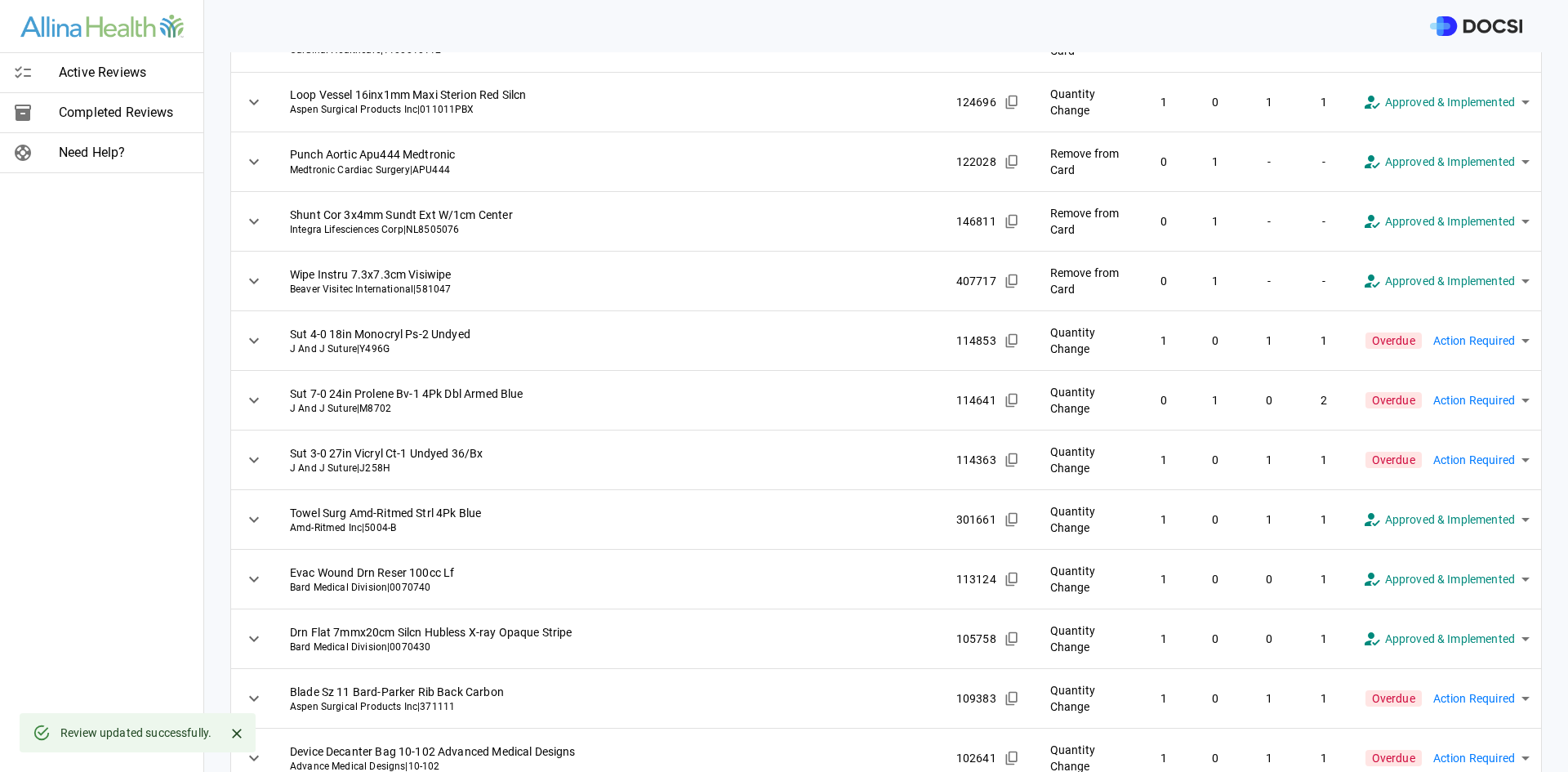 click on "**********" at bounding box center [784, 386] 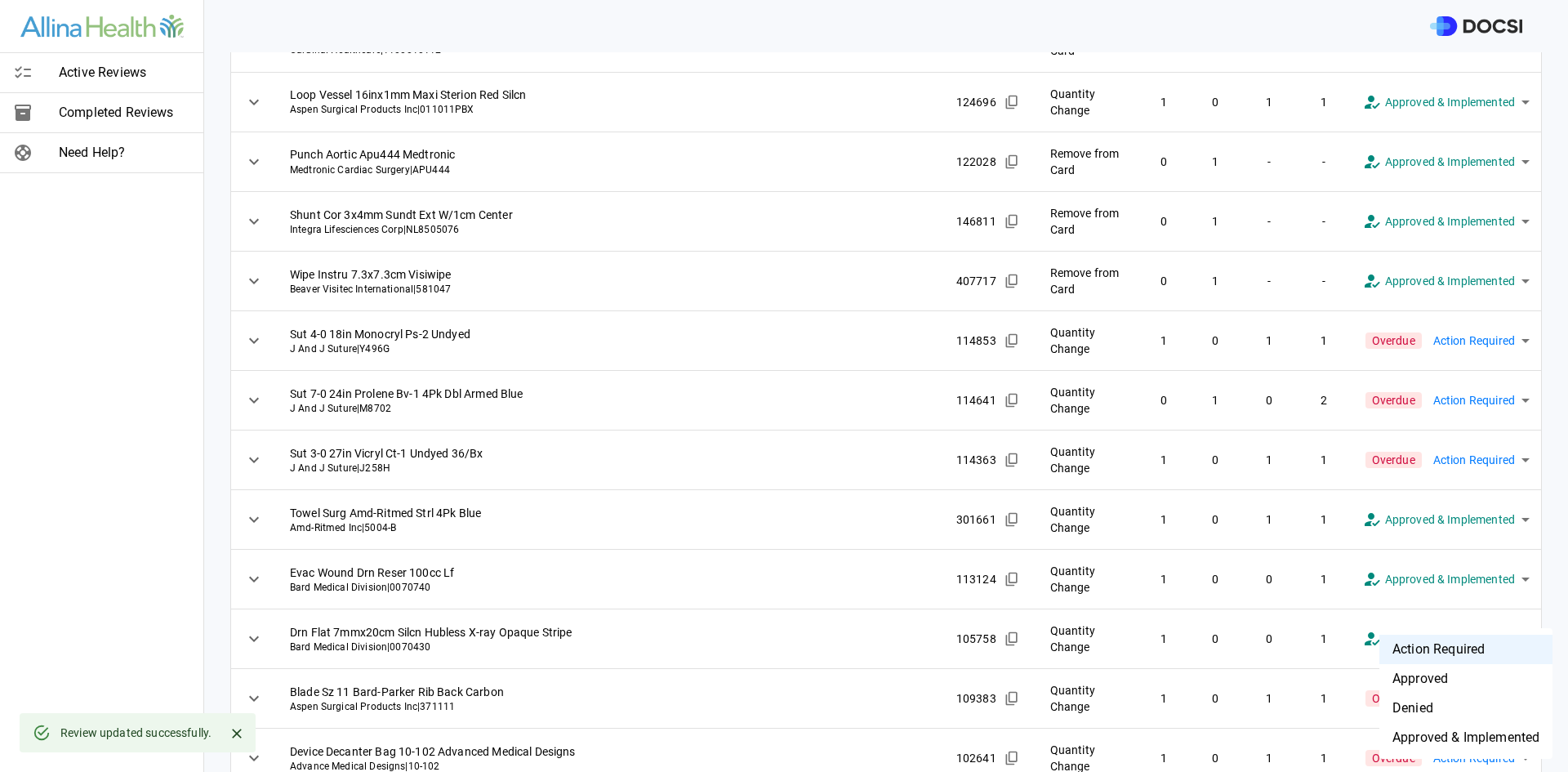 click on "Approved & Implemented" at bounding box center [1466, 738] 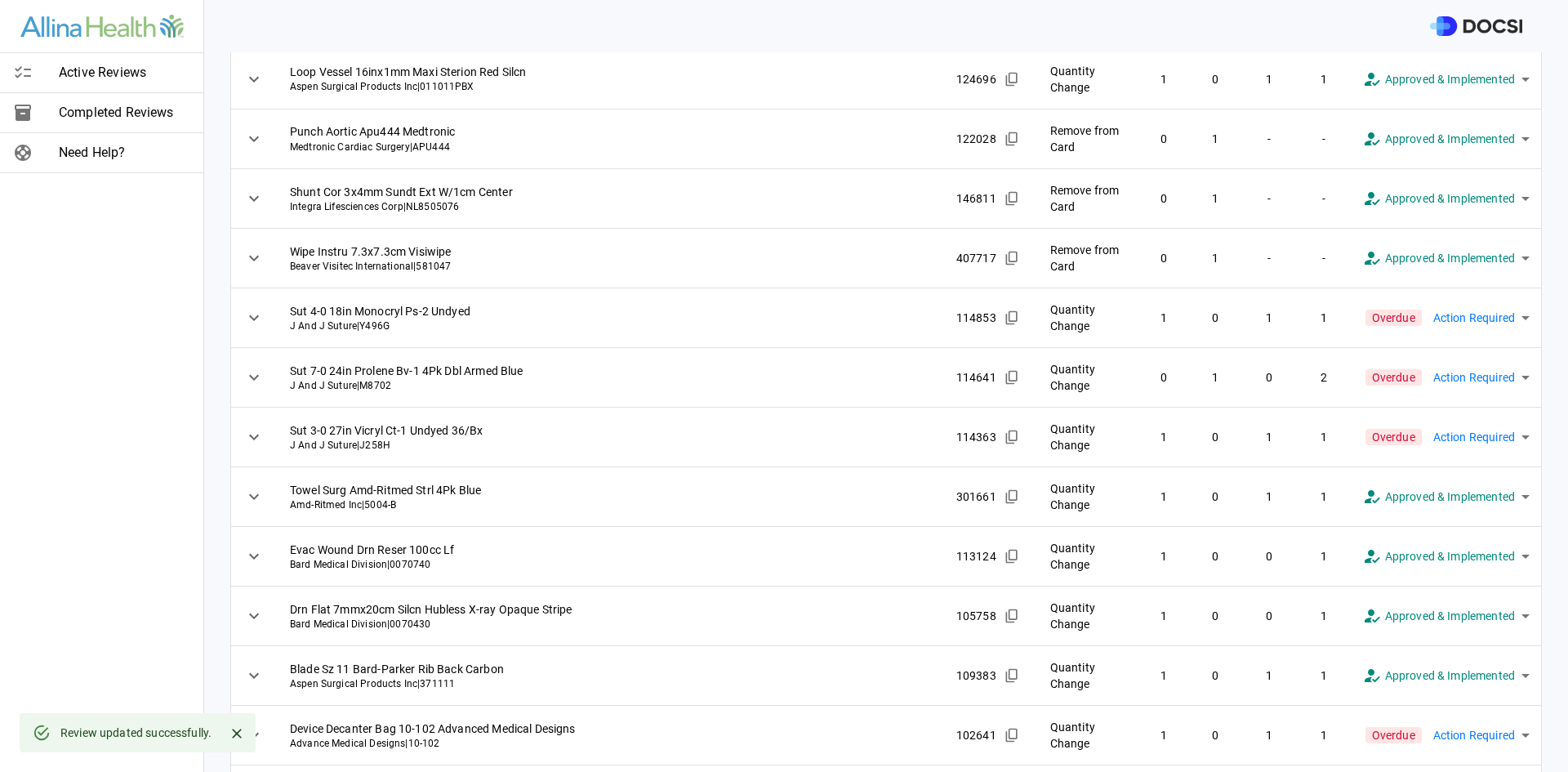 scroll, scrollTop: 241, scrollLeft: 0, axis: vertical 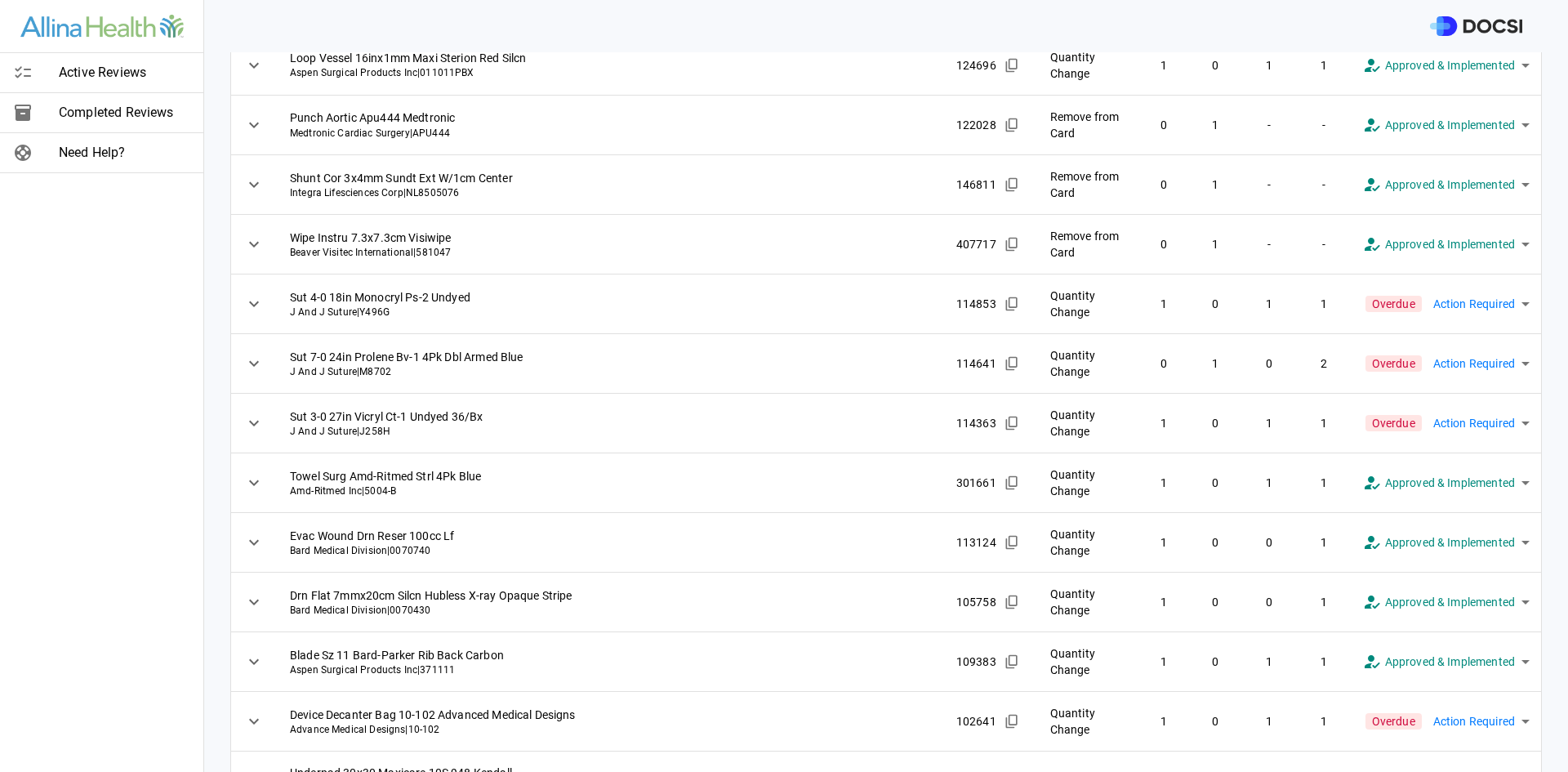 click on "**********" at bounding box center (784, 386) 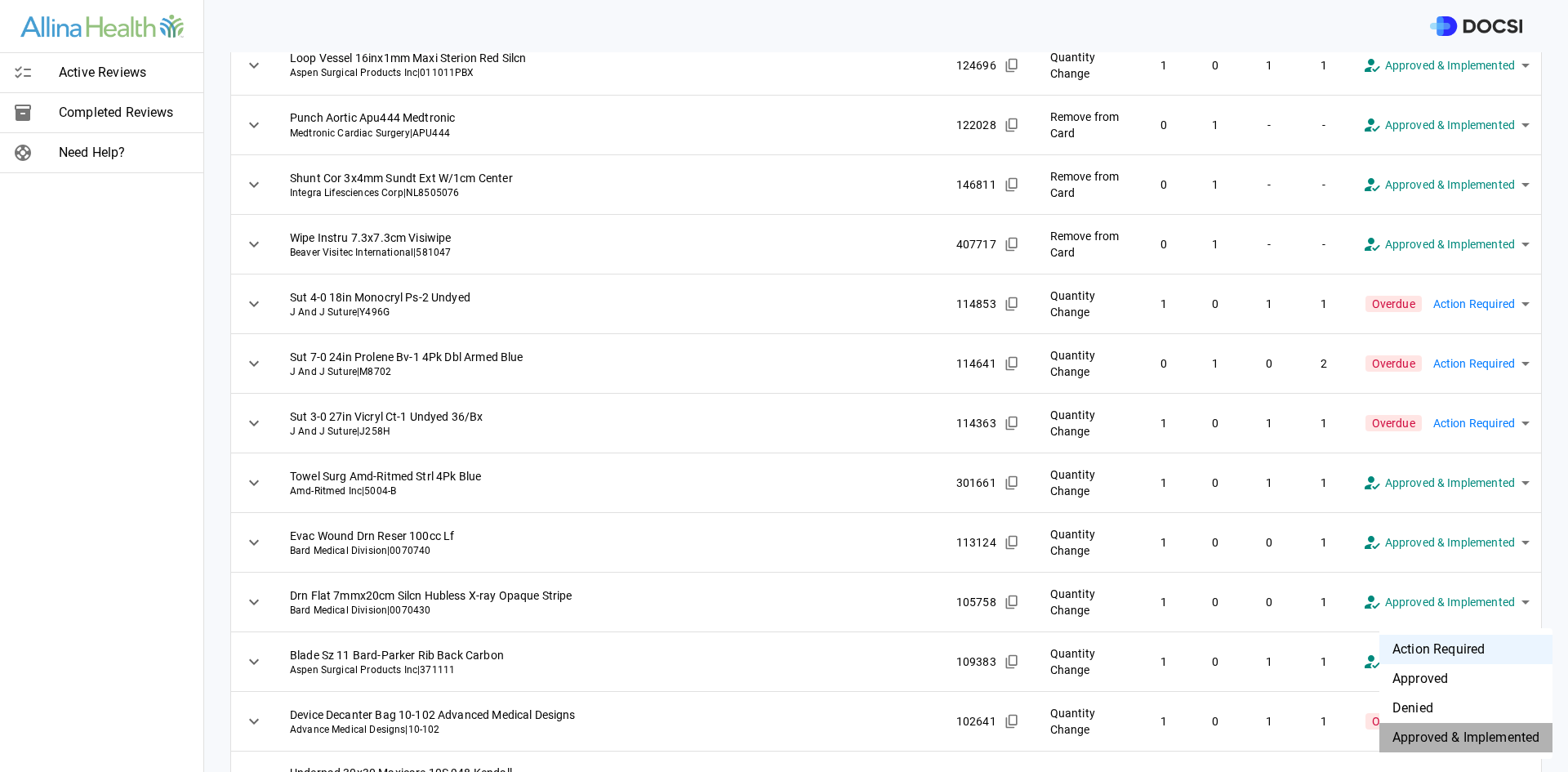click on "Approved & Implemented" at bounding box center (1466, 738) 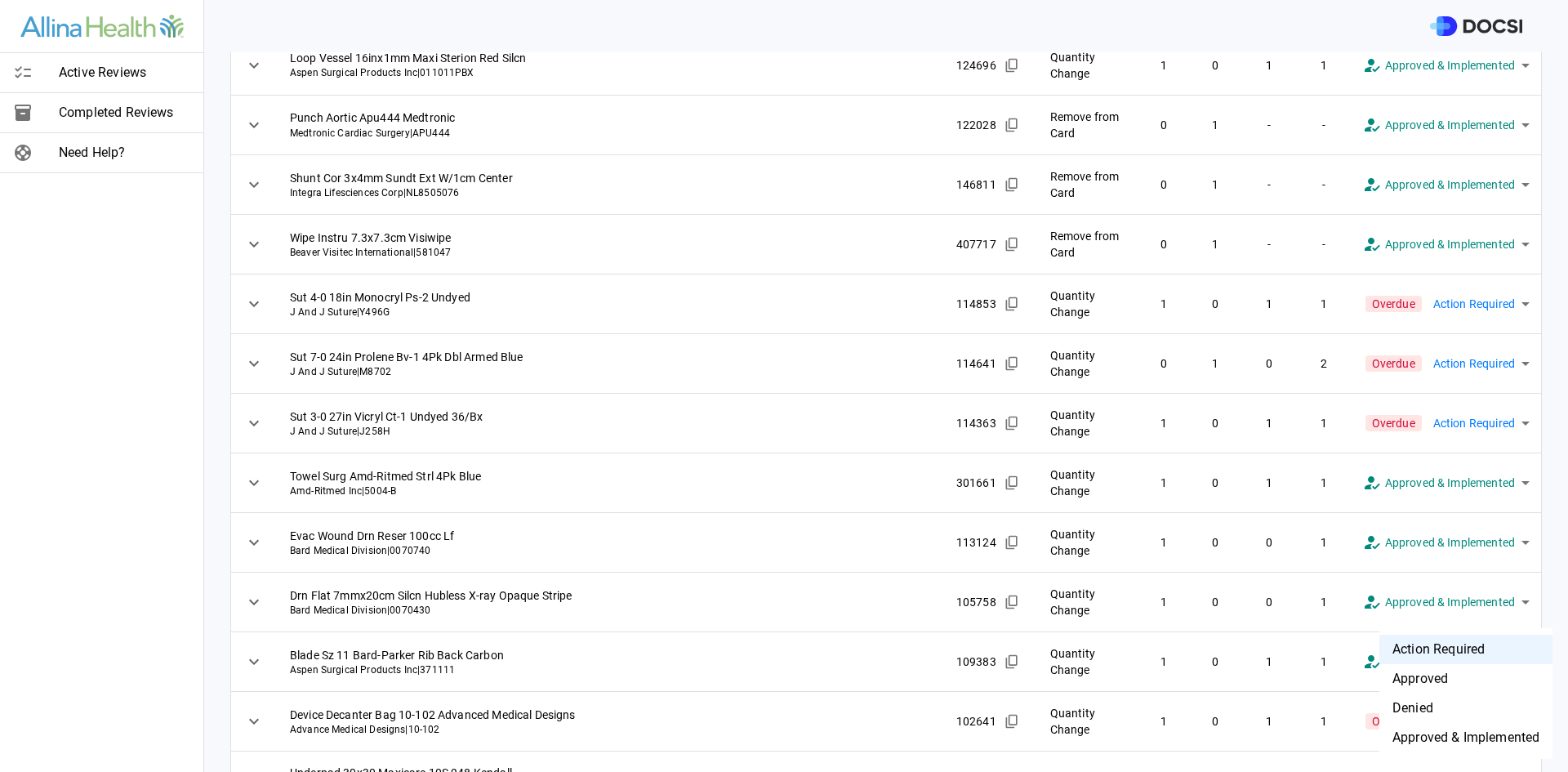 click on "**********" at bounding box center (784, 386) 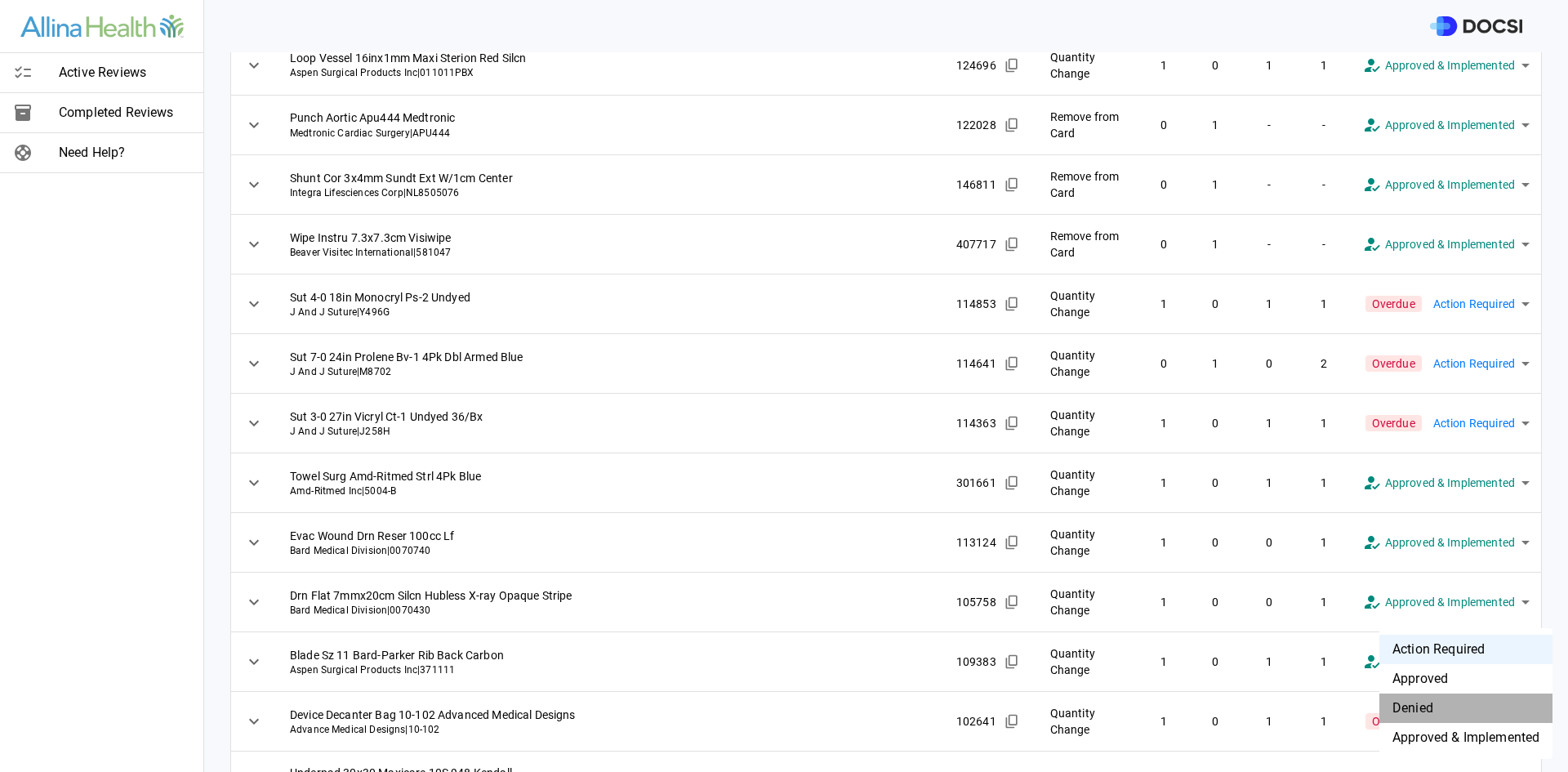 click on "Denied" at bounding box center [1466, 708] 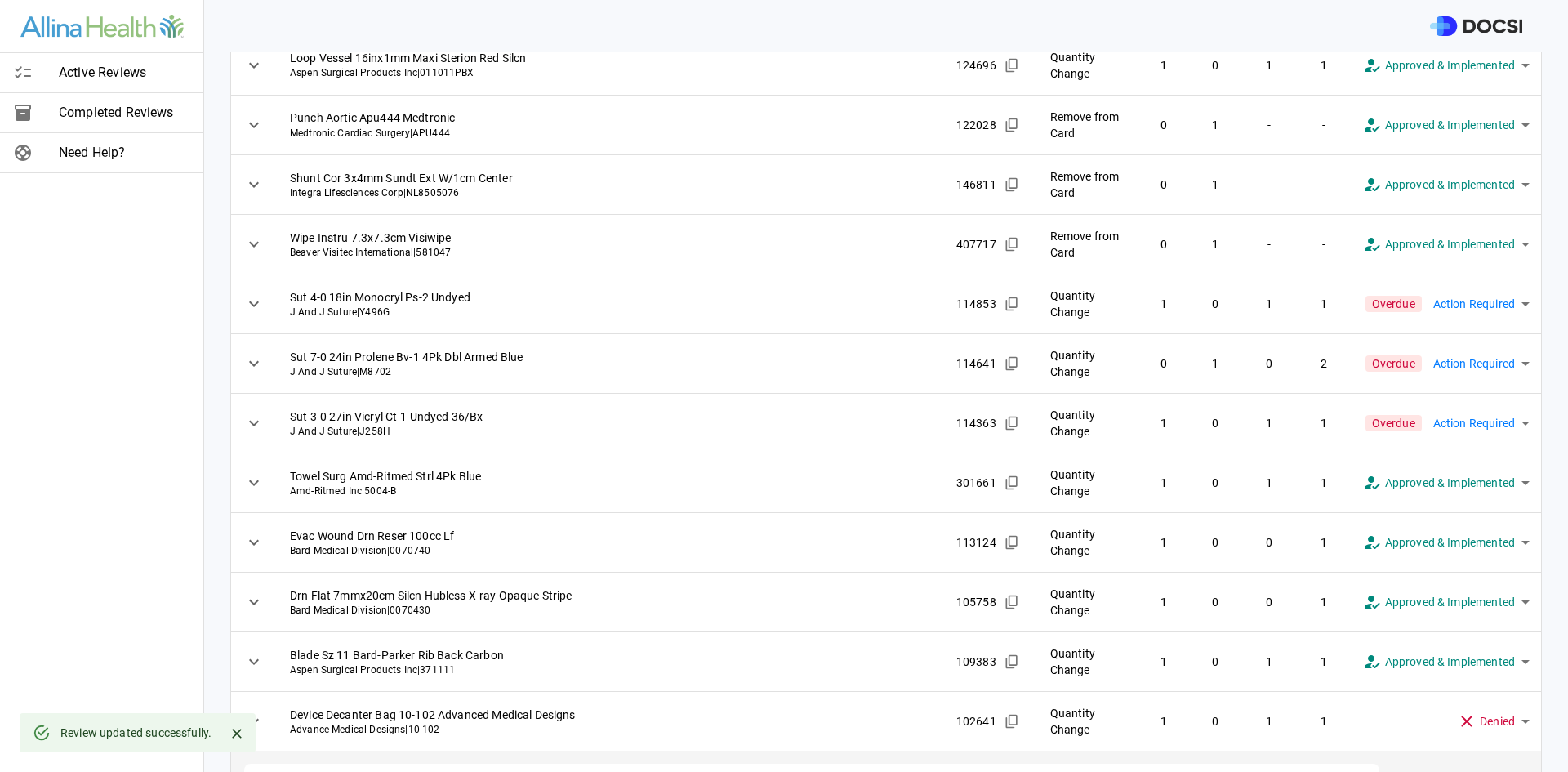 click at bounding box center (828, 783) 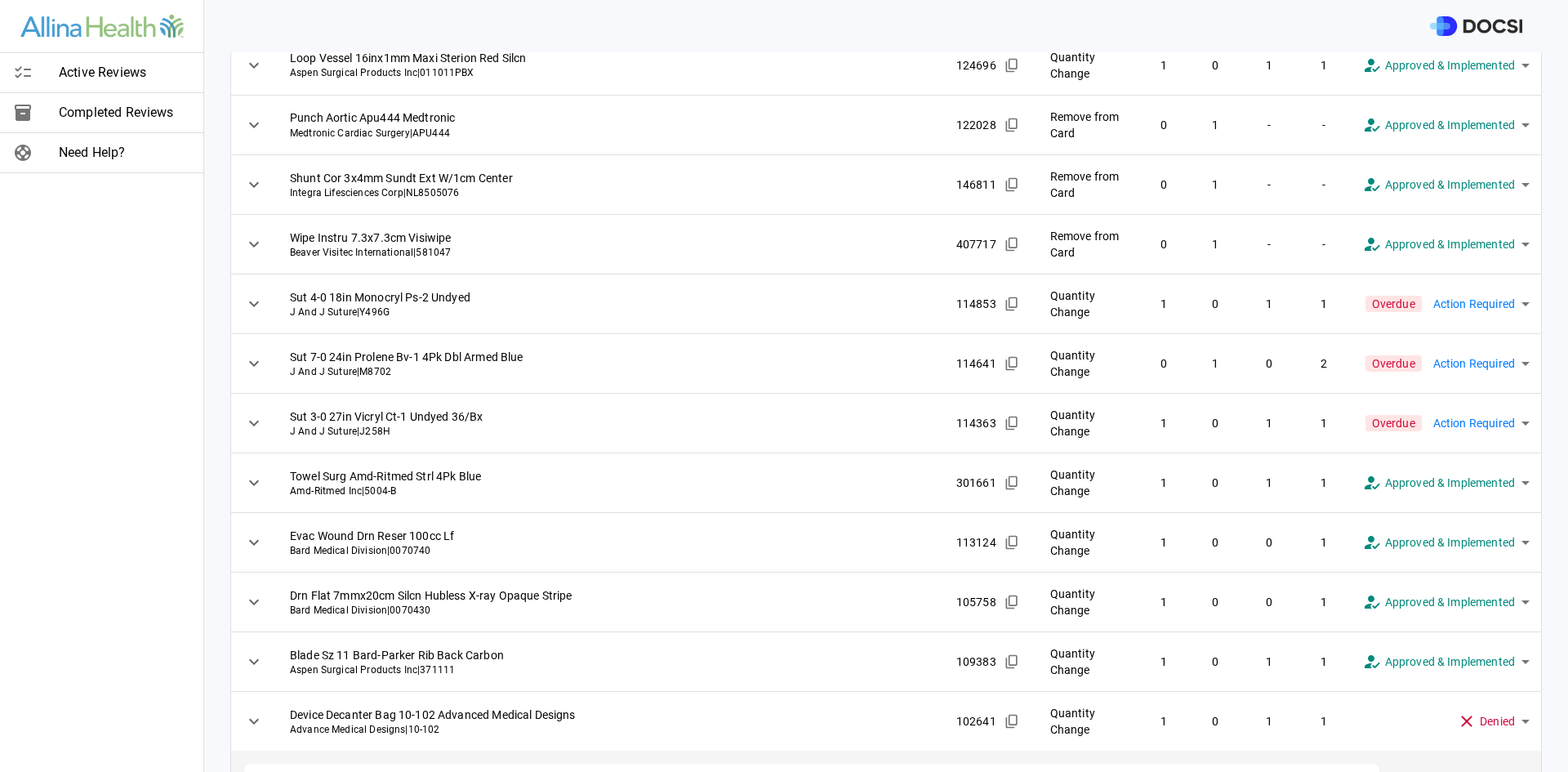 type on "**********" 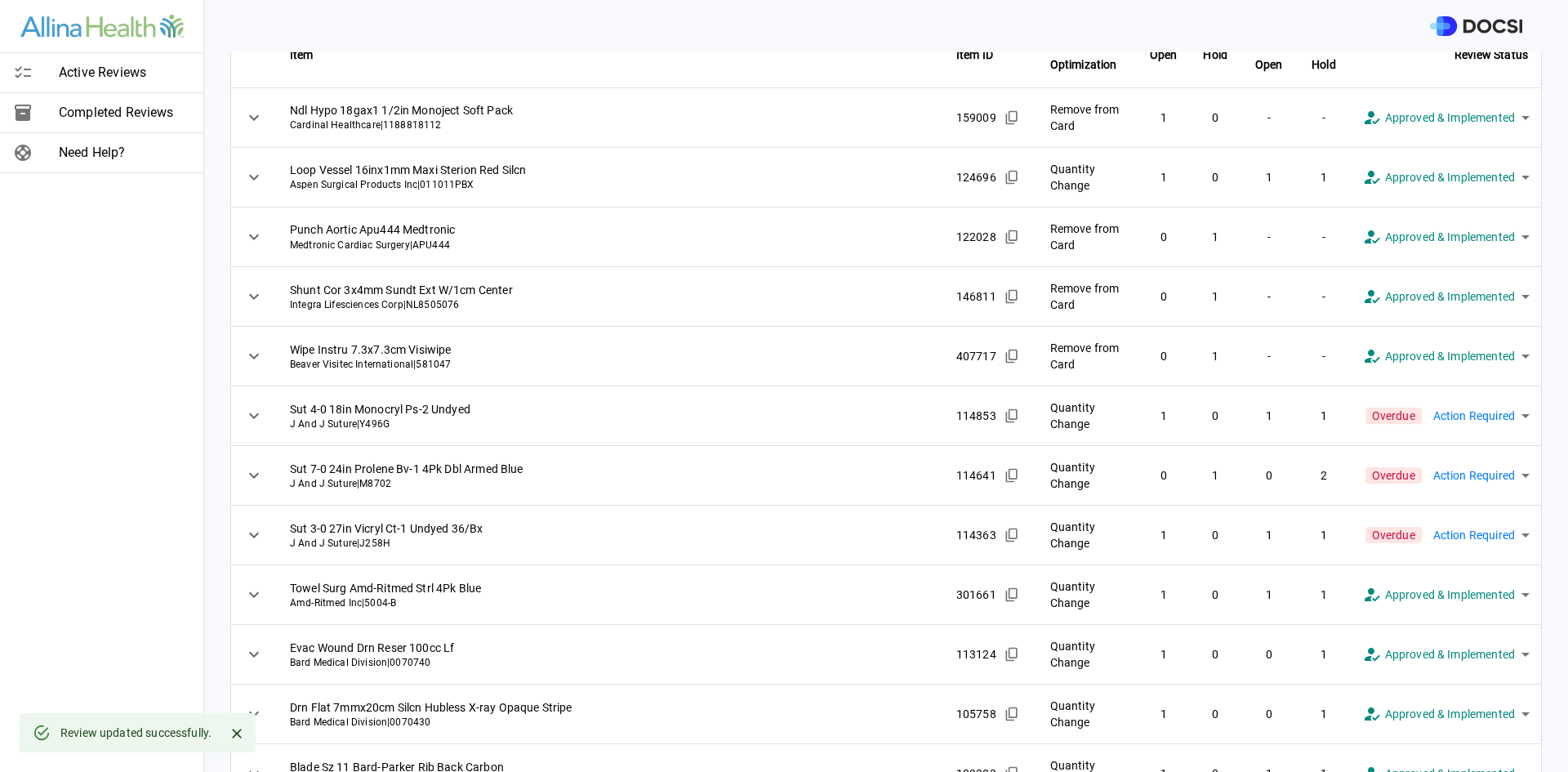 scroll, scrollTop: 37, scrollLeft: 0, axis: vertical 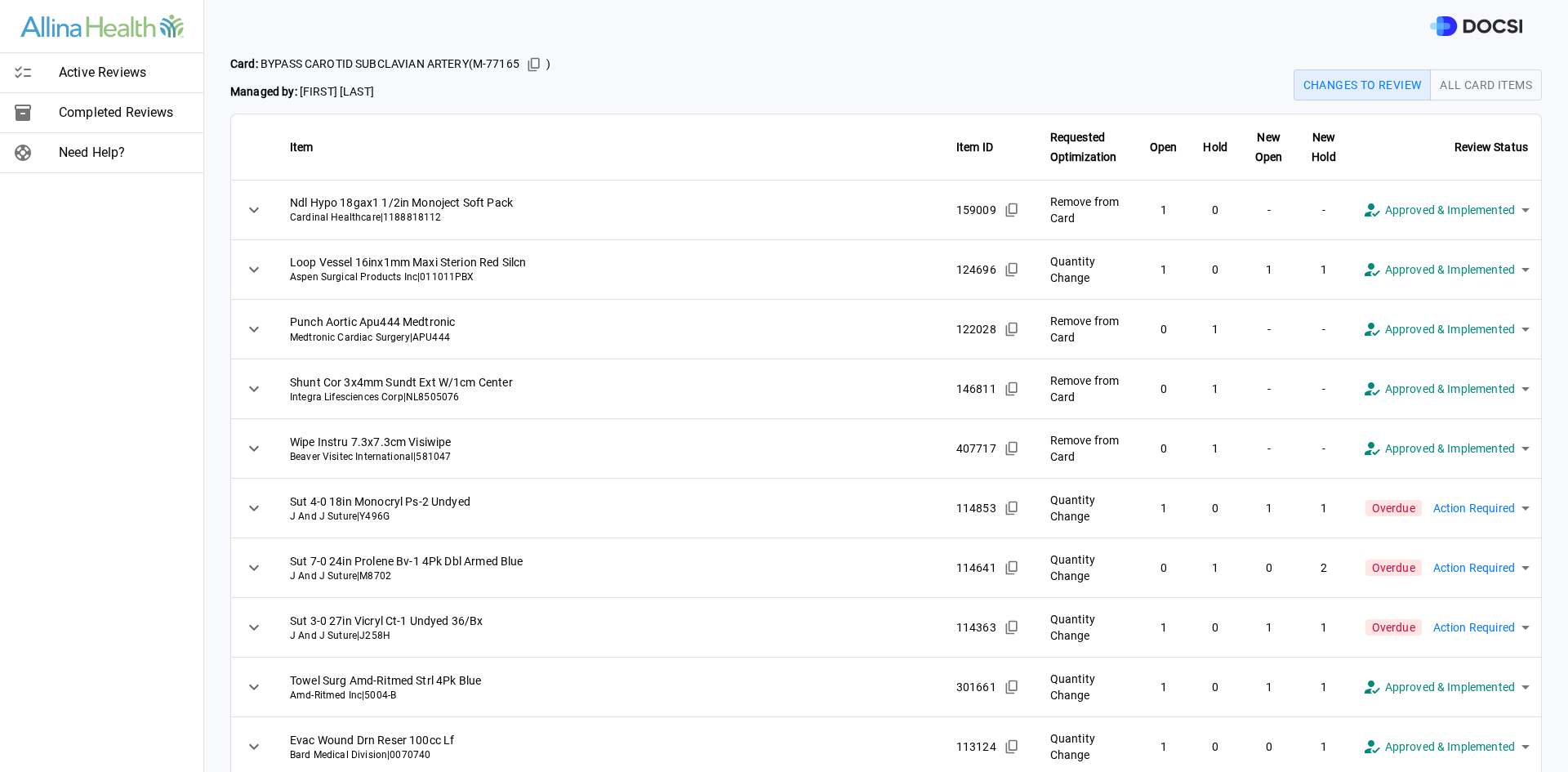 click on "Active Reviews Completed Reviews Need Help?" at bounding box center (102, 386) 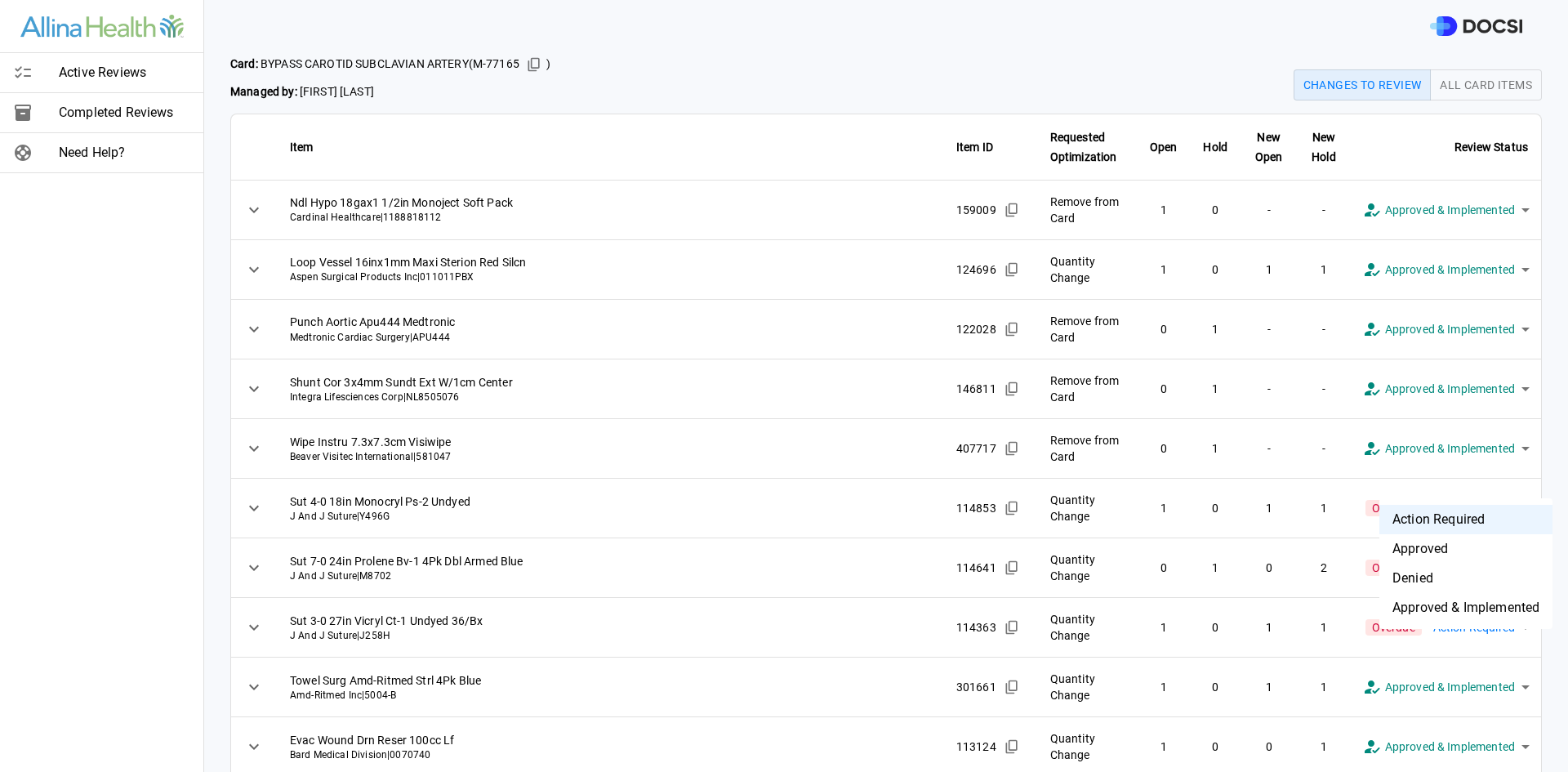 click on "**********" at bounding box center [784, 386] 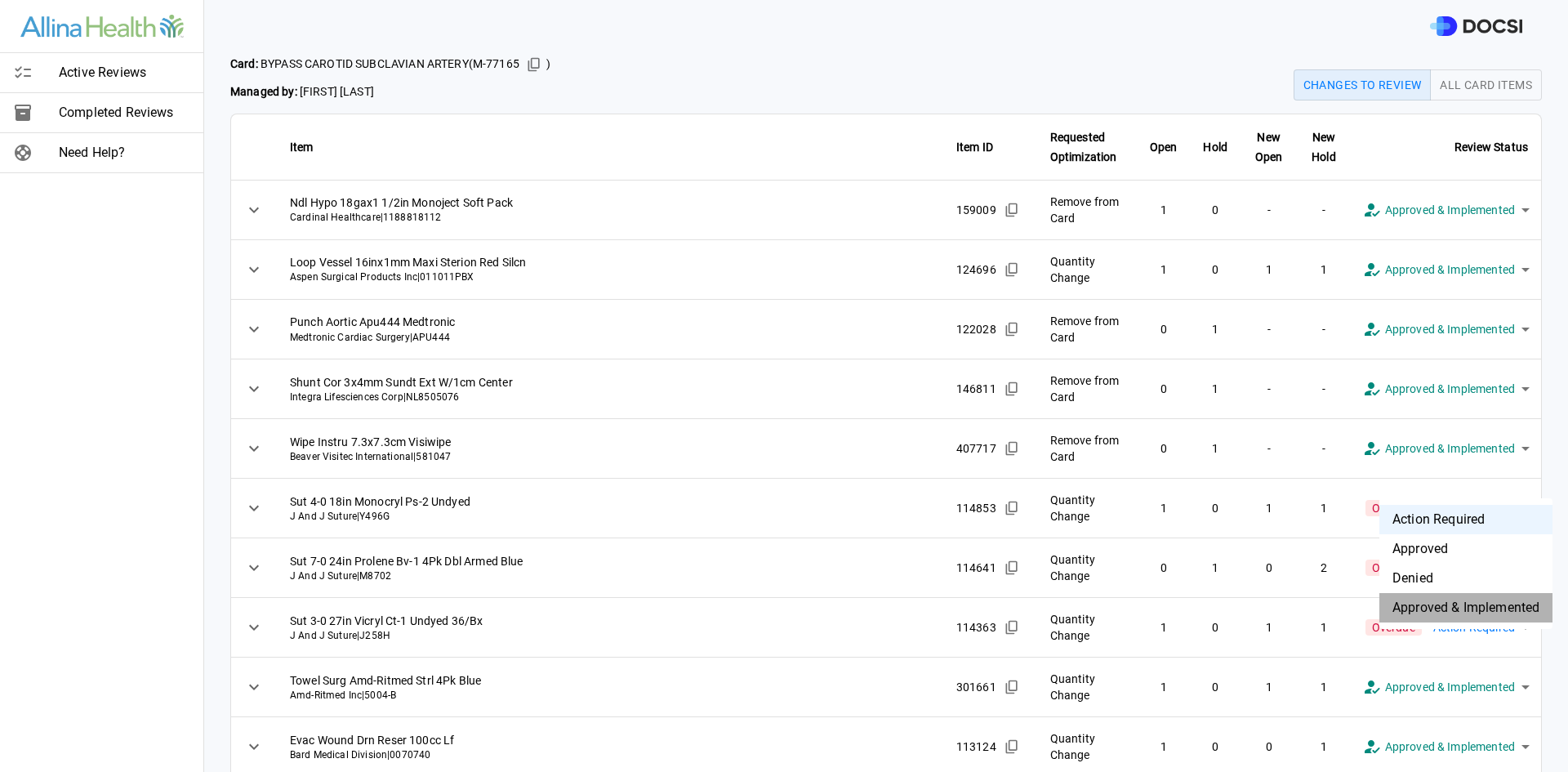 click on "Approved & Implemented" at bounding box center [1466, 608] 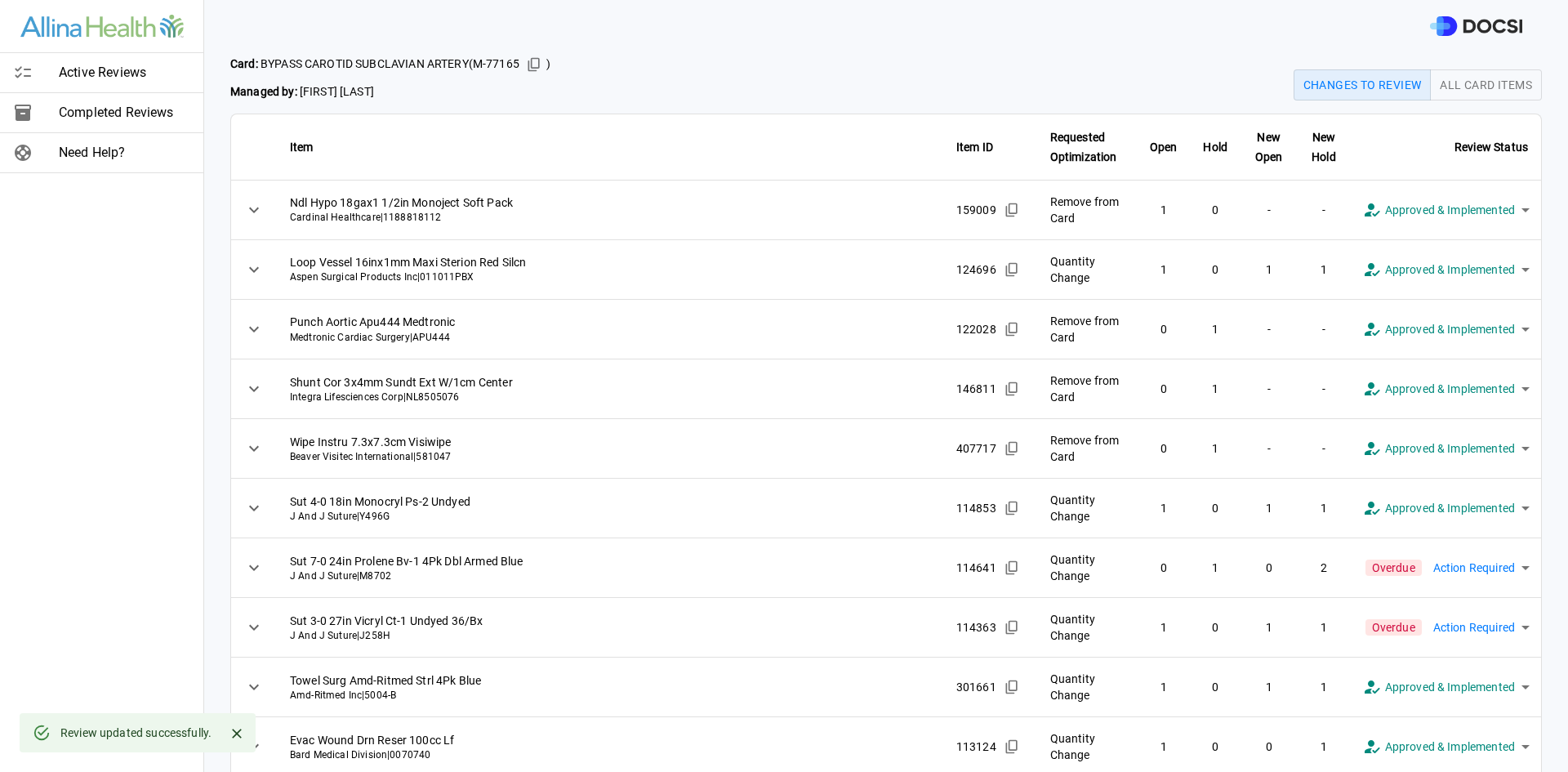 click on "**********" at bounding box center (784, 386) 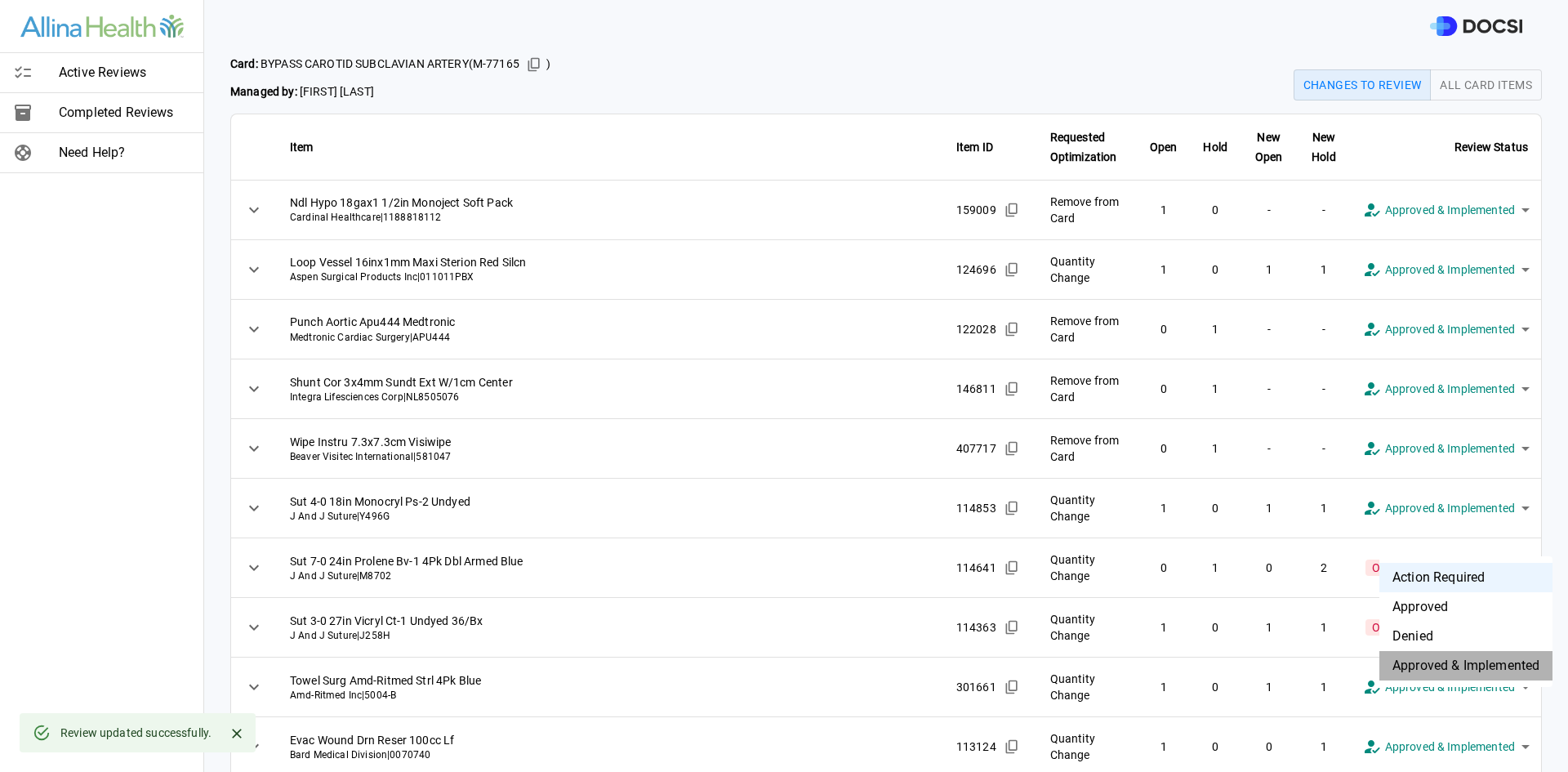 click on "Approved & Implemented" at bounding box center [1466, 666] 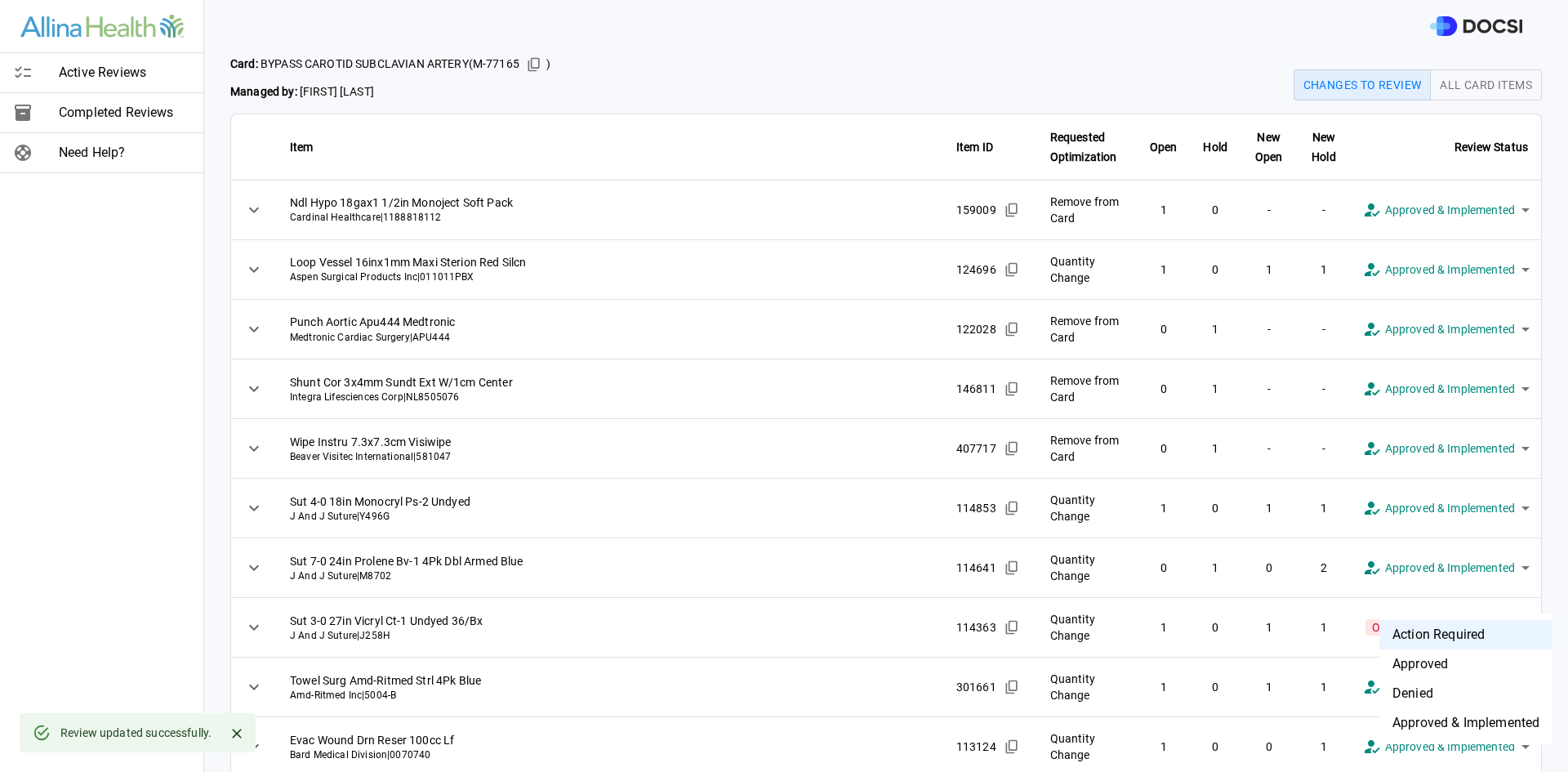 click on "**********" at bounding box center (784, 386) 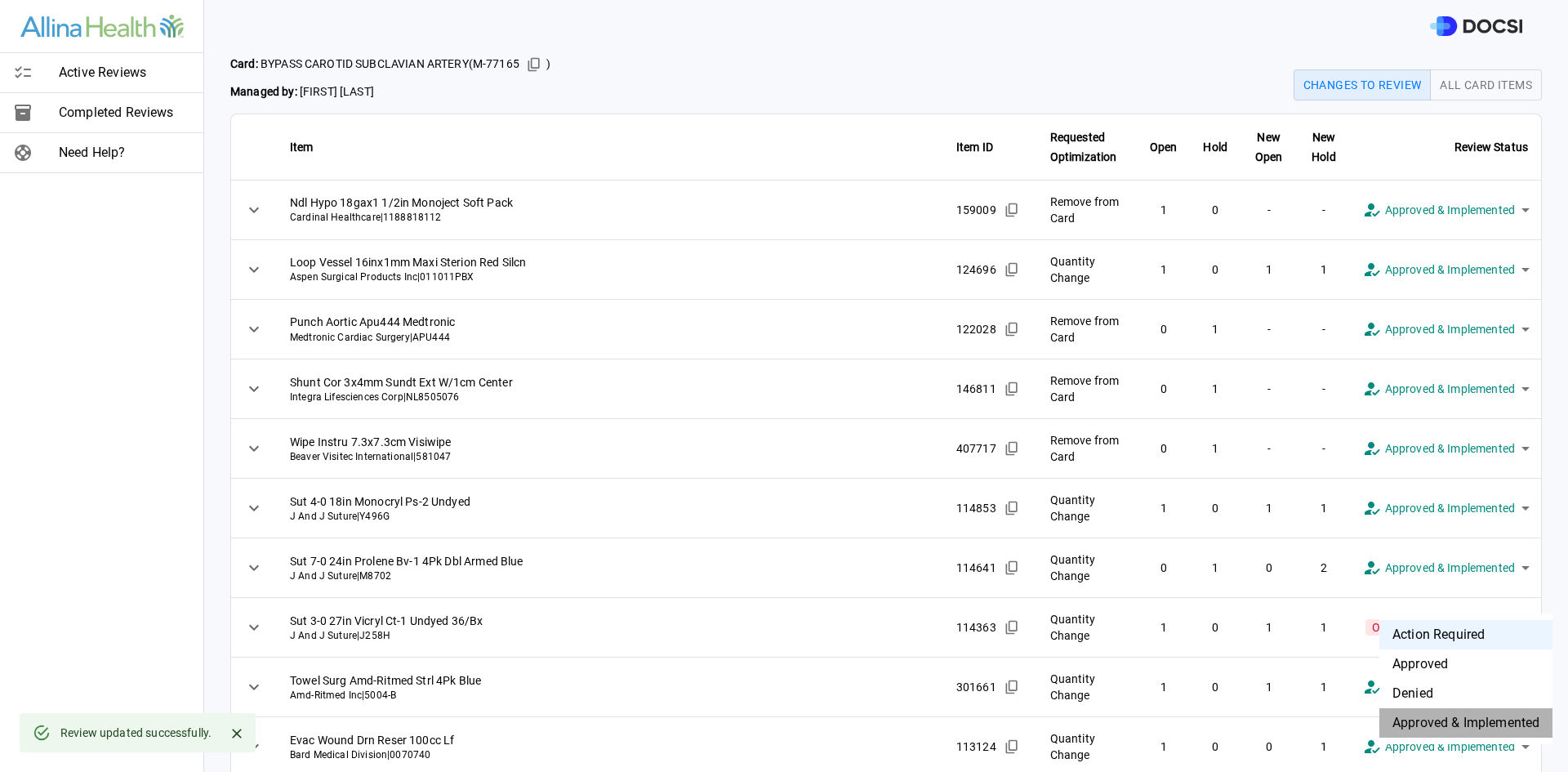 click on "Approved & Implemented" at bounding box center (1466, 723) 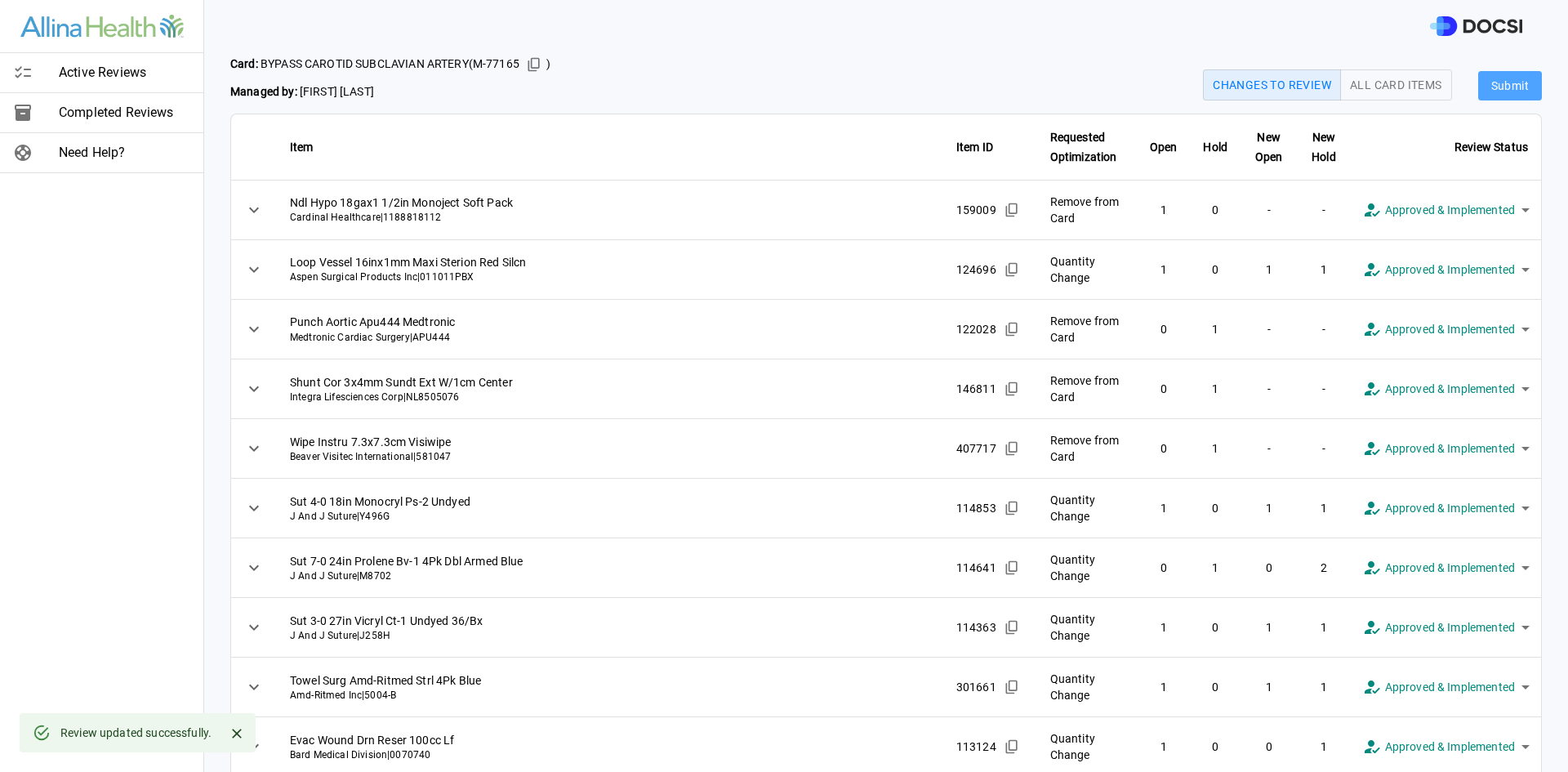click on "Submit" at bounding box center (1510, 86) 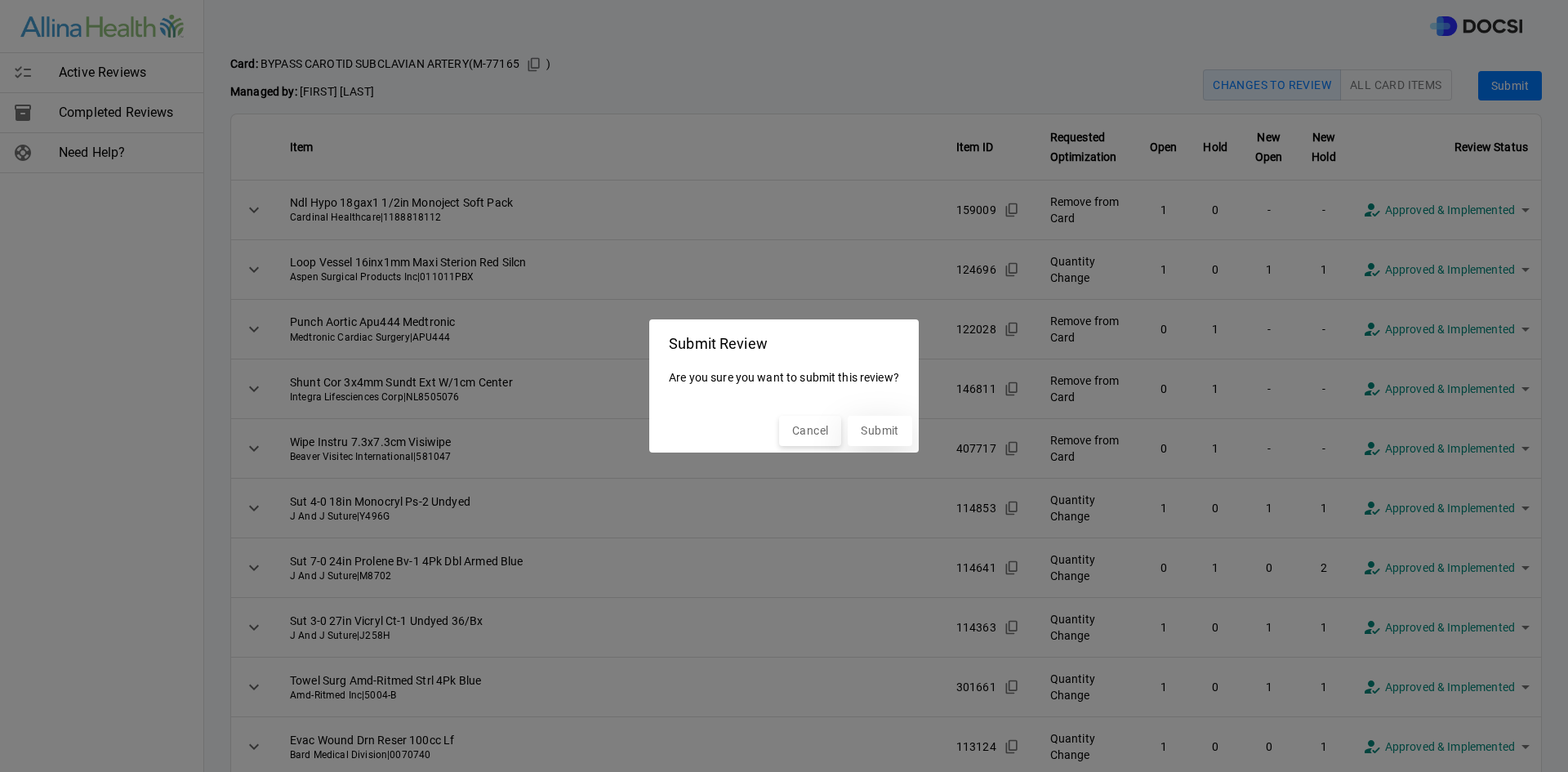 click on "Submit" at bounding box center (880, 431) 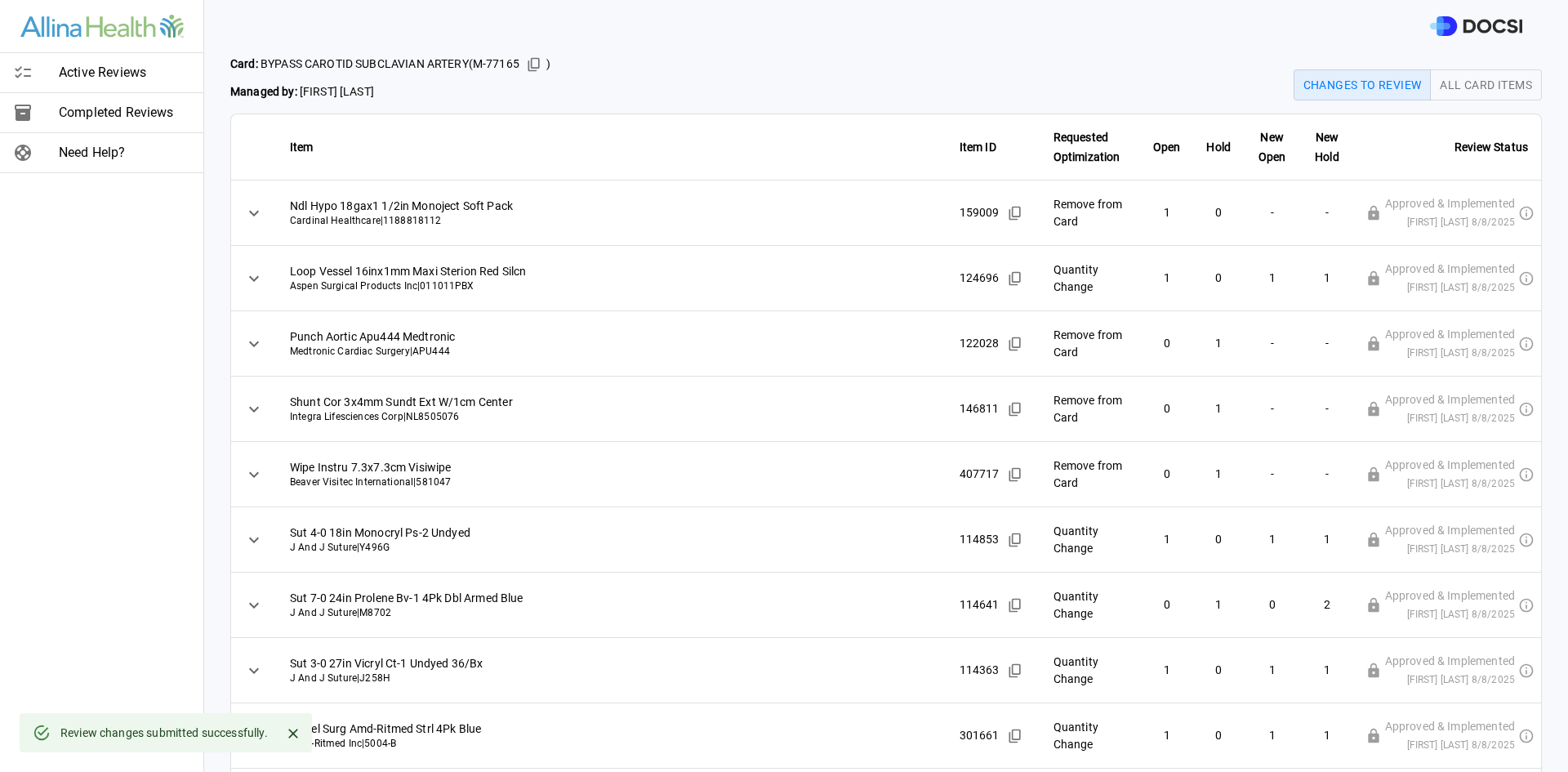 click on "Active Reviews" at bounding box center [124, 73] 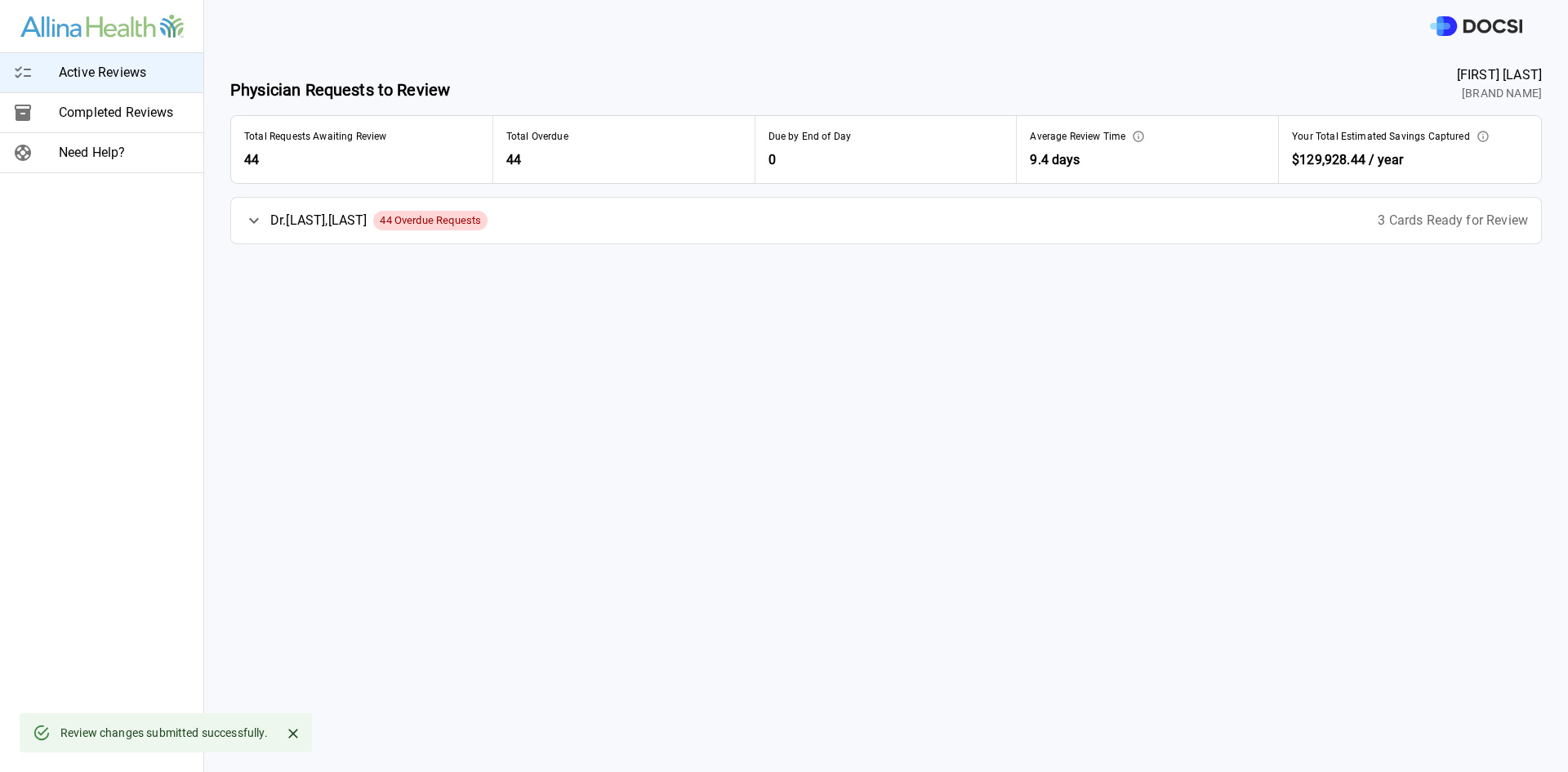 click on "Dr. [LAST] , [LAST] 44 Overdue Requests" at bounding box center [366, 221] 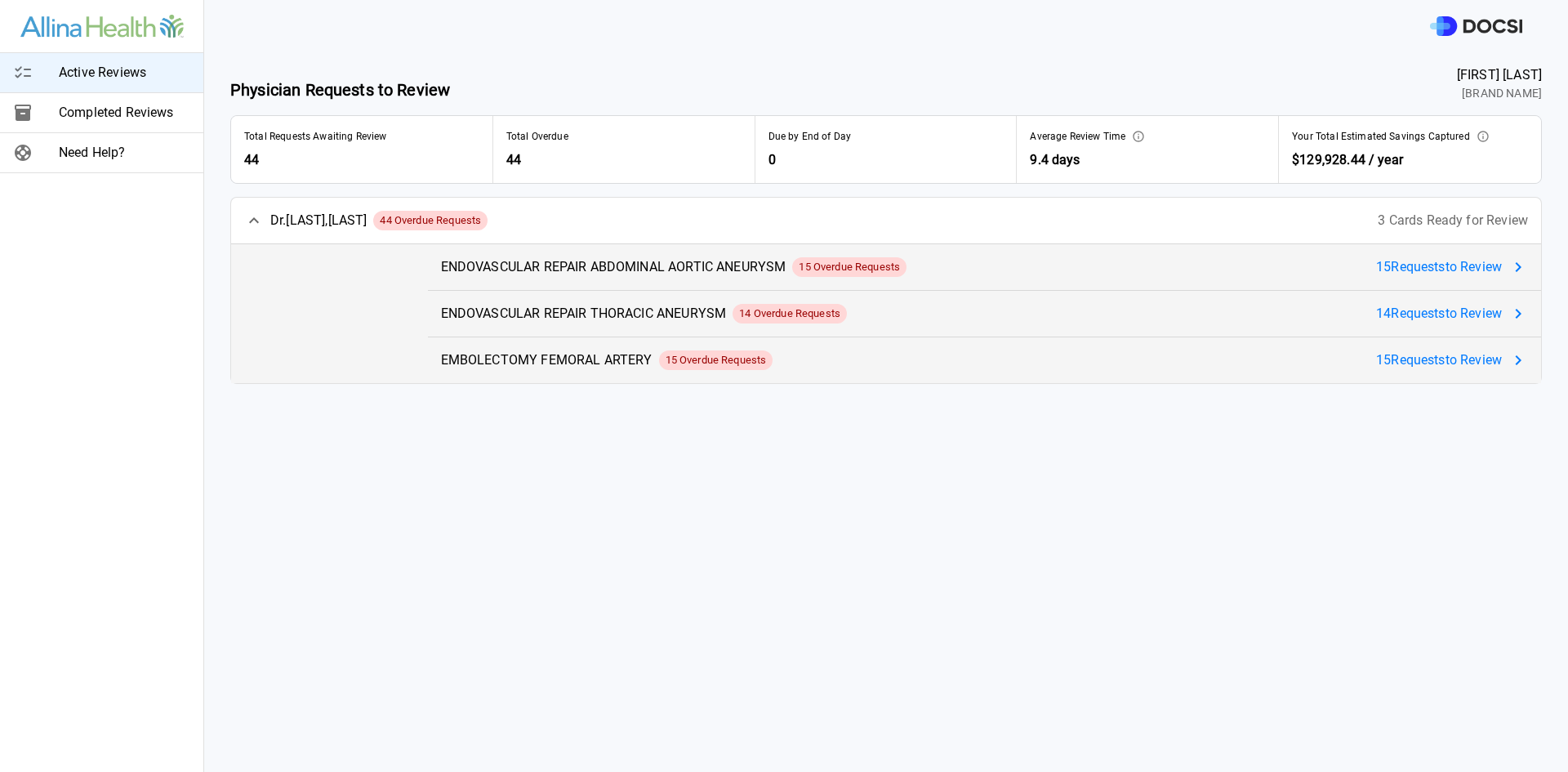 click on "15  Request s  to Review" at bounding box center [1439, 360] 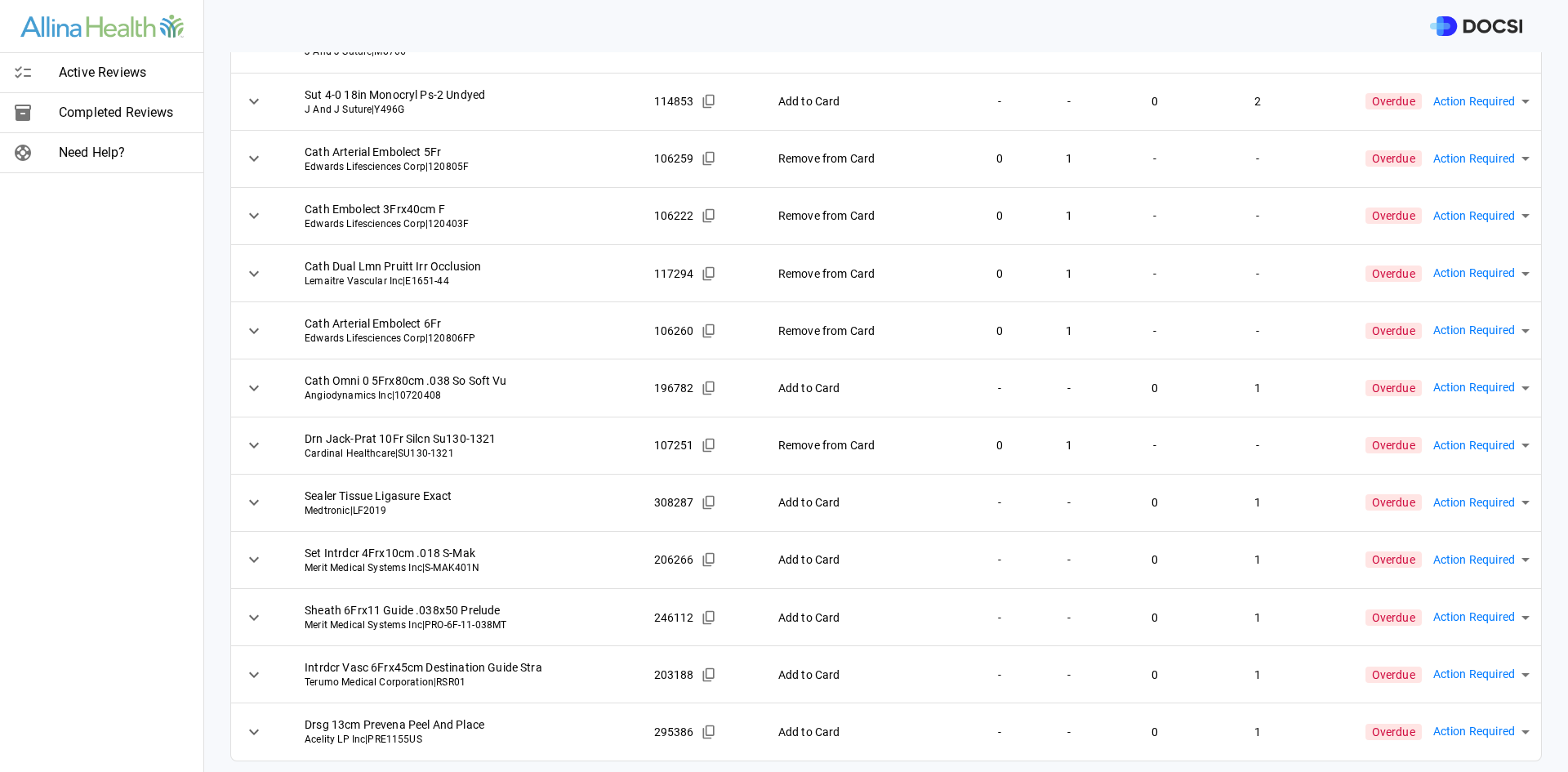 scroll, scrollTop: 299, scrollLeft: 0, axis: vertical 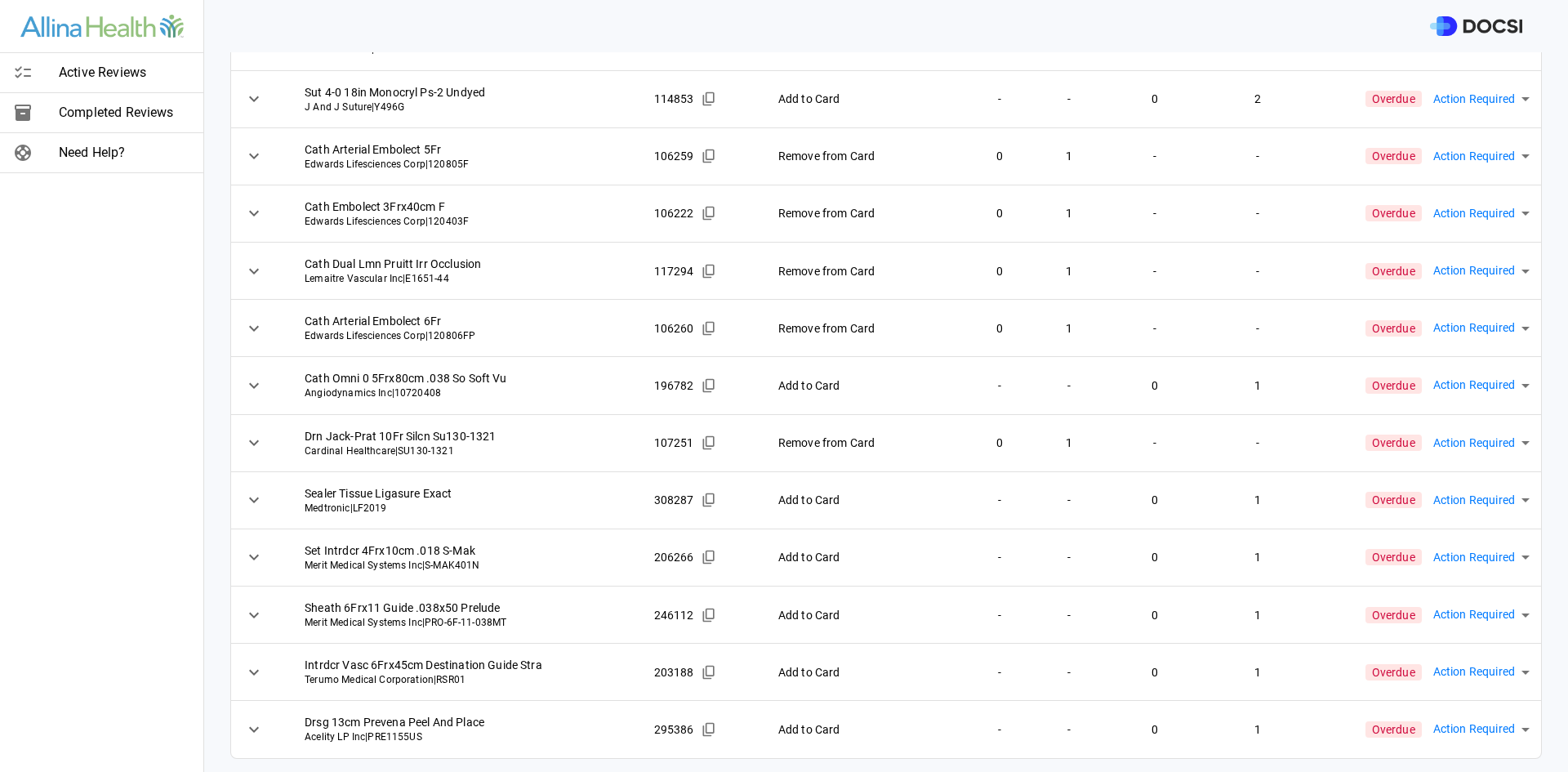 click on "Sut 6-0 30in Prolene C-1 4Pk Dbl Armed Blue J And J Suture | M8706" at bounding box center (466, 42) 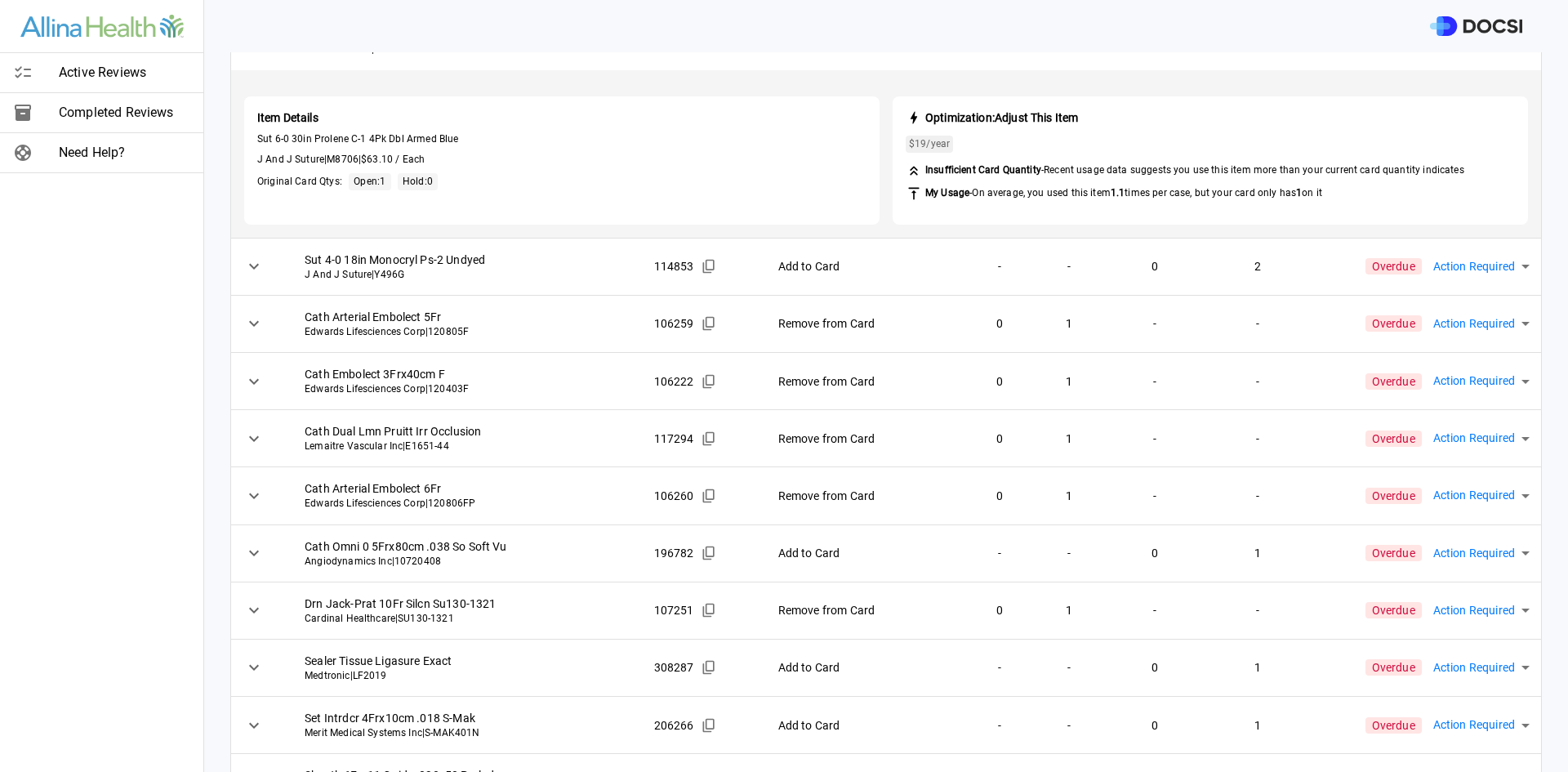 click on "Active Reviews Completed Reviews Need Help? Physician:   Dr.  [LAST]   [LAST] Card:    EMBOLECTOMY FEMORAL ARTERY  ( M-77179   ) Managed by:    [FIRST] [LAST] Changes to Review All Card Items Item Item ID Requested Optimization Open Hold New Open New Hold Review Status Sut 7-0 24in Prolene Bv-1 4Pk Dbl Armed Blue J And J Suture  |  M8702 114641 Add to Card - - 0 1 Overdue Action Required **** ​ Sut 2-0 18in Vicryl Ct-1 8Pk Undyed J And J Suture  |  J839D 114543 Add to Card - - 0 1 Overdue Action Required **** ​ Sut 6-0 30in Prolene C-1 4Pk Dbl Armed Blue J And J Suture  |  M8706 114644 Quantity Change 1 0 1 1 Overdue Action Required **** ​ Item Details Sut 6-0 30in Prolene C-1 4Pk Dbl Armed Blue J And J Suture  |  M8706  |  $63.10 / Each Original Card Qtys:  Open:  1 Hold:  0 Optimization:  Adjust This Item $19  /year Insufficient Card Quantity  -  Recent usage data suggests you use this item more than your current card quantity indicates My Usage  -  On average, you used this item  1.1 1  on it -" at bounding box center (784, 386) 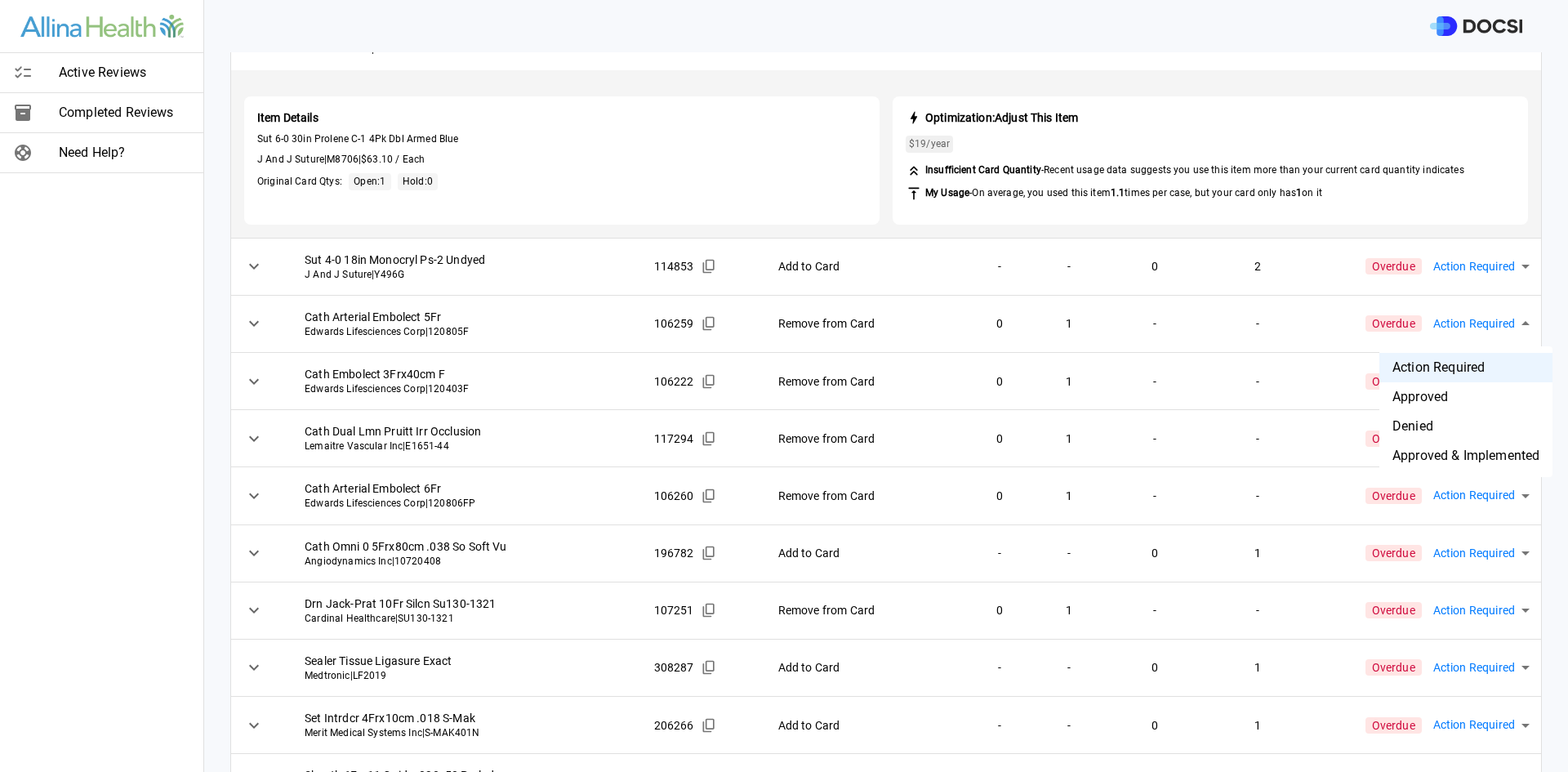 click on "Denied" at bounding box center (1466, 426) 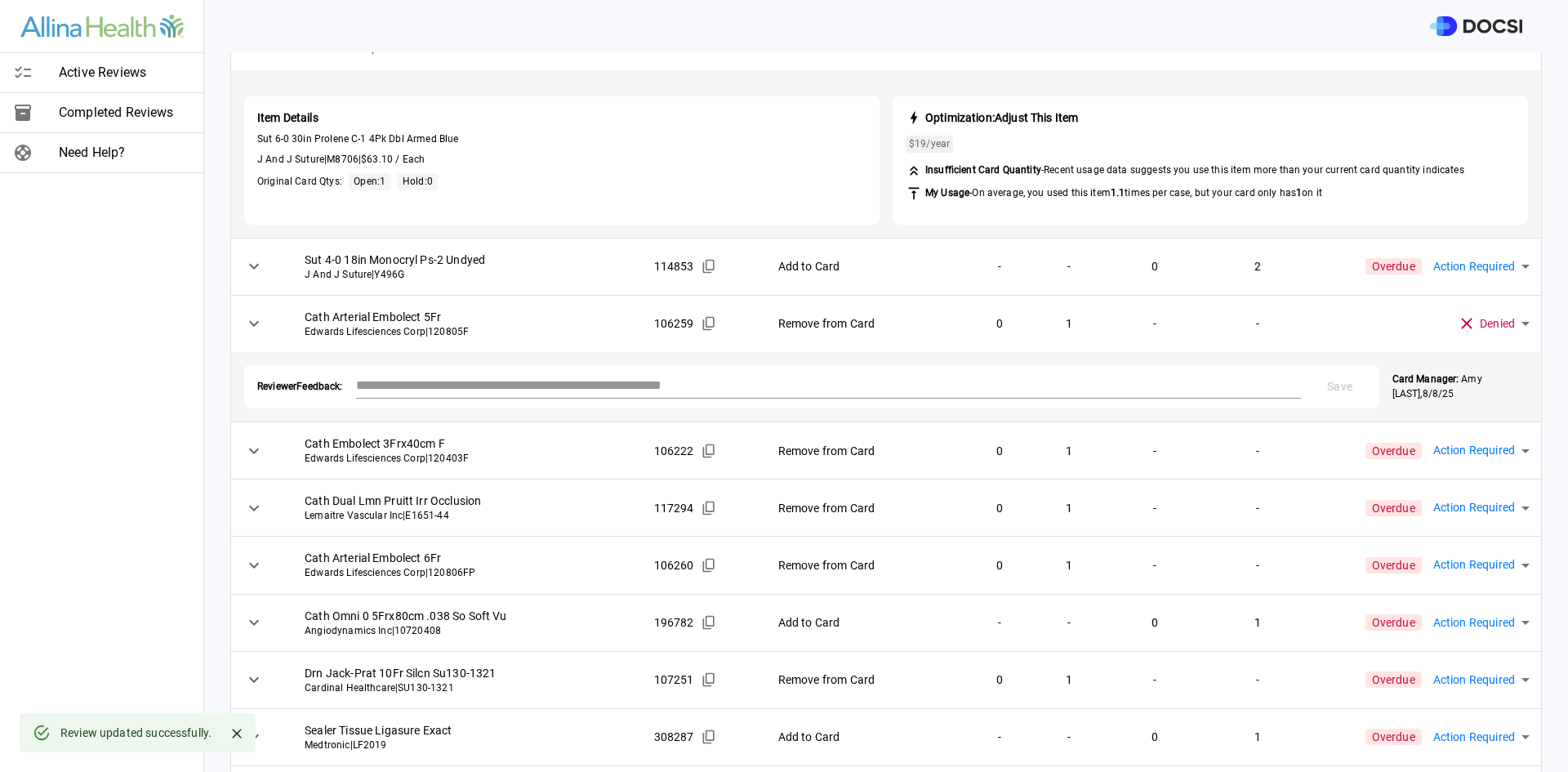 click on "Card Manager: [FIRST] [LAST] , [DATE]" at bounding box center (1460, 386) 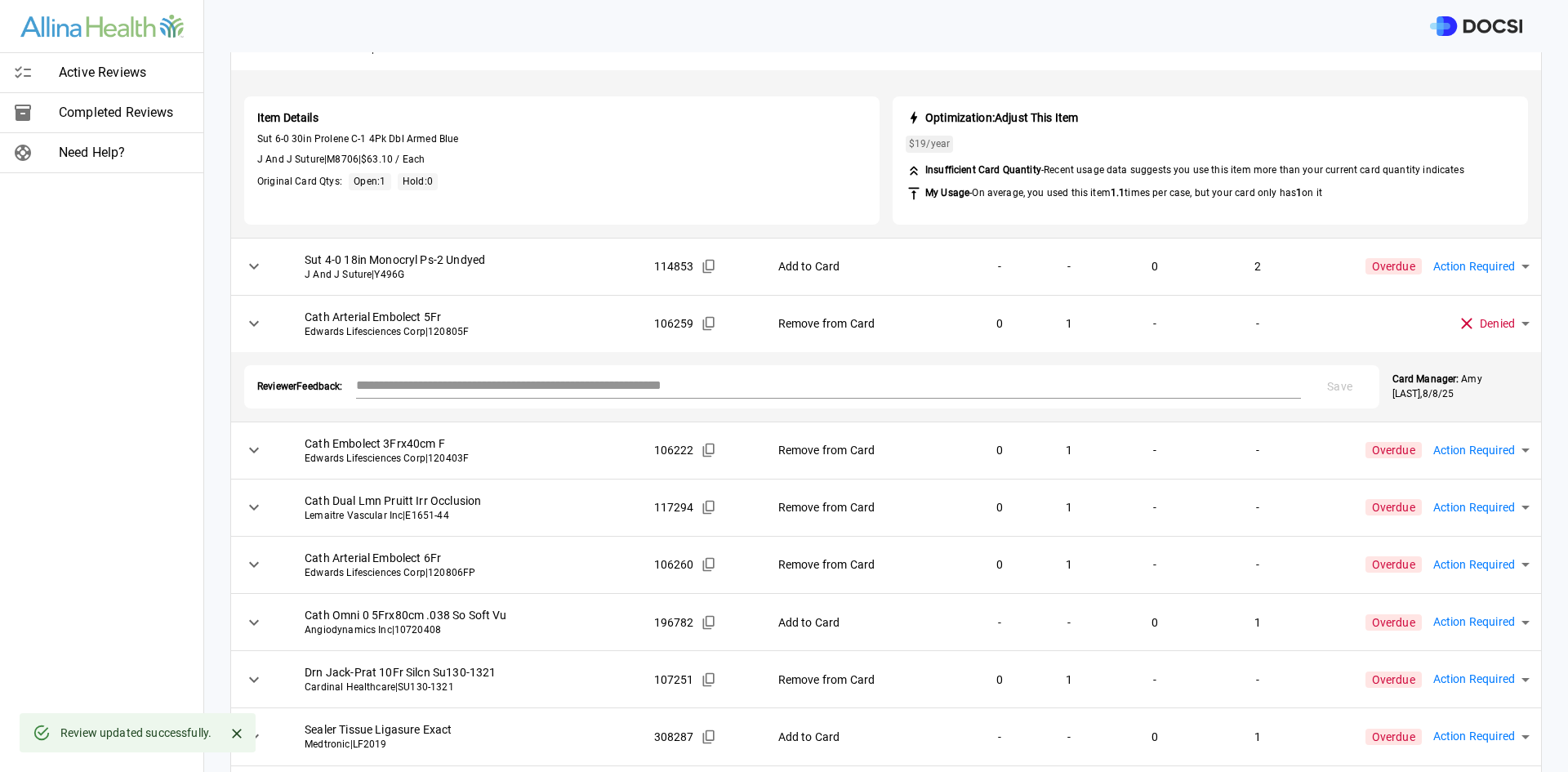 click on "Active Reviews Completed Reviews Need Help? Physician:   Dr.  [LAST]   [LAST] Card:    EMBOLECTOMY FEMORAL ARTERY  ( M-77179   ) Managed by:    [FIRST] [LAST] Changes to Review All Card Items Item Item ID Requested Optimization Open Hold New Open New Hold Review Status Sut 7-0 24in Prolene Bv-1 4Pk Dbl Armed Blue J And J Suture  |  M8702 114641 Add to Card - - 0 1 Overdue Action Required **** ​ Sut 2-0 18in Vicryl Ct-1 8Pk Undyed J And J Suture  |  J839D 114543 Add to Card - - 0 1 Overdue Action Required **** ​ Sut 6-0 30in Prolene C-1 4Pk Dbl Armed Blue J And J Suture  |  M8706 114644 Quantity Change 1 0 1 1 Overdue Action Required **** ​ Item Details Sut 6-0 30in Prolene C-1 4Pk Dbl Armed Blue J And J Suture  |  M8706  |  $63.10 / Each Original Card Qtys:  Open:  1 Hold:  0 Optimization:  Adjust This Item $19  /year Insufficient Card Quantity  -  Recent usage data suggests you use this item more than your current card quantity indicates My Usage  -  On average, you used this item  1.1 1  on it -" at bounding box center [784, 386] 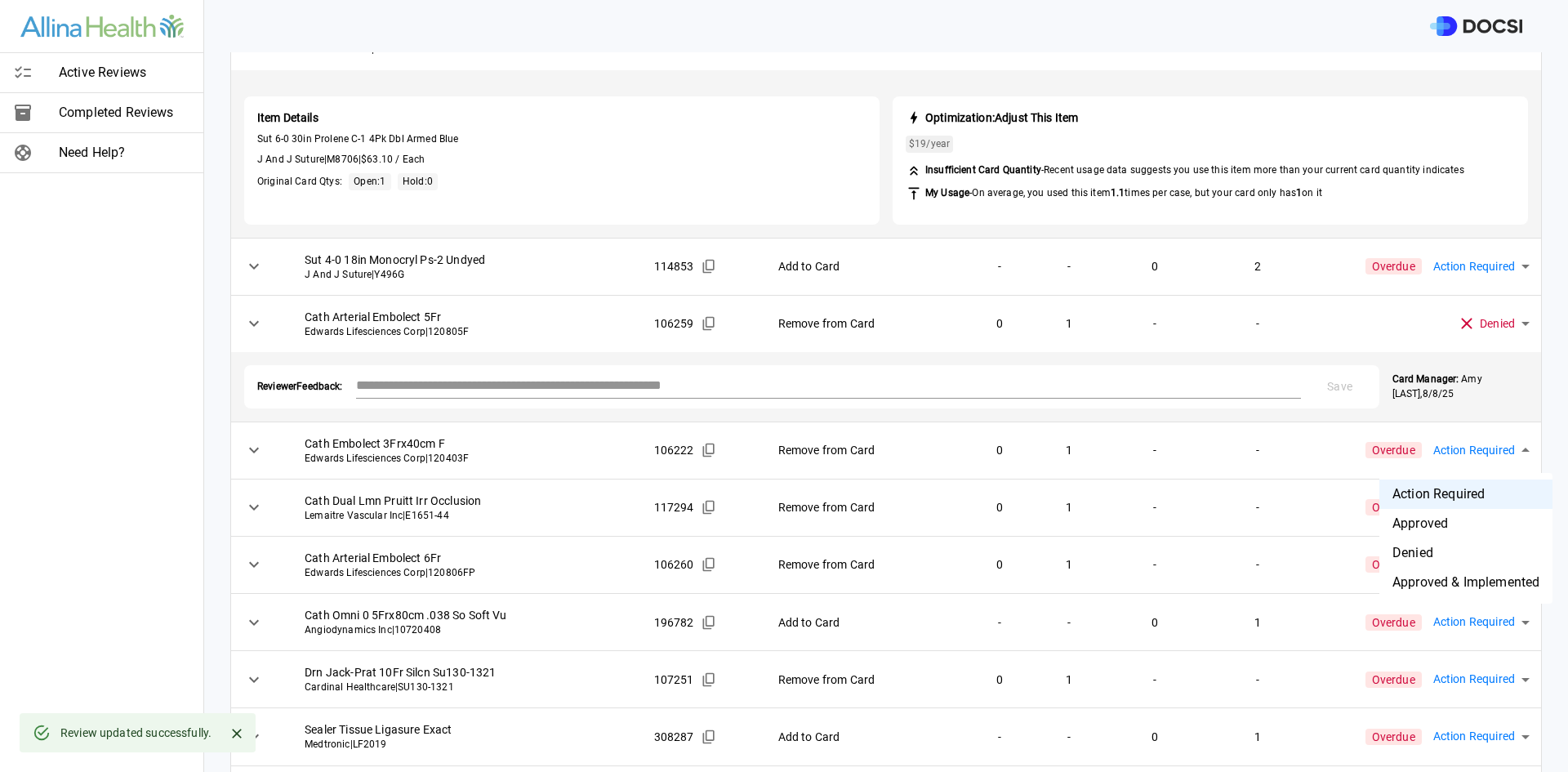 click on "Denied" at bounding box center (1466, 553) 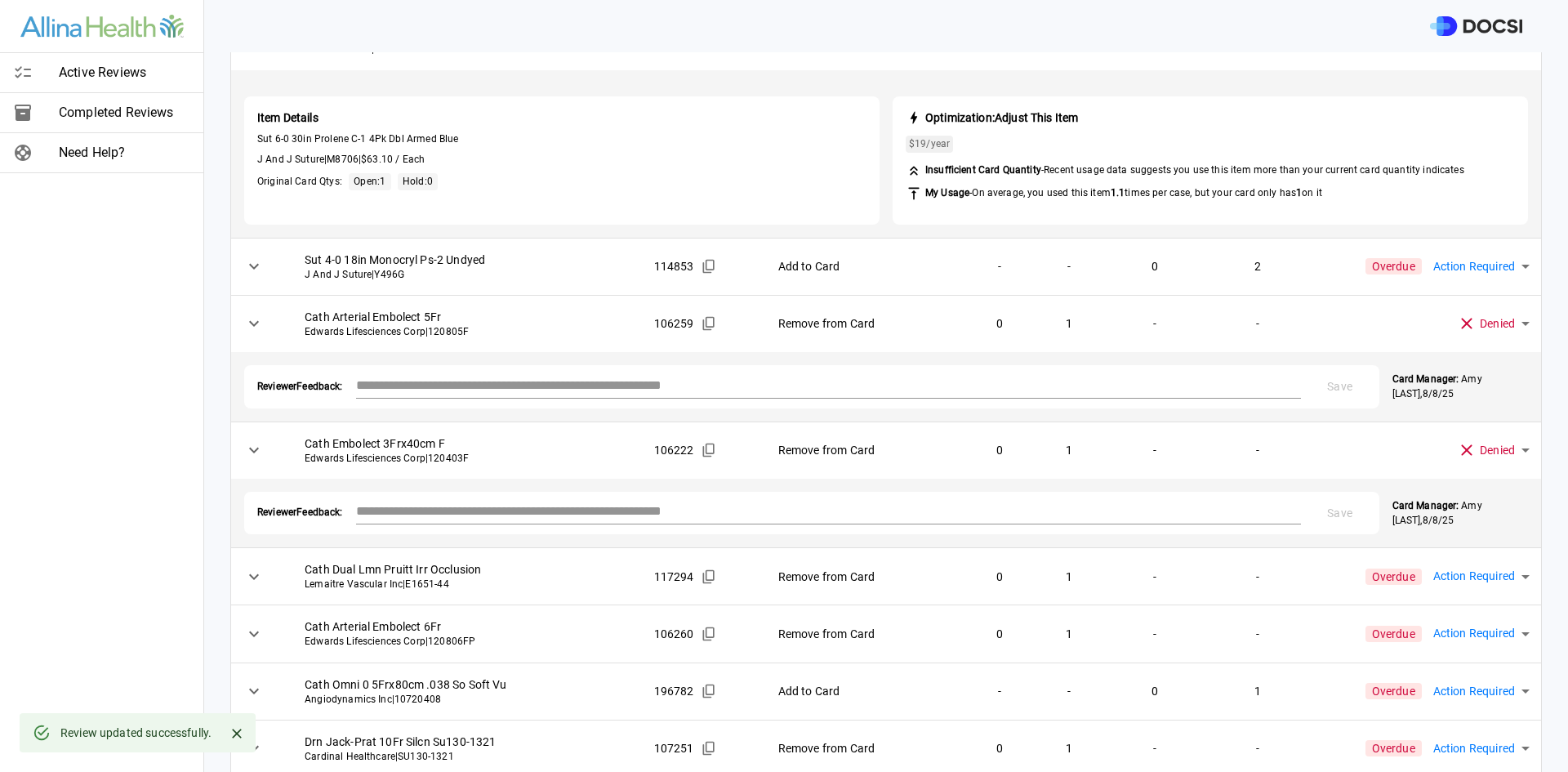 click on "Active Reviews Completed Reviews Need Help? Physician:   Dr.  [LAST]   [LAST] Card:    EMBOLECTOMY FEMORAL ARTERY  ( M-77179   ) Managed by:    [FIRST] [LAST] Changes to Review All Card Items Item Item ID Requested Optimization Open Hold New Open New Hold Review Status Sut 7-0 24in Prolene Bv-1 4Pk Dbl Armed Blue J And J Suture  |  M8702 114641 Add to Card - - 0 1 Overdue Action Required **** ​ Sut 2-0 18in Vicryl Ct-1 8Pk Undyed J And J Suture  |  J839D 114543 Add to Card - - 0 1 Overdue Action Required **** ​ Sut 6-0 30in Prolene C-1 4Pk Dbl Armed Blue J And J Suture  |  M8706 114644 Quantity Change 1 0 1 1 Overdue Action Required **** ​ Item Details Sut 6-0 30in Prolene C-1 4Pk Dbl Armed Blue J And J Suture  |  M8706  |  $63.10 / Each Original Card Qtys:  Open:  1 Hold:  0 Optimization:  Adjust This Item $19  /year Insufficient Card Quantity  -  Recent usage data suggests you use this item more than your current card quantity indicates My Usage  -  On average, you used this item  1.1 1  on it -" at bounding box center [784, 386] 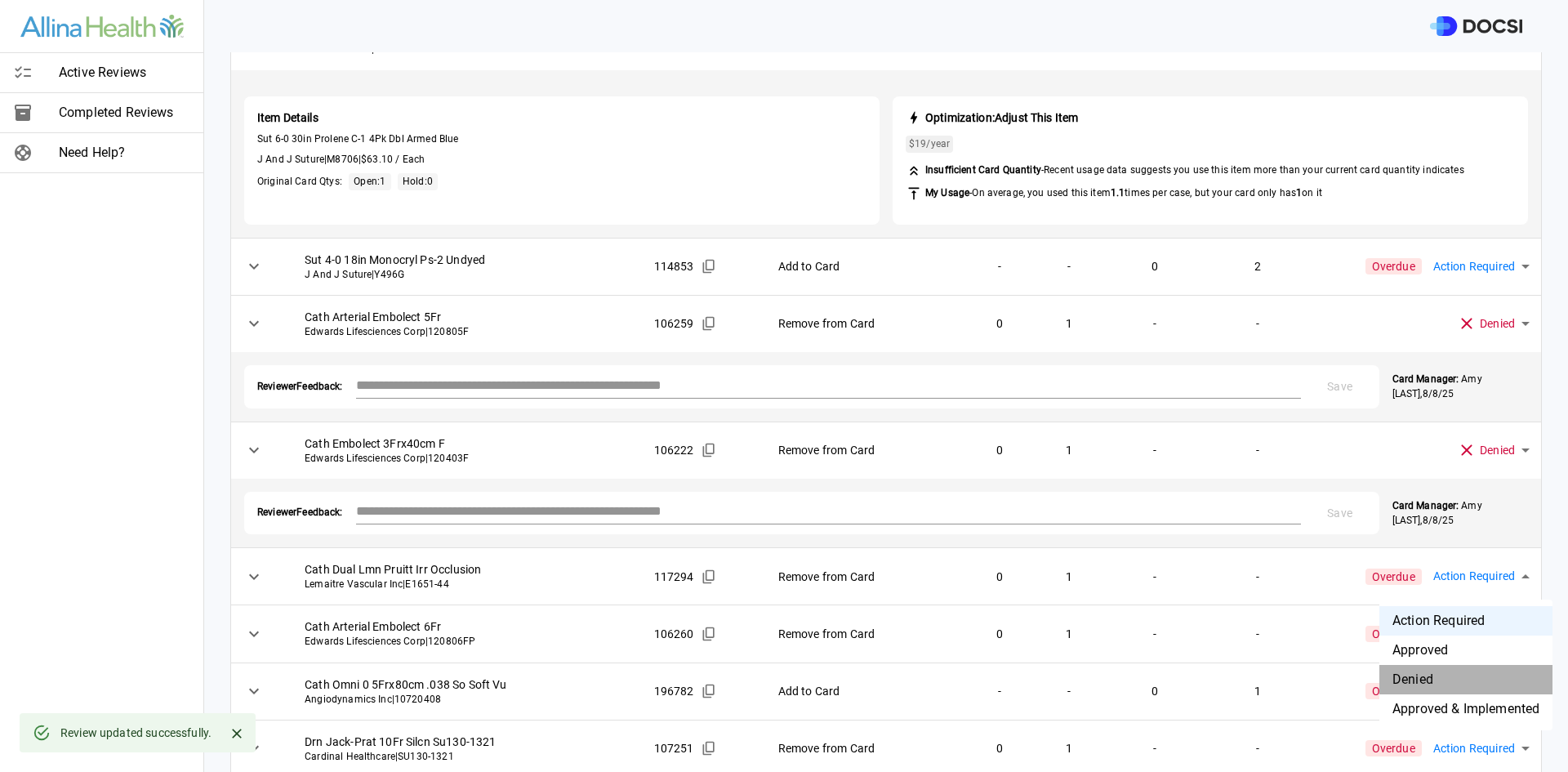 click on "Denied" at bounding box center (1466, 680) 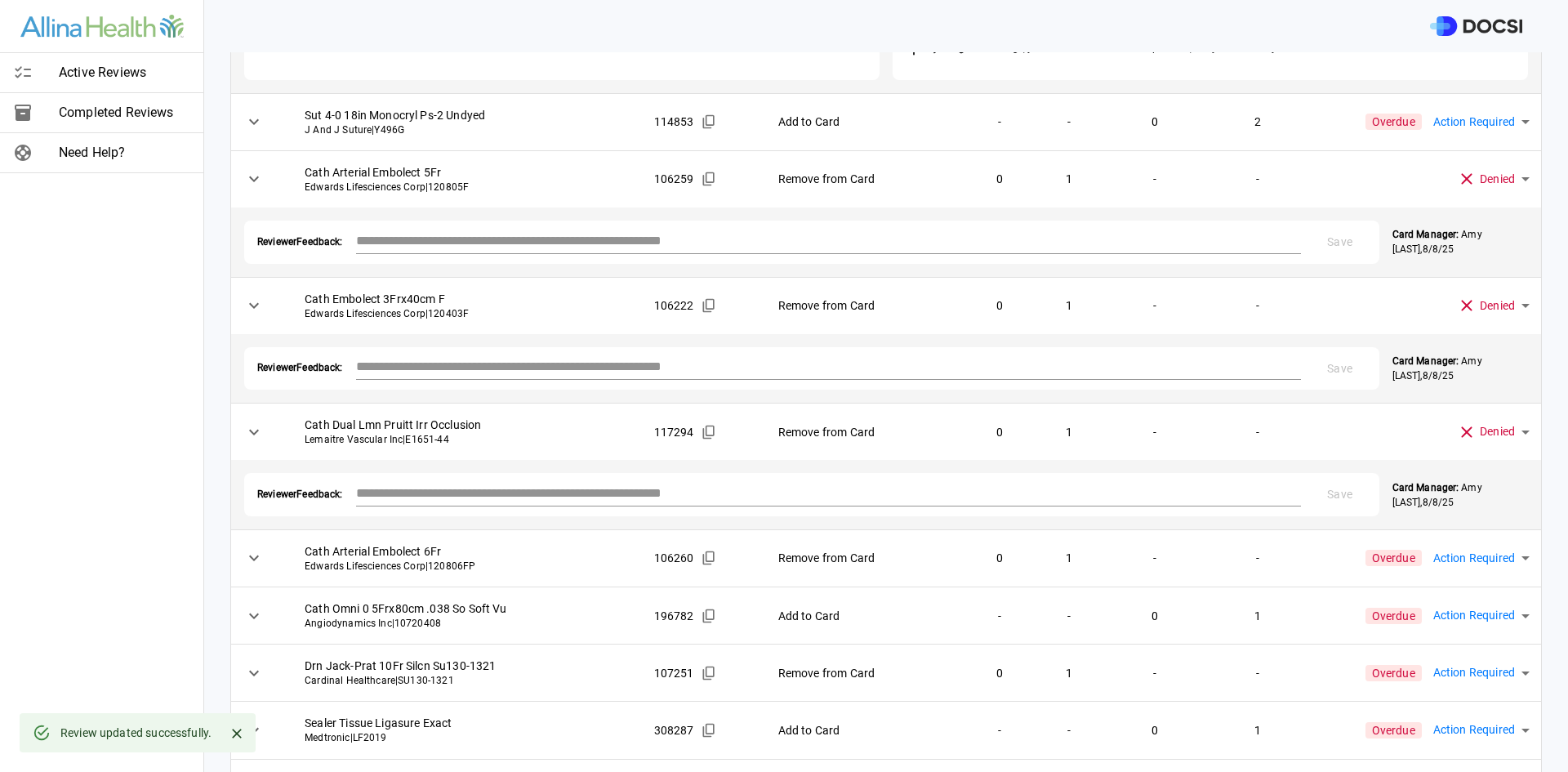 scroll, scrollTop: 462, scrollLeft: 0, axis: vertical 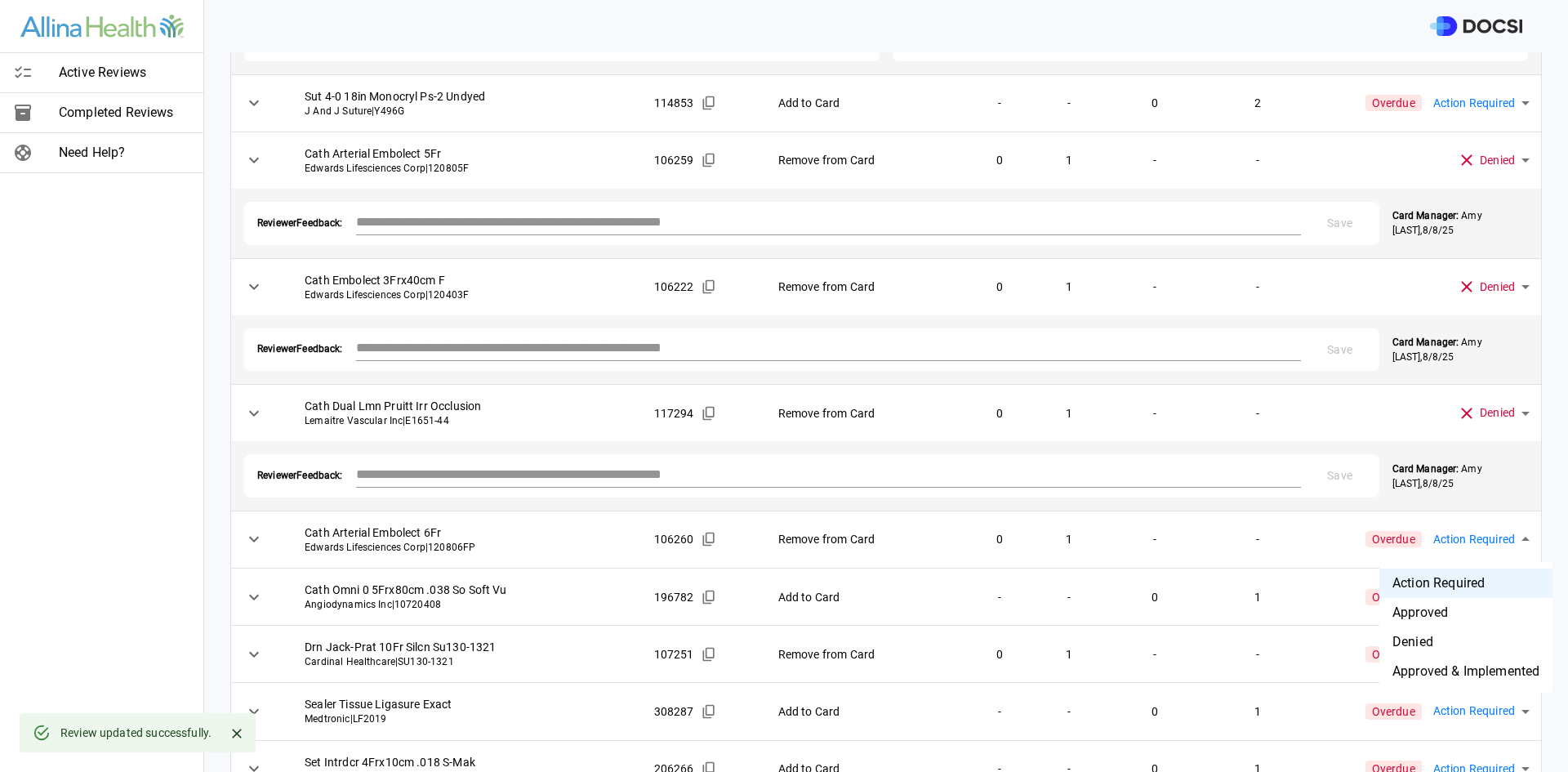 click on "Active Reviews Completed Reviews Need Help? Physician:   Dr.  [LAST]   [LAST] Card:    EMBOLECTOMY FEMORAL ARTERY  ( M-77179   ) Managed by:    [FIRST] [LAST] Changes to Review All Card Items Item Item ID Requested Optimization Open Hold New Open New Hold Review Status Sut 7-0 24in Prolene Bv-1 4Pk Dbl Armed Blue J And J Suture  |  M8702 114641 Add to Card - - 0 1 Overdue Action Required **** ​ Sut 2-0 18in Vicryl Ct-1 8Pk Undyed J And J Suture  |  J839D 114543 Add to Card - - 0 1 Overdue Action Required **** ​ Sut 6-0 30in Prolene C-1 4Pk Dbl Armed Blue J And J Suture  |  M8706 114644 Quantity Change 1 0 1 1 Overdue Action Required **** ​ Item Details Sut 6-0 30in Prolene C-1 4Pk Dbl Armed Blue J And J Suture  |  M8706  |  $63.10 / Each Original Card Qtys:  Open:  1 Hold:  0 Optimization:  Adjust This Item $19  /year Insufficient Card Quantity  -  Recent usage data suggests you use this item more than your current card quantity indicates My Usage  -  On average, you used this item  1.1 1  on it -" at bounding box center [784, 386] 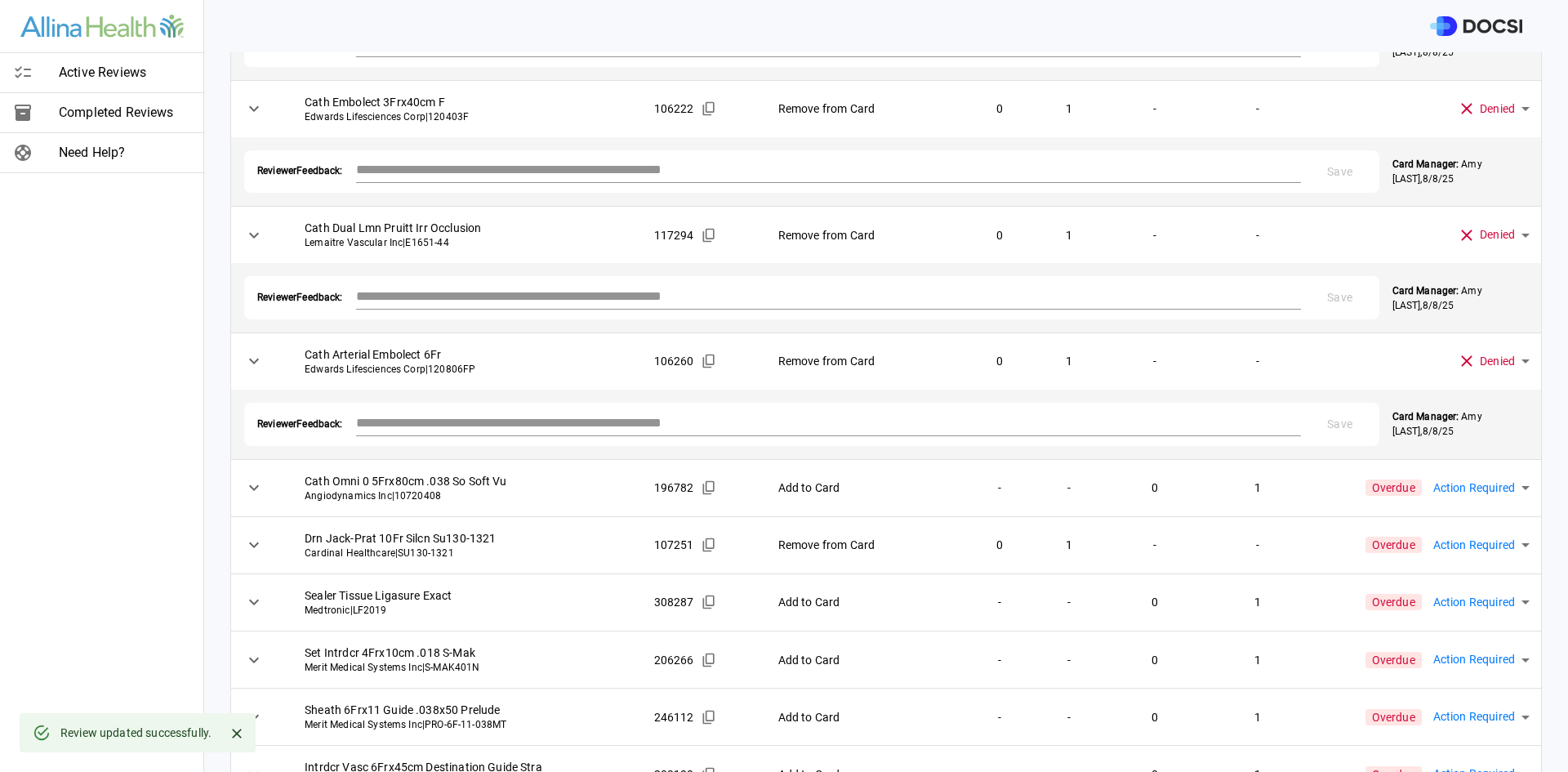 scroll, scrollTop: 667, scrollLeft: 0, axis: vertical 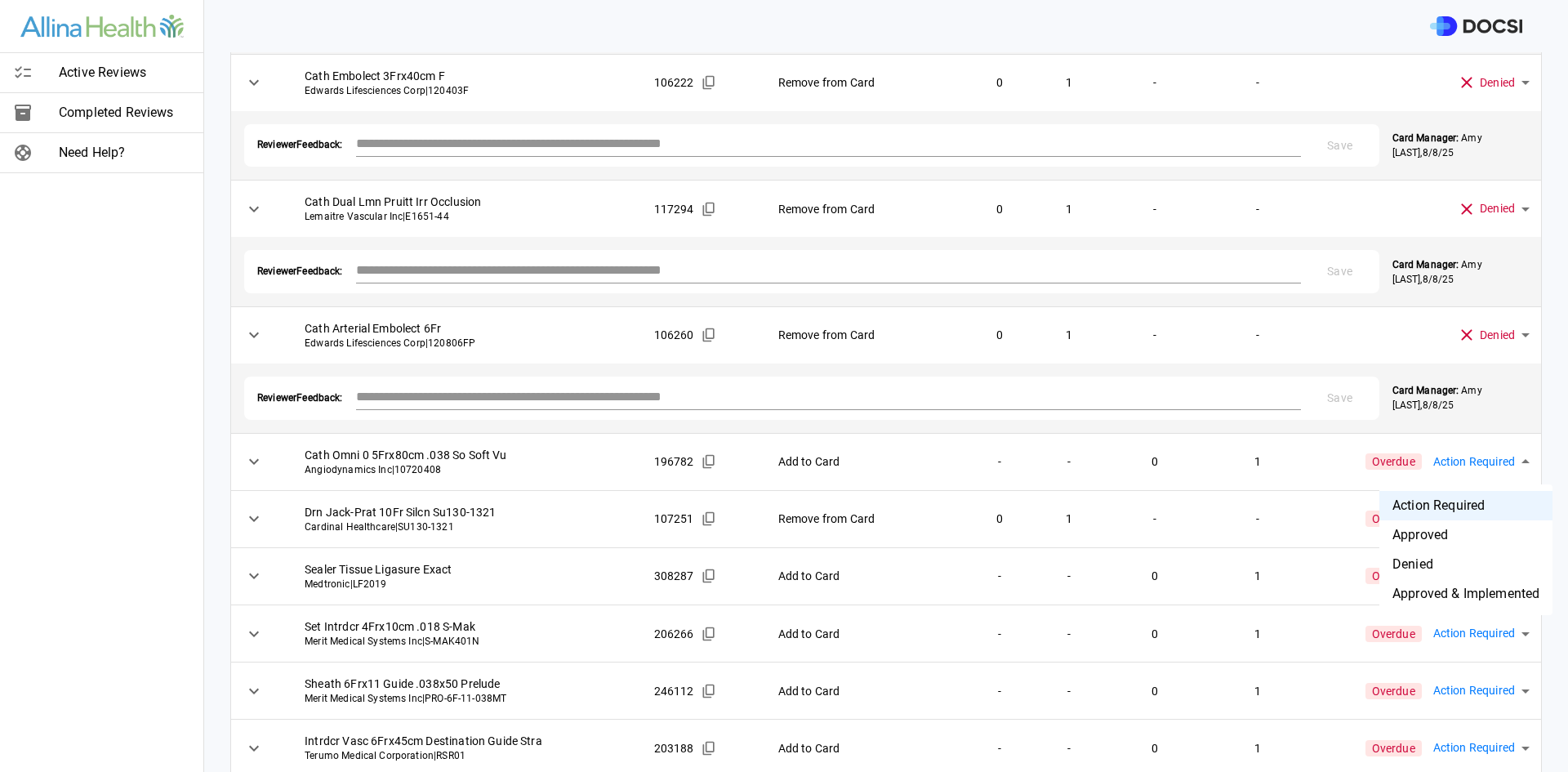 click on "Active Reviews Completed Reviews Need Help? Physician:   Dr.  [LAST]   [LAST] Card:    EMBOLECTOMY FEMORAL ARTERY  ( M-77179   ) Managed by:    [FIRST] [LAST] Changes to Review All Card Items Item Item ID Requested Optimization Open Hold New Open New Hold Review Status Sut 7-0 24in Prolene Bv-1 4Pk Dbl Armed Blue J And J Suture  |  M8702 114641 Add to Card - - 0 1 Overdue Action Required **** ​ Sut 2-0 18in Vicryl Ct-1 8Pk Undyed J And J Suture  |  J839D 114543 Add to Card - - 0 1 Overdue Action Required **** ​ Sut 6-0 30in Prolene C-1 4Pk Dbl Armed Blue J And J Suture  |  M8706 114644 Quantity Change 1 0 1 1 Overdue Action Required **** ​ Item Details Sut 6-0 30in Prolene C-1 4Pk Dbl Armed Blue J And J Suture  |  M8706  |  $63.10 / Each Original Card Qtys:  Open:  1 Hold:  0 Optimization:  Adjust This Item $19  /year Insufficient Card Quantity  -  Recent usage data suggests you use this item more than your current card quantity indicates My Usage  -  On average, you used this item  1.1 1  on it -" at bounding box center [784, 386] 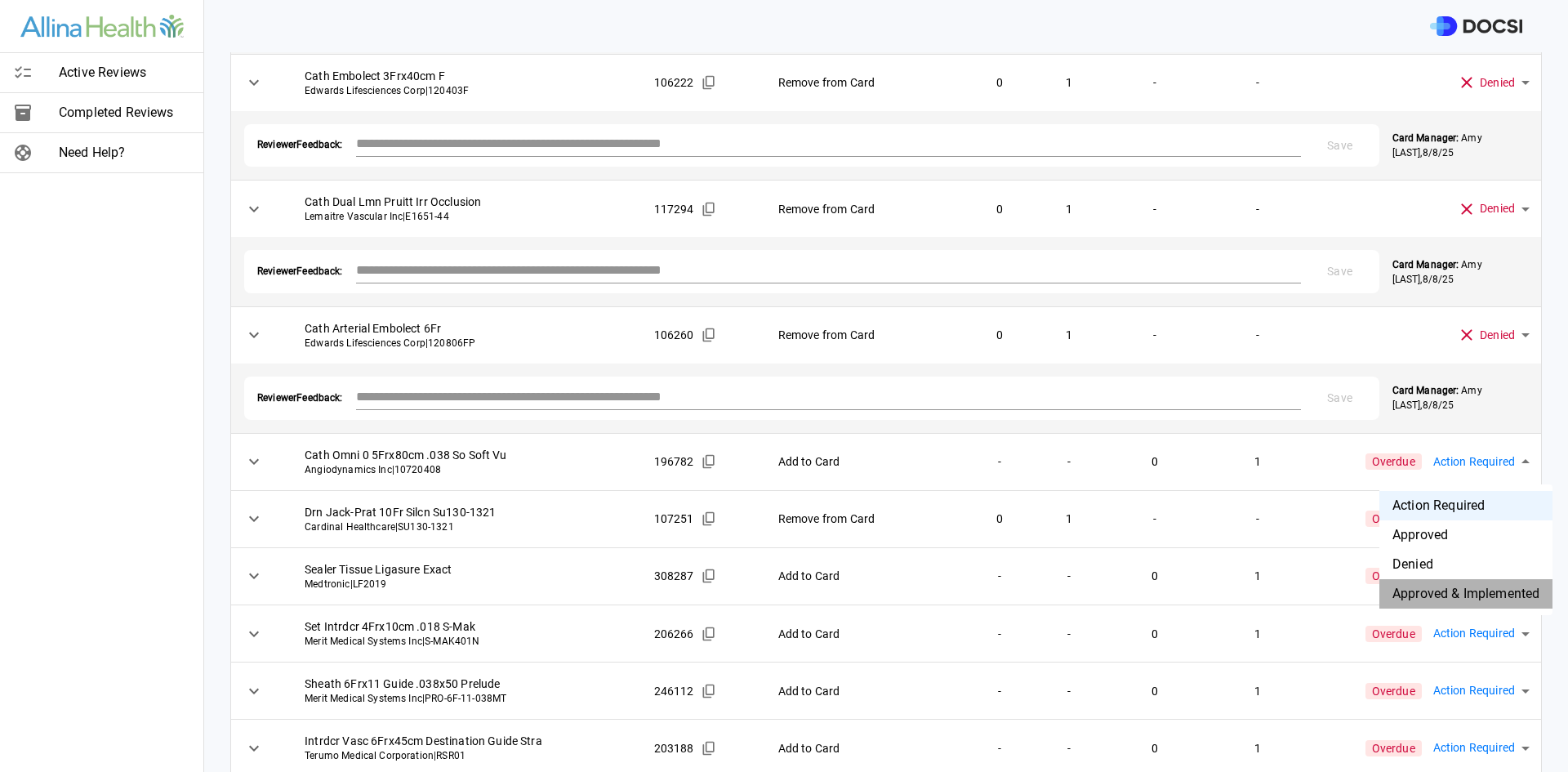 click on "Approved & Implemented" at bounding box center (1466, 594) 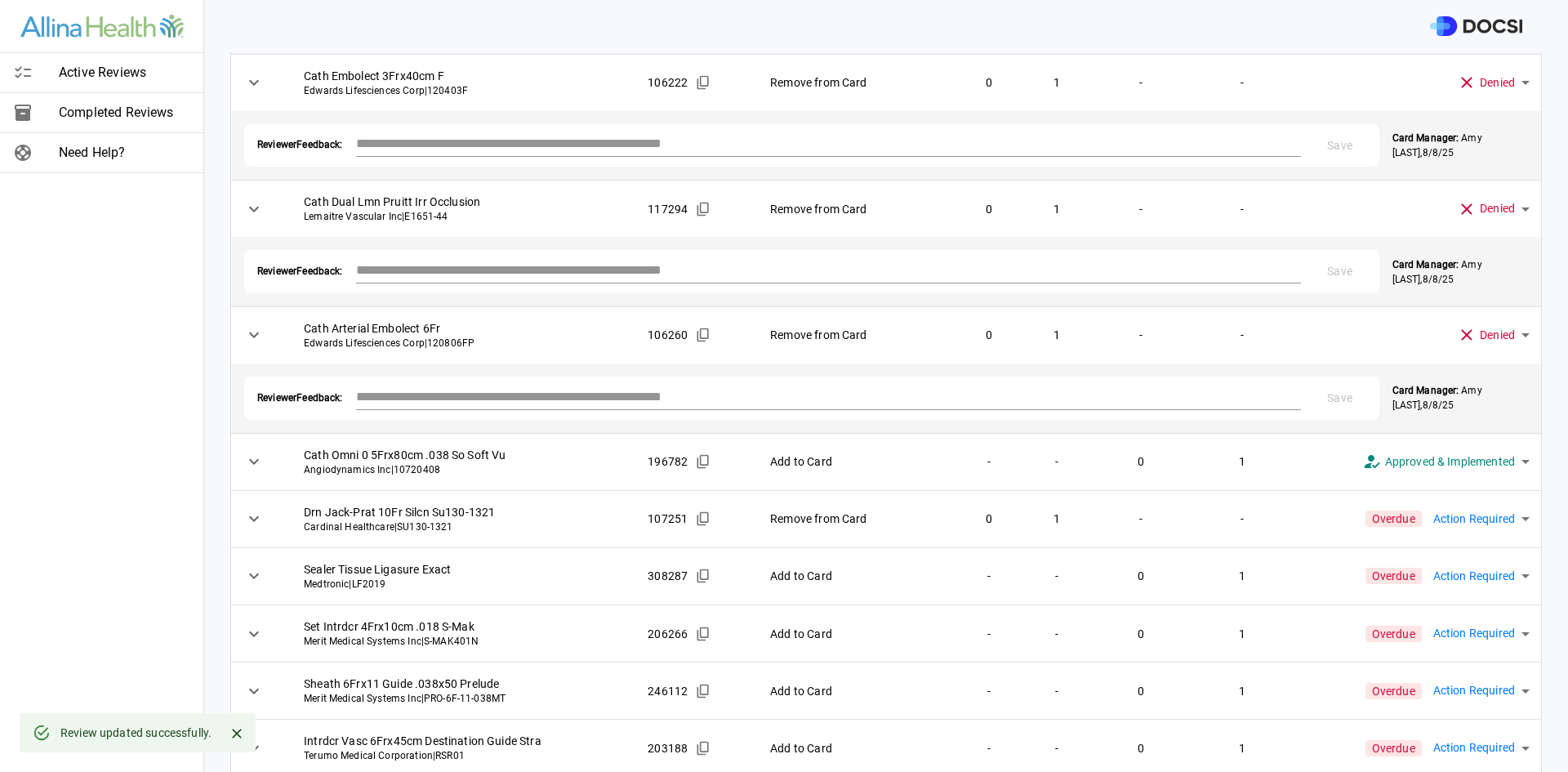click on "Active Reviews Completed Reviews Need Help?" at bounding box center [102, 386] 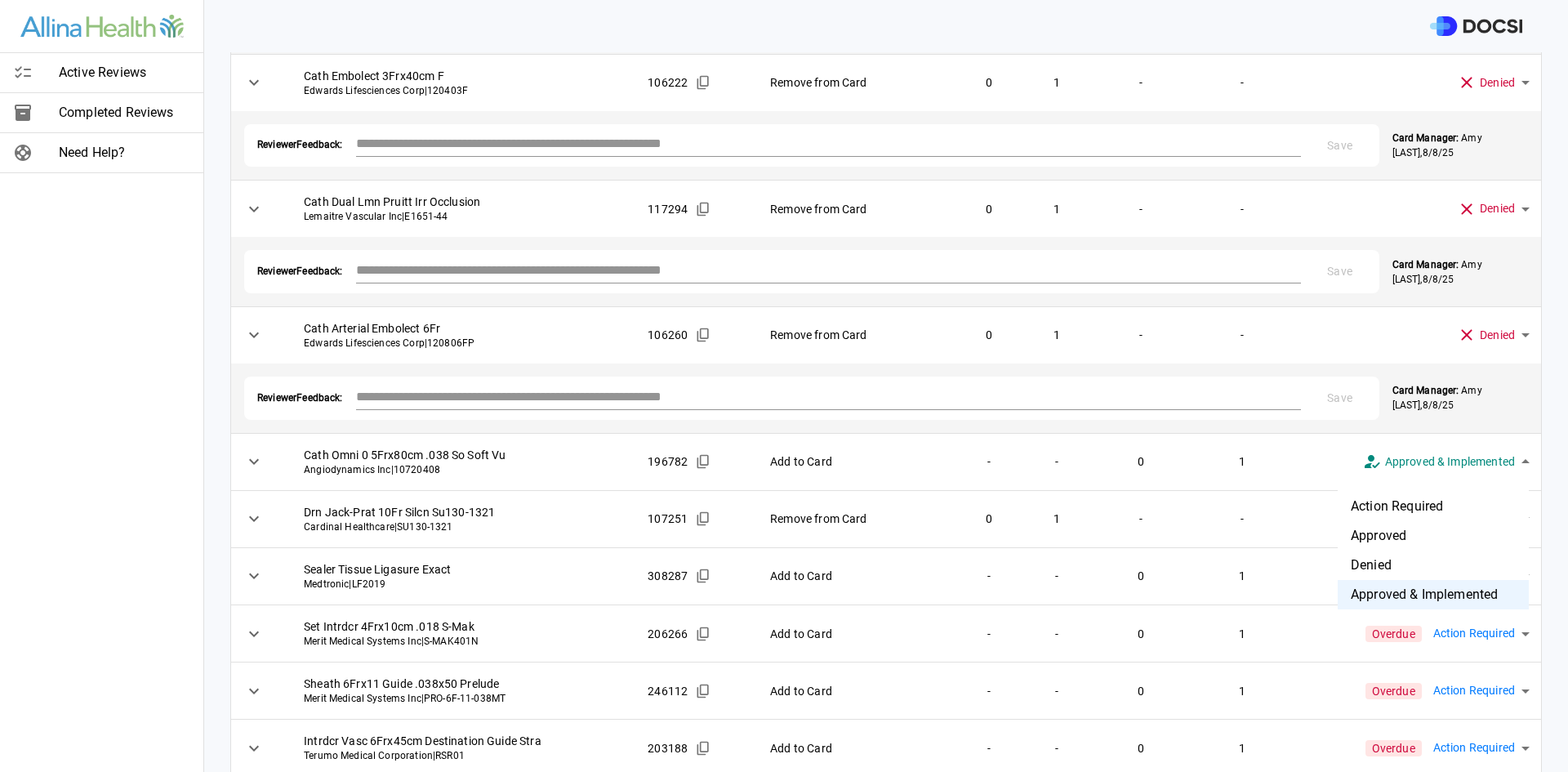 click at bounding box center (784, 386) 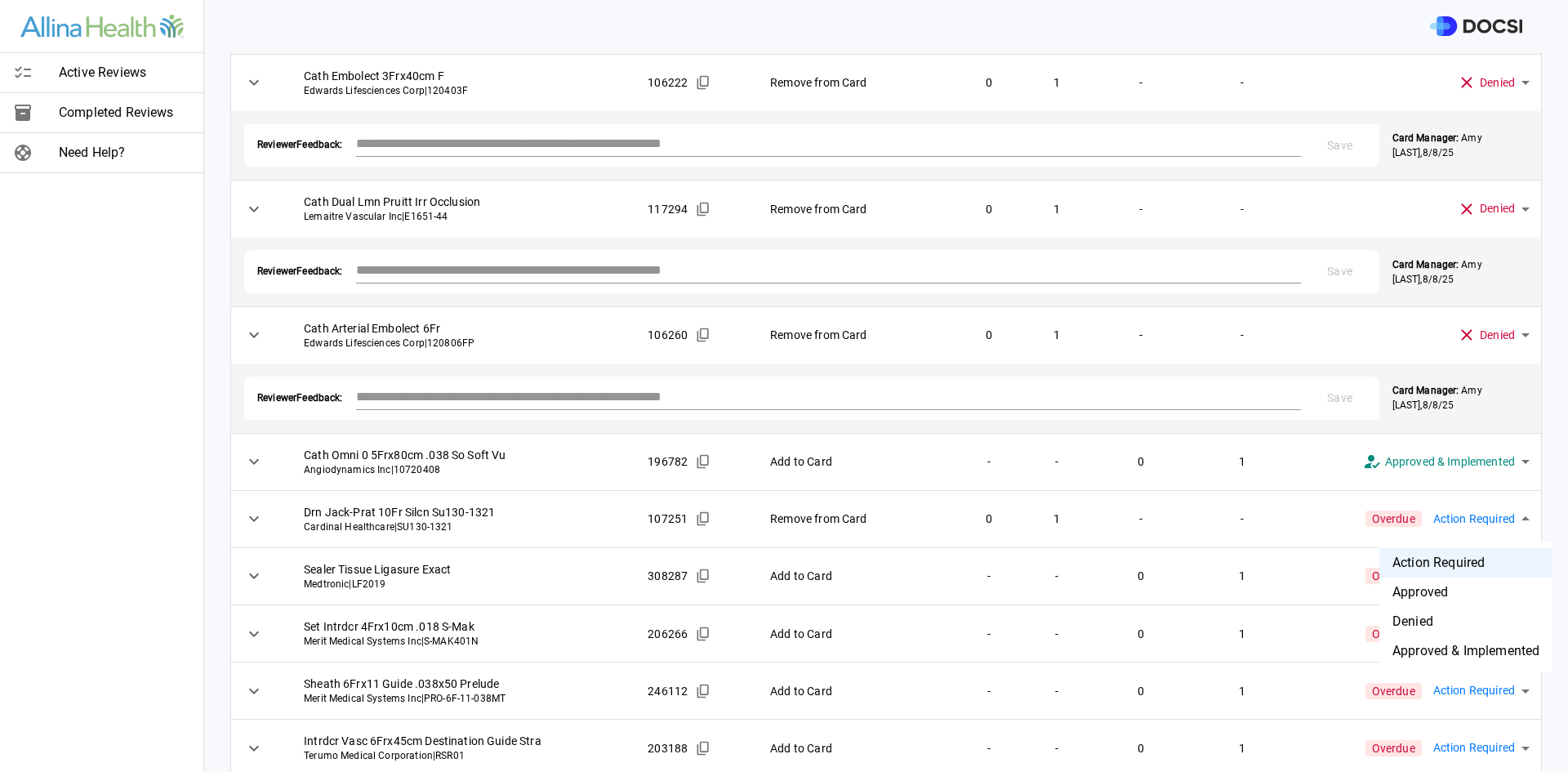 click on "Active Reviews Completed Reviews Need Help? Physician:   Dr.  [LAST]   [LAST] Card:    EMBOLECTOMY FEMORAL ARTERY  ( M-77179   ) Managed by:    [FIRST] [LAST] Changes to Review All Card Items Item Item ID Requested Optimization Open Hold New Open New Hold Review Status Sut 7-0 24in Prolene Bv-1 4Pk Dbl Armed Blue J And J Suture  |  M8702 114641 Add to Card - - 0 1 Overdue Action Required **** ​ Sut 2-0 18in Vicryl Ct-1 8Pk Undyed J And J Suture  |  J839D 114543 Add to Card - - 0 1 Overdue Action Required **** ​ Sut 6-0 30in Prolene C-1 4Pk Dbl Armed Blue J And J Suture  |  M8706 114644 Quantity Change 1 0 1 1 Overdue Action Required **** ​ Item Details Sut 6-0 30in Prolene C-1 4Pk Dbl Armed Blue J And J Suture  |  M8706  |  $63.10 / Each Original Card Qtys:  Open:  1 Hold:  0 Optimization:  Adjust This Item $19  /year Insufficient Card Quantity  -  Recent usage data suggests you use this item more than your current card quantity indicates My Usage  -  On average, you used this item  1.1 1  on it -" at bounding box center (784, 386) 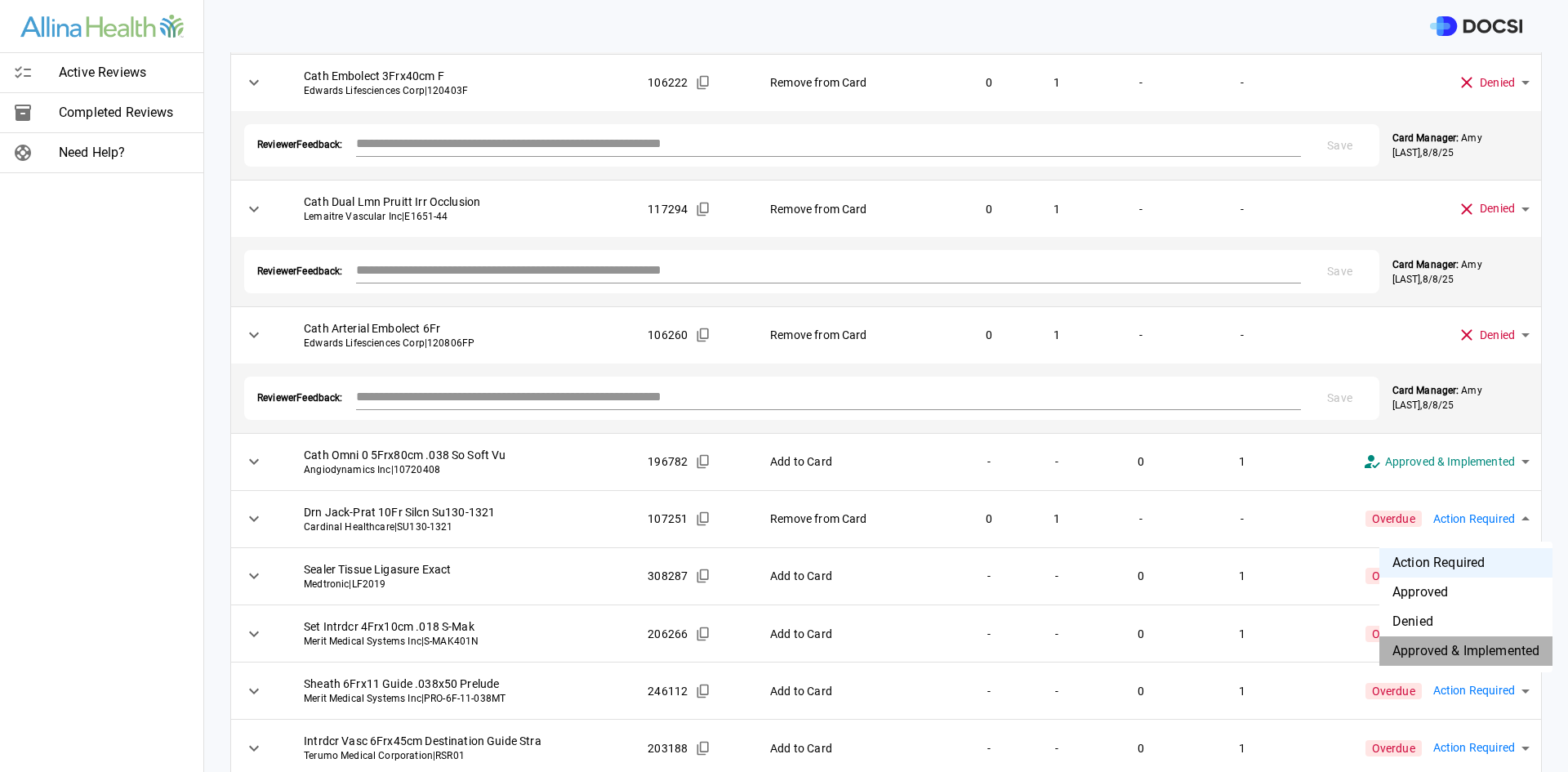click on "Approved & Implemented" at bounding box center [1466, 651] 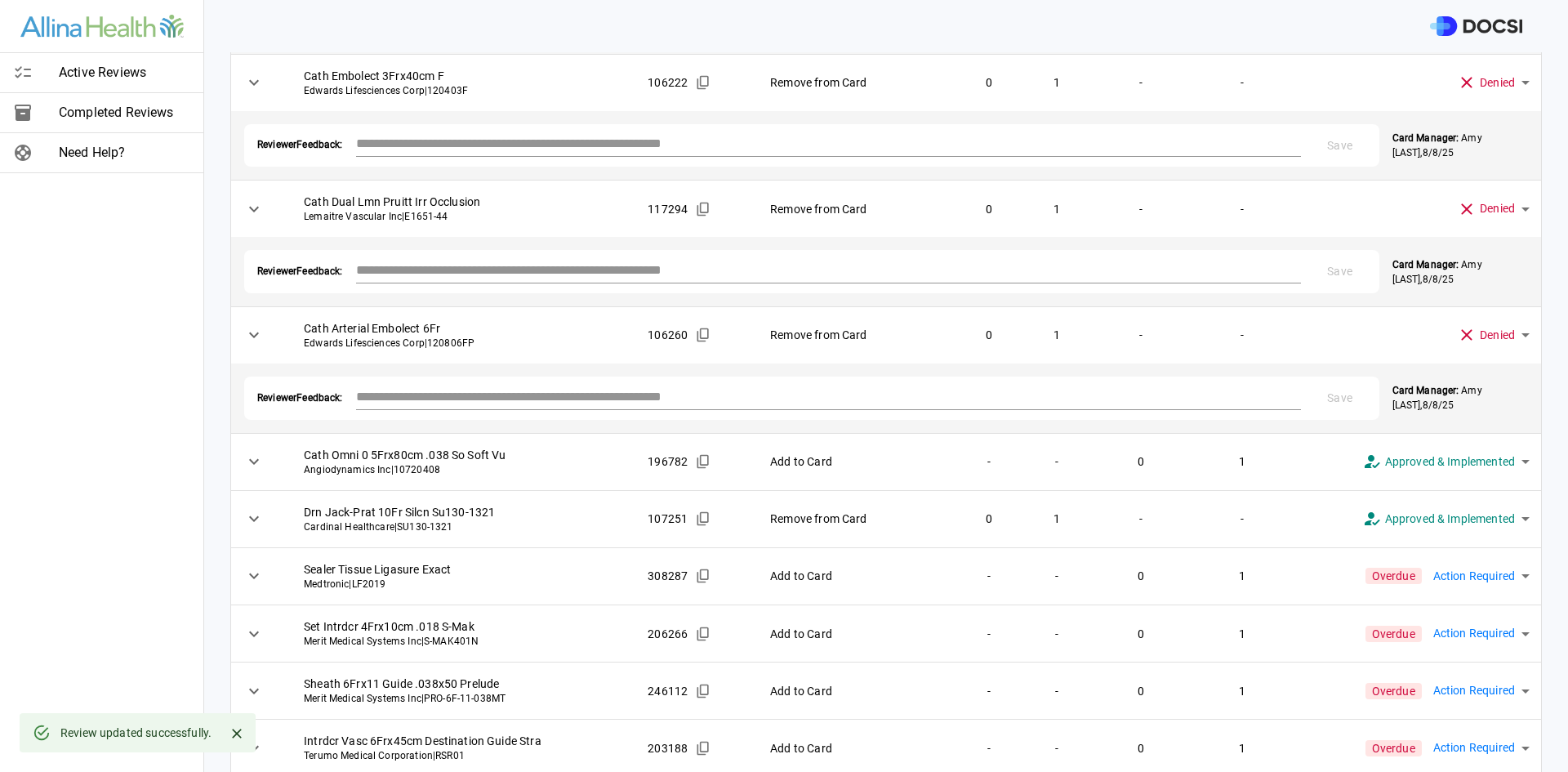 click on "Active Reviews Completed Reviews Need Help? Physician:   Dr.  [LAST]   [LAST] Card:    EMBOLECTOMY FEMORAL ARTERY  ( M-77179   ) Managed by:    [FIRST] [LAST] Changes to Review All Card Items Item Item ID Requested Optimization Open Hold New Open New Hold Review Status Sut 7-0 24in Prolene Bv-1 4Pk Dbl Armed Blue J And J Suture  |  M8702 114641 Add to Card - - 0 1 Overdue Action Required **** ​ Sut 2-0 18in Vicryl Ct-1 8Pk Undyed J And J Suture  |  J839D 114543 Add to Card - - 0 1 Overdue Action Required **** ​ Sut 6-0 30in Prolene C-1 4Pk Dbl Armed Blue J And J Suture  |  M8706 114644 Quantity Change 1 0 1 1 Overdue Action Required **** ​ Item Details Sut 6-0 30in Prolene C-1 4Pk Dbl Armed Blue J And J Suture  |  M8706  |  $63.10 / Each Original Card Qtys:  Open:  1 Hold:  0 Optimization:  Adjust This Item $19  /year Insufficient Card Quantity  -  Recent usage data suggests you use this item more than your current card quantity indicates My Usage  -  On average, you used this item  1.1 1  on it -" at bounding box center [784, 386] 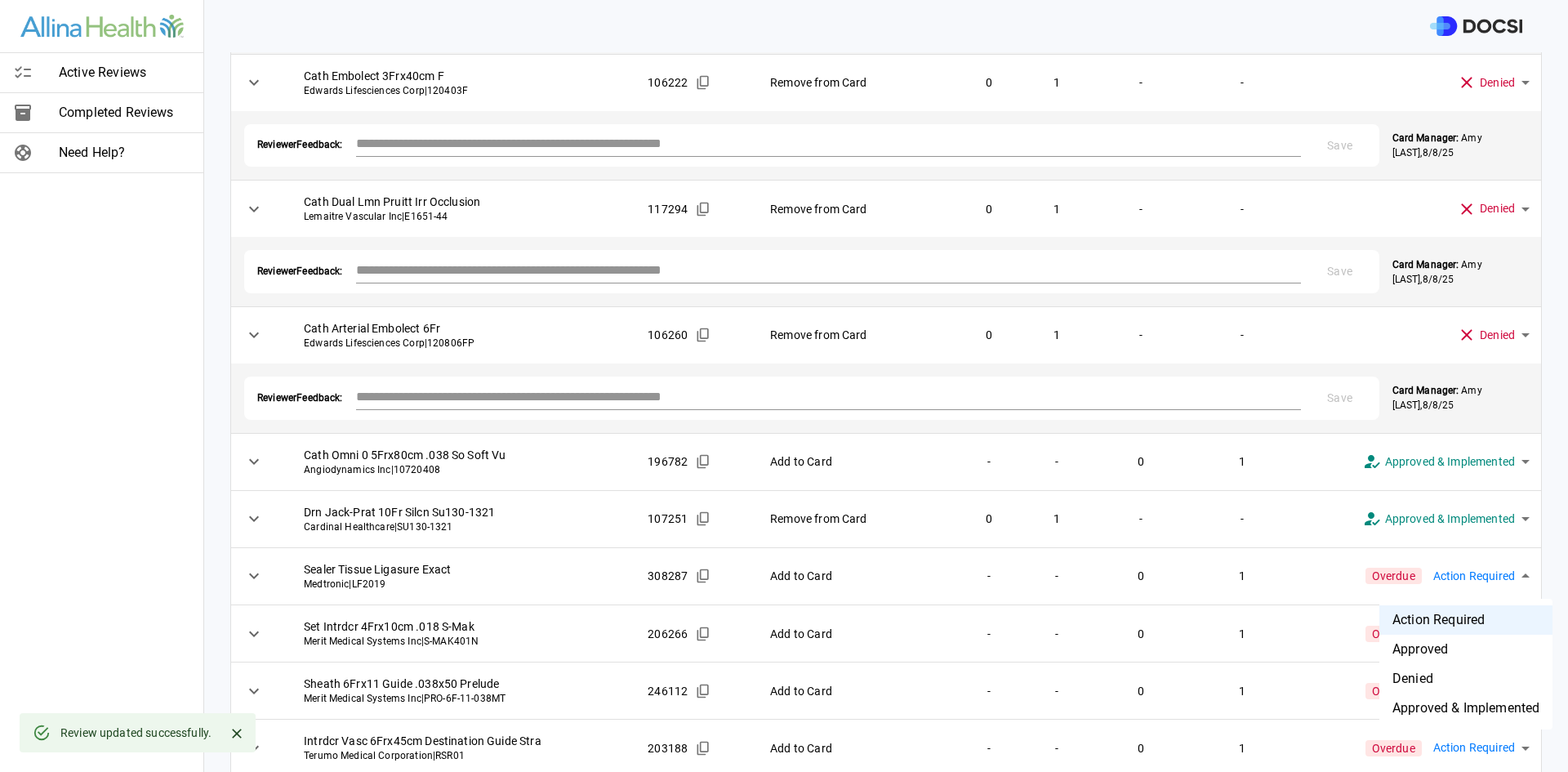 click on "Approved & Implemented" at bounding box center (1466, 708) 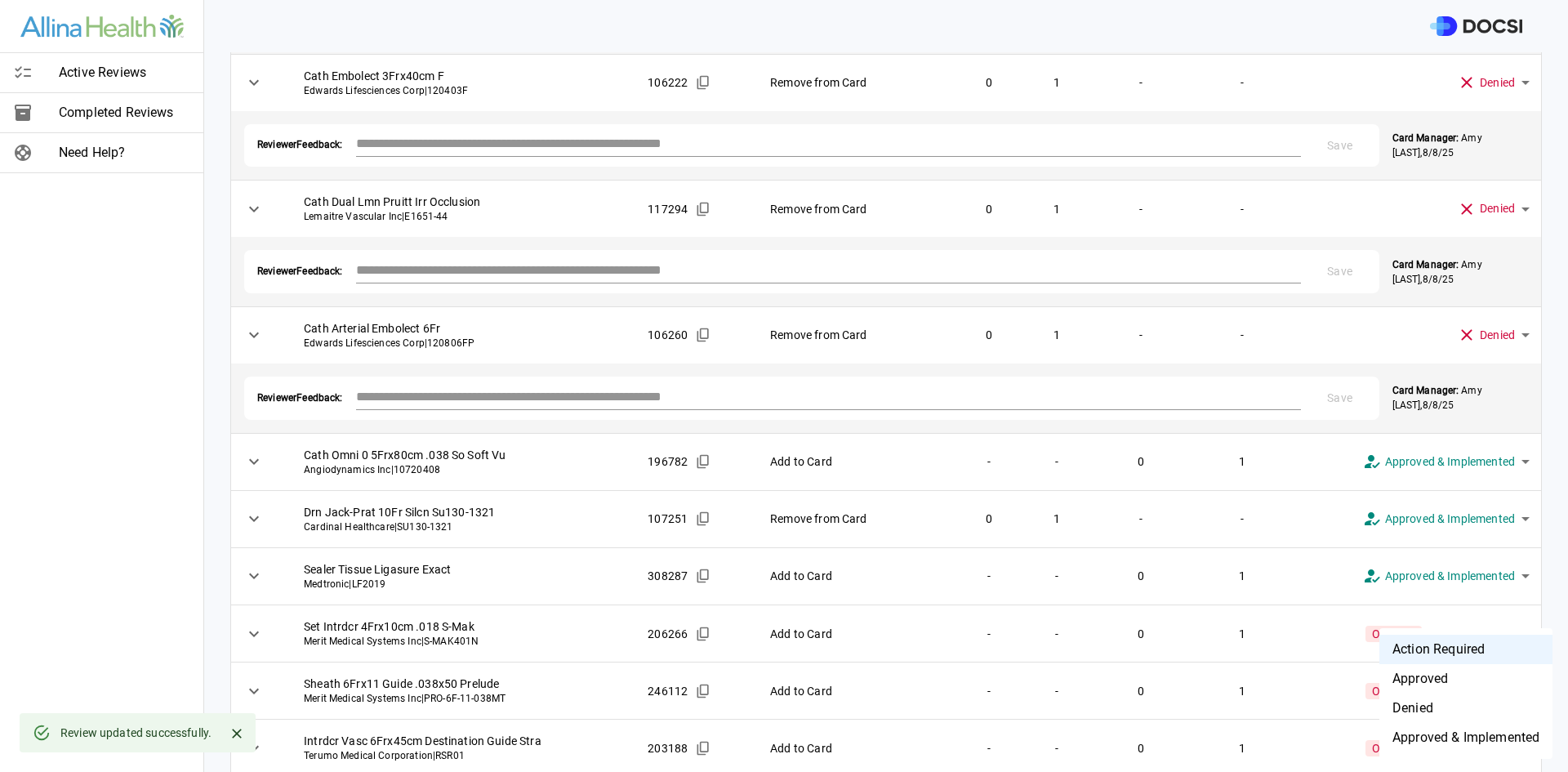 click on "Active Reviews Completed Reviews Need Help? Physician:   Dr.  [LAST]   [LAST] Card:    EMBOLECTOMY FEMORAL ARTERY  ( M-77179   ) Managed by:    [FIRST] [LAST] Changes to Review All Card Items Item Item ID Requested Optimization Open Hold New Open New Hold Review Status Sut 7-0 24in Prolene Bv-1 4Pk Dbl Armed Blue J And J Suture  |  M8702 114641 Add to Card - - 0 1 Overdue Action Required **** ​ Sut 2-0 18in Vicryl Ct-1 8Pk Undyed J And J Suture  |  J839D 114543 Add to Card - - 0 1 Overdue Action Required **** ​ Sut 6-0 30in Prolene C-1 4Pk Dbl Armed Blue J And J Suture  |  M8706 114644 Quantity Change 1 0 1 1 Overdue Action Required **** ​ Item Details Sut 6-0 30in Prolene C-1 4Pk Dbl Armed Blue J And J Suture  |  M8706  |  $63.10 / Each Original Card Qtys:  Open:  1 Hold:  0 Optimization:  Adjust This Item $19  /year Insufficient Card Quantity  -  Recent usage data suggests you use this item more than your current card quantity indicates My Usage  -  On average, you used this item  1.1 1  on it -" at bounding box center (784, 386) 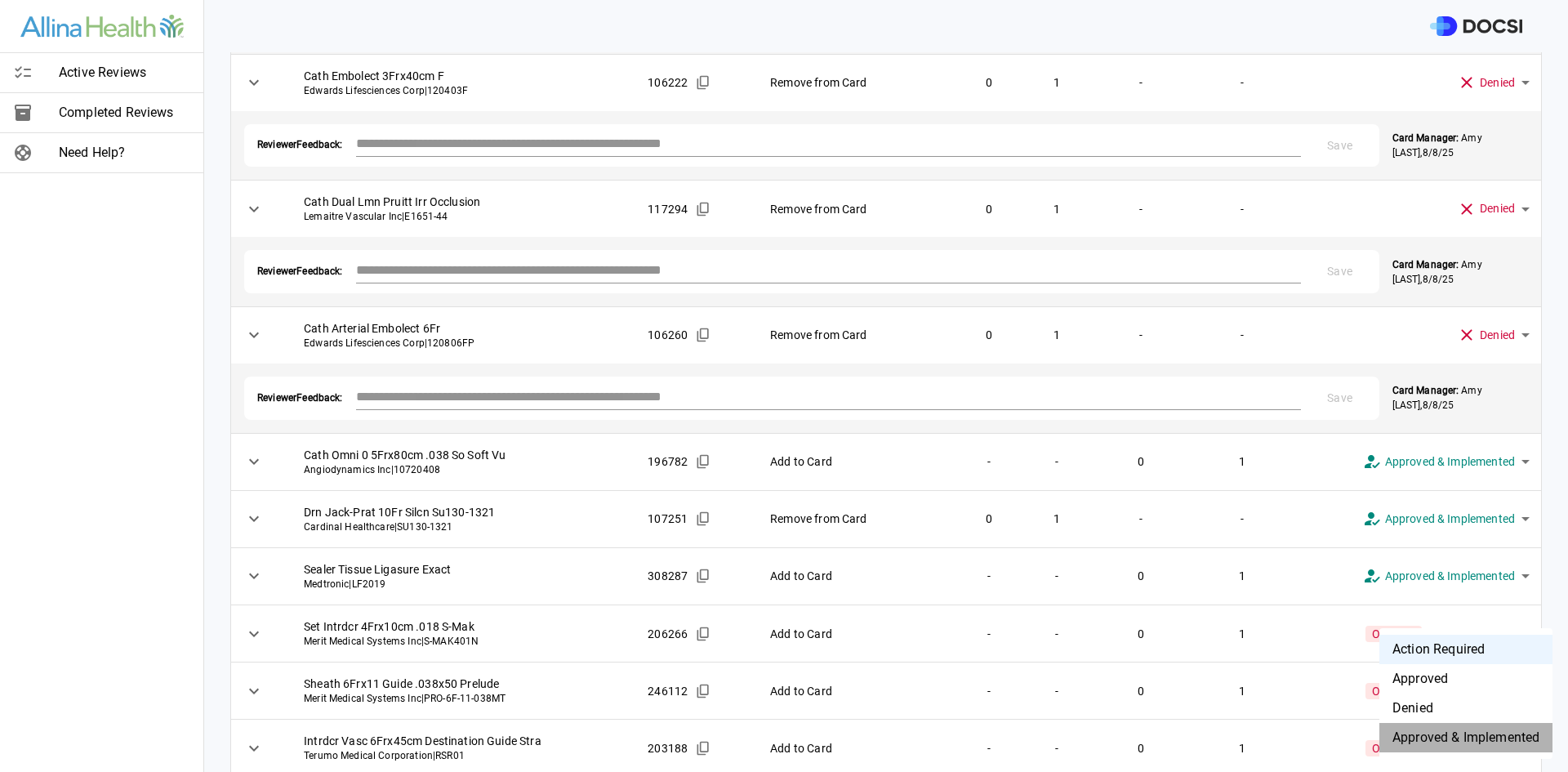 drag, startPoint x: 1493, startPoint y: 740, endPoint x: 1441, endPoint y: 655, distance: 99.6444 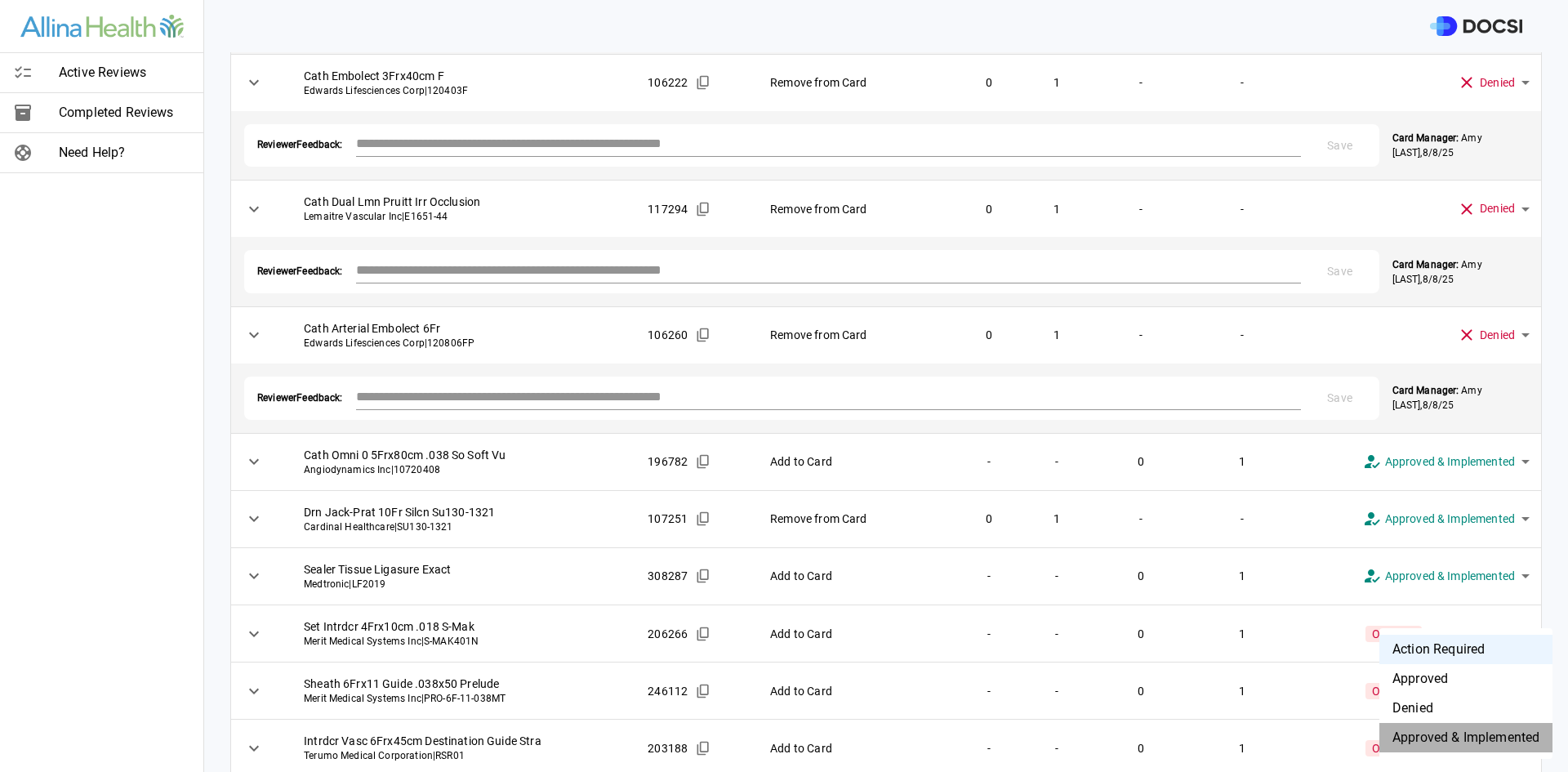 click on "Approved & Implemented" at bounding box center (1466, 738) 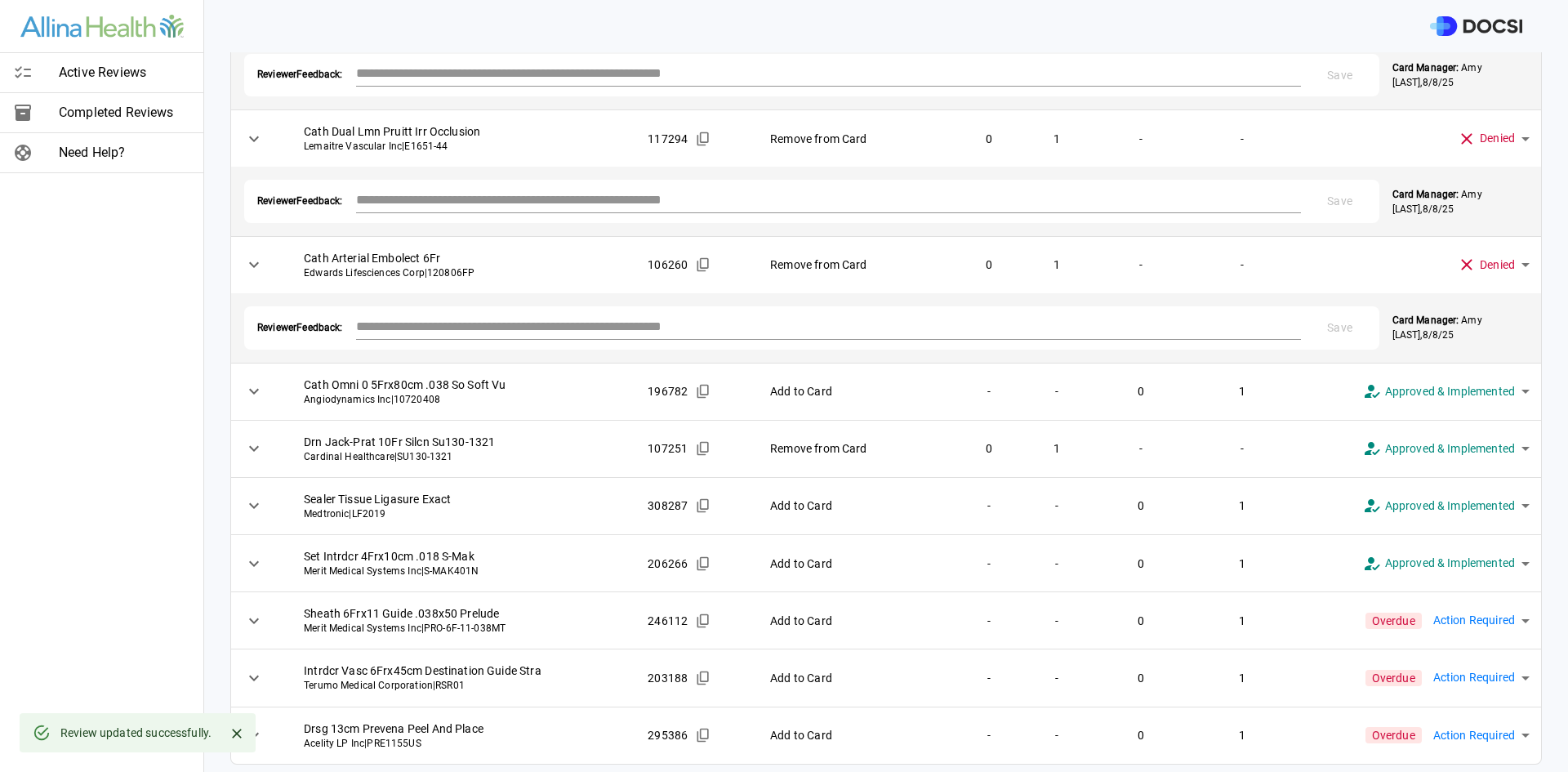 scroll, scrollTop: 743, scrollLeft: 0, axis: vertical 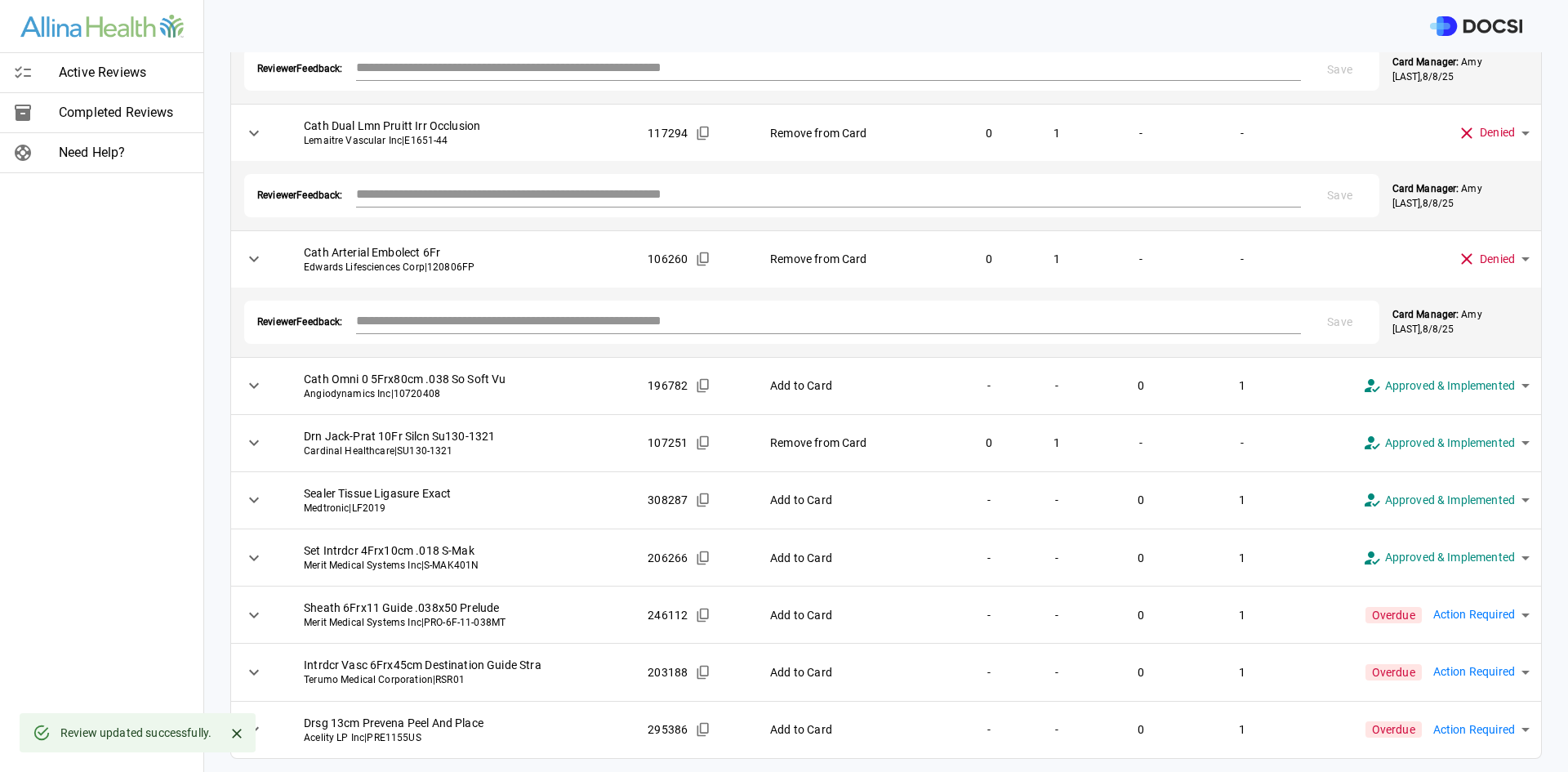 click on "Active Reviews Completed Reviews Need Help? Physician:   Dr.  [LAST]   [LAST] Card:    EMBOLECTOMY FEMORAL ARTERY  ( M-77179   ) Managed by:    [FIRST] [LAST] Changes to Review All Card Items Item Item ID Requested Optimization Open Hold New Open New Hold Review Status Sut 7-0 24in Prolene Bv-1 4Pk Dbl Armed Blue J And J Suture  |  M8702 114641 Add to Card - - 0 1 Overdue Action Required **** ​ Sut 2-0 18in Vicryl Ct-1 8Pk Undyed J And J Suture  |  J839D 114543 Add to Card - - 0 1 Overdue Action Required **** ​ Sut 6-0 30in Prolene C-1 4Pk Dbl Armed Blue J And J Suture  |  M8706 114644 Quantity Change 1 0 1 1 Overdue Action Required **** ​ Item Details Sut 6-0 30in Prolene C-1 4Pk Dbl Armed Blue J And J Suture  |  M8706  |  $63.10 / Each Original Card Qtys:  Open:  1 Hold:  0 Optimization:  Adjust This Item $19  /year Insufficient Card Quantity  -  Recent usage data suggests you use this item more than your current card quantity indicates My Usage  -  On average, you used this item  1.1 1  on it -" at bounding box center (784, 386) 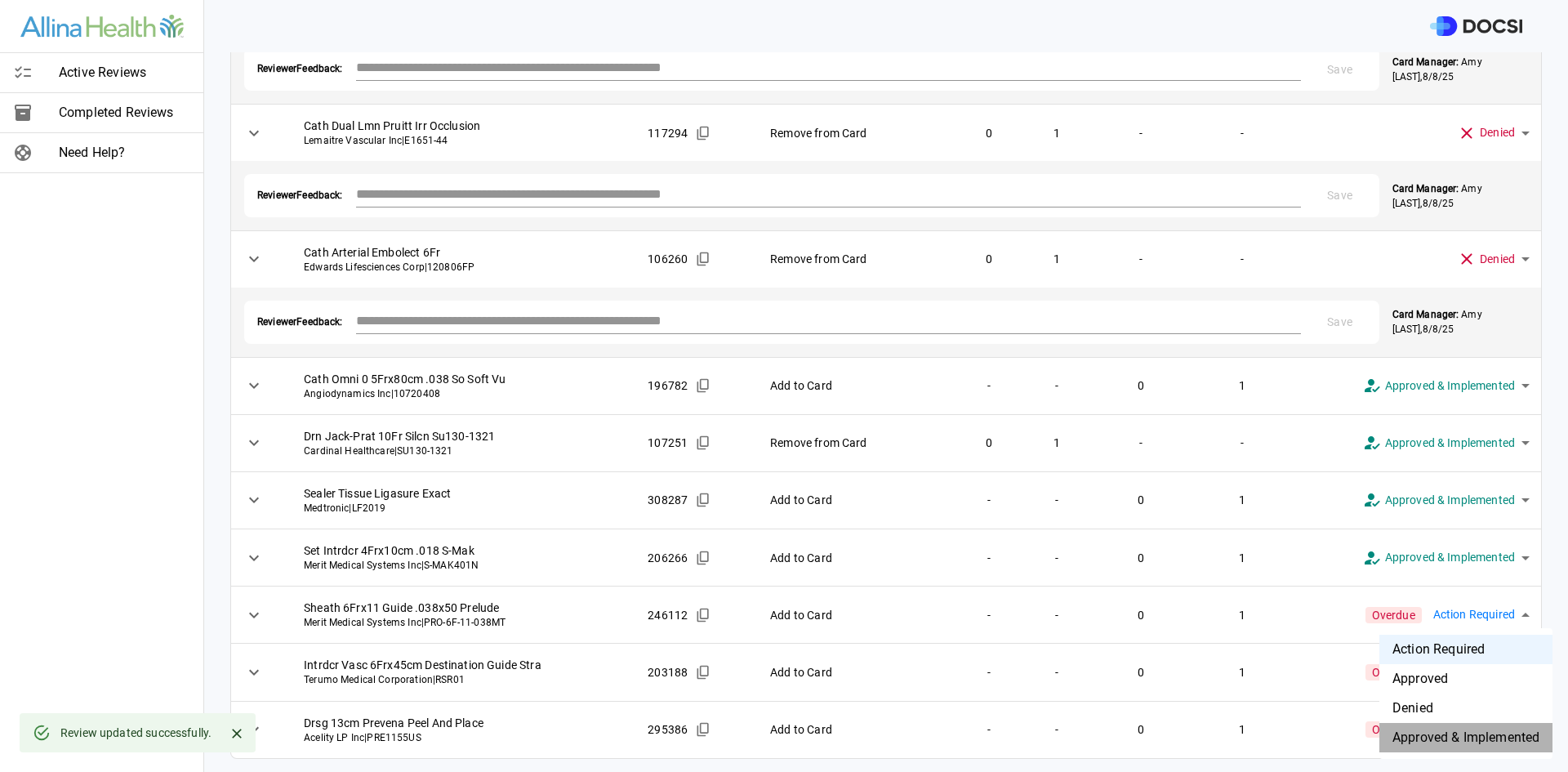 click on "Approved & Implemented" at bounding box center (1466, 738) 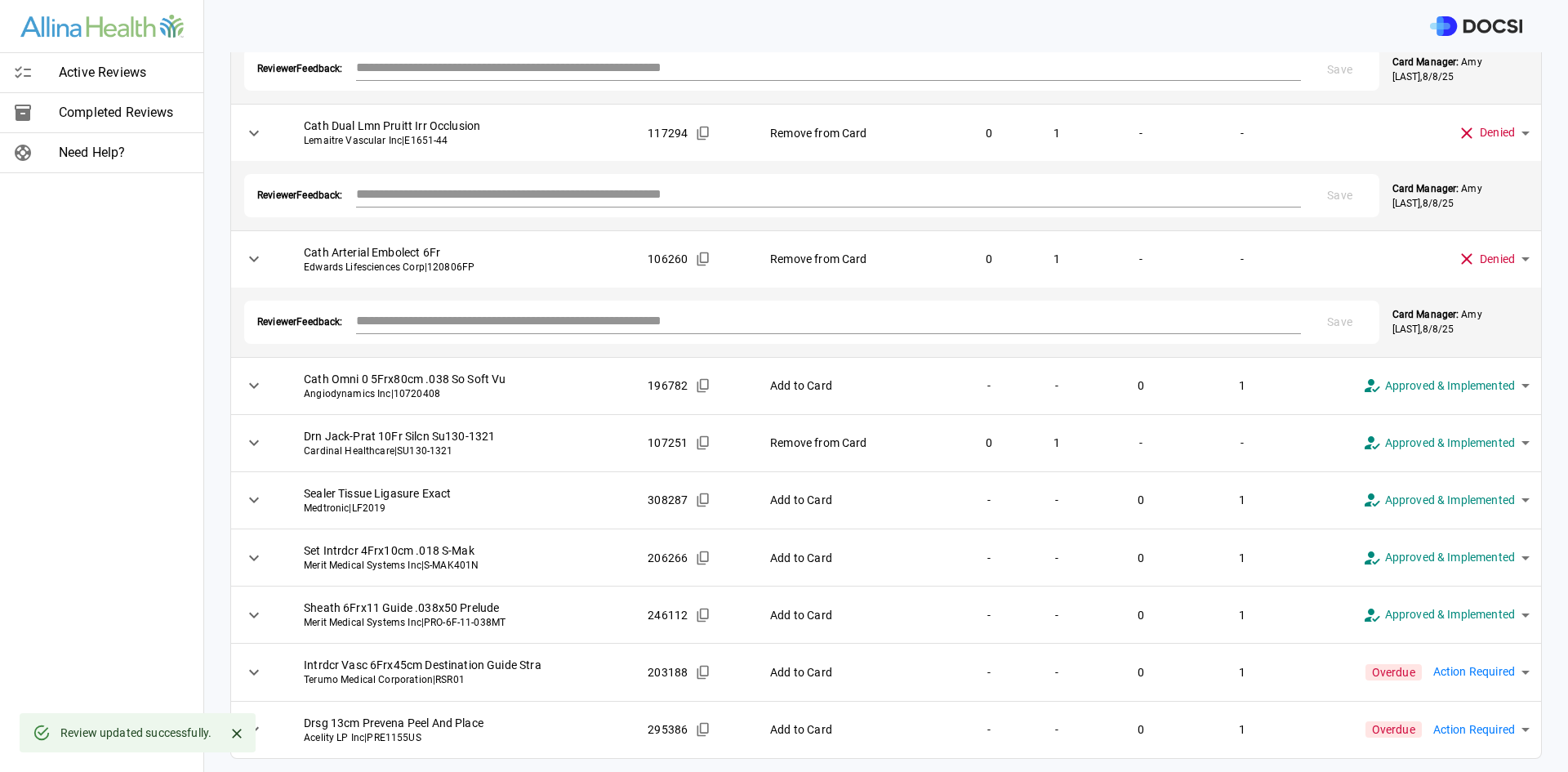 click on "Active Reviews Completed Reviews Need Help? Physician:   Dr.  [LAST]   [LAST] Card:    EMBOLECTOMY FEMORAL ARTERY  ( M-77179   ) Managed by:    [FIRST] [LAST] Changes to Review All Card Items Item Item ID Requested Optimization Open Hold New Open New Hold Review Status Sut 7-0 24in Prolene Bv-1 4Pk Dbl Armed Blue J And J Suture  |  M8702 114641 Add to Card - - 0 1 Overdue Action Required **** ​ Sut 2-0 18in Vicryl Ct-1 8Pk Undyed J And J Suture  |  J839D 114543 Add to Card - - 0 1 Overdue Action Required **** ​ Sut 6-0 30in Prolene C-1 4Pk Dbl Armed Blue J And J Suture  |  M8706 114644 Quantity Change 1 0 1 1 Overdue Action Required **** ​ Item Details Sut 6-0 30in Prolene C-1 4Pk Dbl Armed Blue J And J Suture  |  M8706  |  $63.10 / Each Original Card Qtys:  Open:  1 Hold:  0 Optimization:  Adjust This Item $19  /year Insufficient Card Quantity  -  Recent usage data suggests you use this item more than your current card quantity indicates My Usage  -  On average, you used this item  1.1 1  on it -" at bounding box center (784, 386) 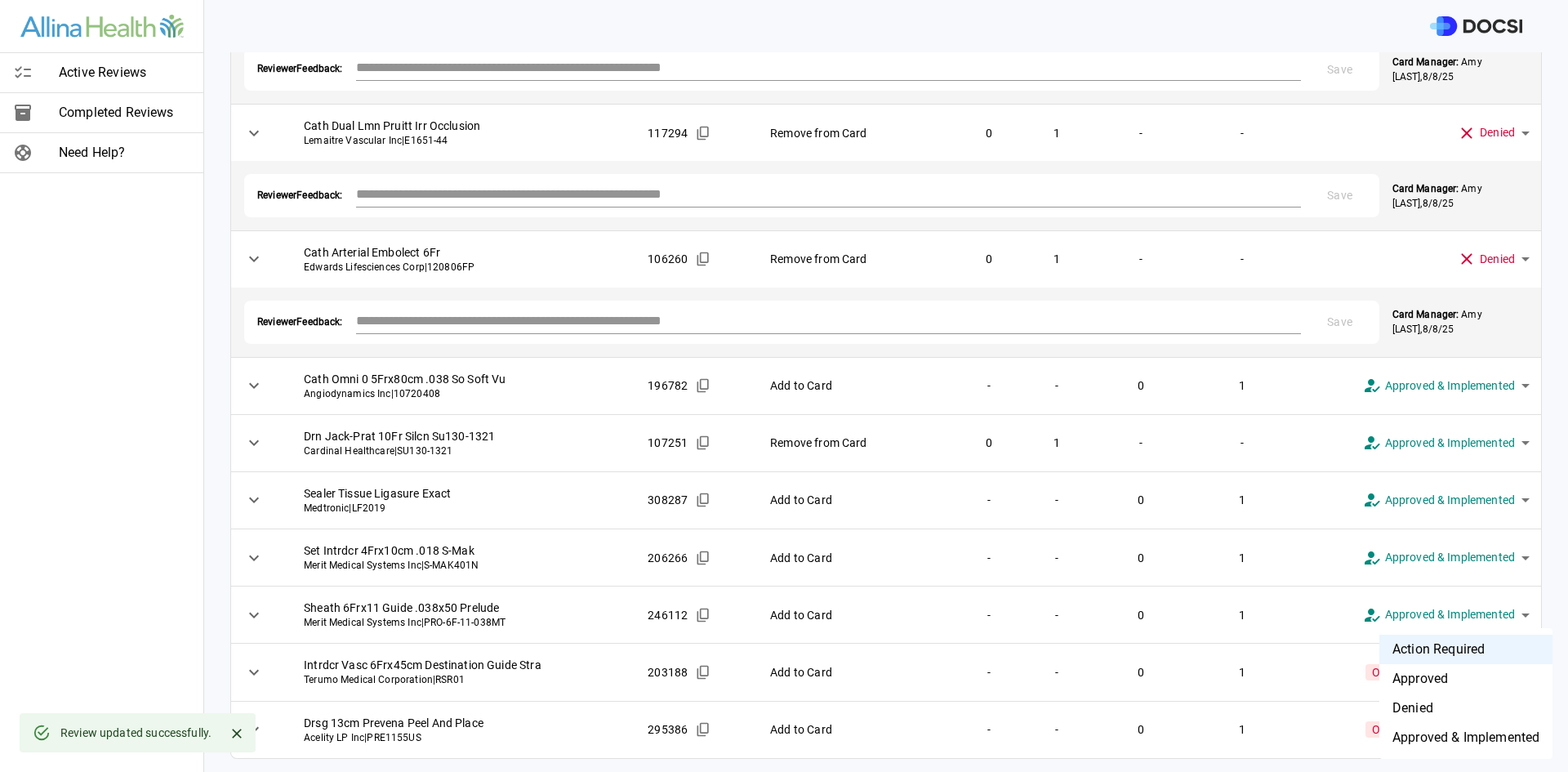 click on "Approved & Implemented" at bounding box center (1466, 738) 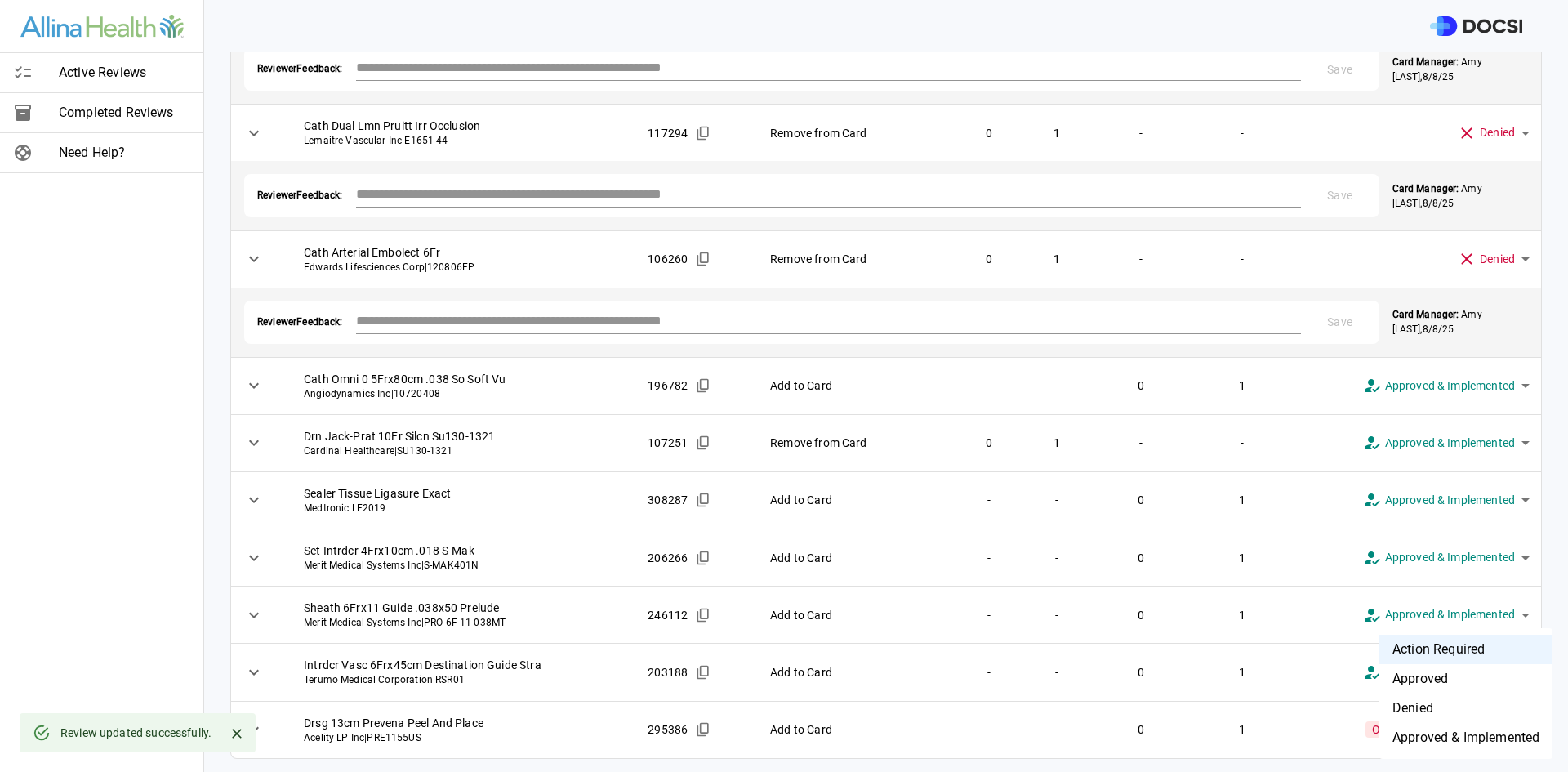 click on "Active Reviews Completed Reviews Need Help? Physician:   Dr.  [LAST]   [LAST] Card:    EMBOLECTOMY FEMORAL ARTERY  ( M-77179   ) Managed by:    [FIRST] [LAST] Changes to Review All Card Items Item Item ID Requested Optimization Open Hold New Open New Hold Review Status Sut 7-0 24in Prolene Bv-1 4Pk Dbl Armed Blue J And J Suture  |  M8702 114641 Add to Card - - 0 1 Overdue Action Required **** ​ Sut 2-0 18in Vicryl Ct-1 8Pk Undyed J And J Suture  |  J839D 114543 Add to Card - - 0 1 Overdue Action Required **** ​ Sut 6-0 30in Prolene C-1 4Pk Dbl Armed Blue J And J Suture  |  M8706 114644 Quantity Change 1 0 1 1 Overdue Action Required **** ​ Item Details Sut 6-0 30in Prolene C-1 4Pk Dbl Armed Blue J And J Suture  |  M8706  |  $63.10 / Each Original Card Qtys:  Open:  1 Hold:  0 Optimization:  Adjust This Item $19  /year Insufficient Card Quantity  -  Recent usage data suggests you use this item more than your current card quantity indicates My Usage  -  On average, you used this item  1.1 1  on it -" at bounding box center [784, 386] 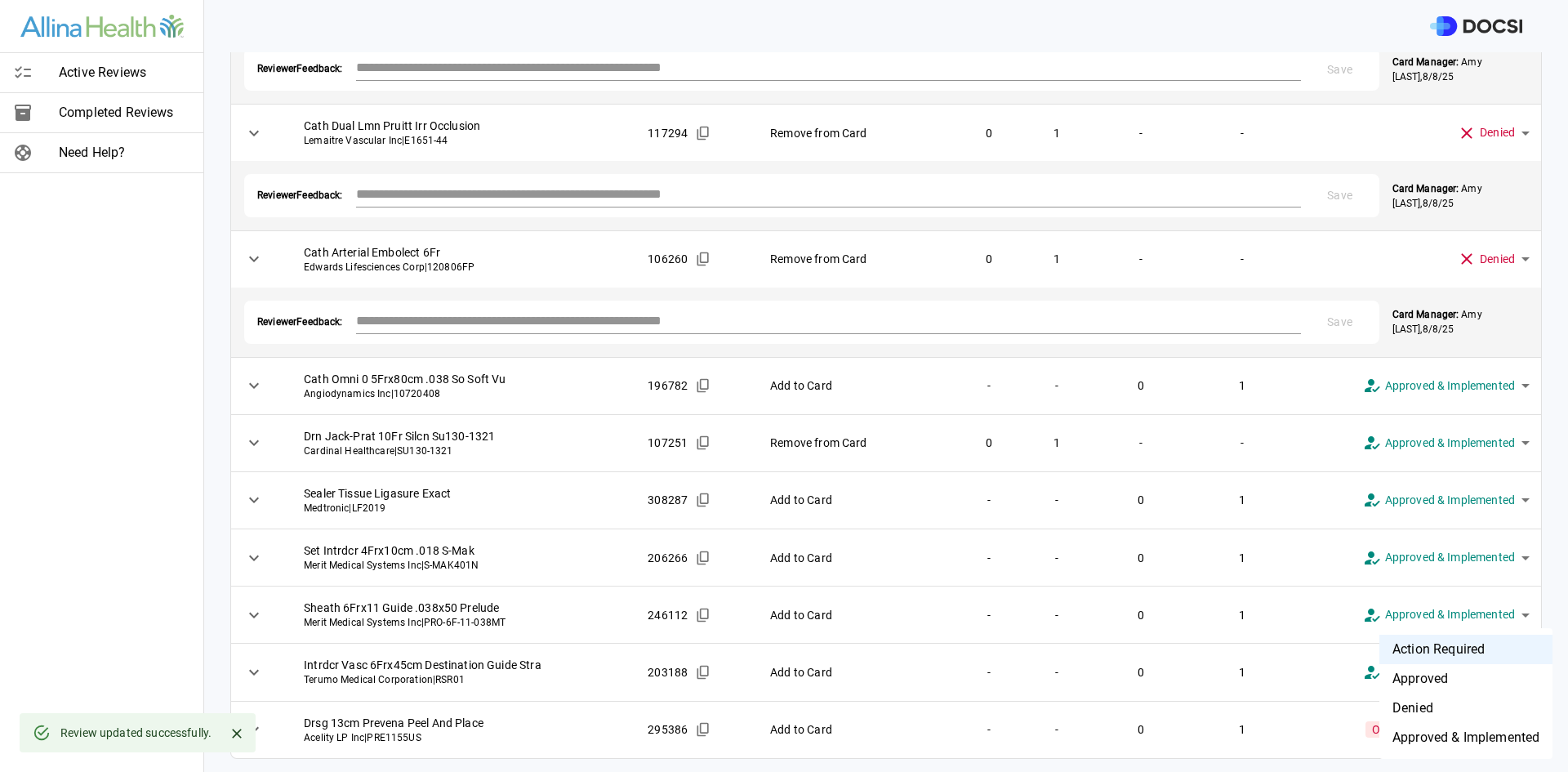 click on "Approved & Implemented" at bounding box center (1466, 738) 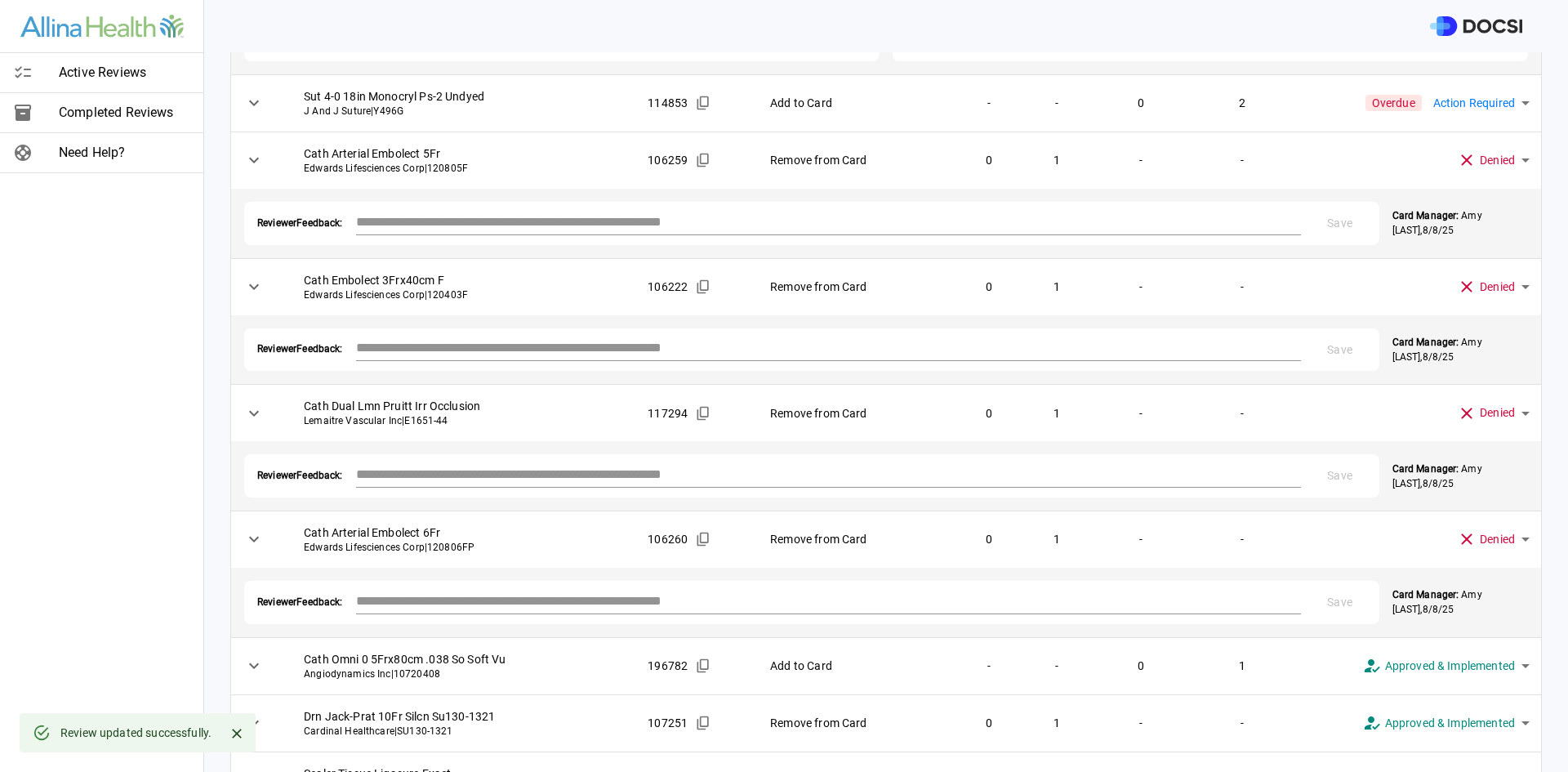 scroll, scrollTop: 457, scrollLeft: 0, axis: vertical 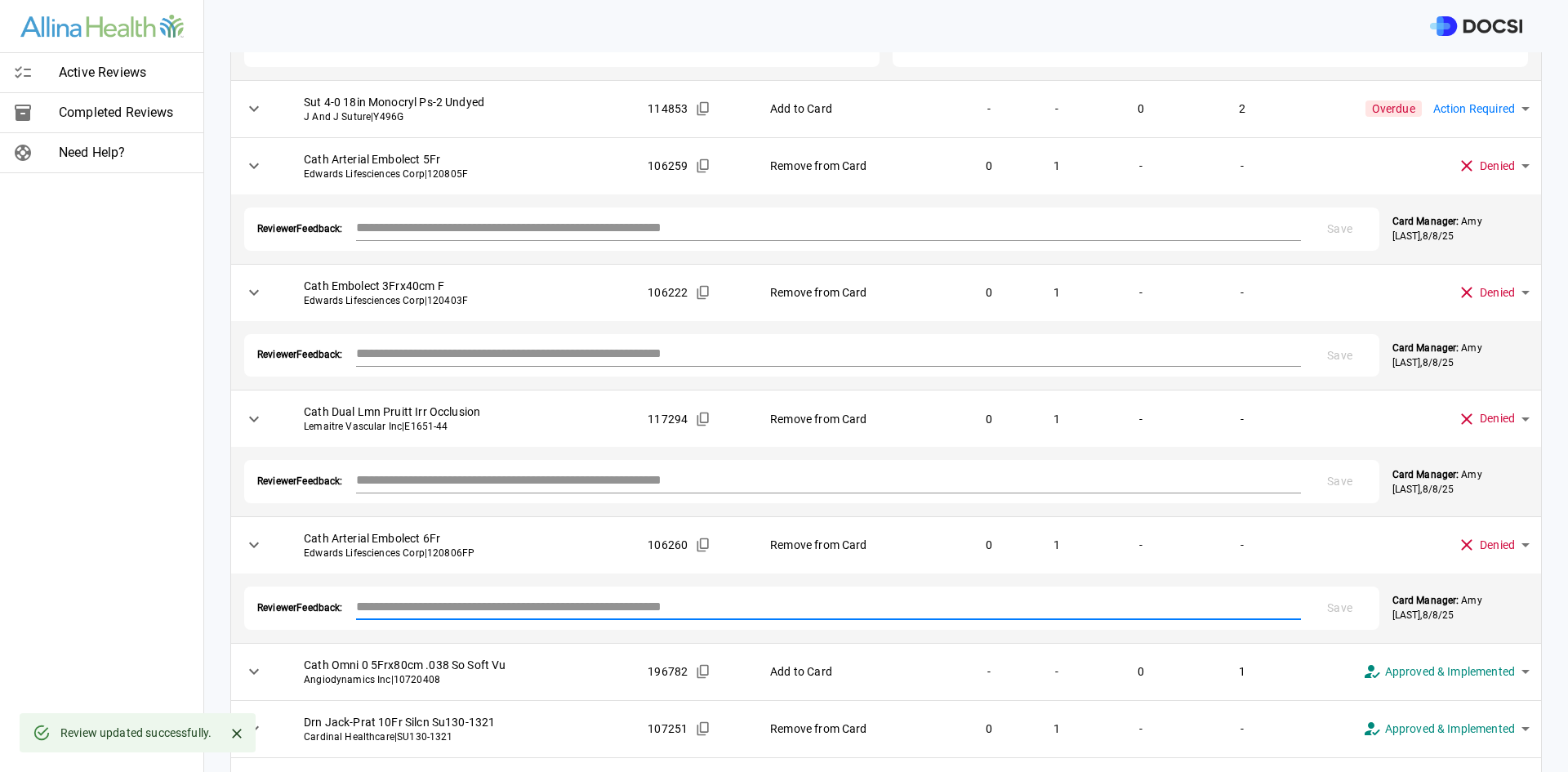 click at bounding box center (828, 606) 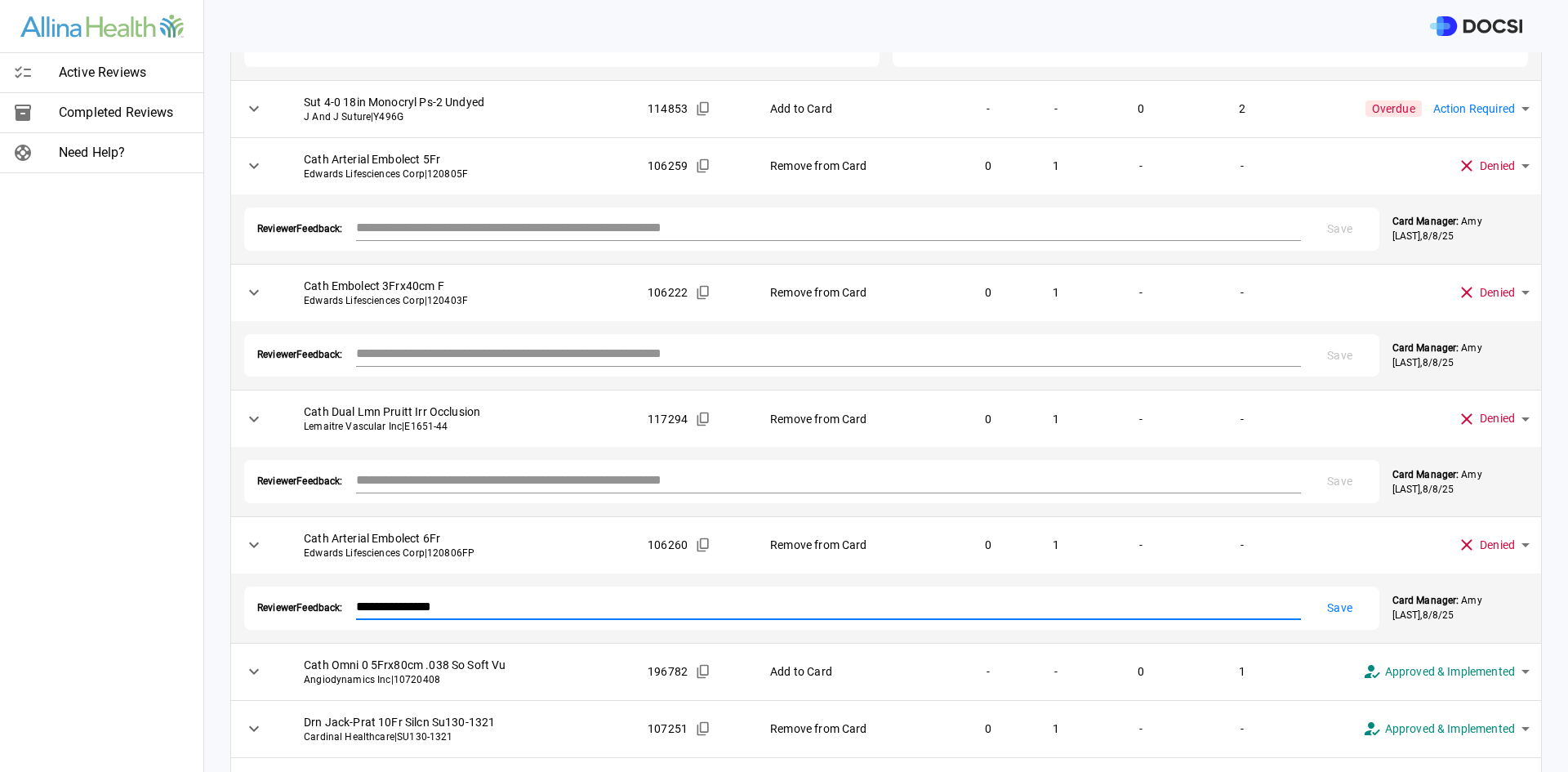 drag, startPoint x: 478, startPoint y: 609, endPoint x: 354, endPoint y: 605, distance: 124.0645 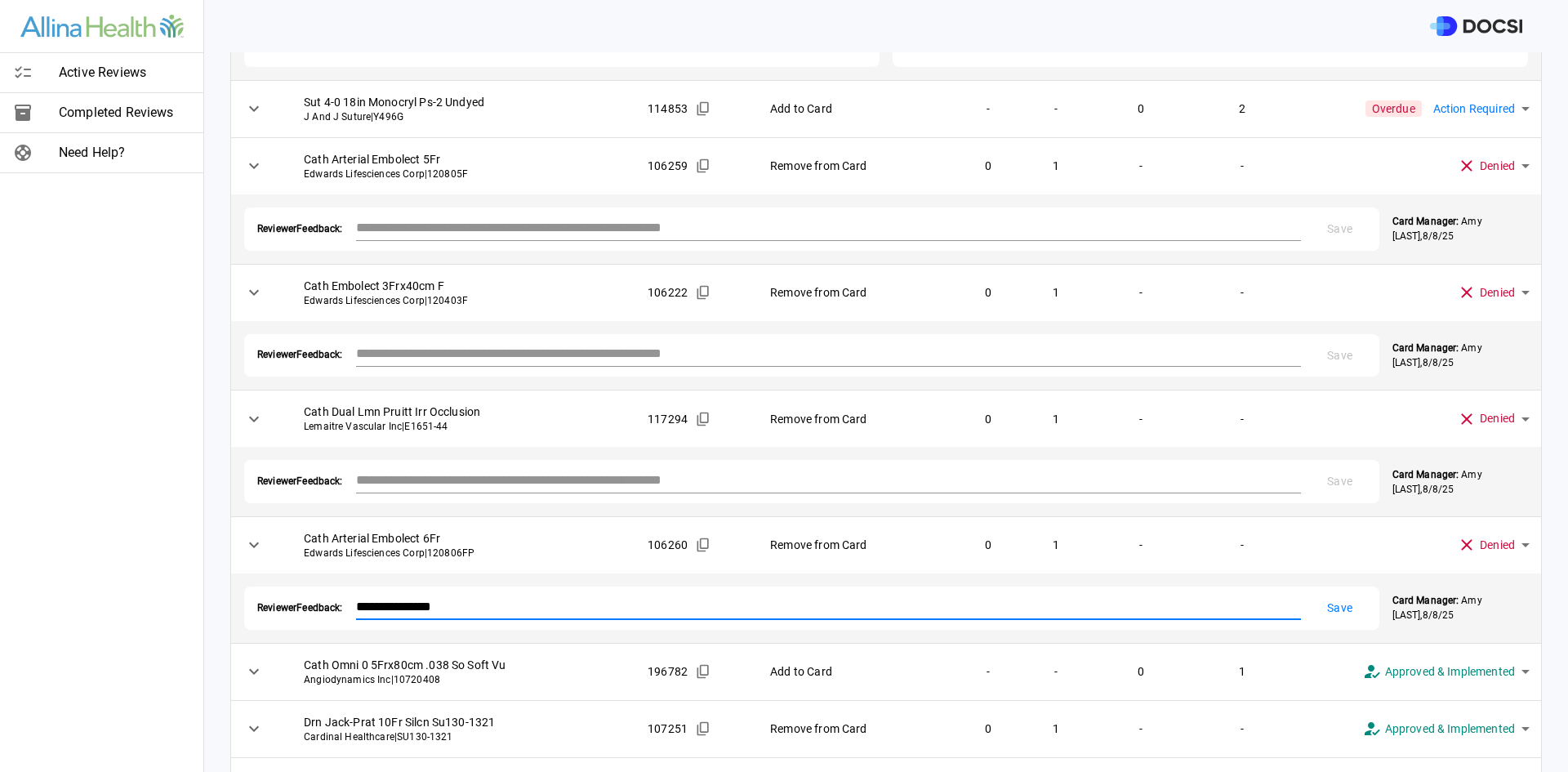 click on "**********" at bounding box center [812, 608] 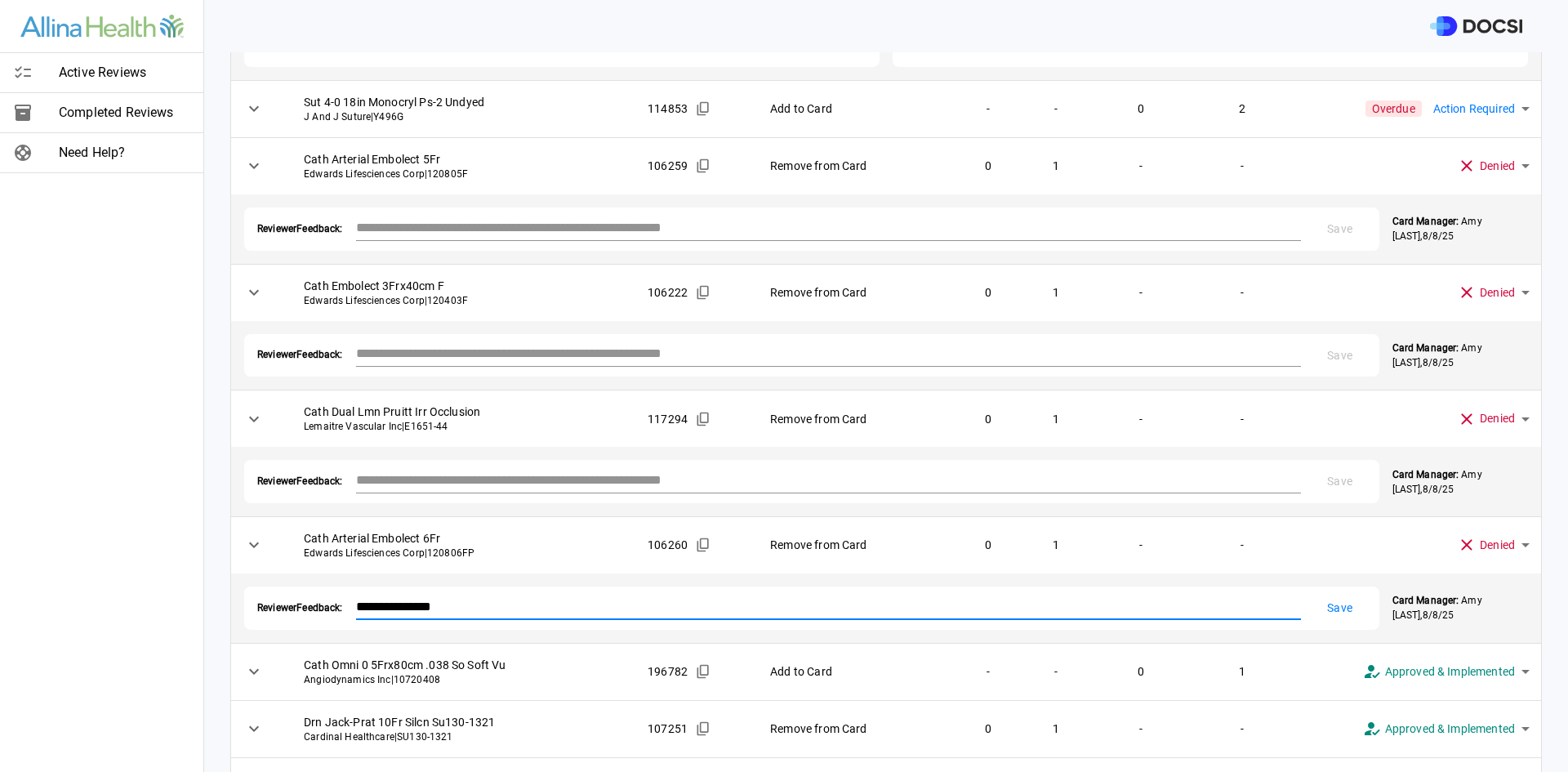type on "**********" 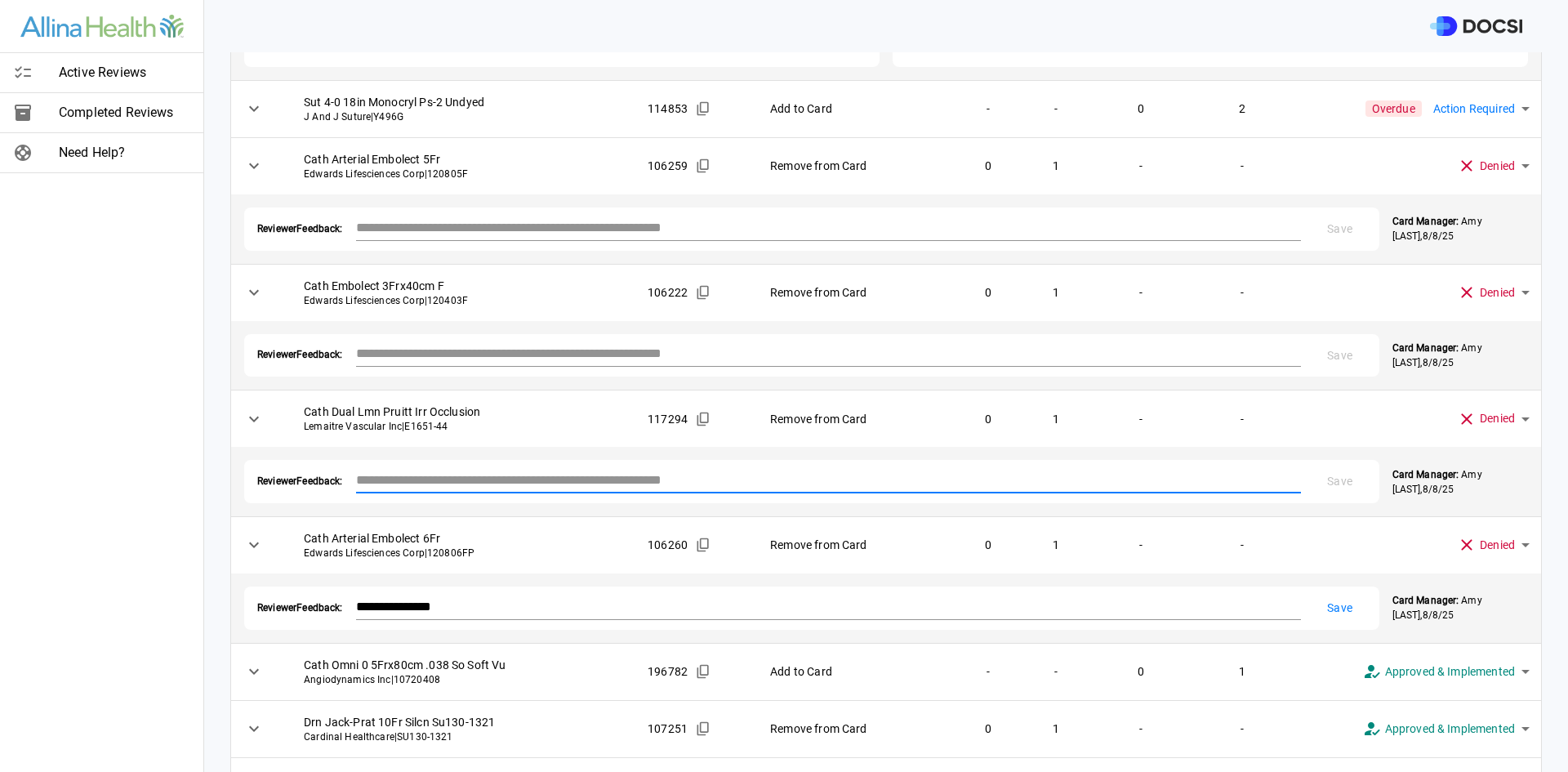 click at bounding box center (828, 480) 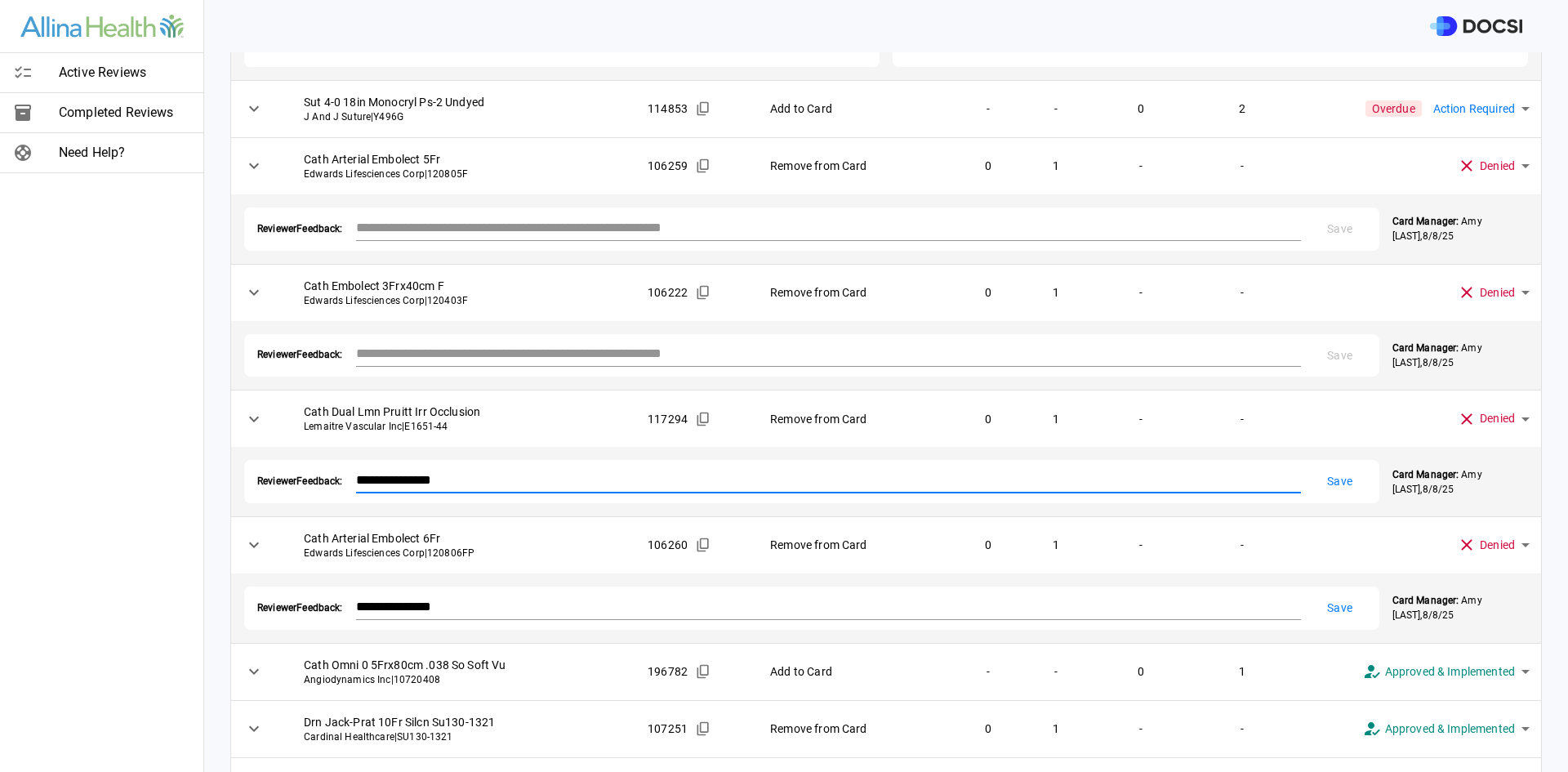 type on "**********" 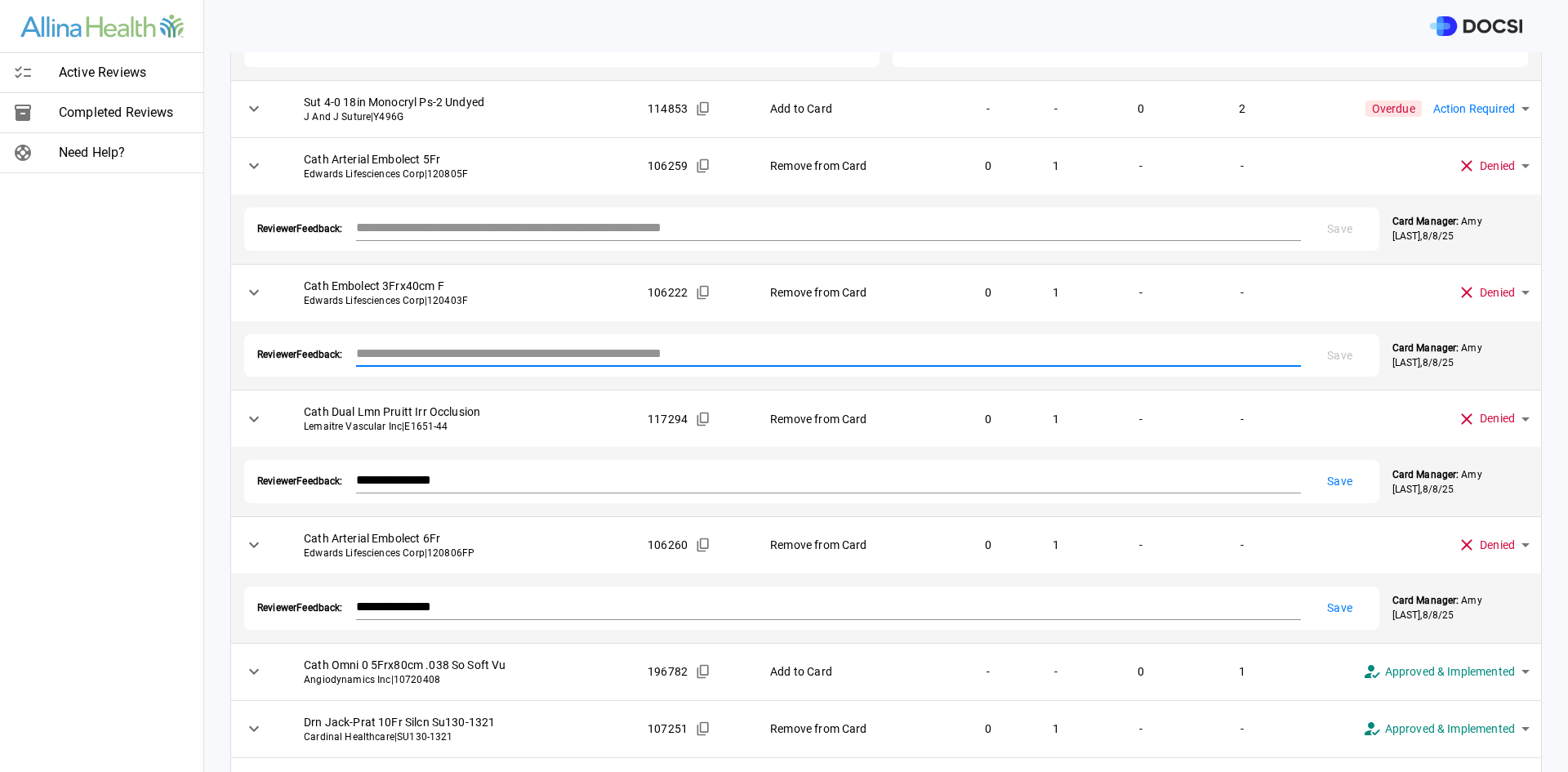 paste on "**********" 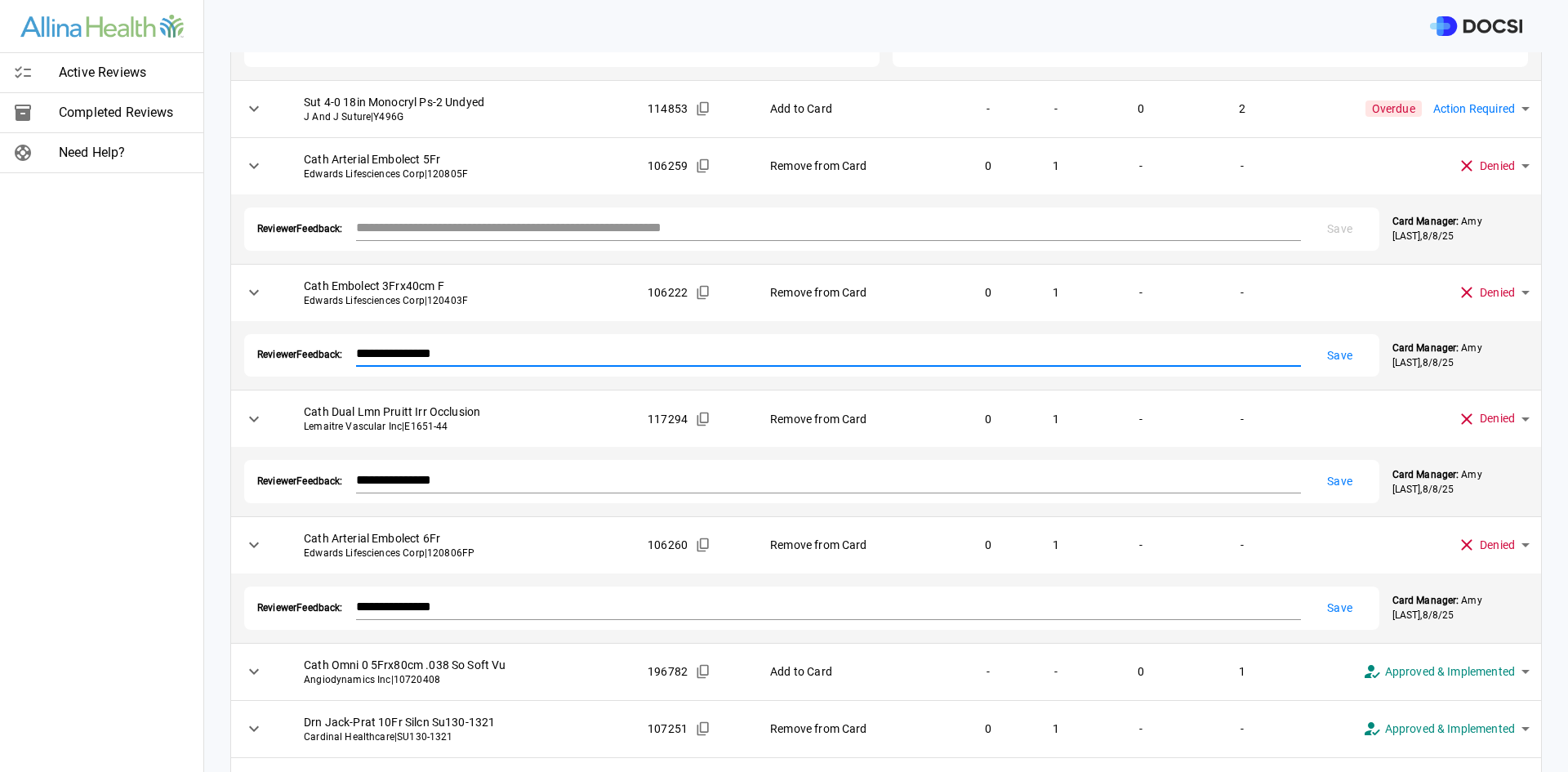 type on "**********" 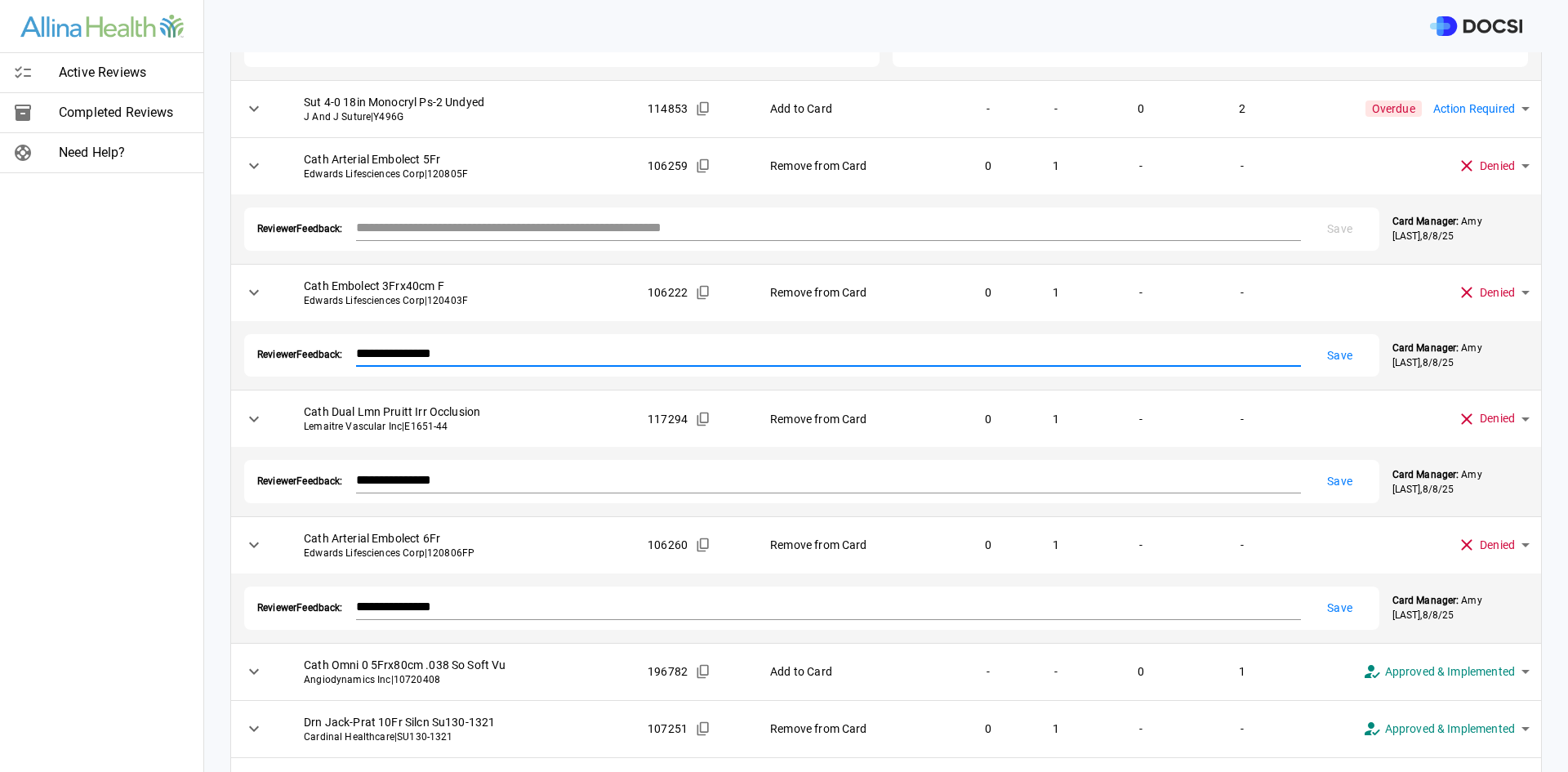 click at bounding box center (828, 227) 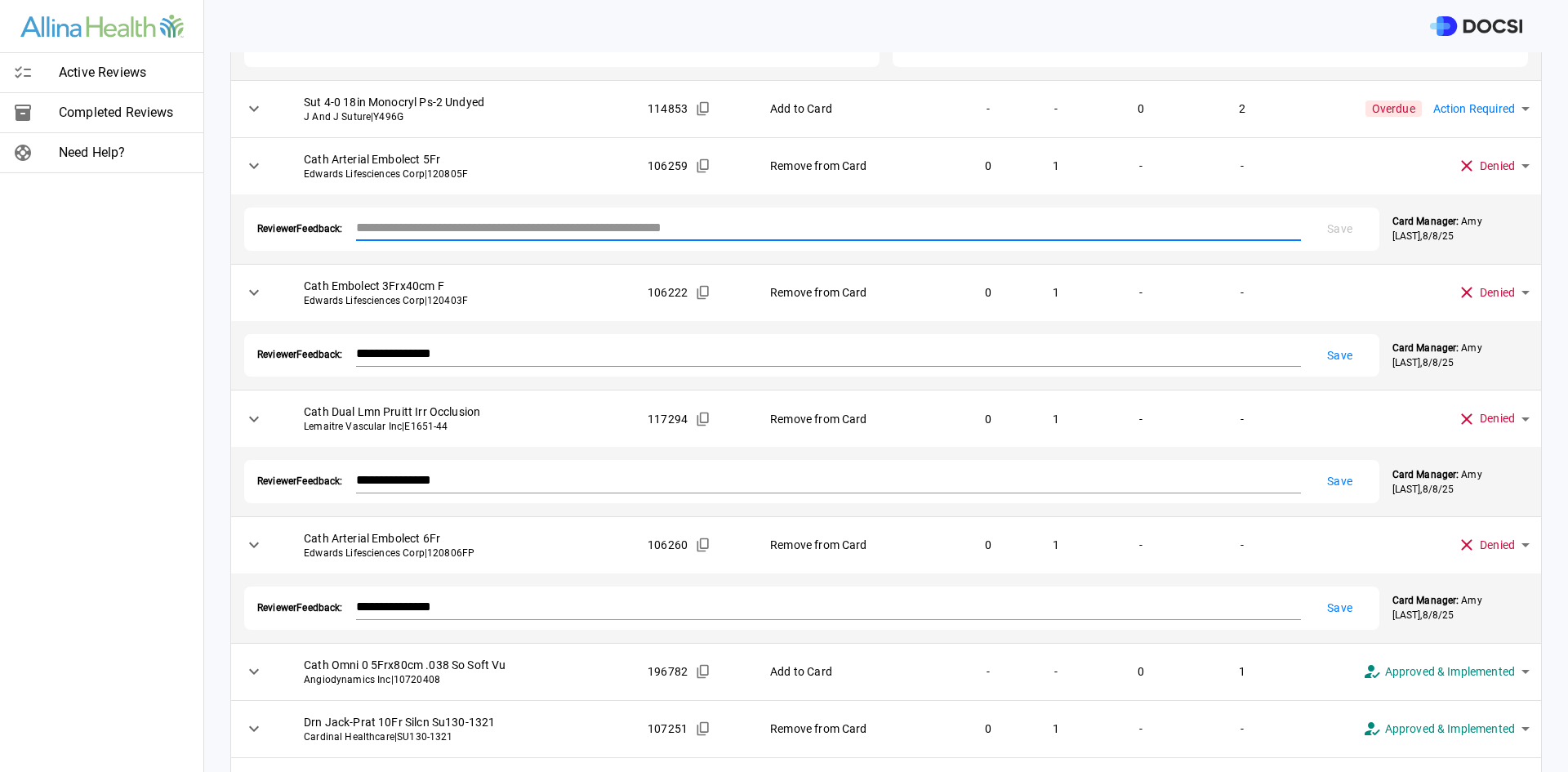 paste on "**********" 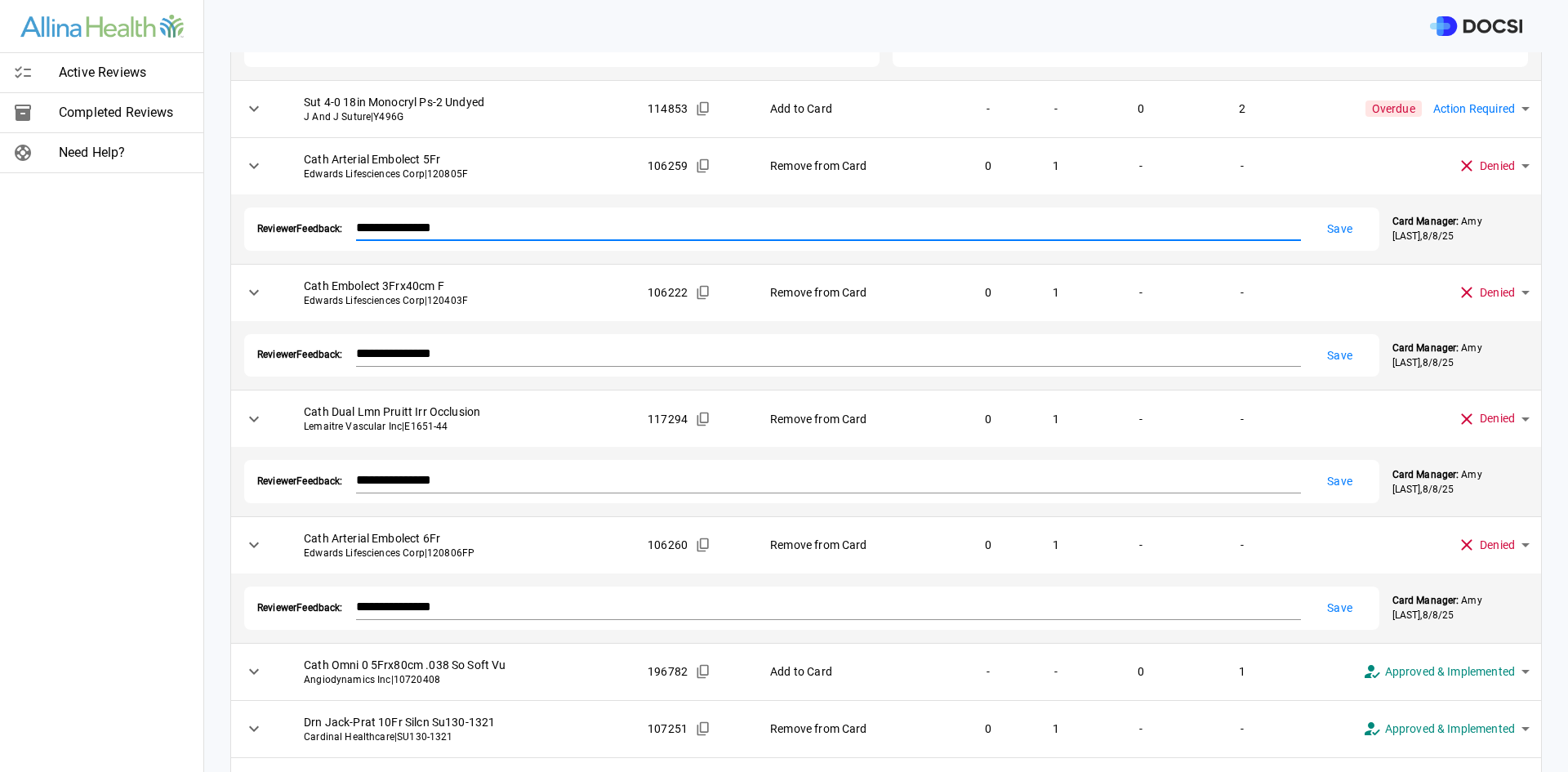 type on "**********" 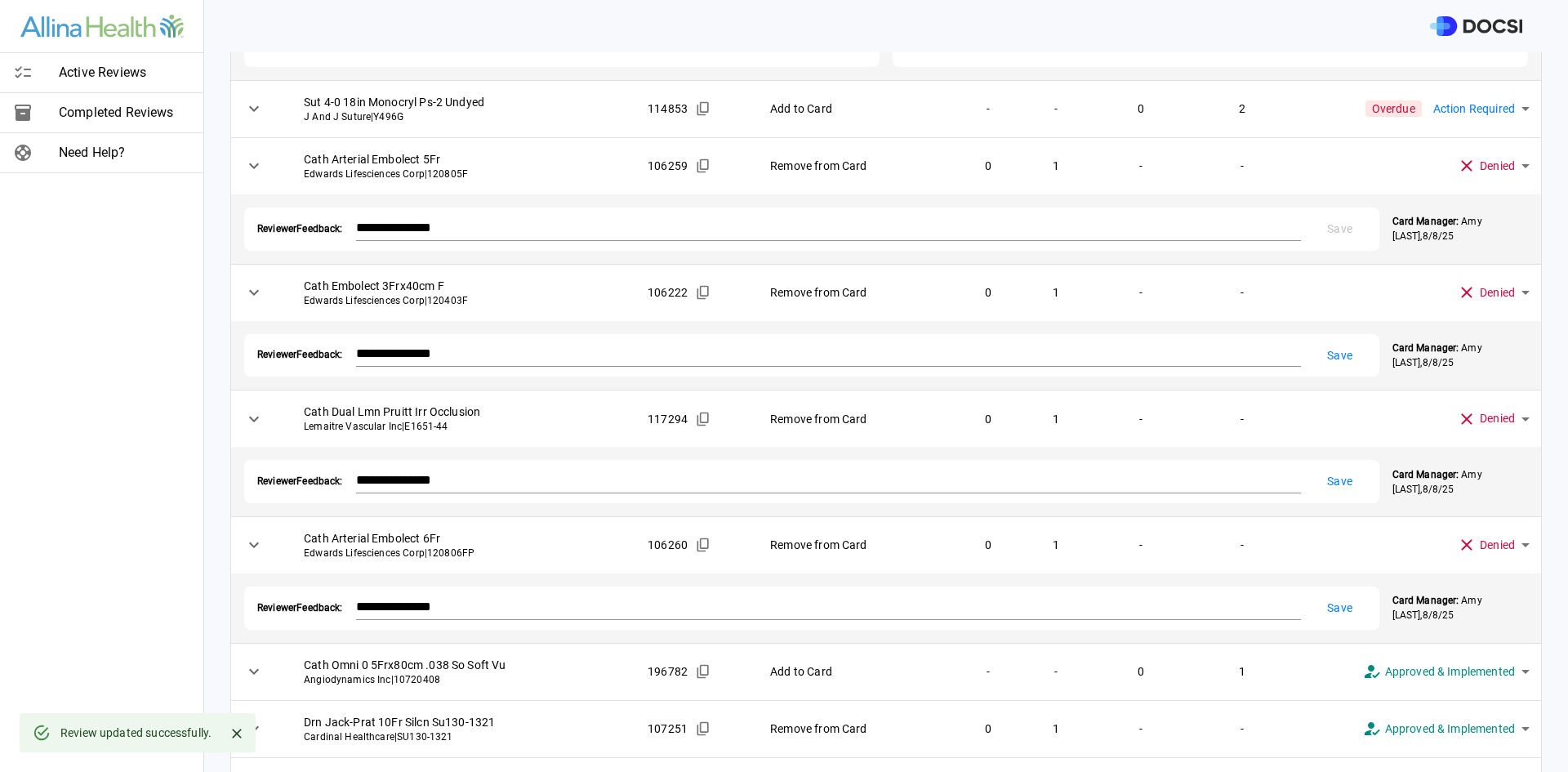 click on "Save" at bounding box center (1340, 355) 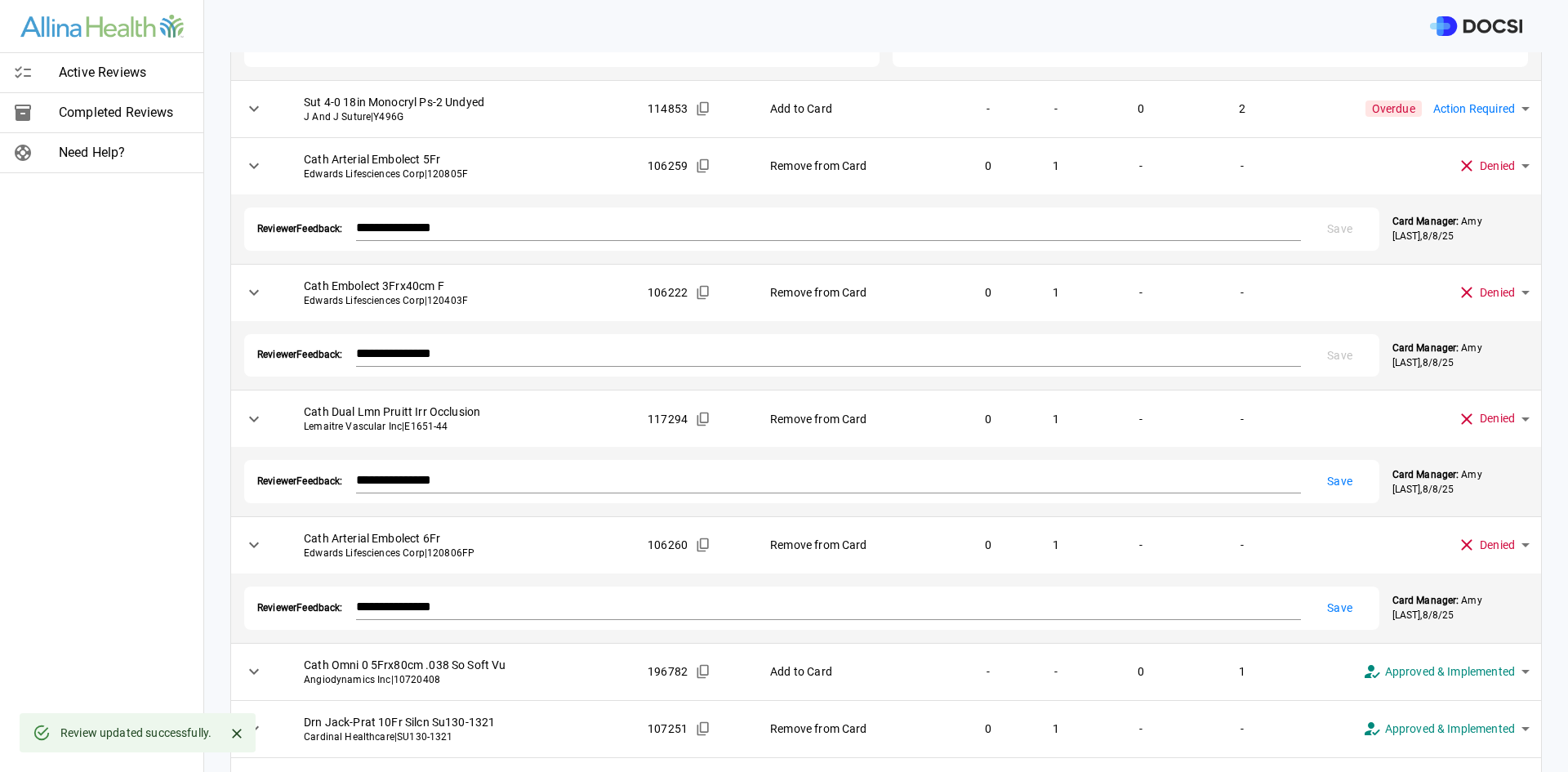 click on "Save" at bounding box center (1340, 481) 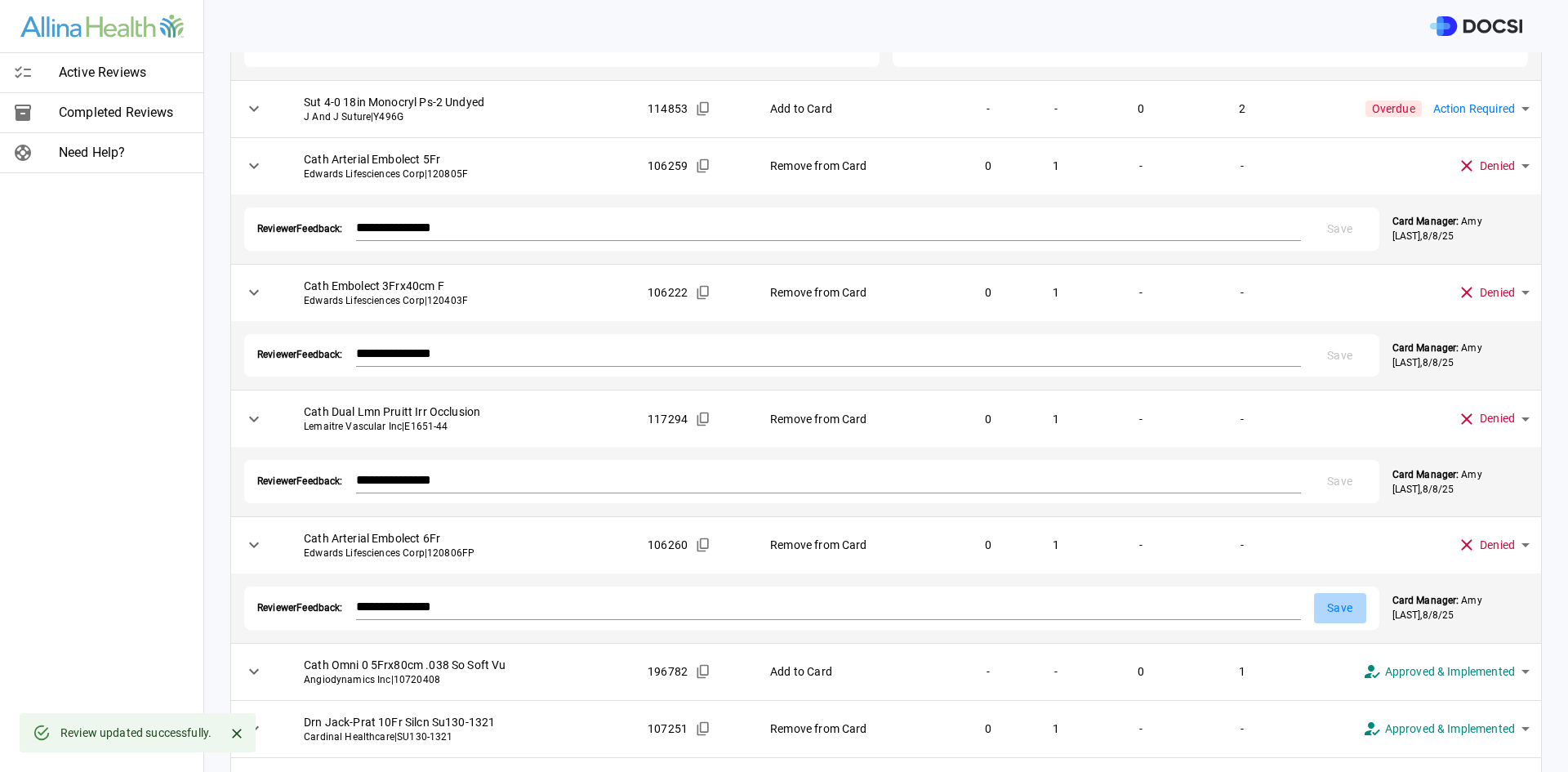 click on "Save" at bounding box center [1340, 608] 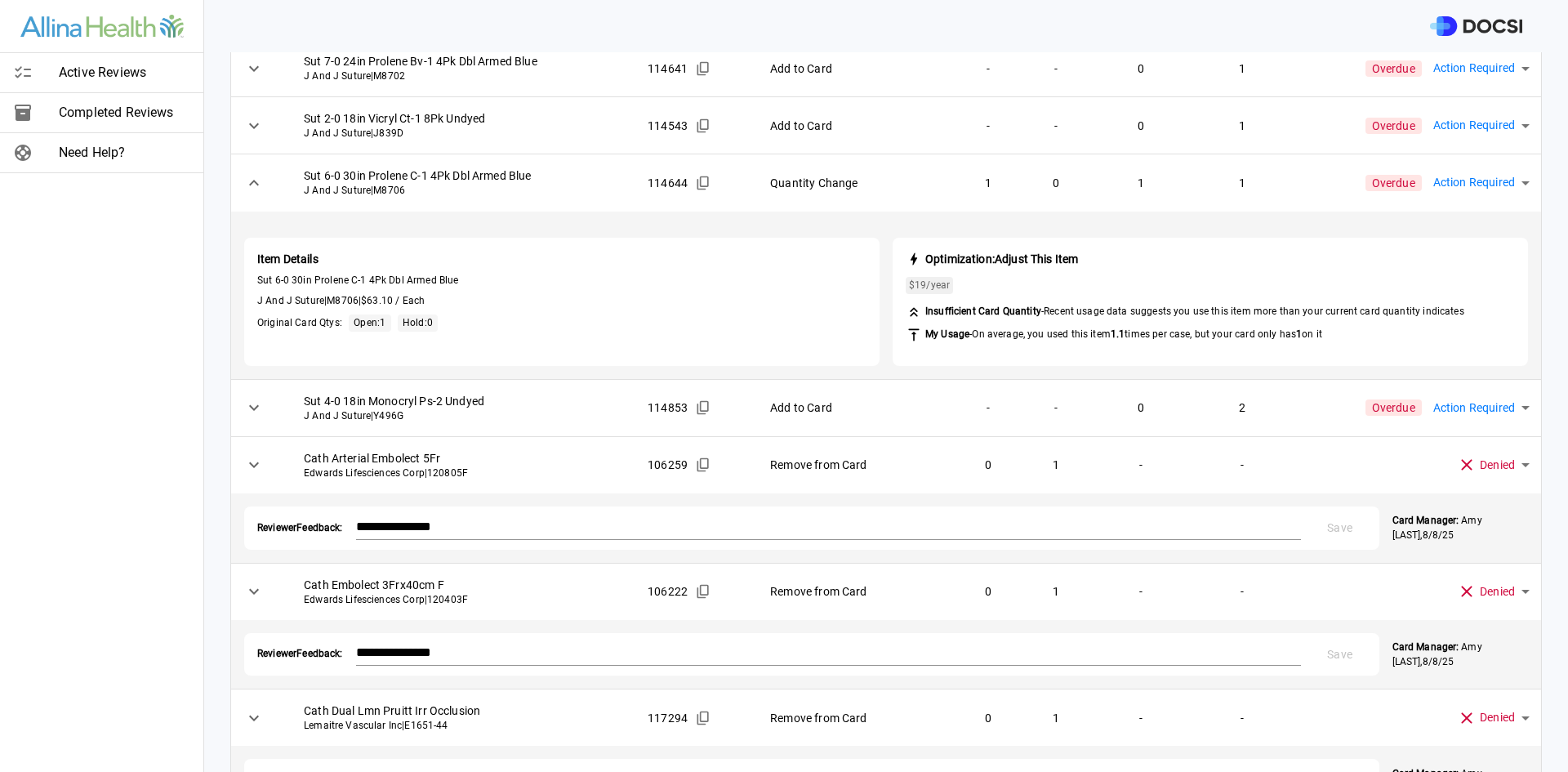scroll, scrollTop: 109, scrollLeft: 0, axis: vertical 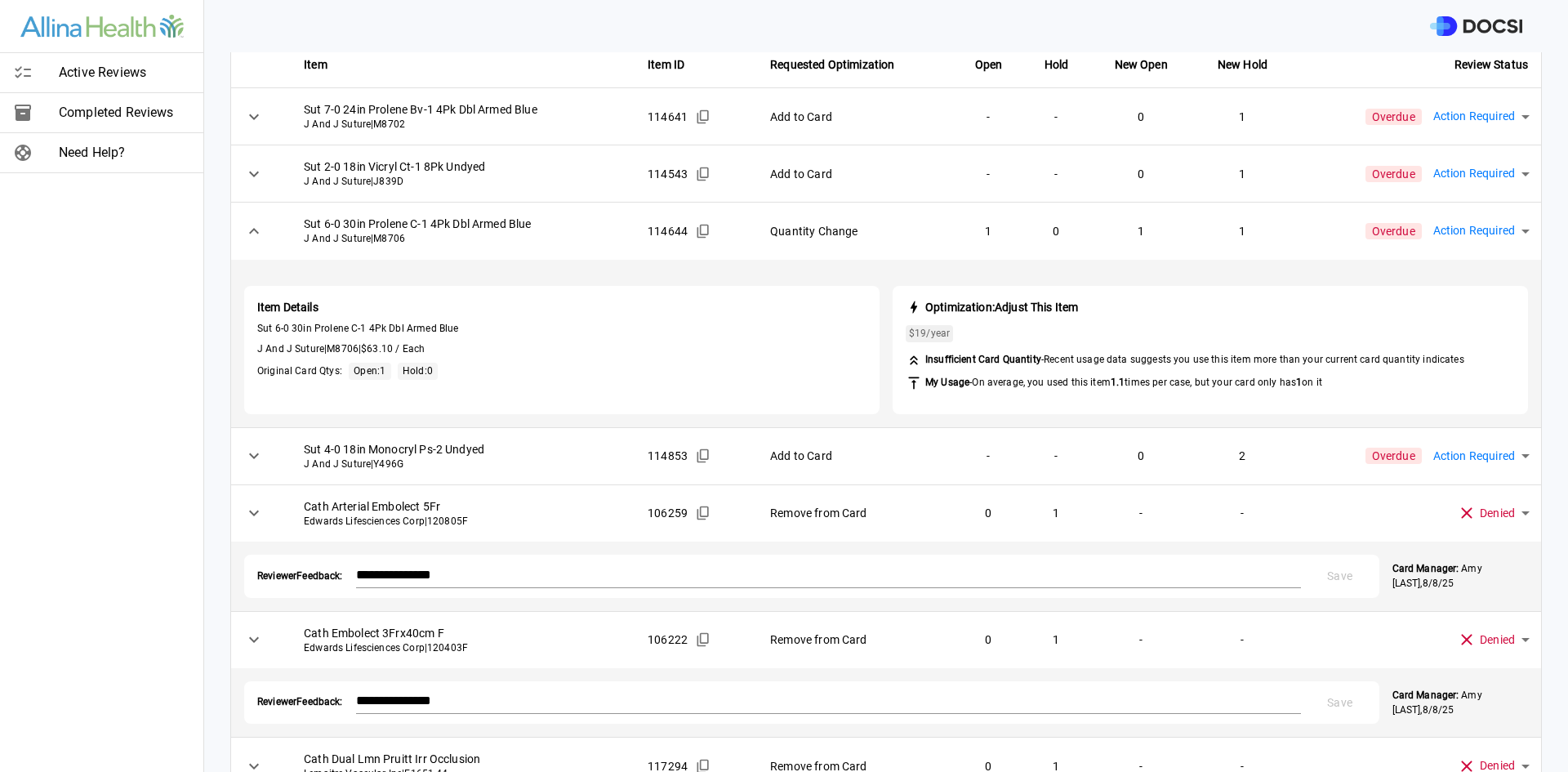 click 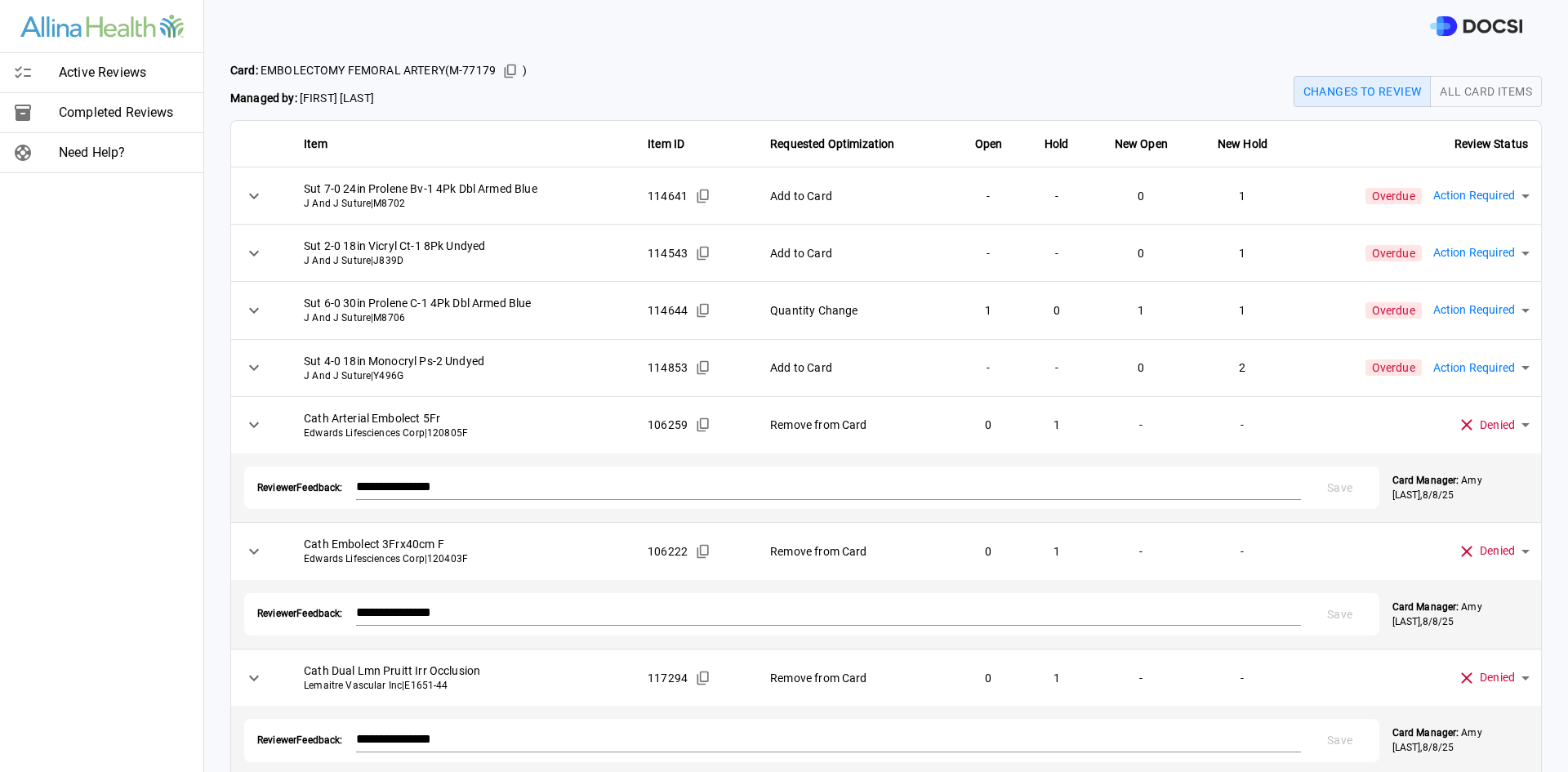 scroll, scrollTop: 28, scrollLeft: 0, axis: vertical 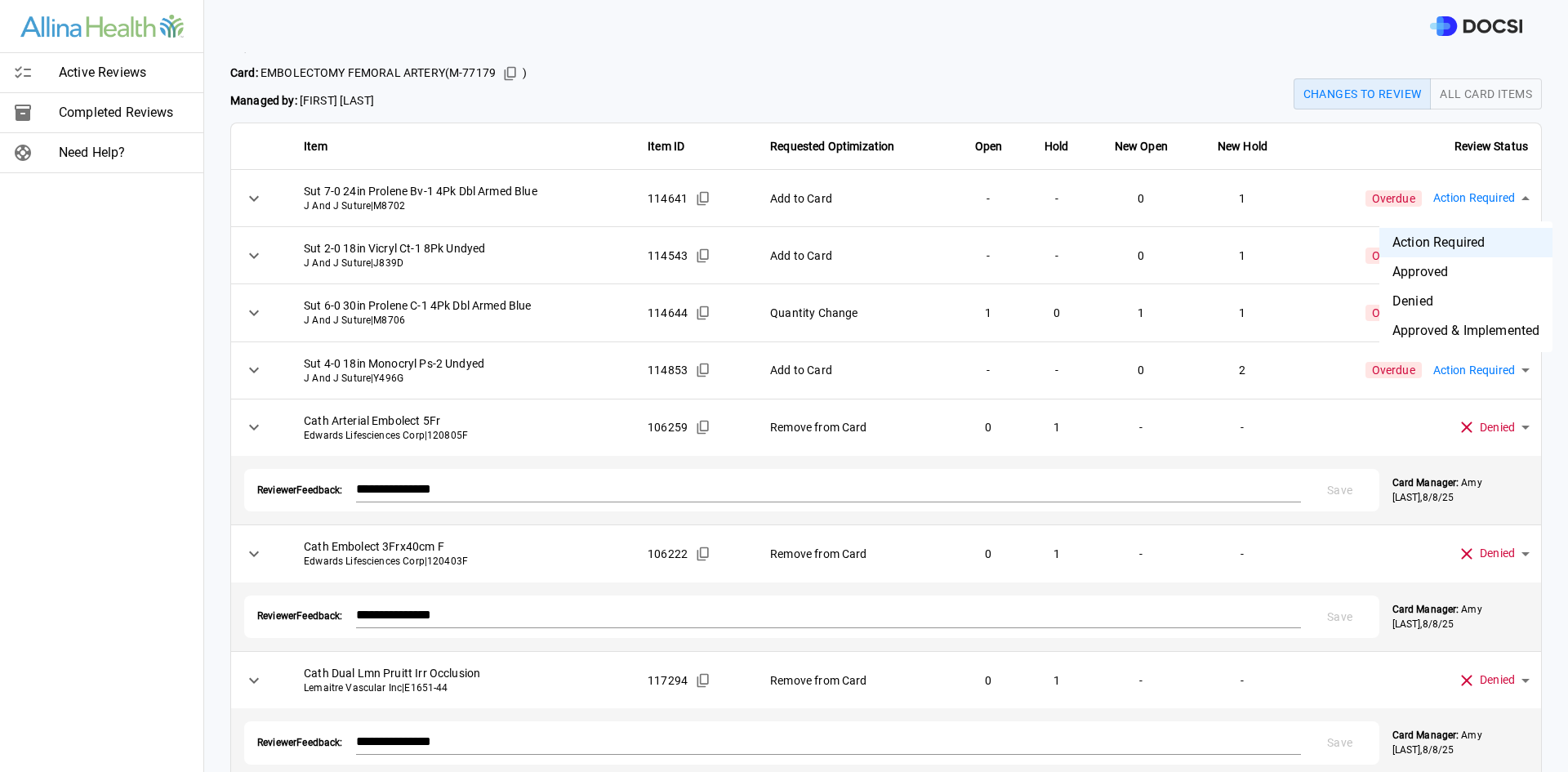 click on "**********" at bounding box center (784, 386) 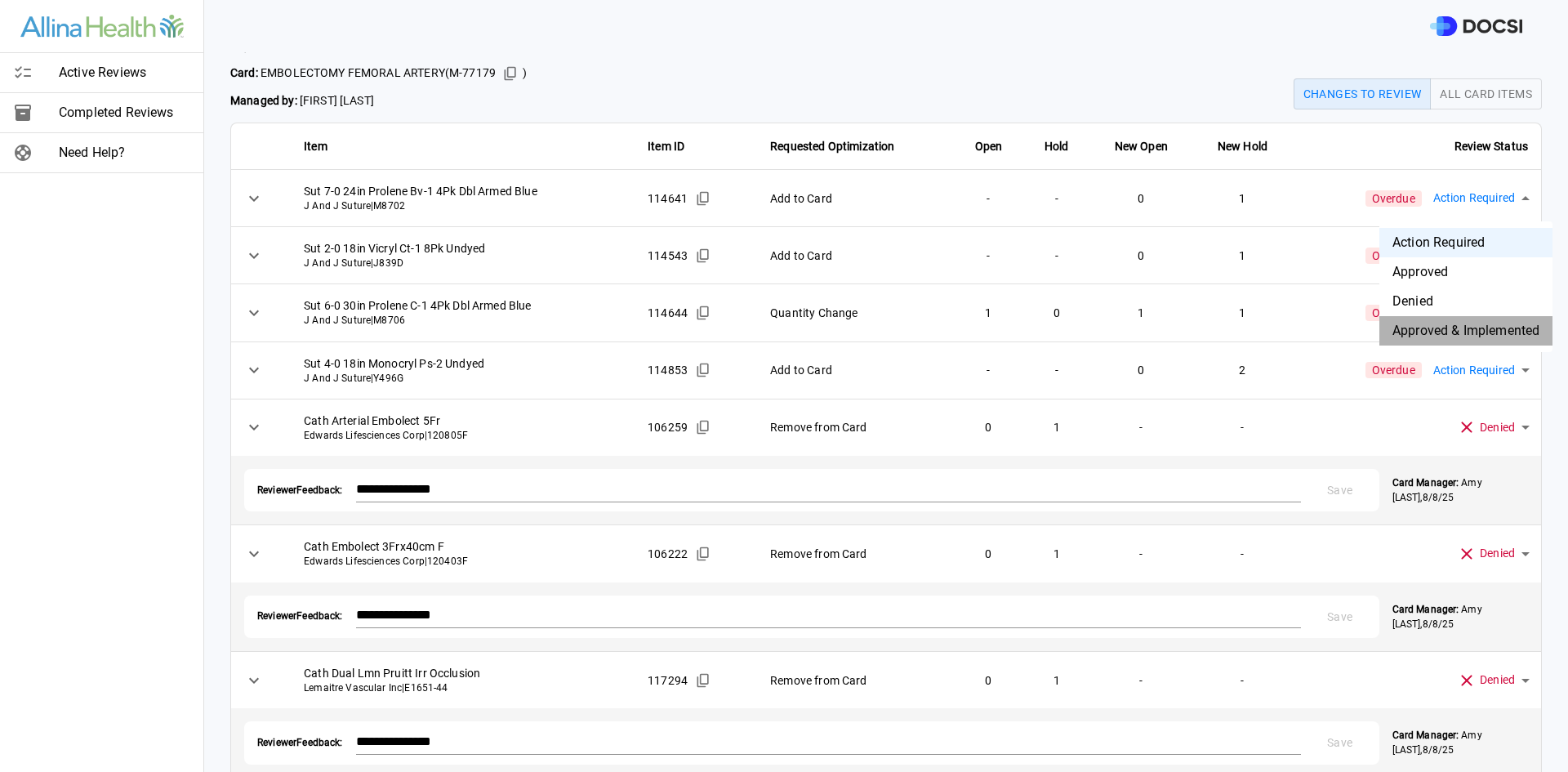 click on "Approved & Implemented" at bounding box center (1466, 331) 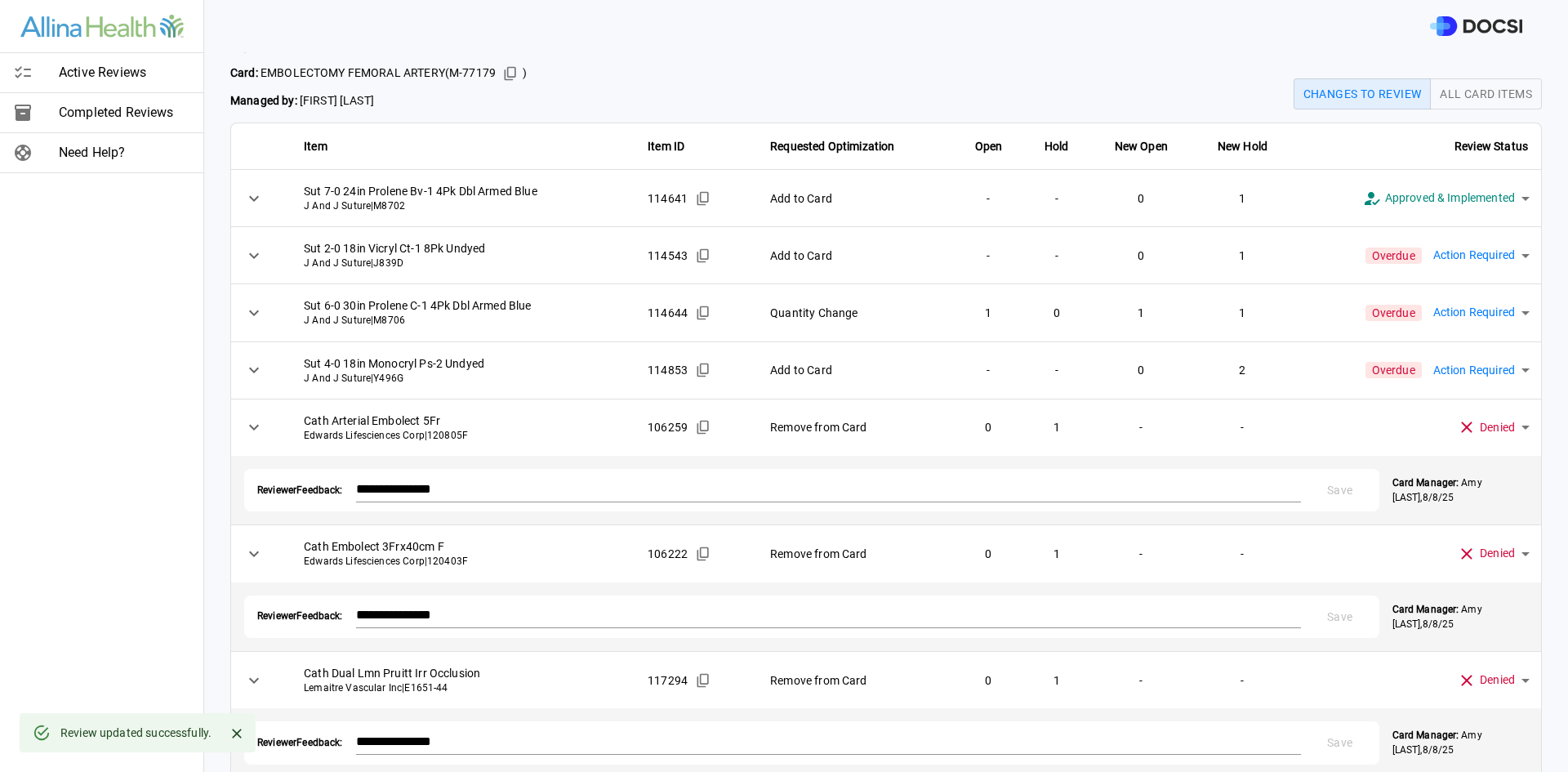 click on "**********" at bounding box center (784, 386) 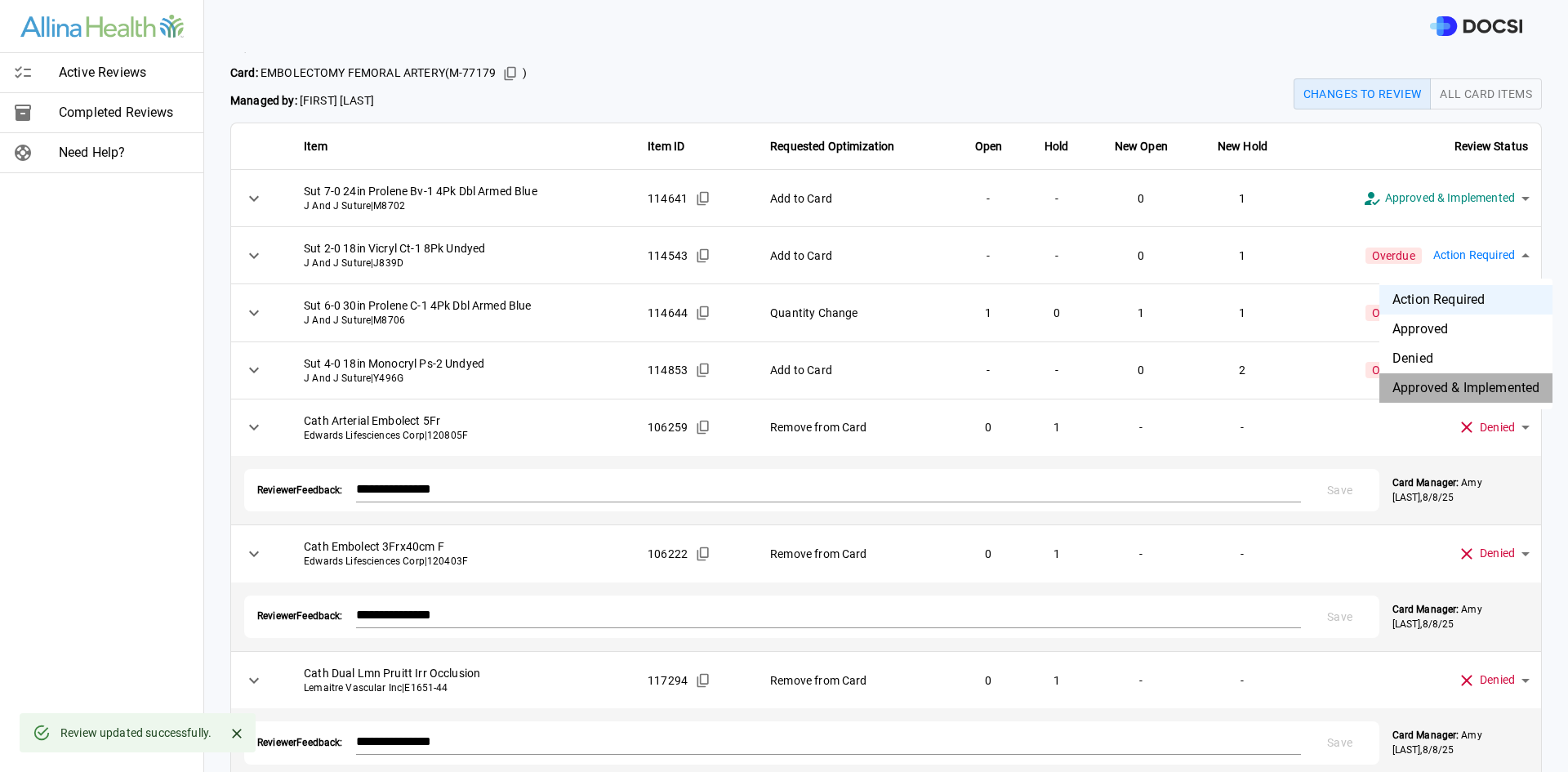 click on "Approved & Implemented" at bounding box center [1466, 388] 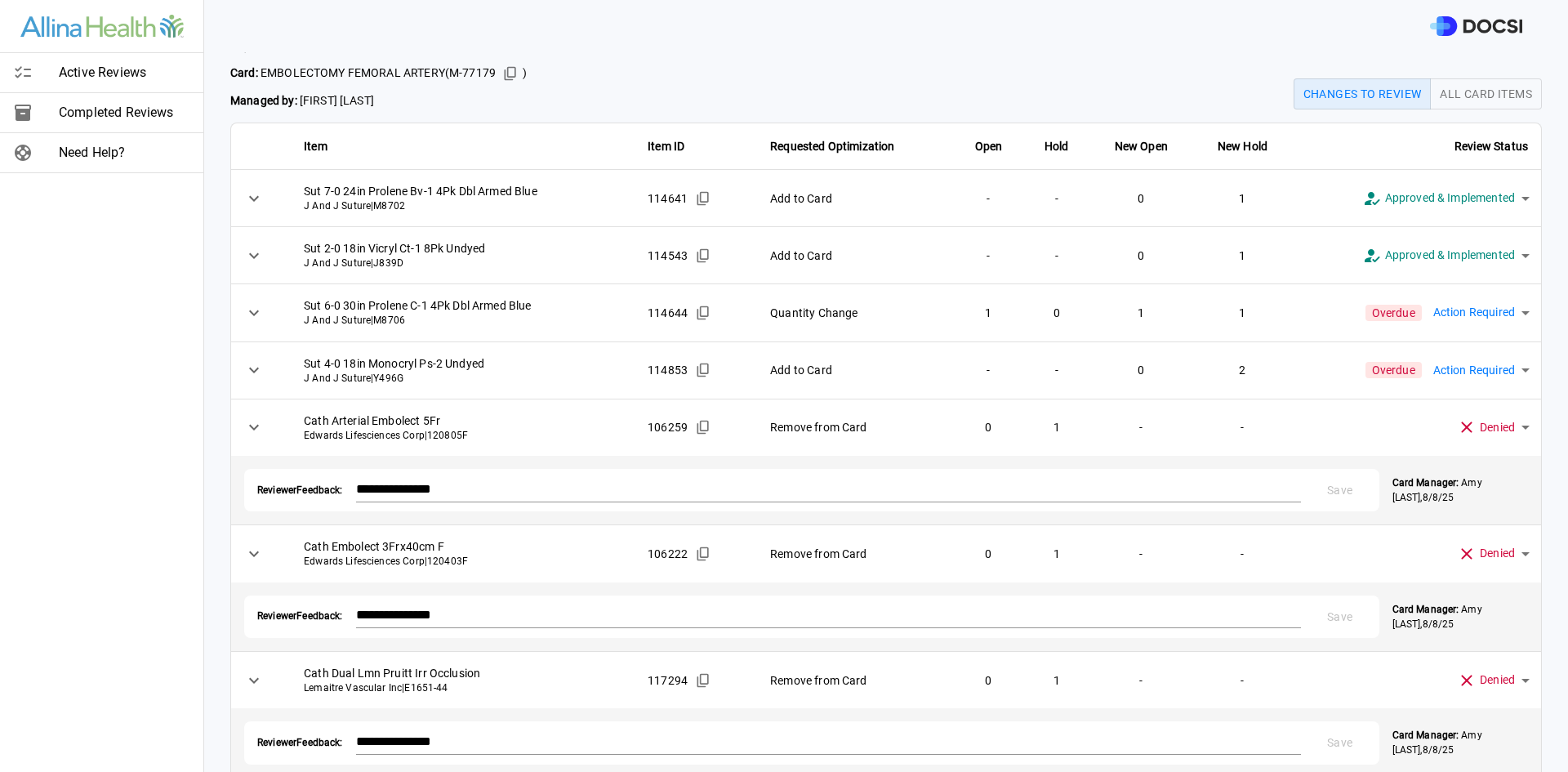 click on "**********" at bounding box center (784, 386) 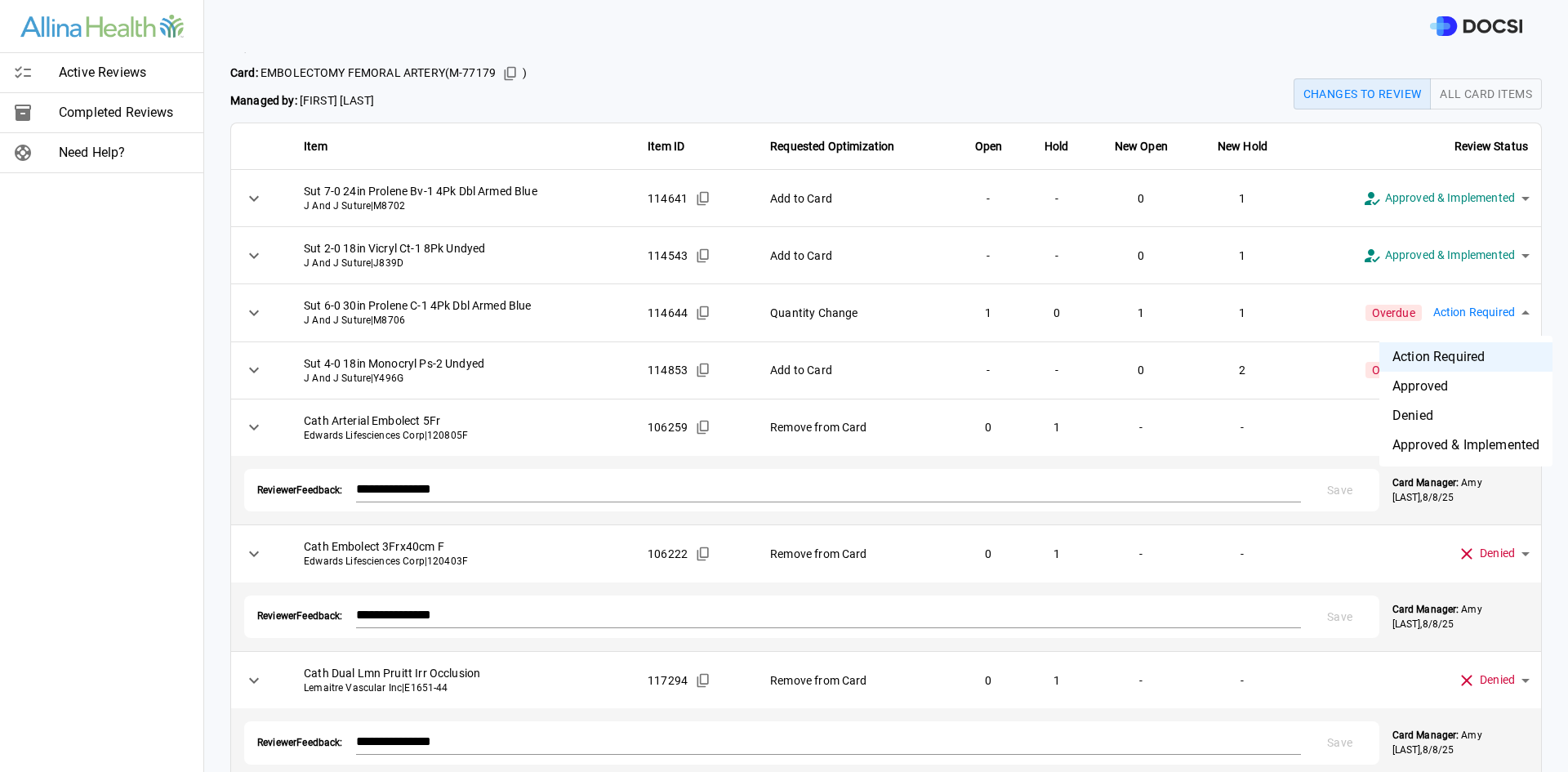 click on "Approved & Implemented" at bounding box center (1466, 445) 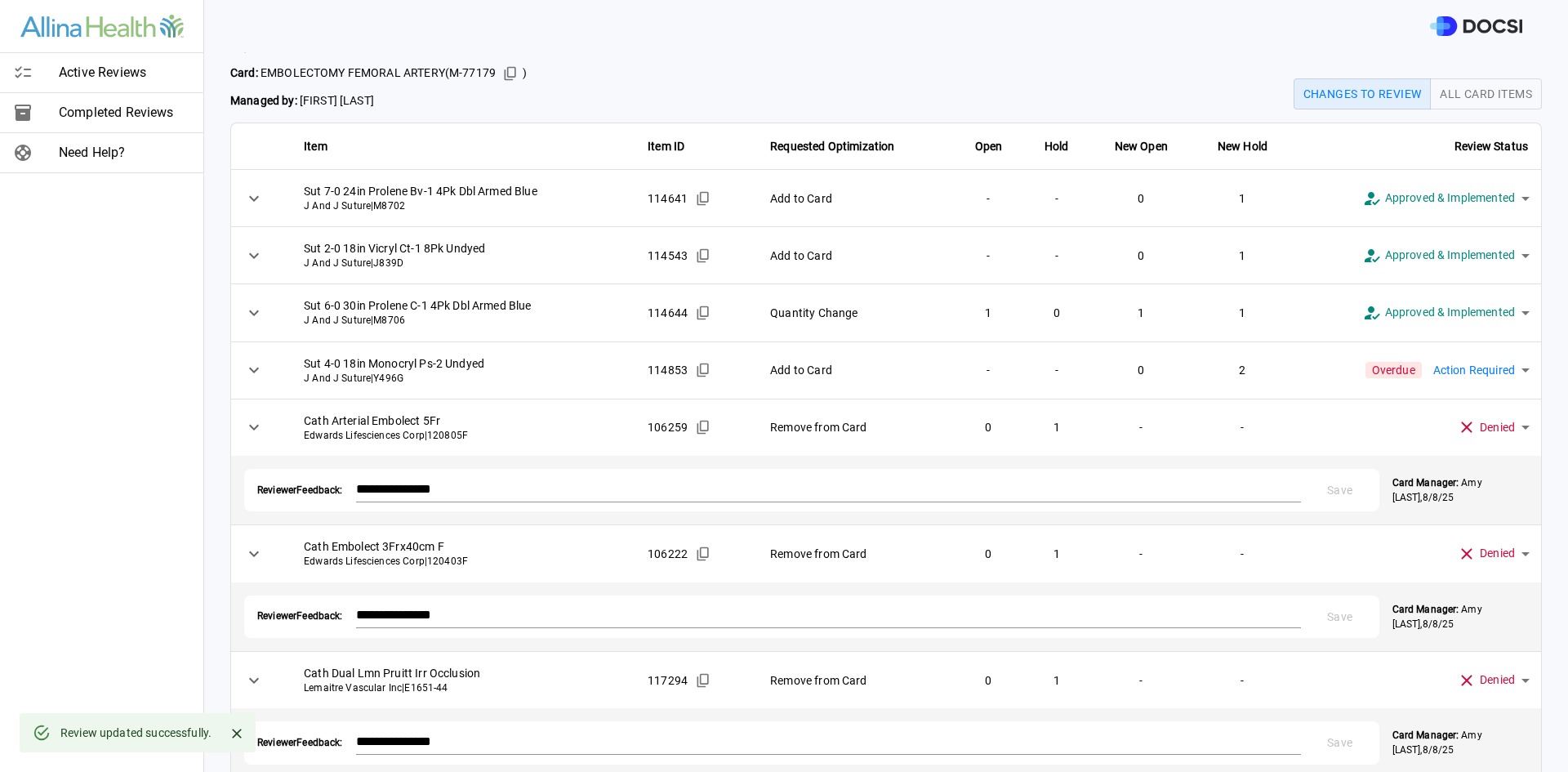 click on "**********" at bounding box center [784, 386] 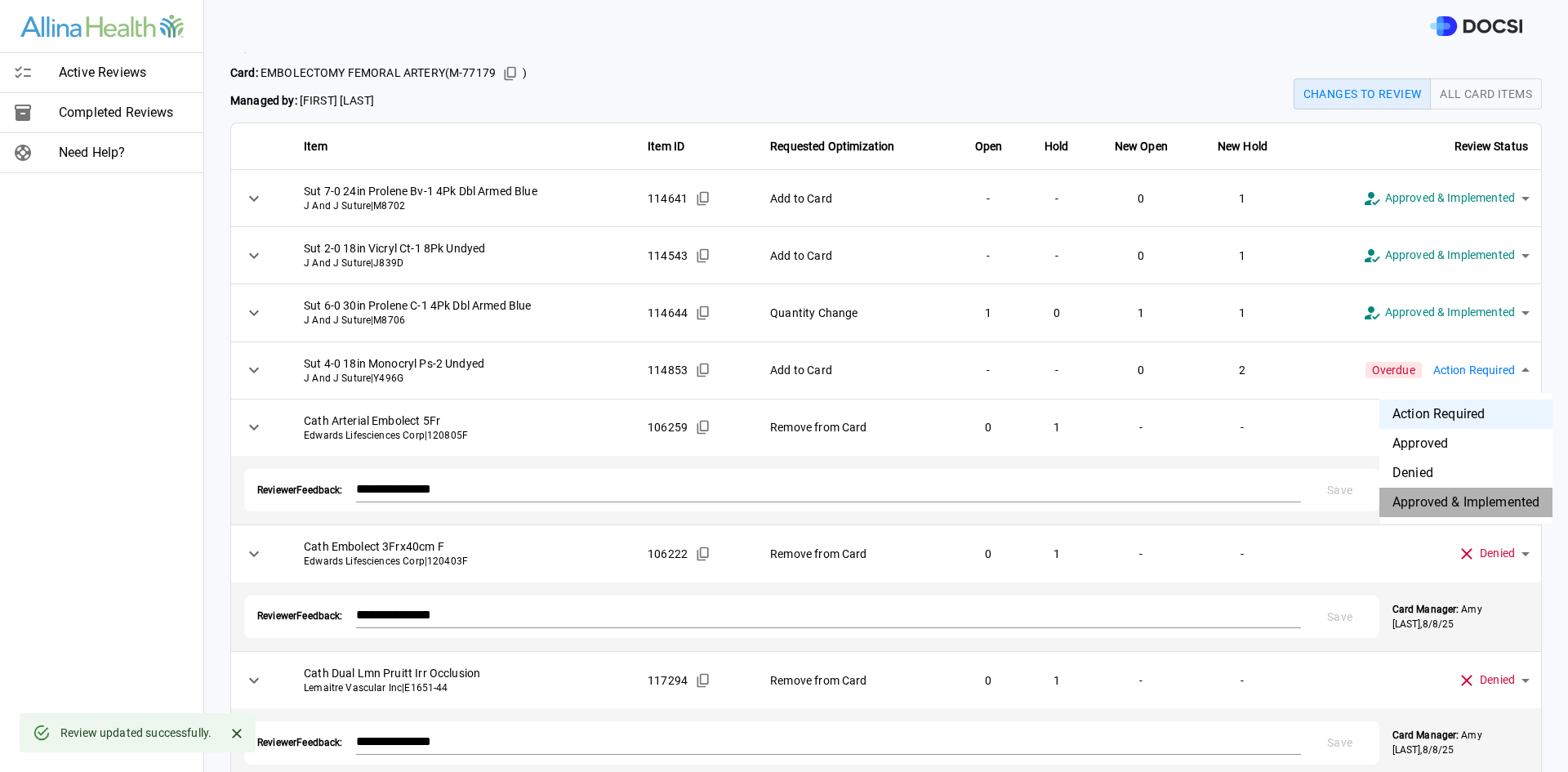 click on "Approved & Implemented" at bounding box center [1466, 502] 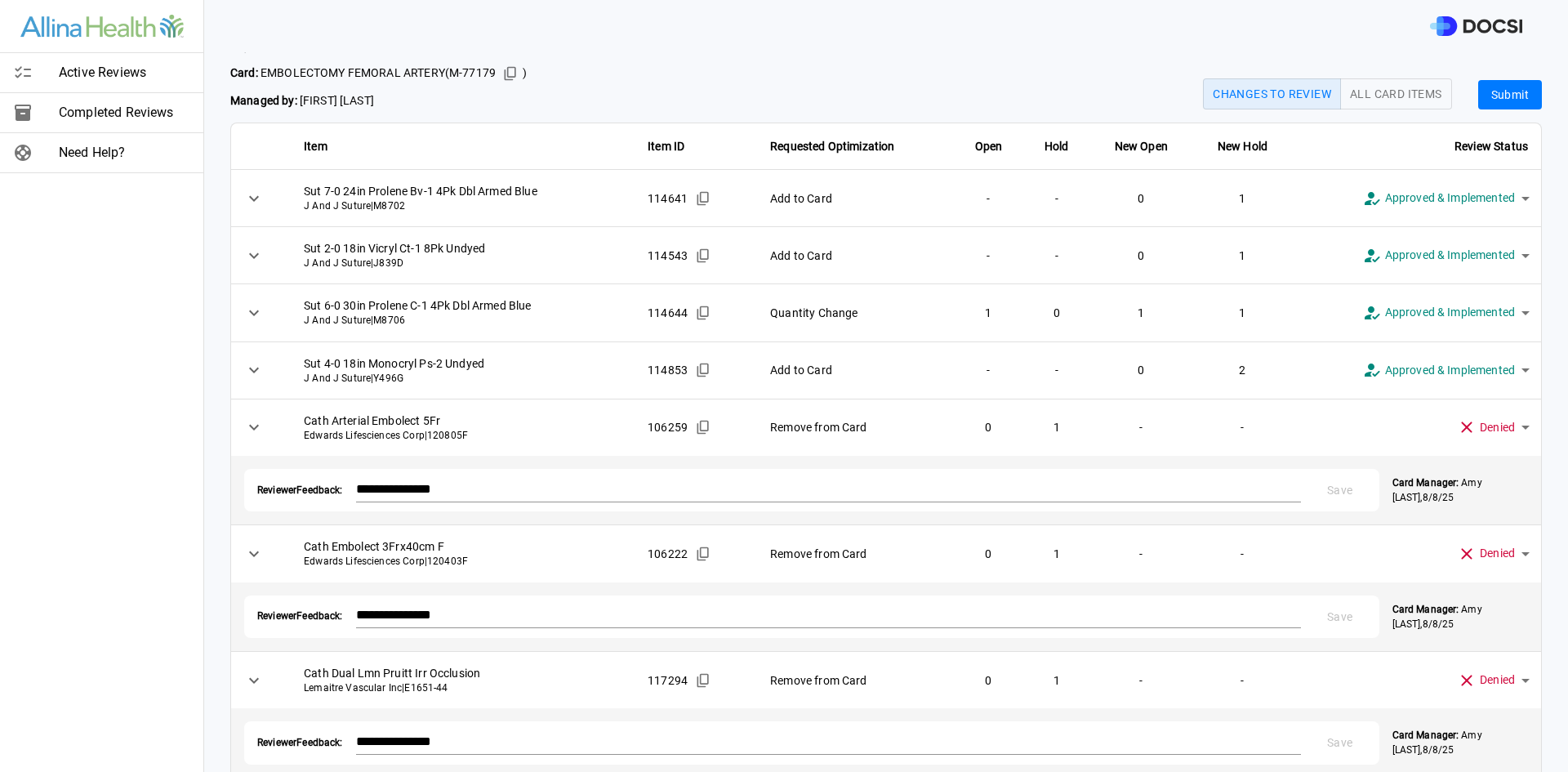 click on "Active Reviews Completed Reviews Need Help?" at bounding box center [102, 386] 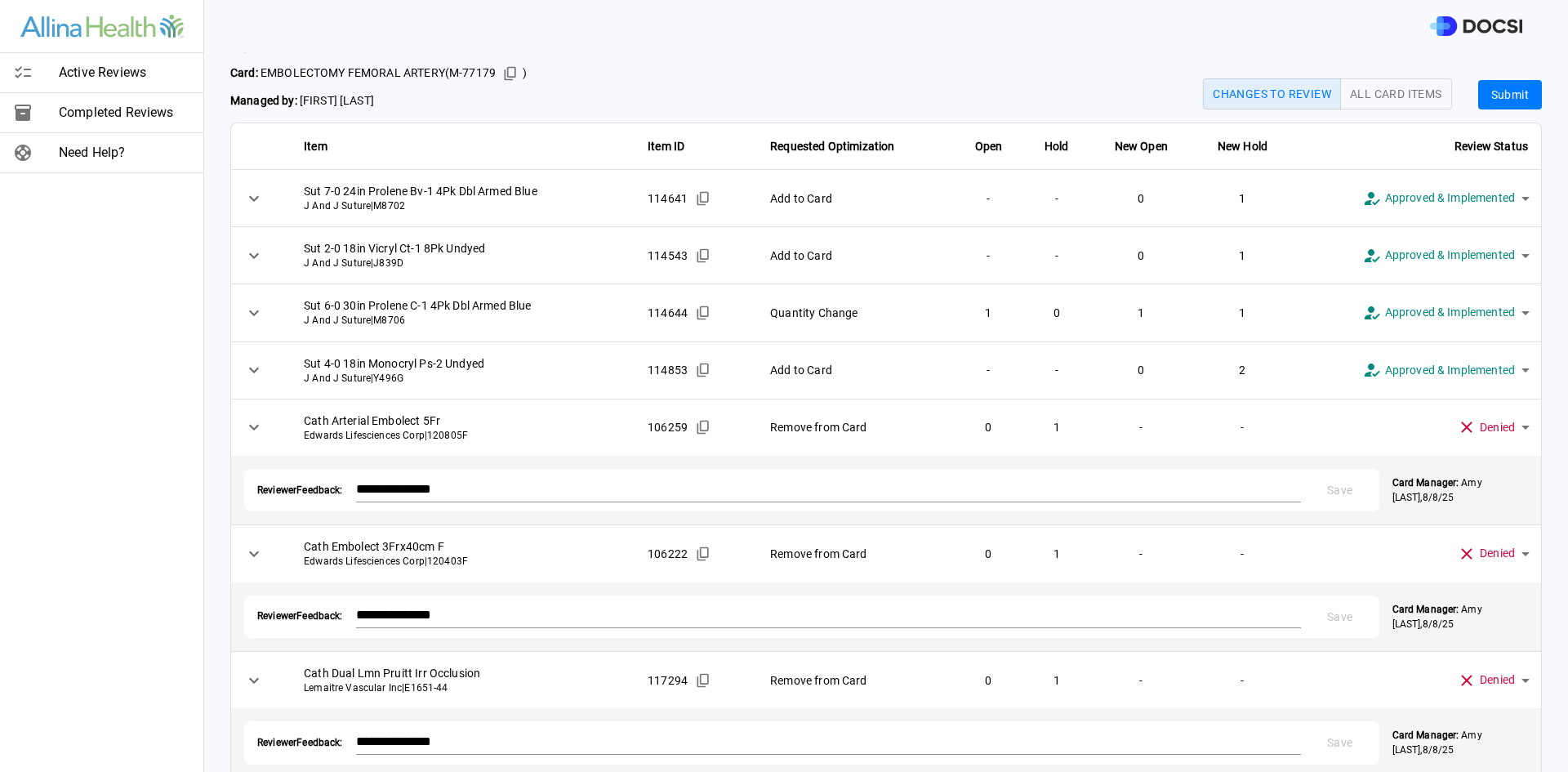 click on "Submit" at bounding box center [1510, 95] 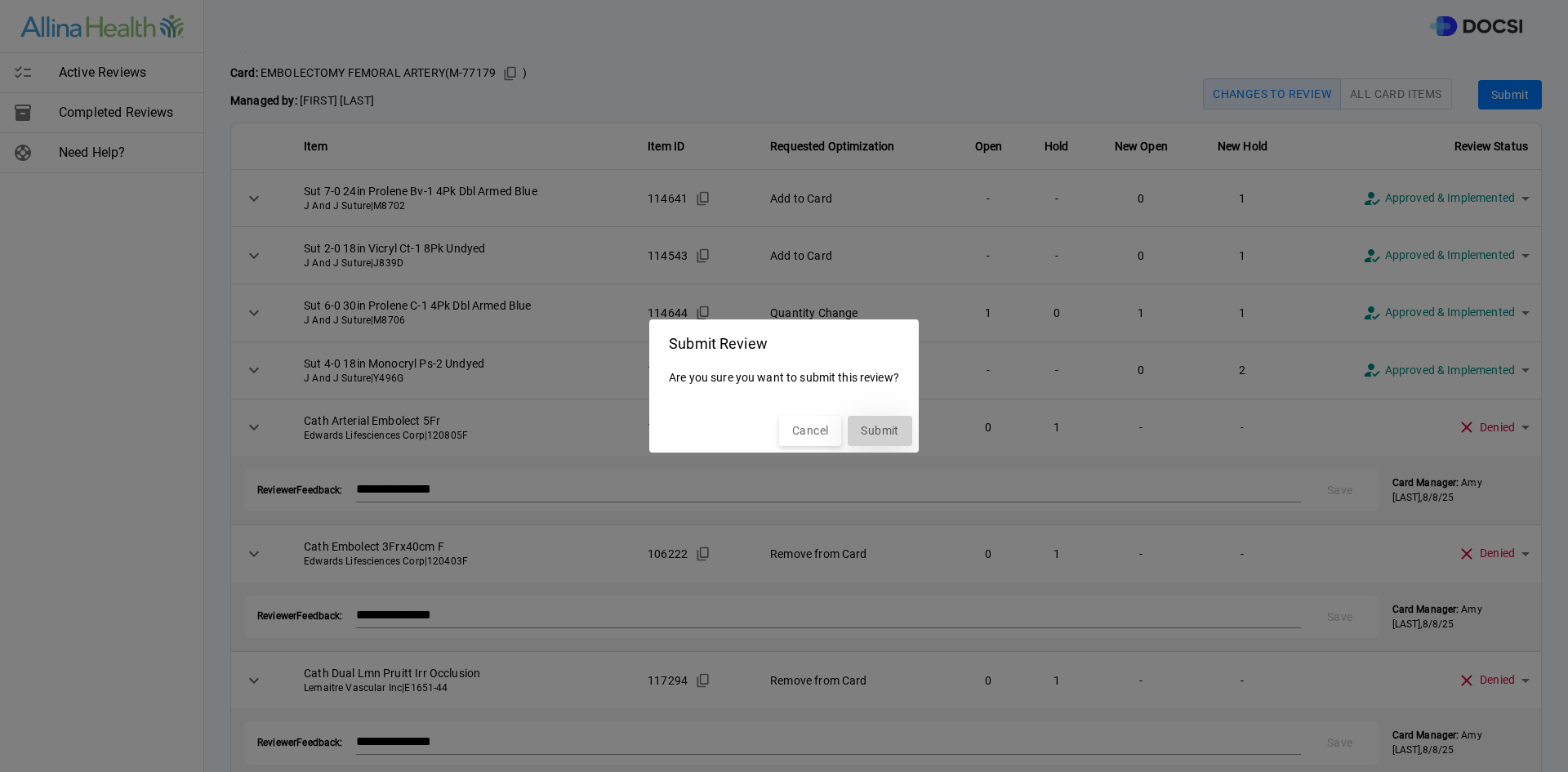 click on "Submit" at bounding box center [880, 431] 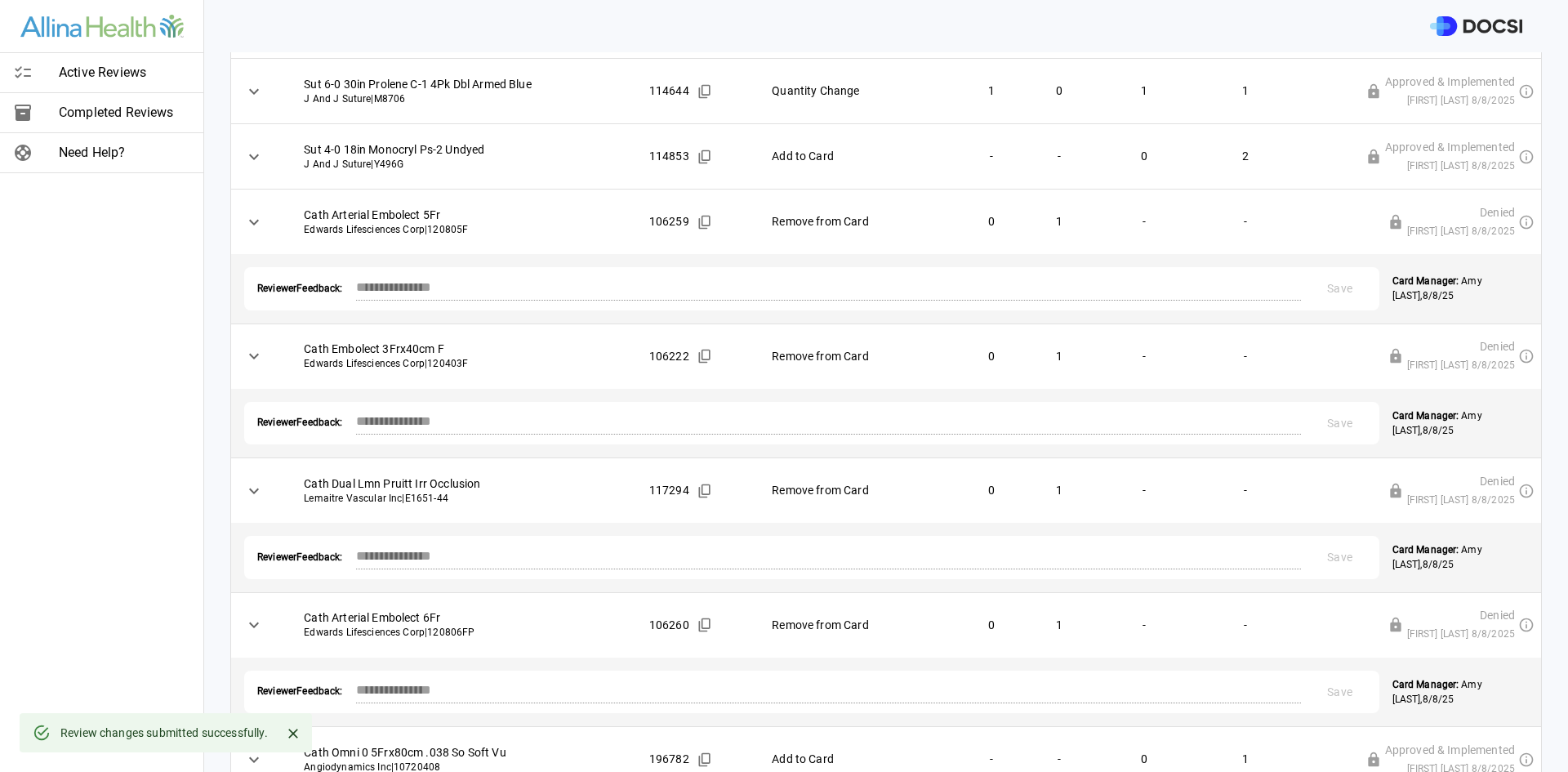 scroll, scrollTop: 273, scrollLeft: 0, axis: vertical 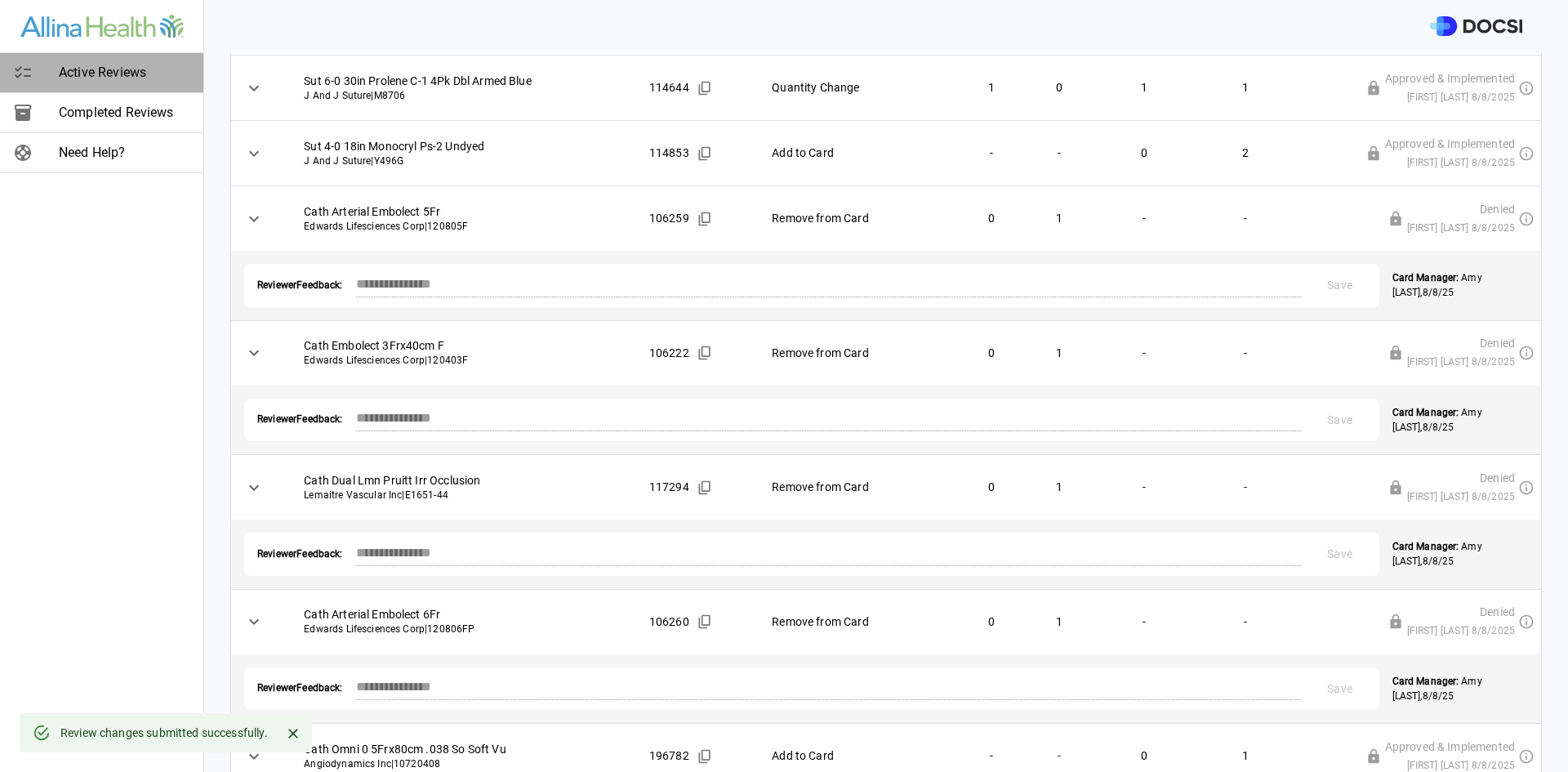 click on "Active Reviews" at bounding box center (124, 73) 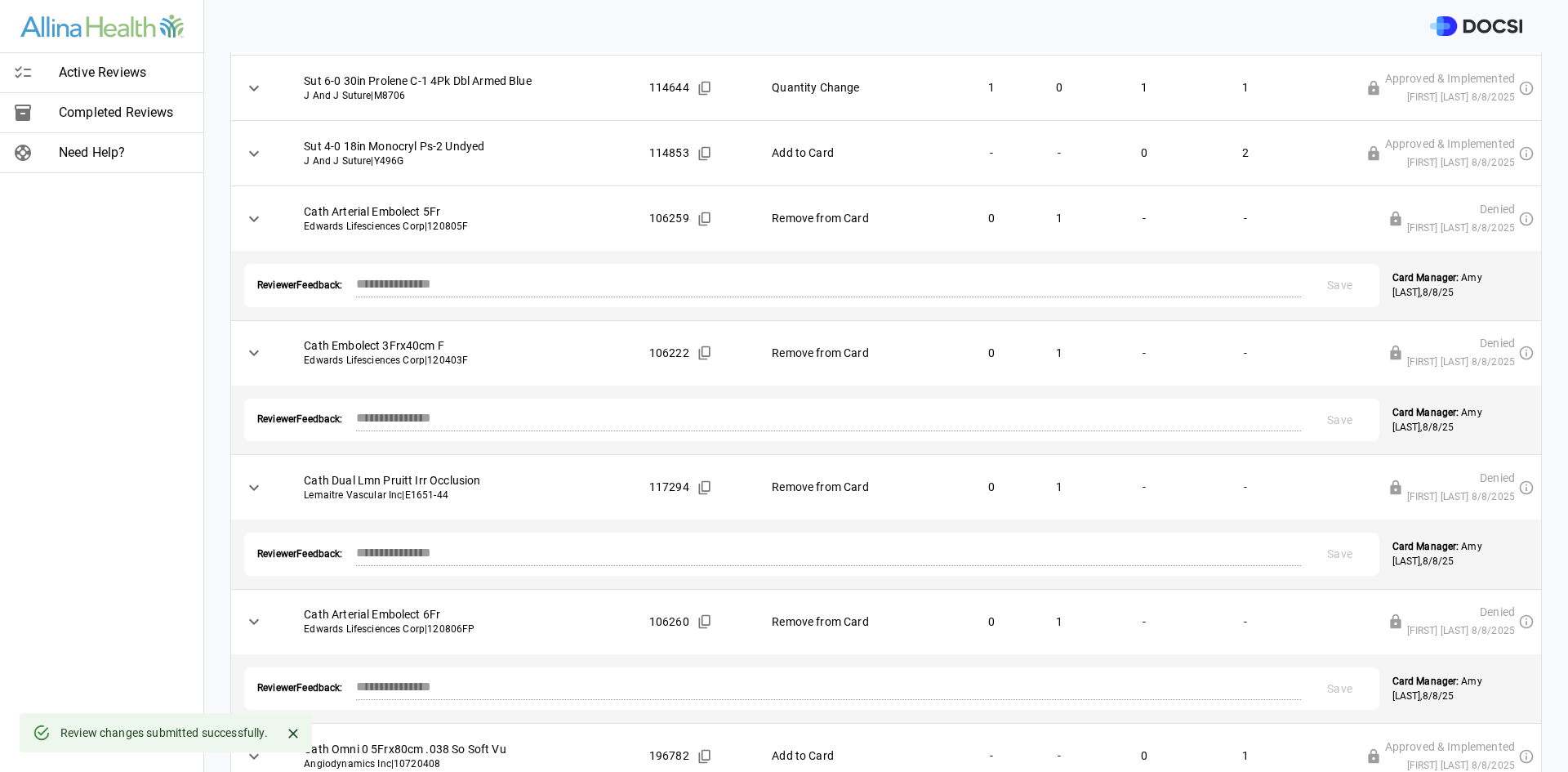 scroll, scrollTop: 0, scrollLeft: 0, axis: both 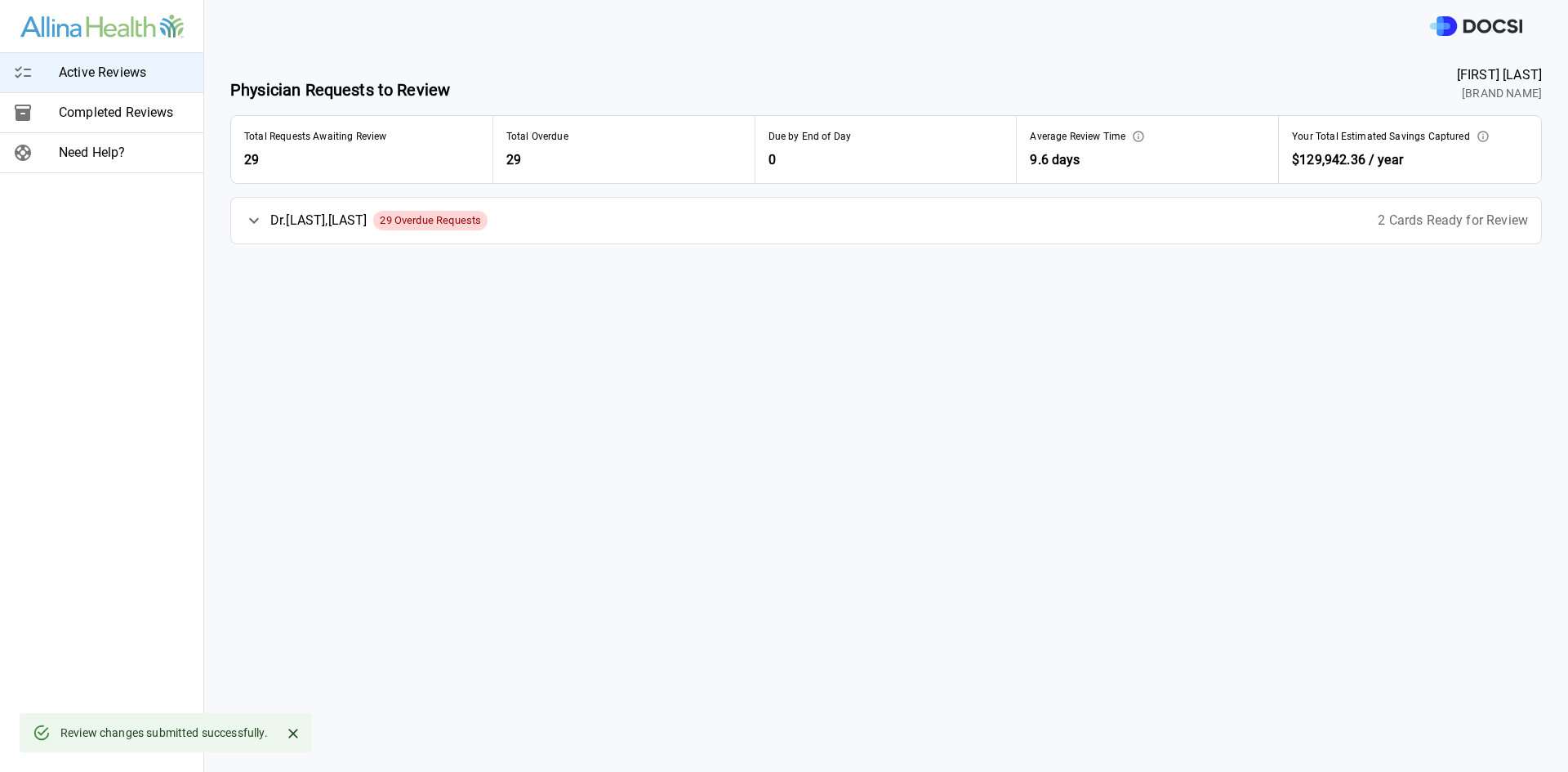 click on "Dr. [LAST] , [LAST]" at bounding box center (318, 221) 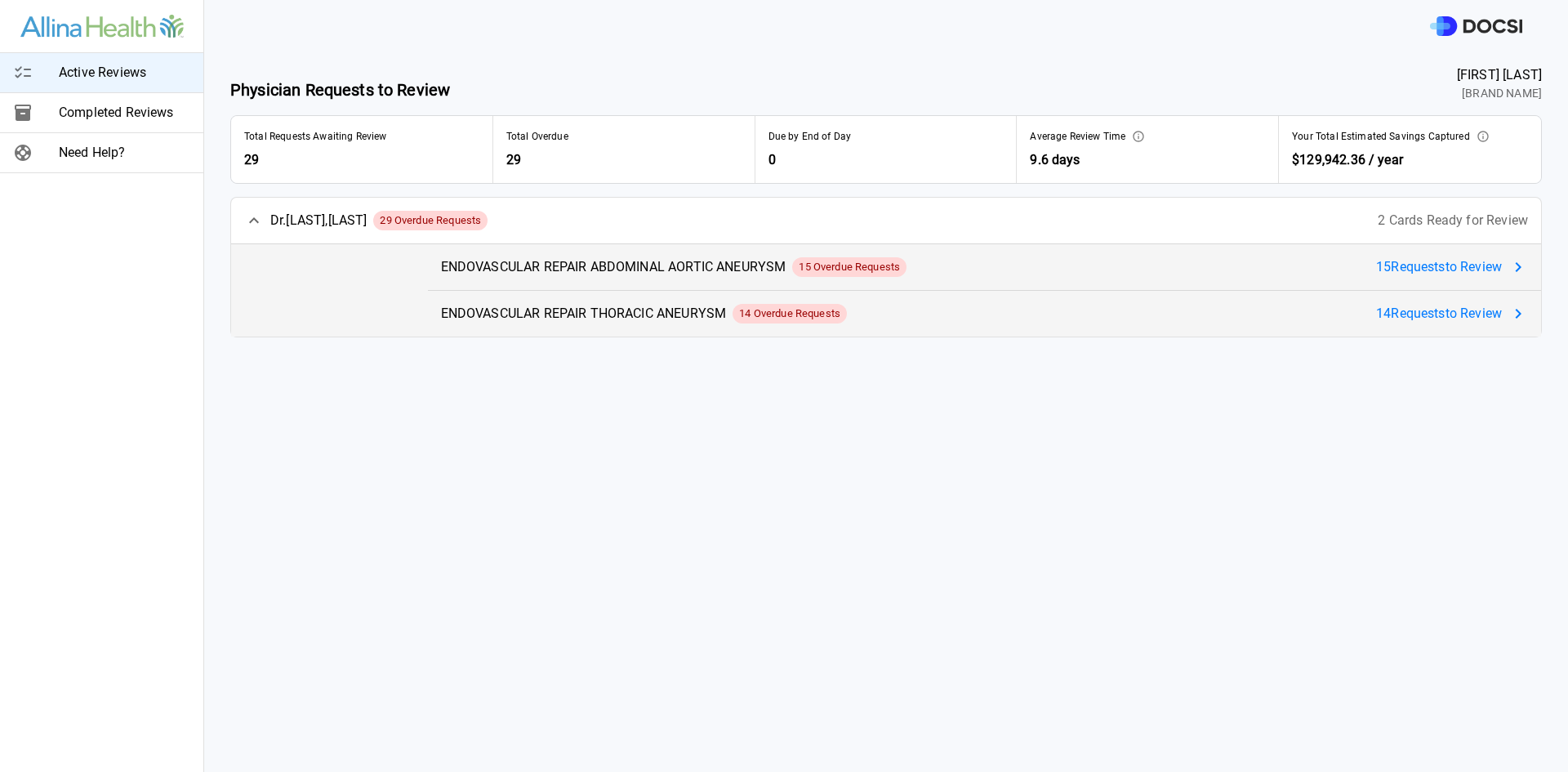 click on "14  Request s  to Review" at bounding box center (1439, 314) 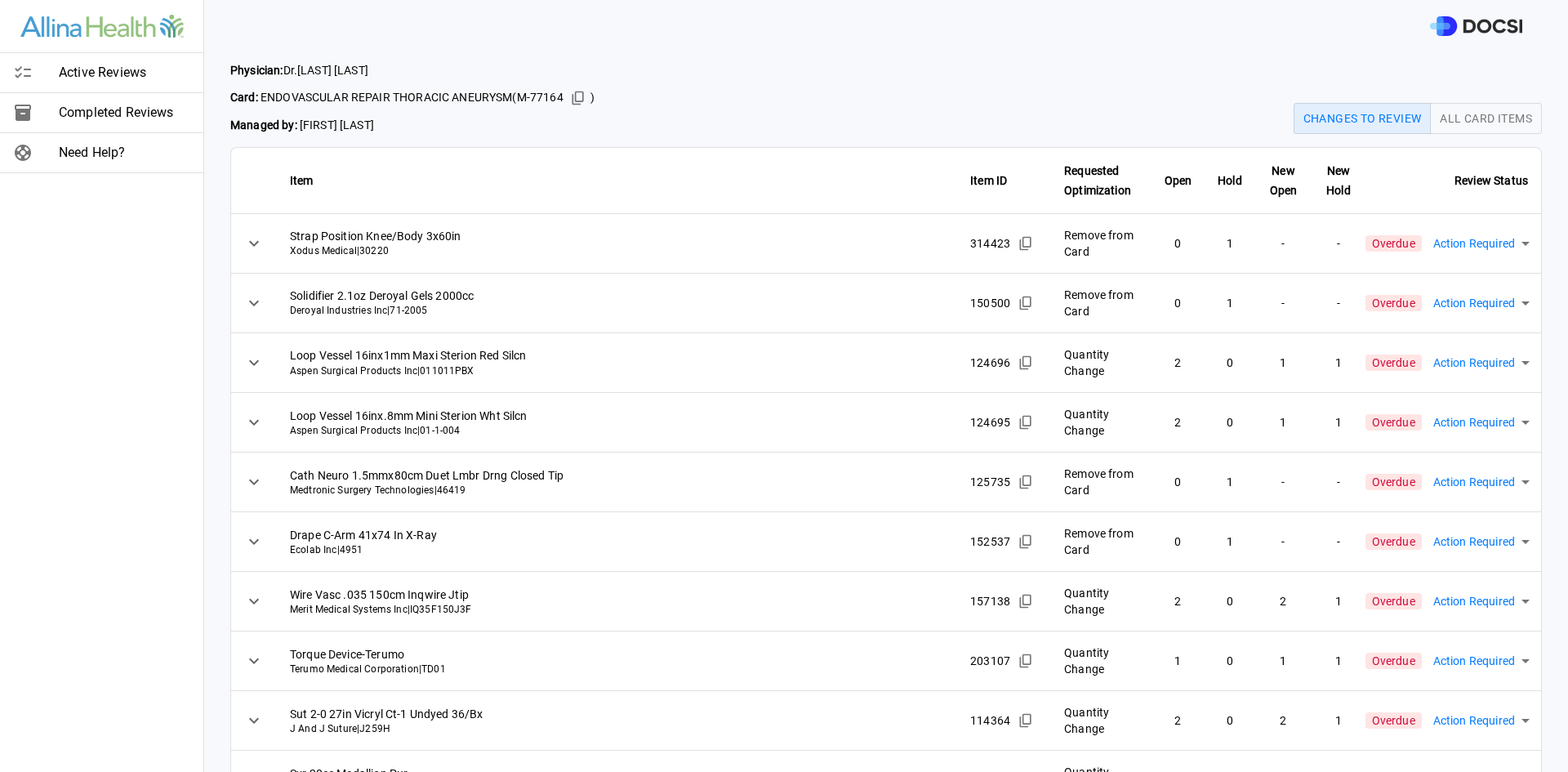 scroll, scrollTop: 0, scrollLeft: 0, axis: both 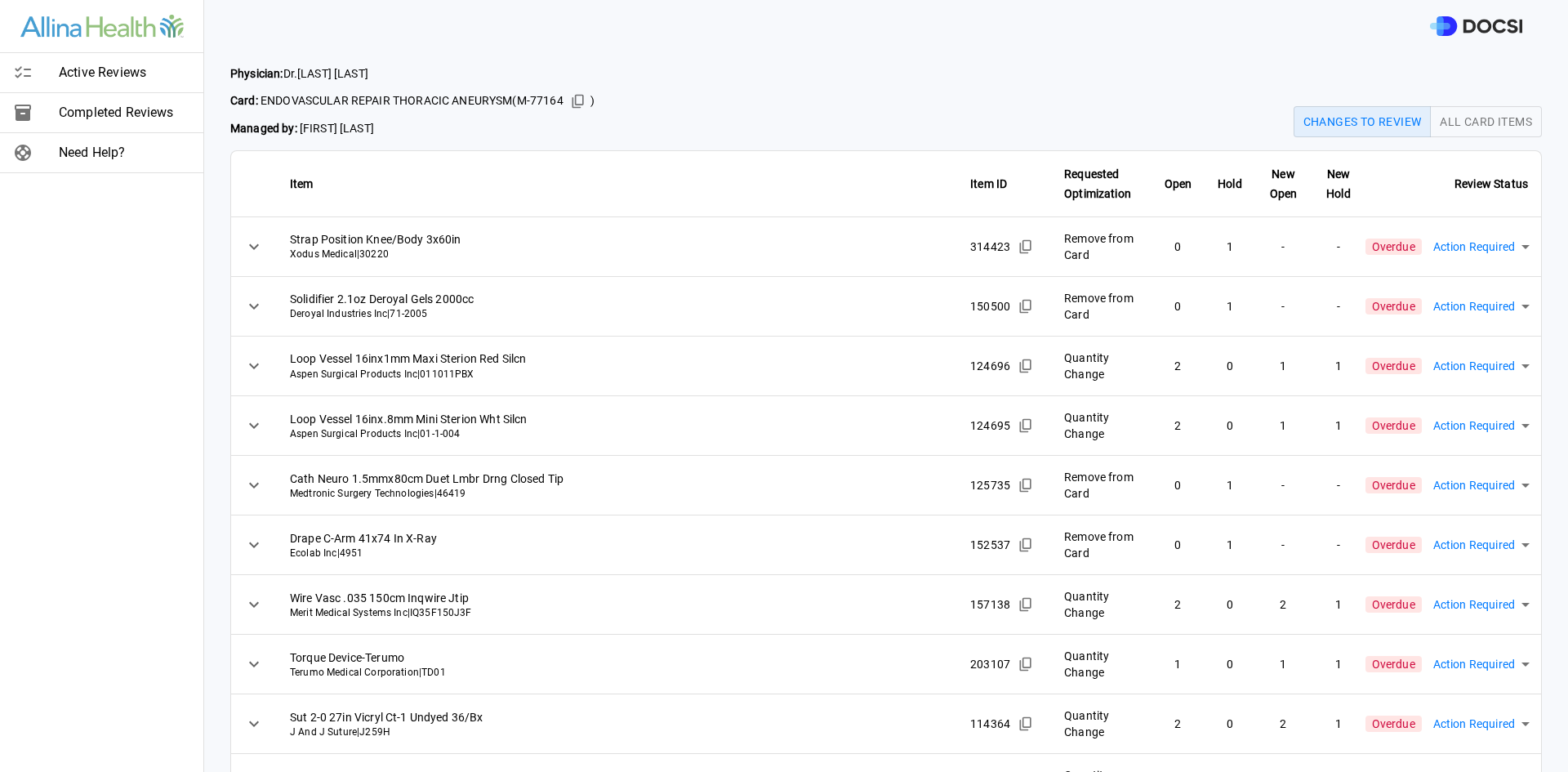 click on "Active Reviews Completed Reviews Need Help?" at bounding box center (102, 386) 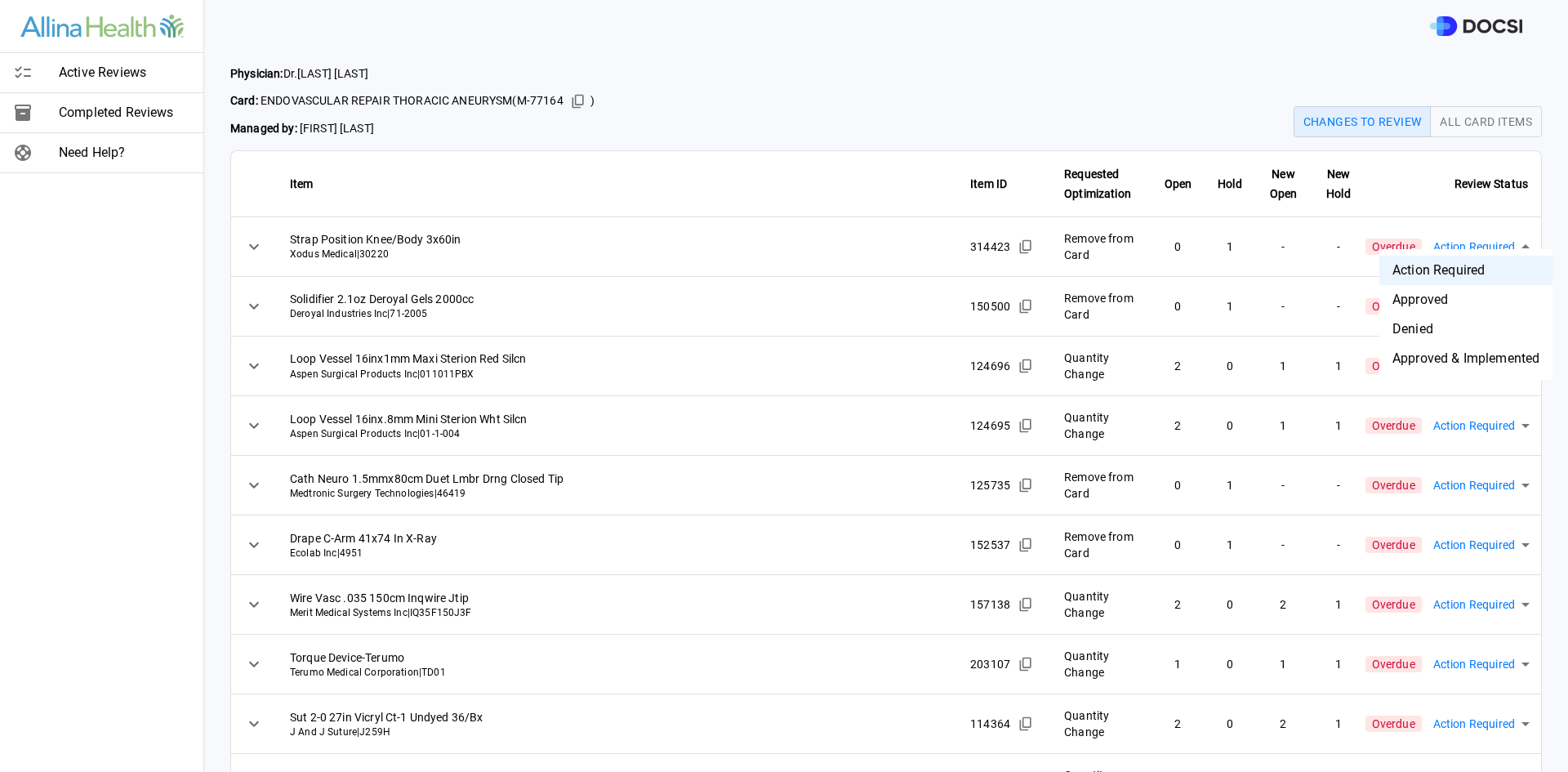 click on "Denied" at bounding box center (1466, 329) 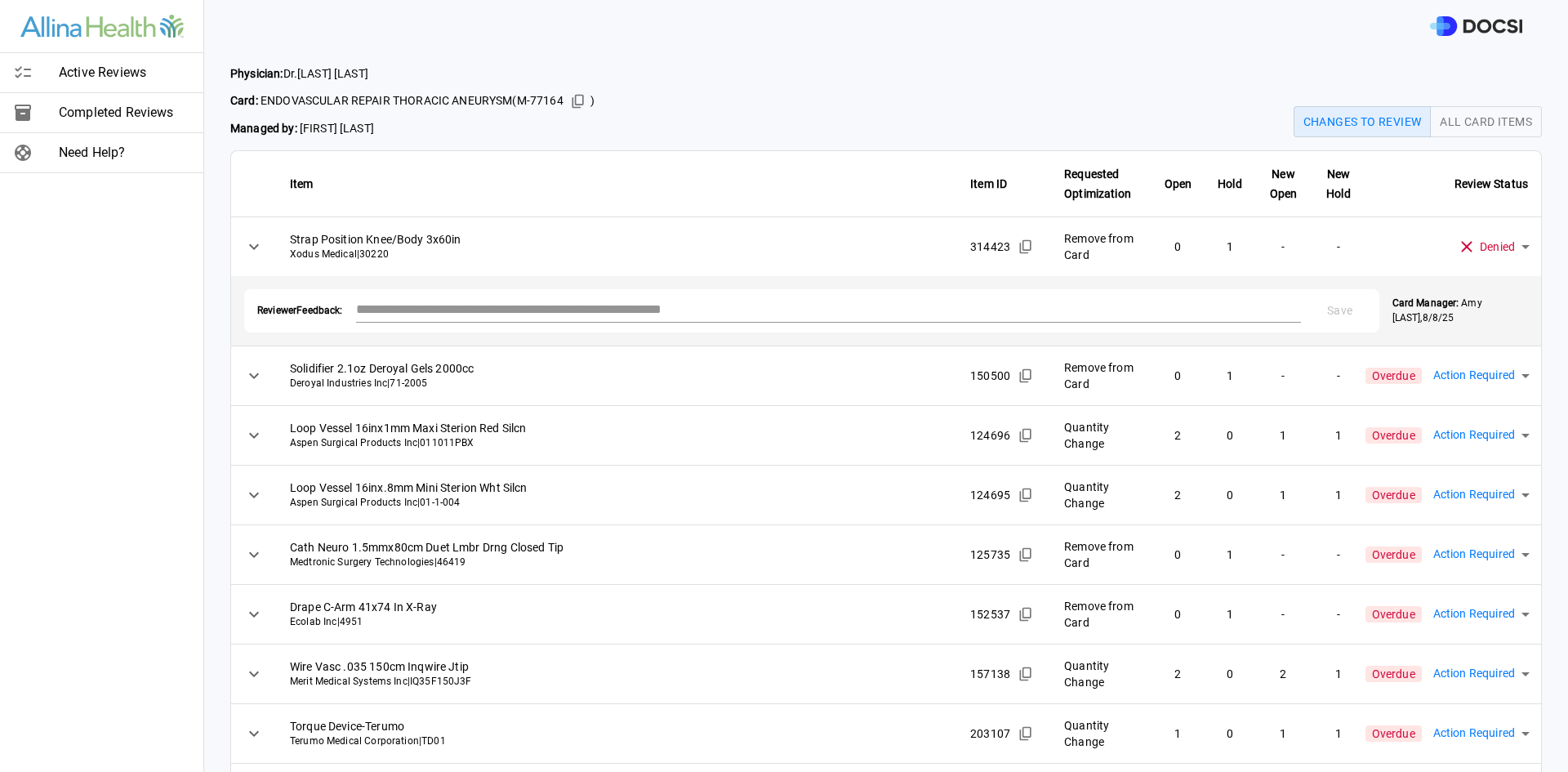 click at bounding box center (828, 309) 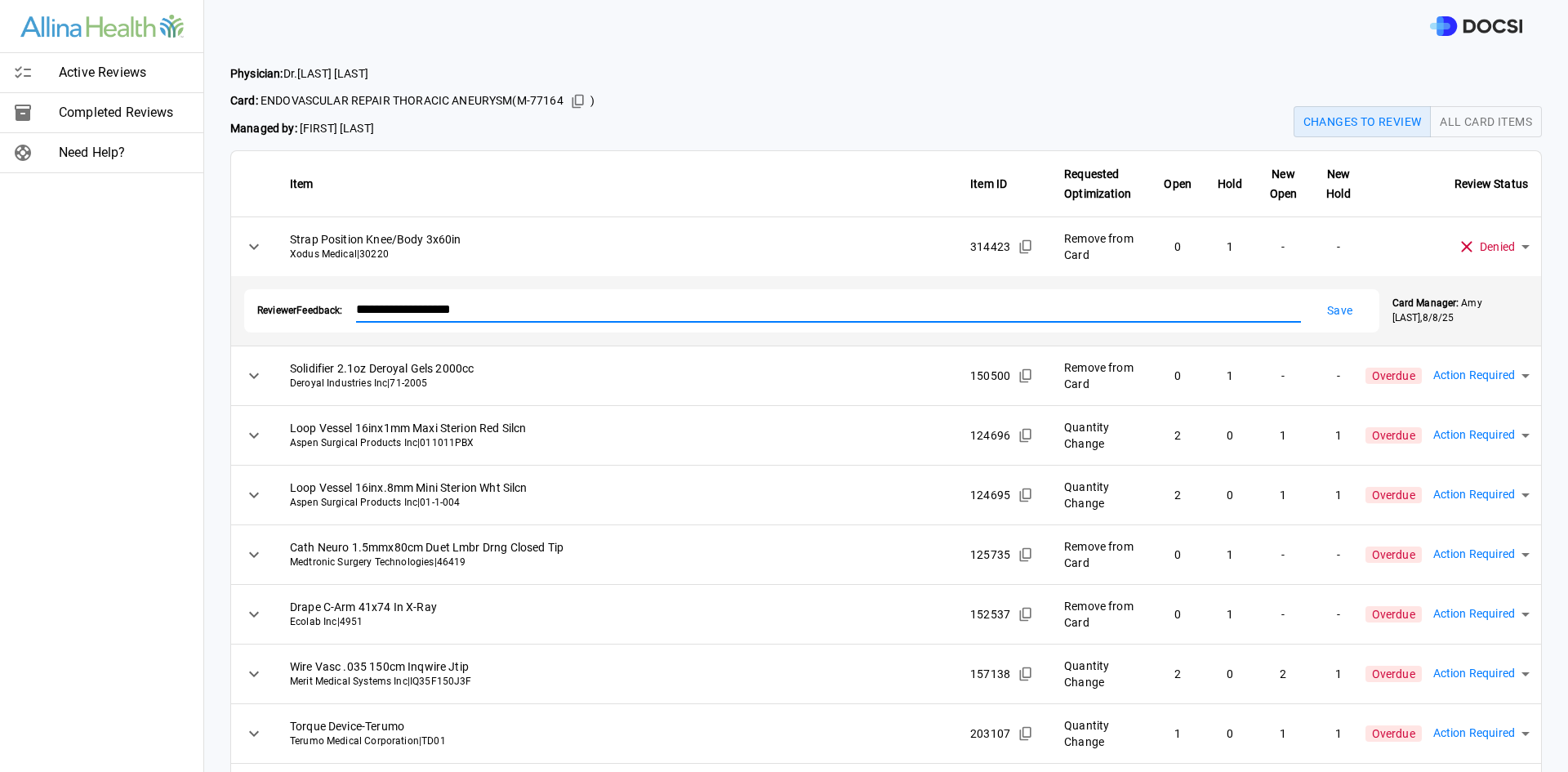 type on "**********" 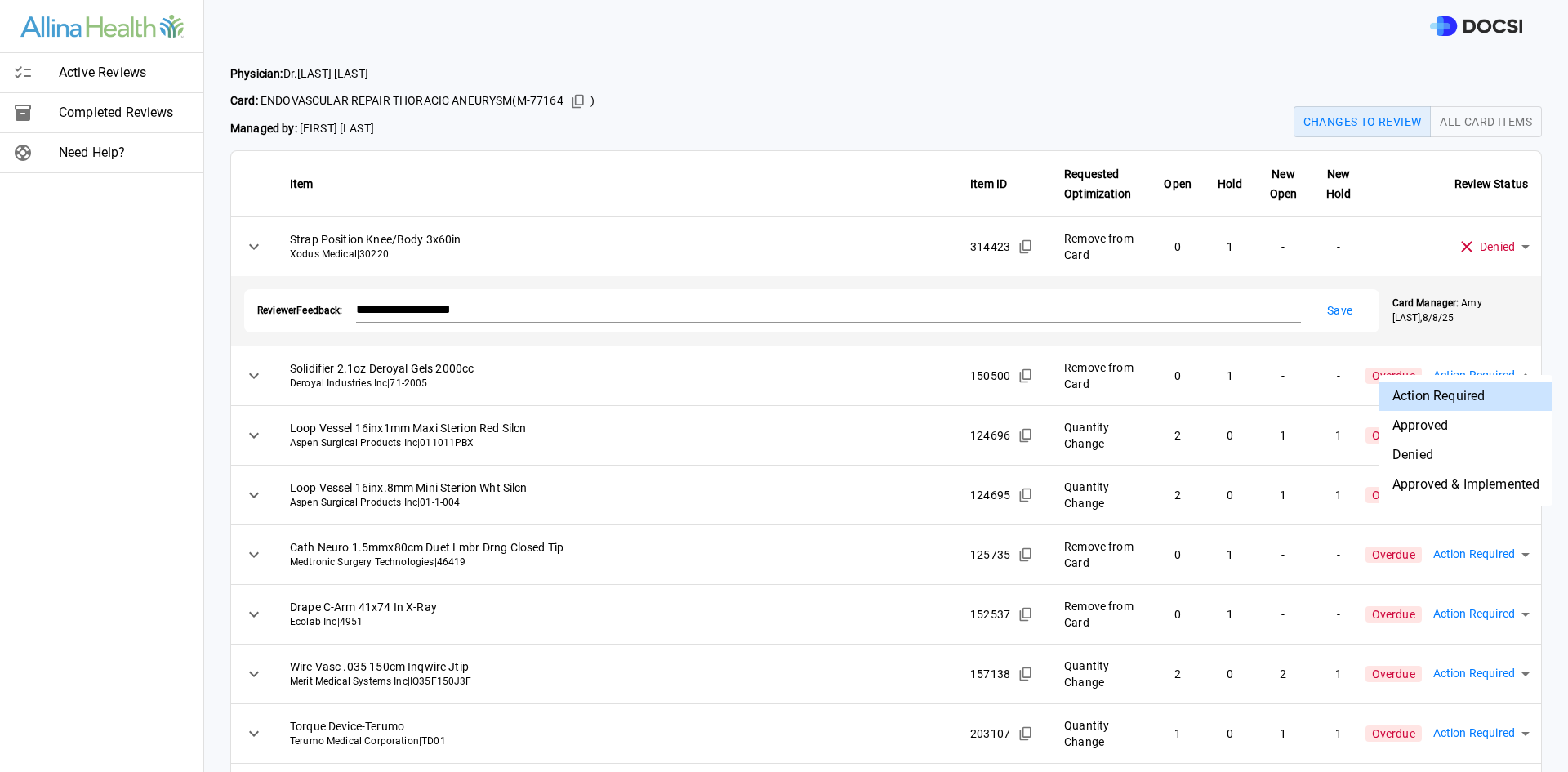 click on "Denied" at bounding box center [1466, 455] 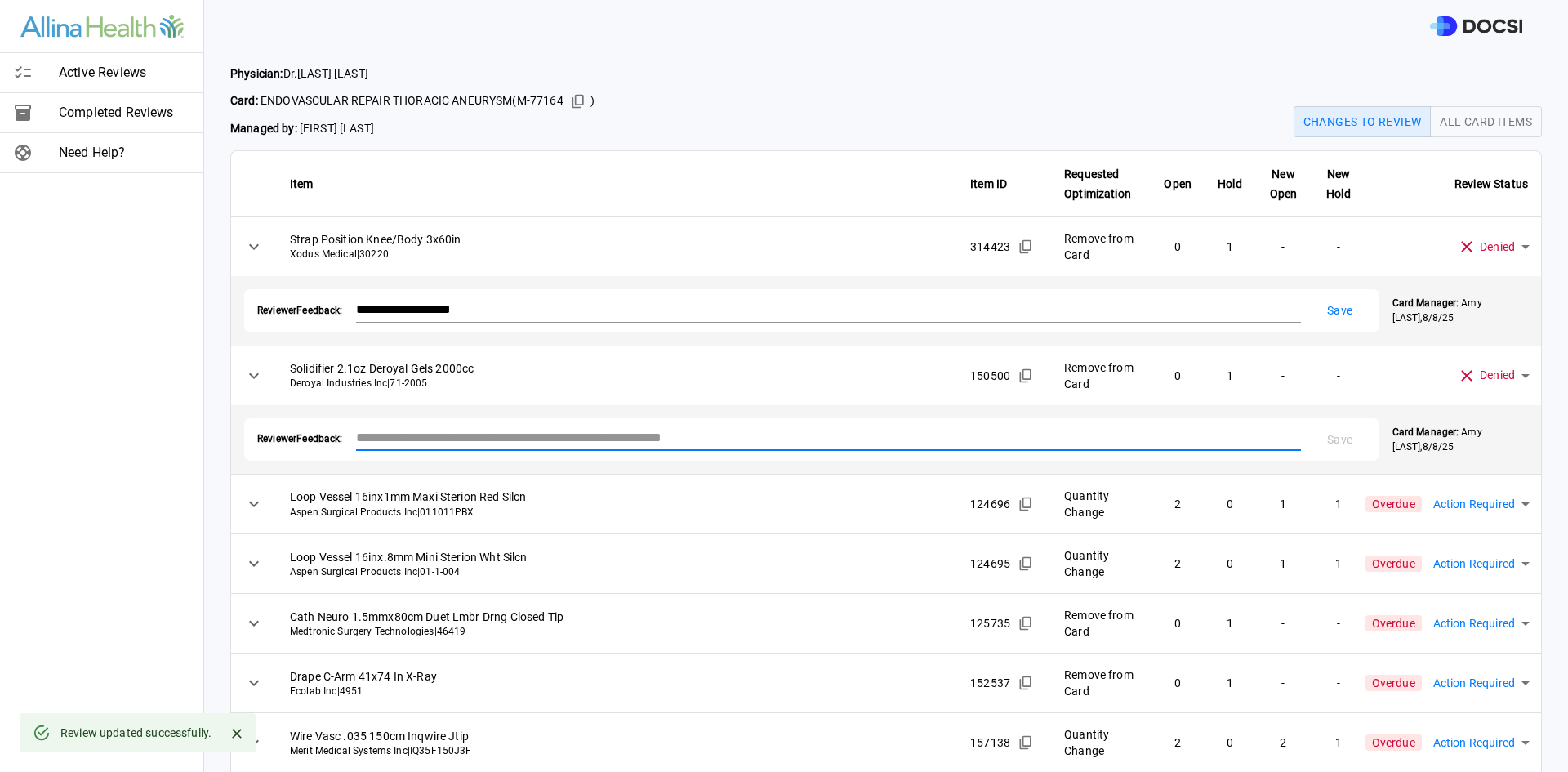 click at bounding box center (828, 437) 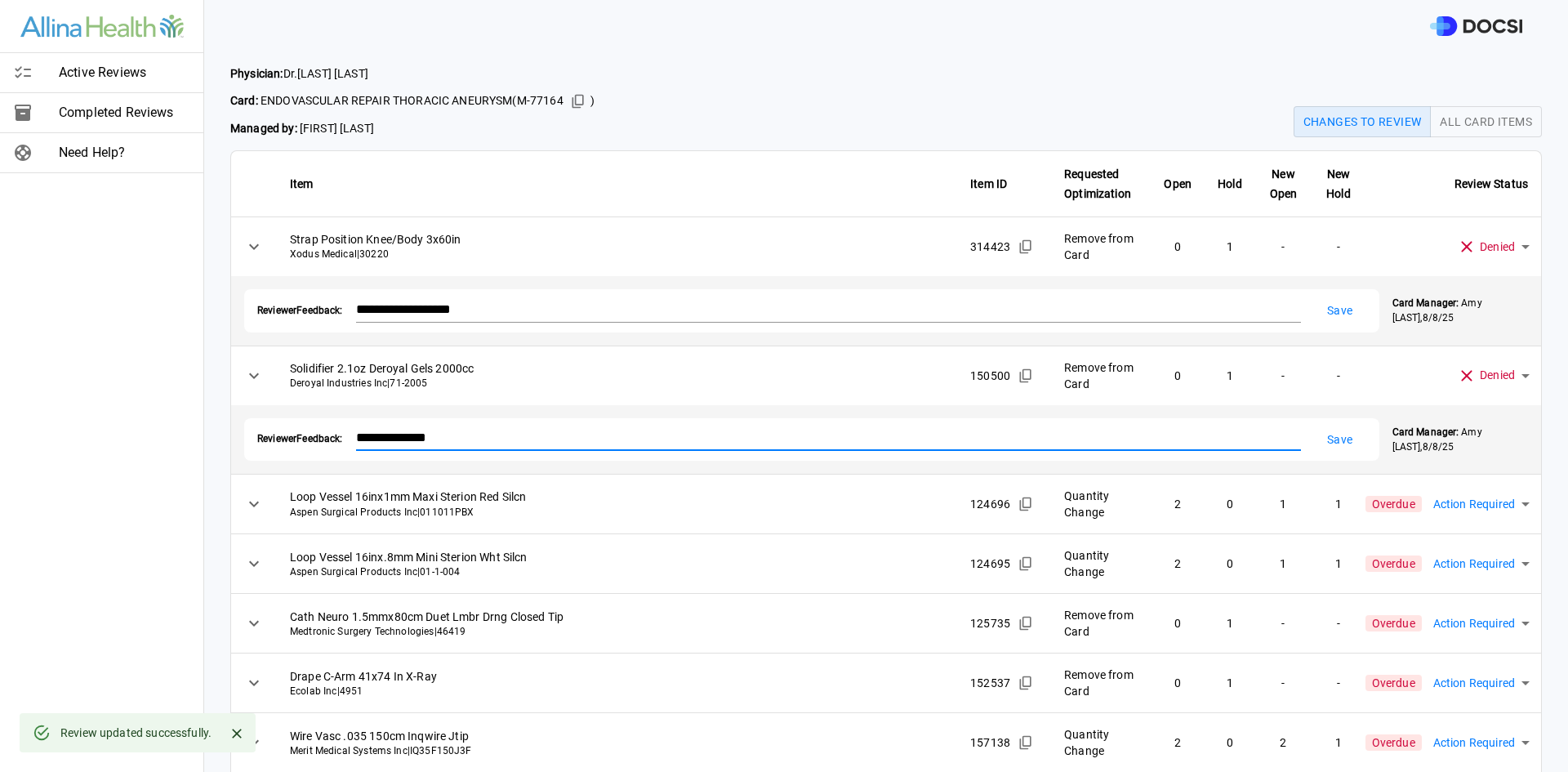 type on "**********" 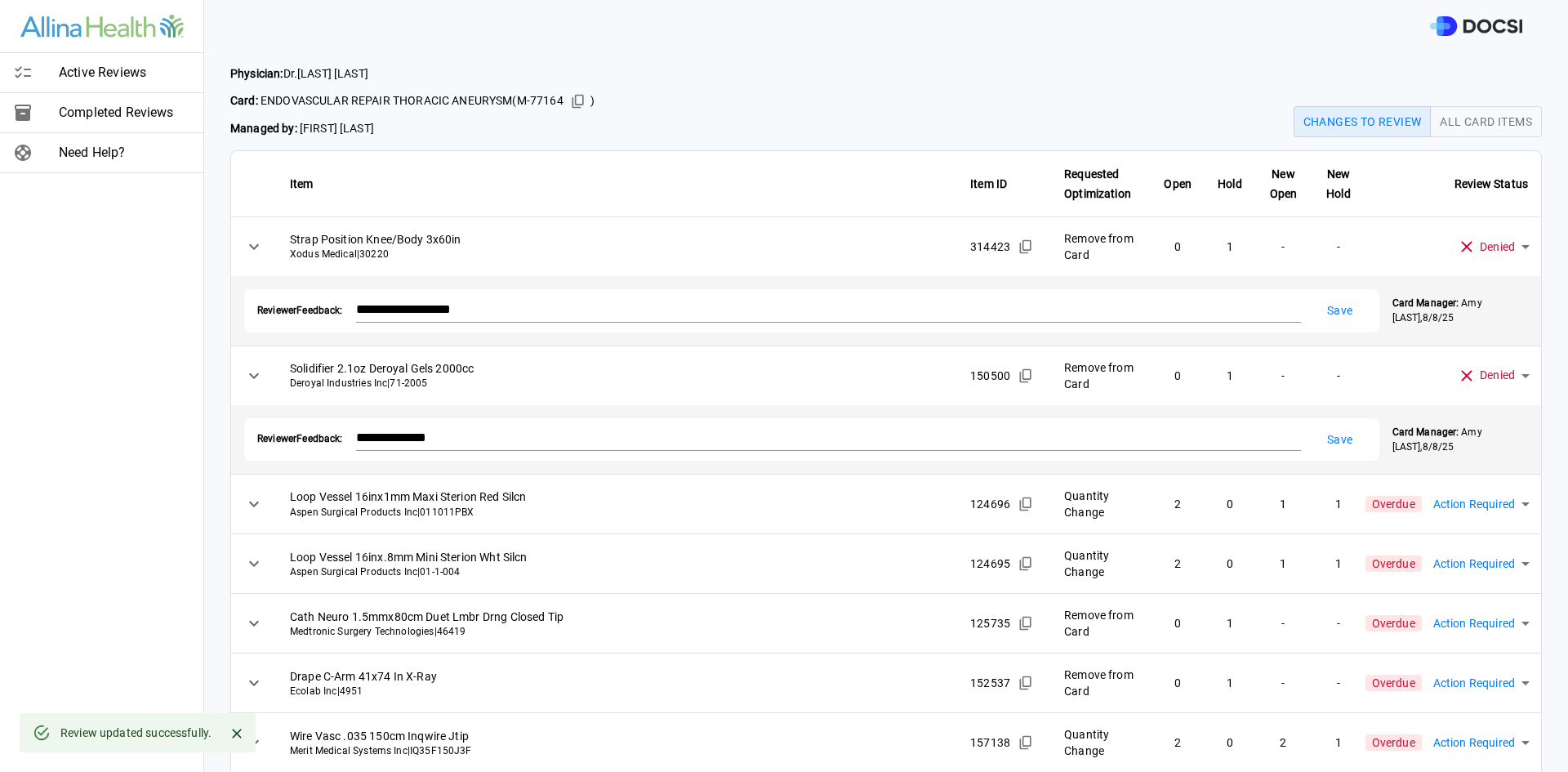 click on "Active Reviews Completed Reviews Need Help?" at bounding box center (102, 386) 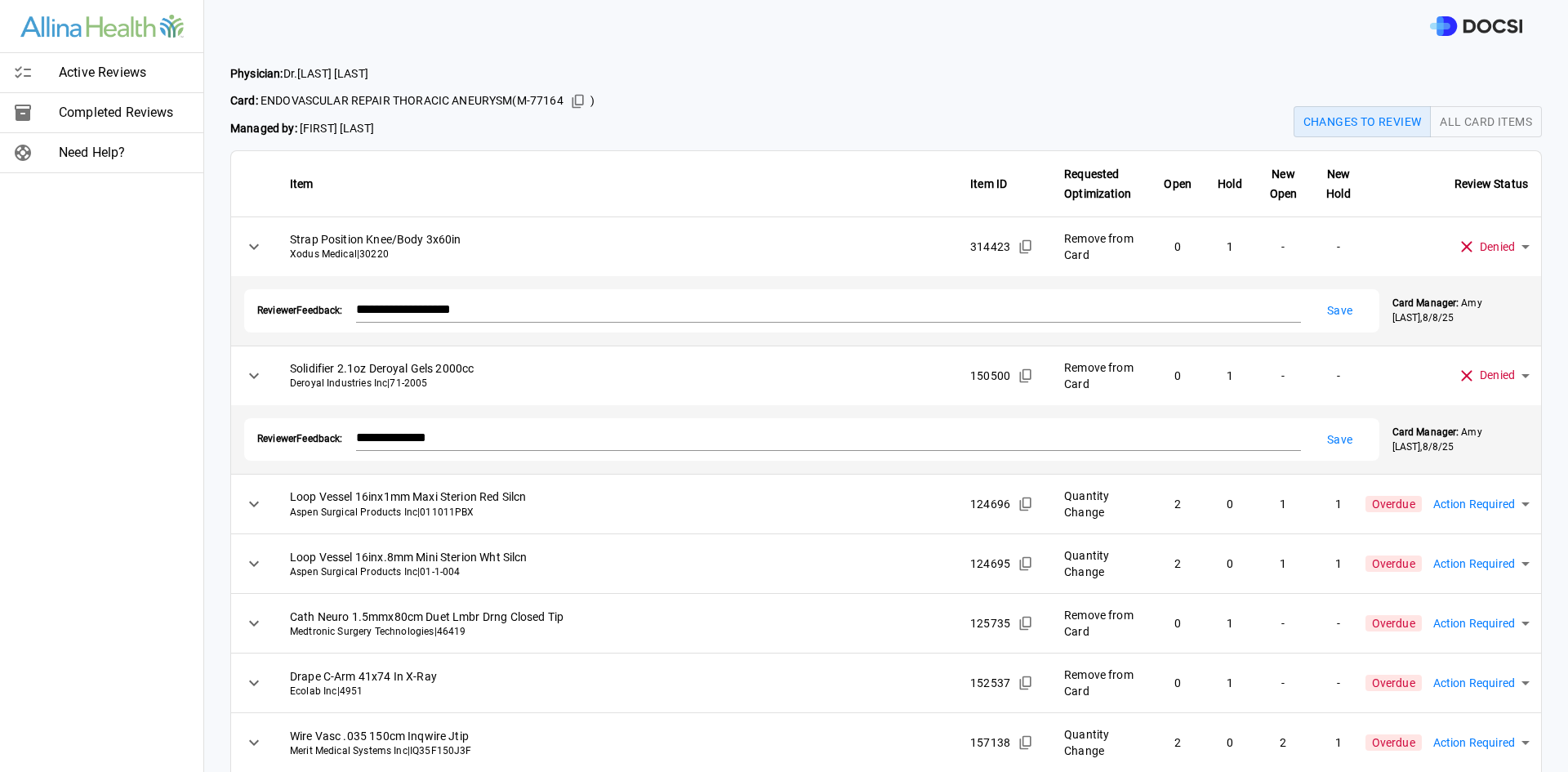 click on "Save" at bounding box center [1340, 440] 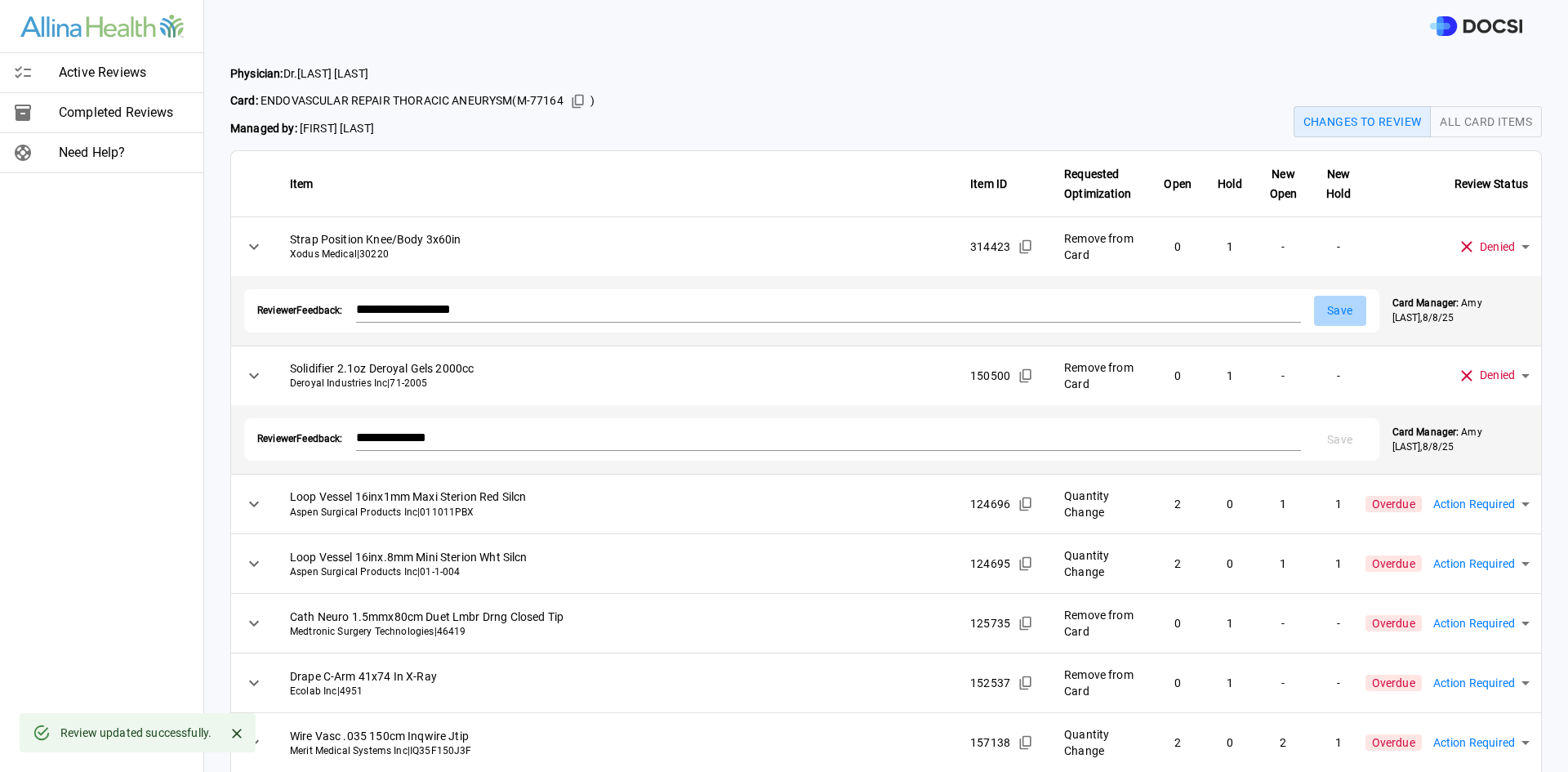 click on "Save" at bounding box center [1340, 310] 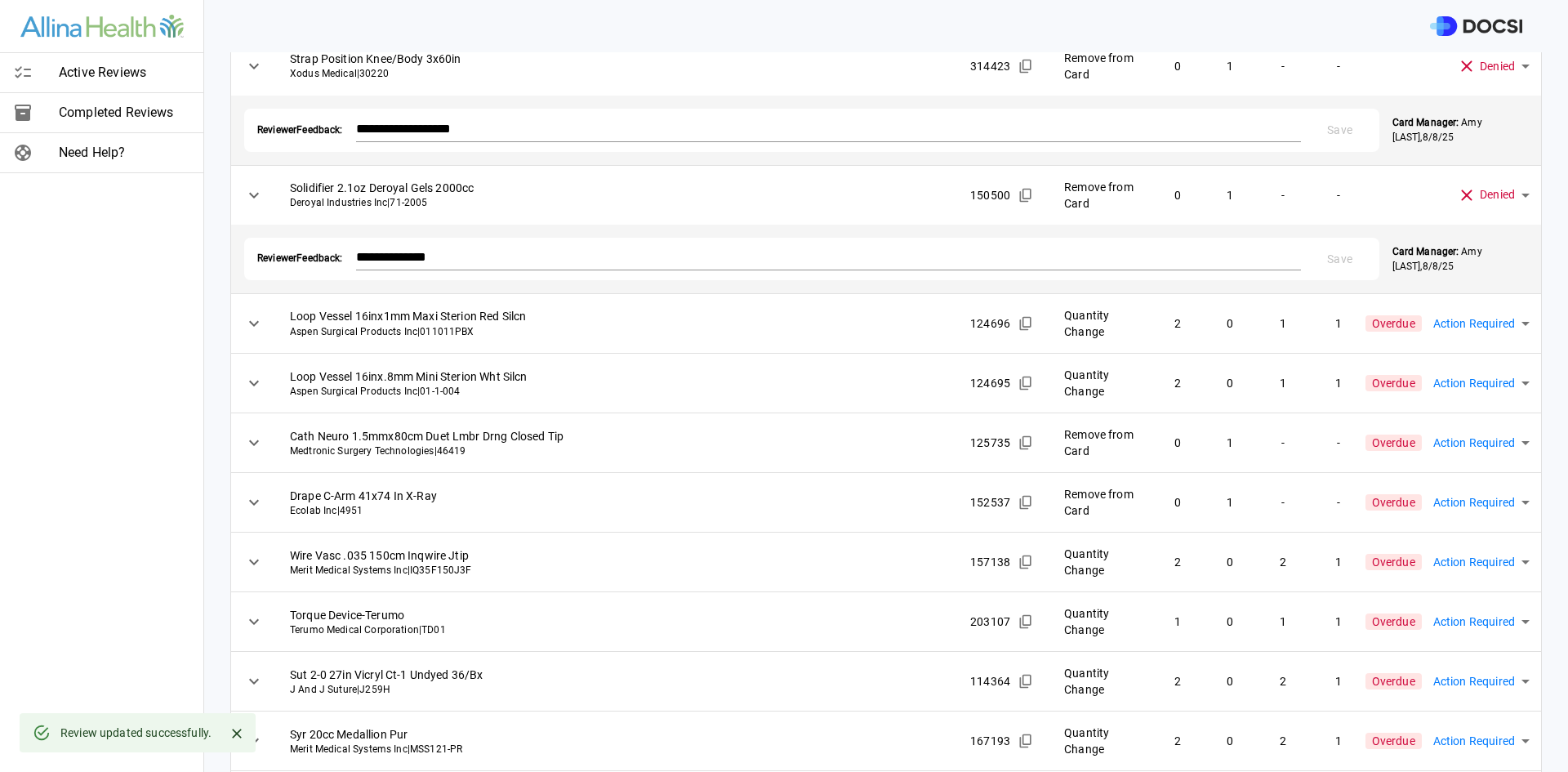 scroll, scrollTop: 184, scrollLeft: 0, axis: vertical 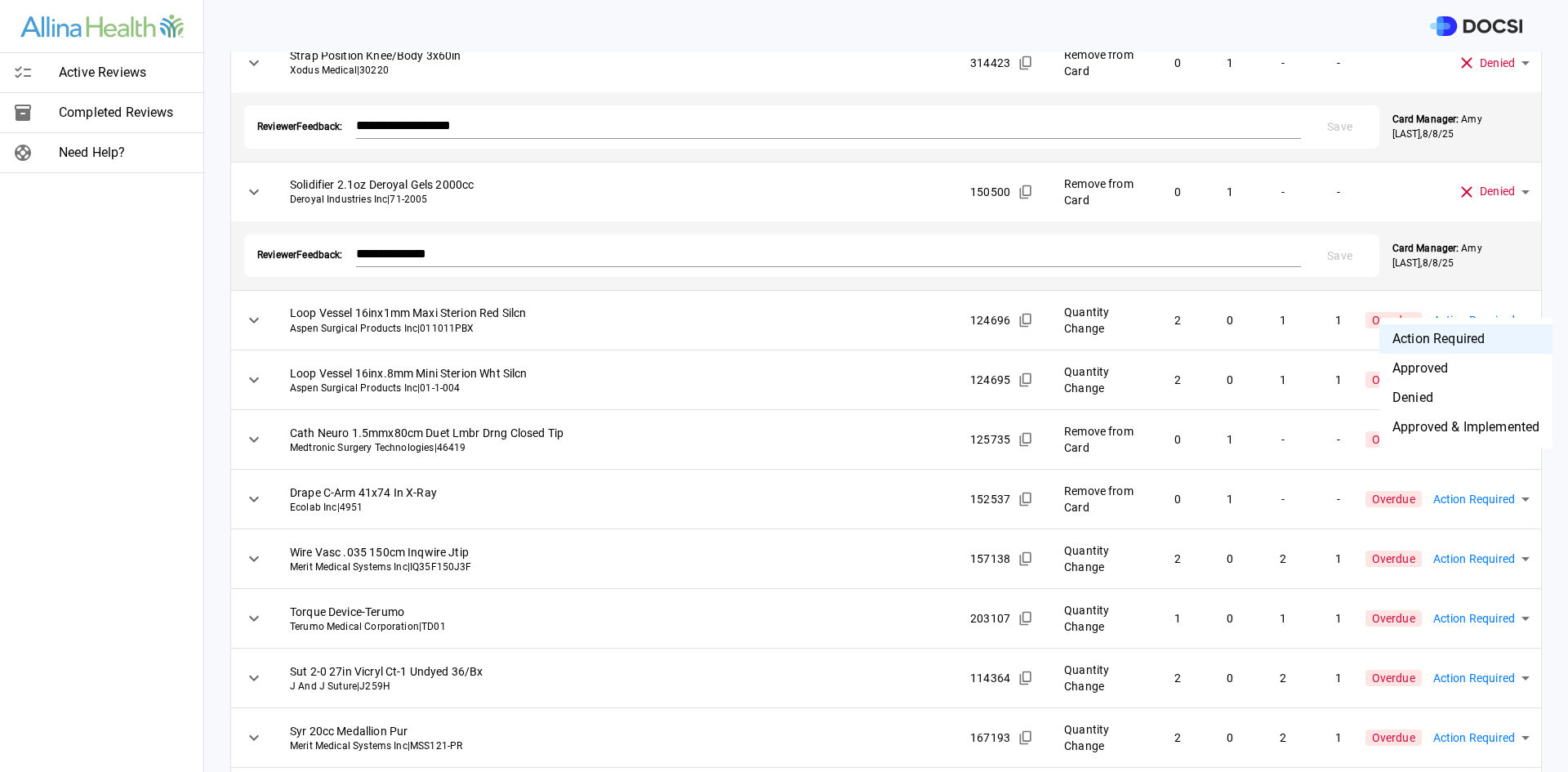 click on "**********" at bounding box center (784, 386) 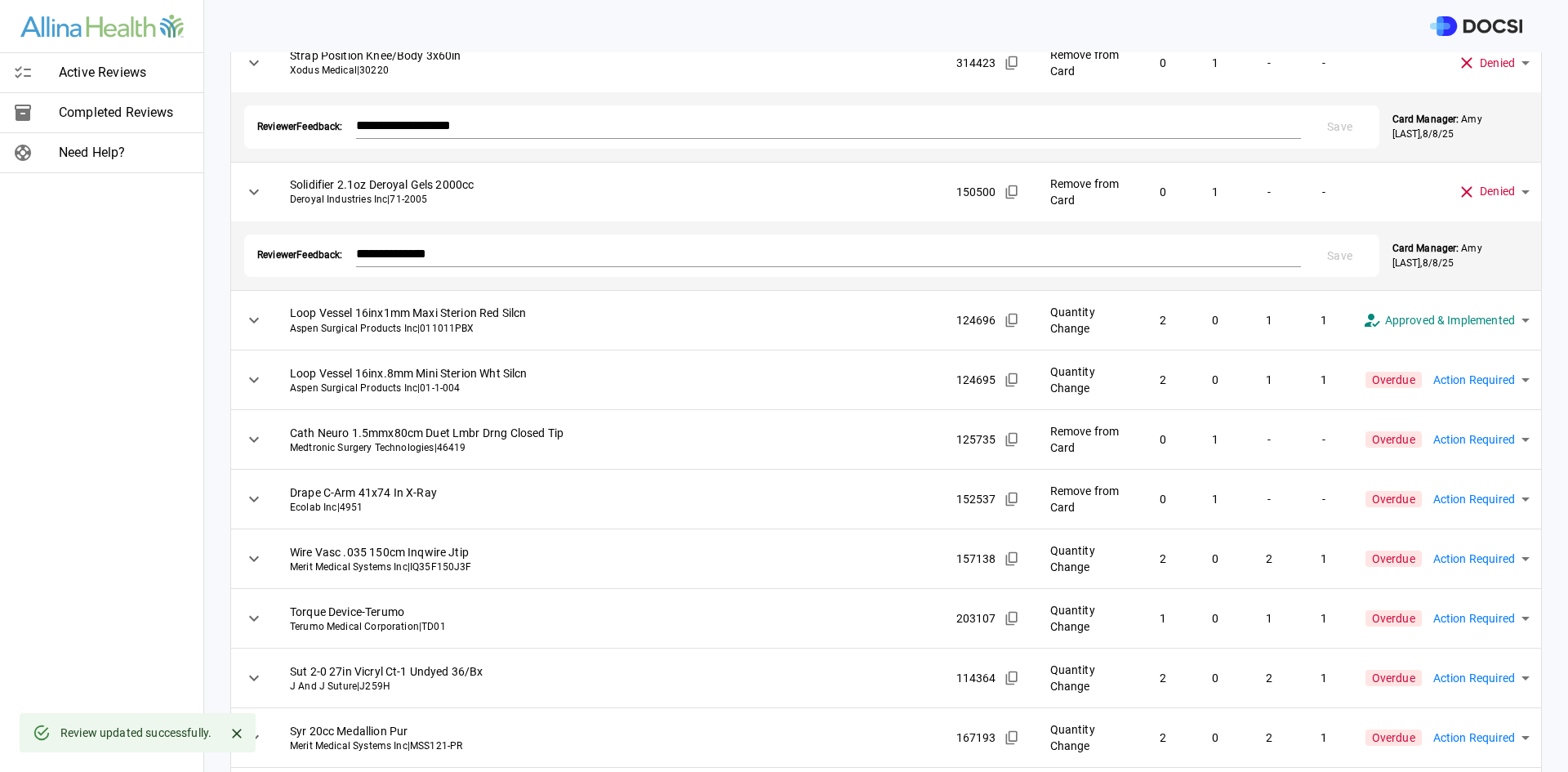 click on "**********" at bounding box center [784, 386] 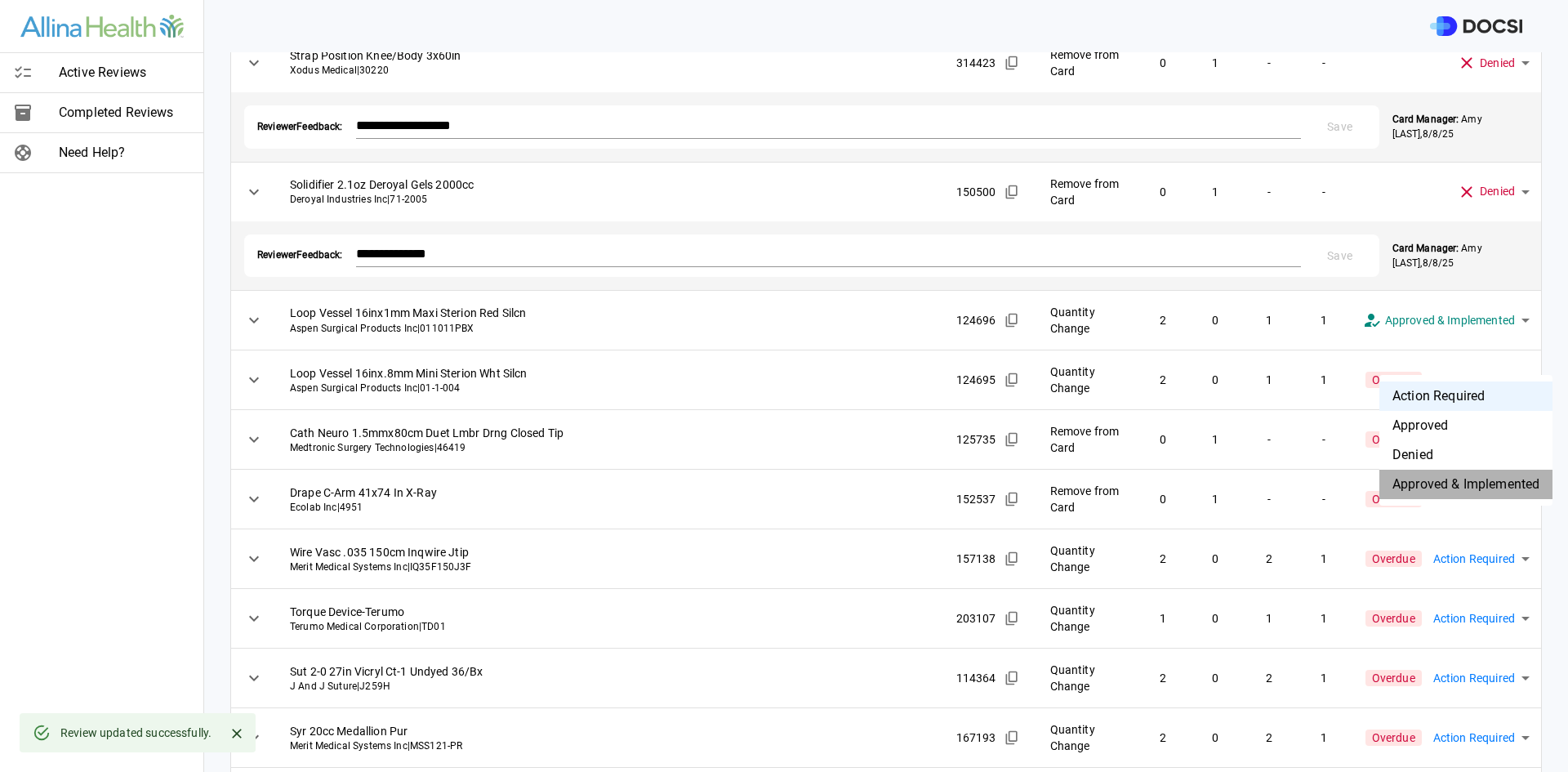 click on "Approved & Implemented" at bounding box center [1466, 484] 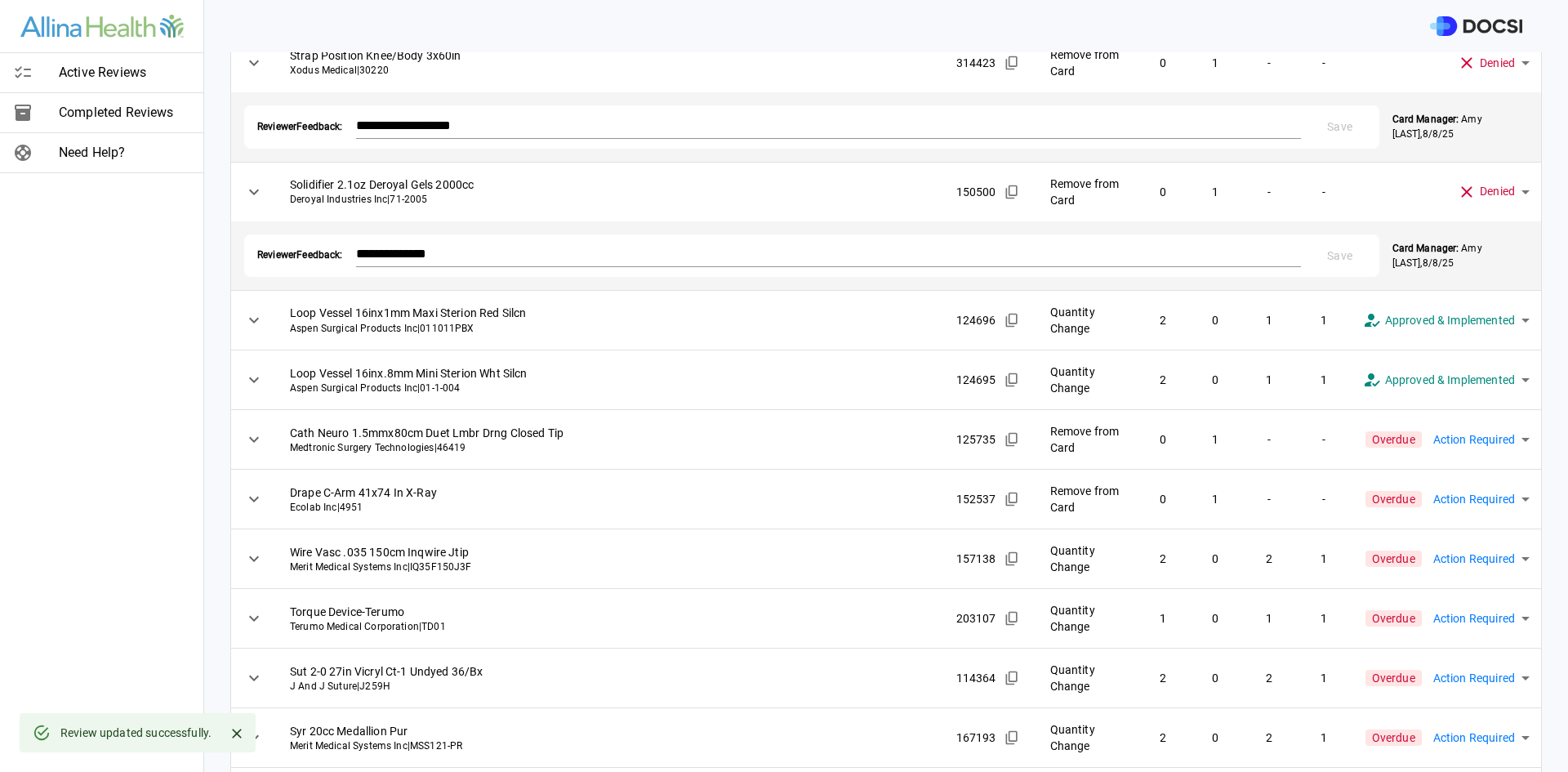 click on "**********" at bounding box center (784, 386) 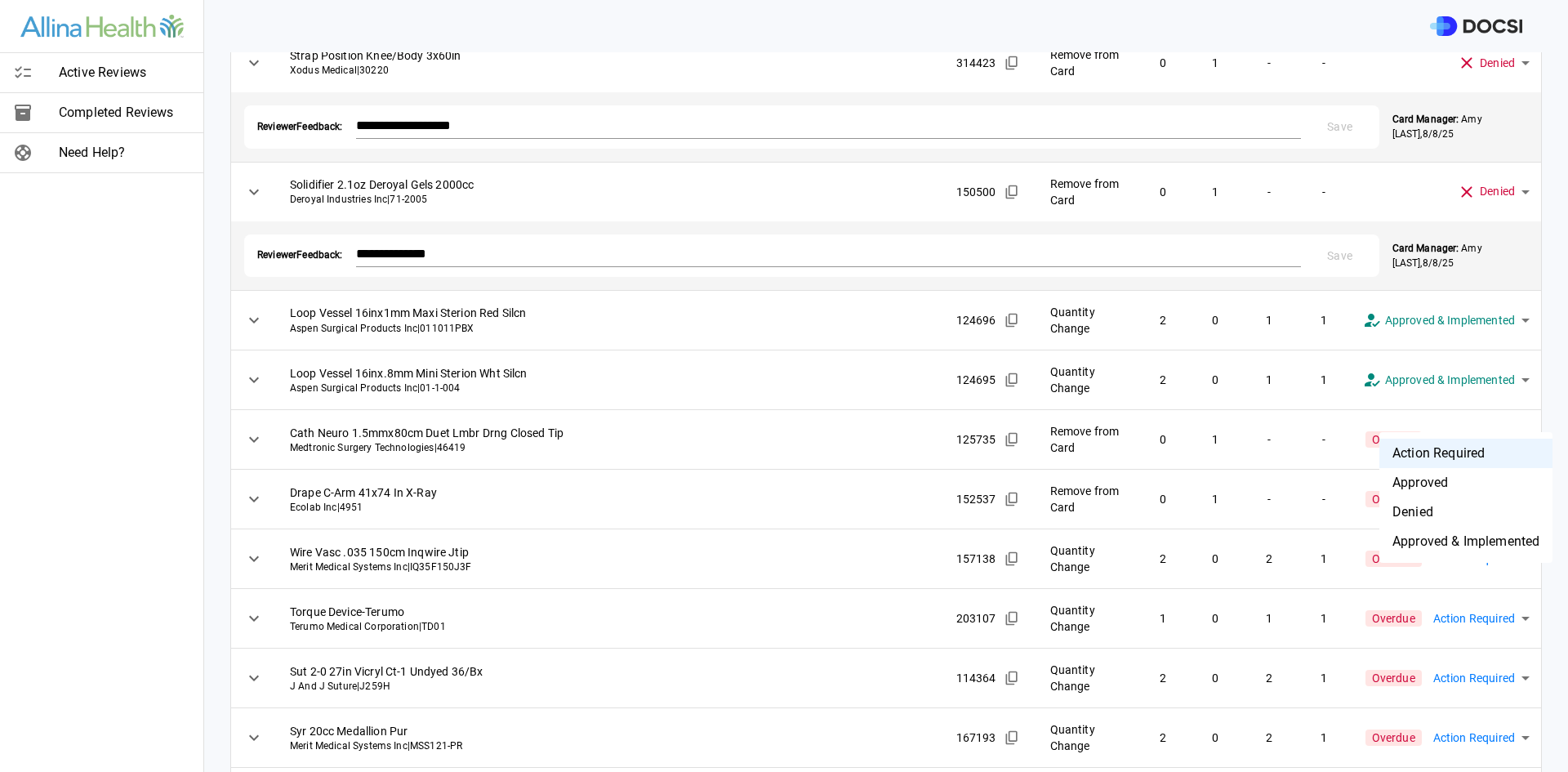 click on "Approved & Implemented" at bounding box center [1466, 542] 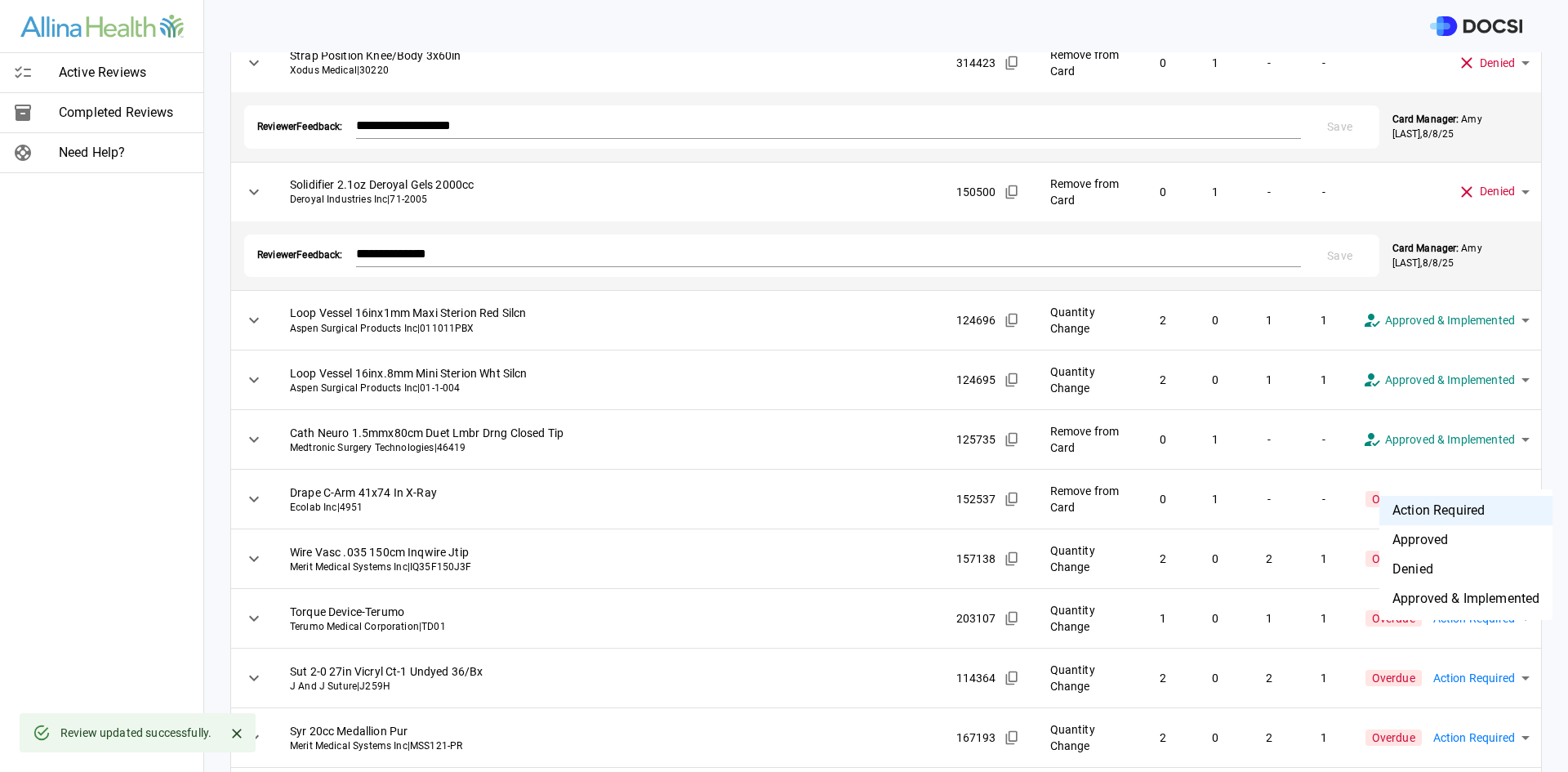 click on "**********" at bounding box center (784, 386) 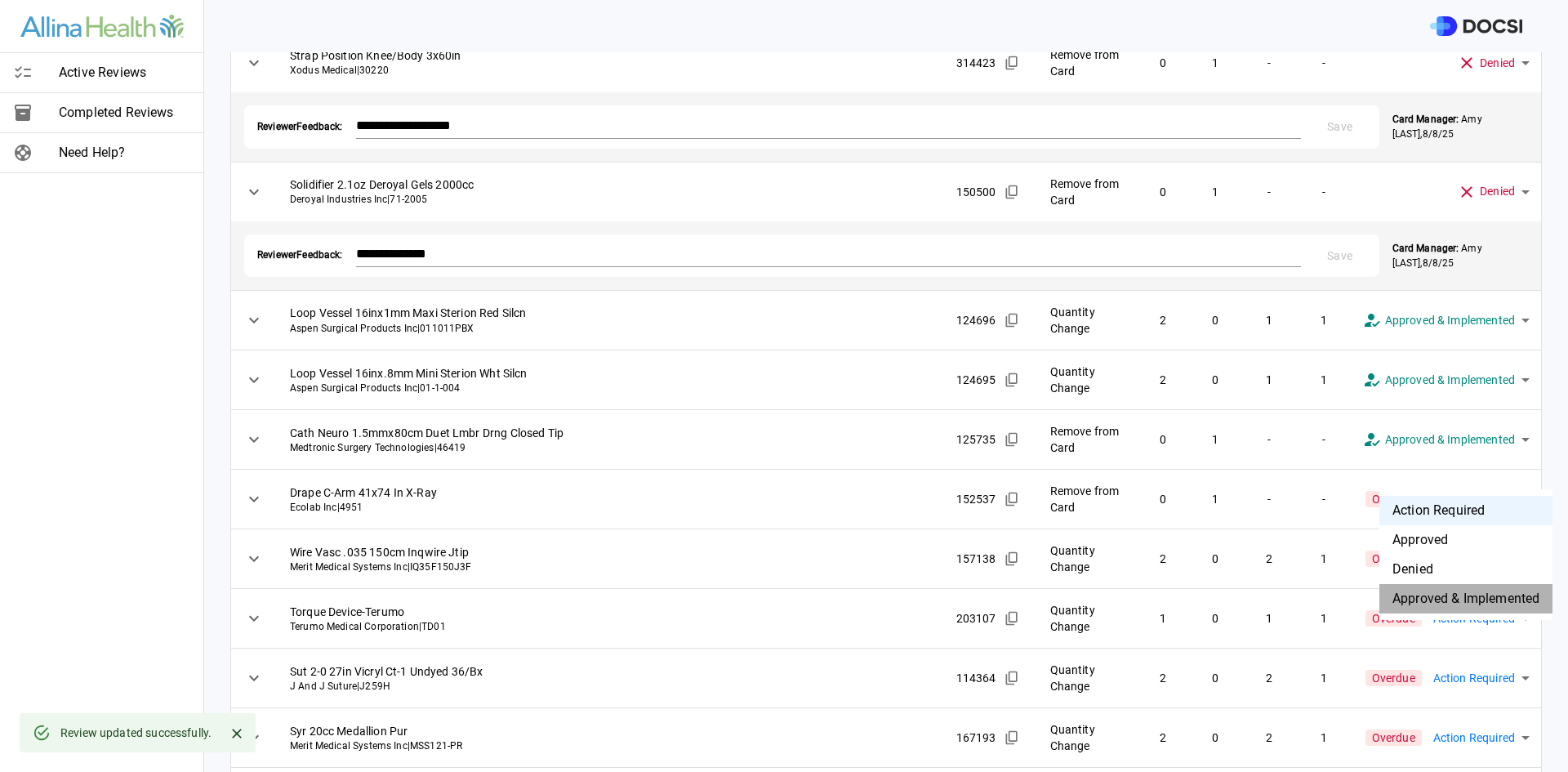 click on "Approved & Implemented" at bounding box center (1466, 599) 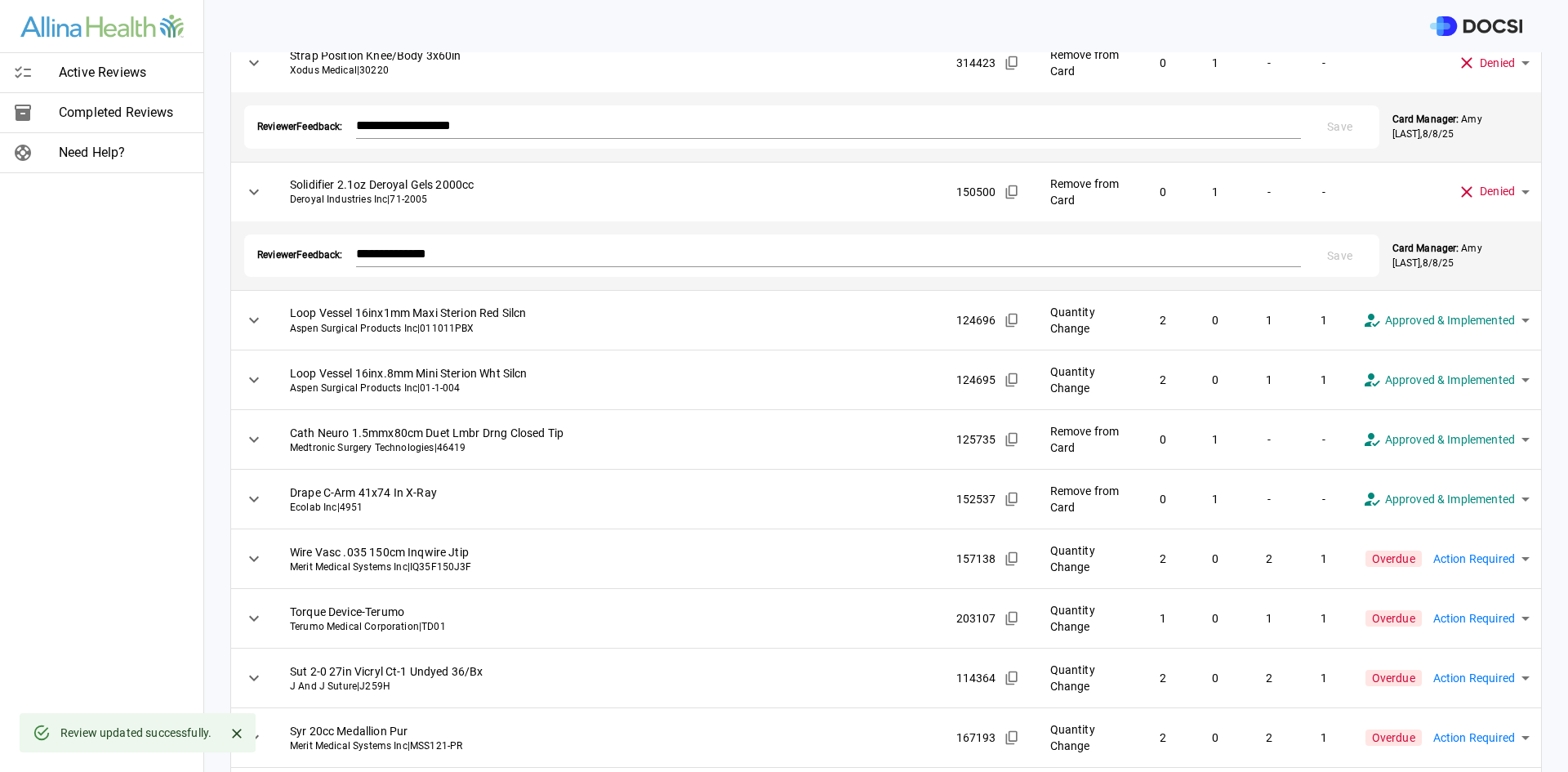 click on "Active Reviews Completed Reviews Need Help?" at bounding box center [102, 386] 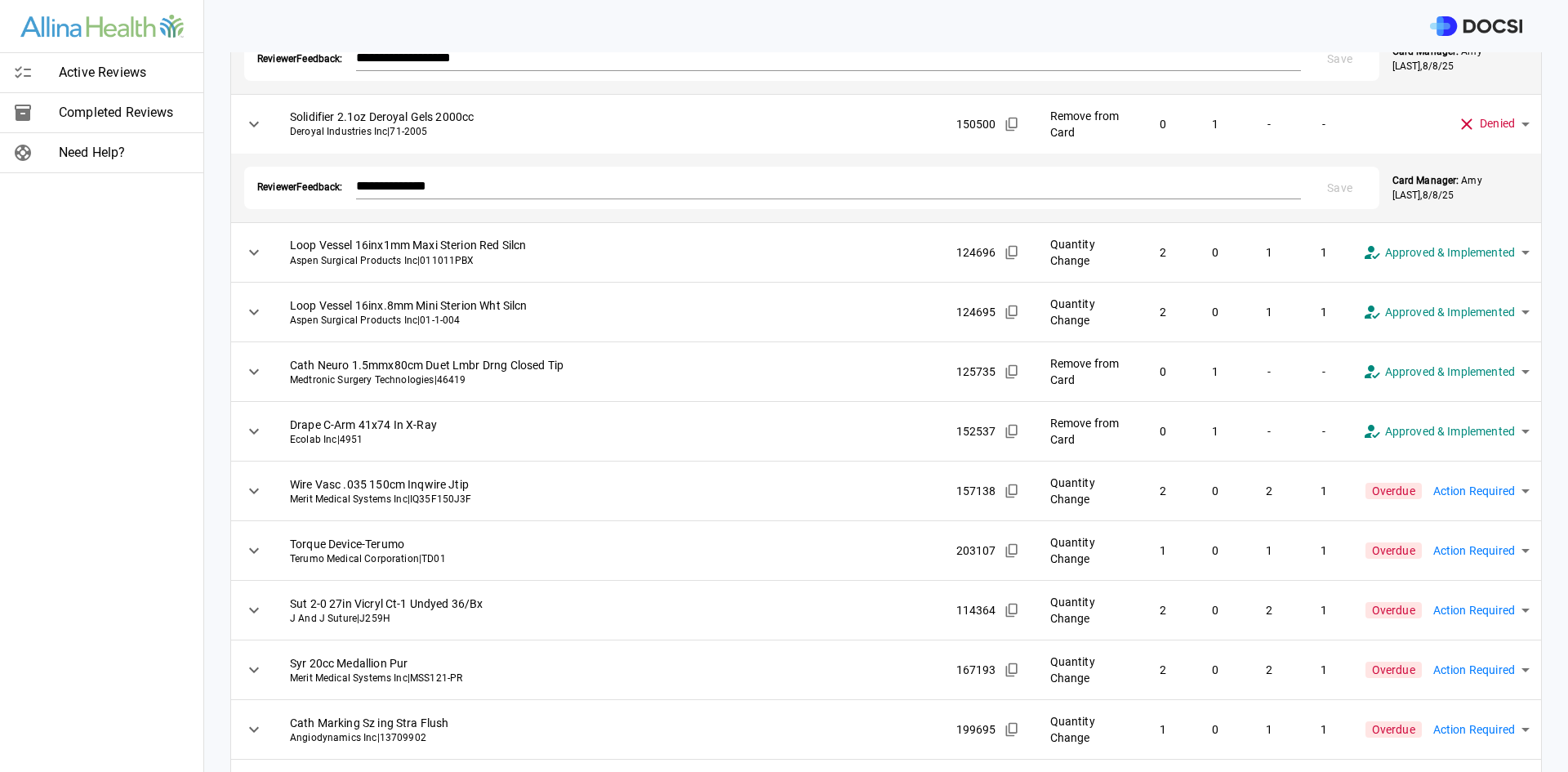 scroll, scrollTop: 266, scrollLeft: 0, axis: vertical 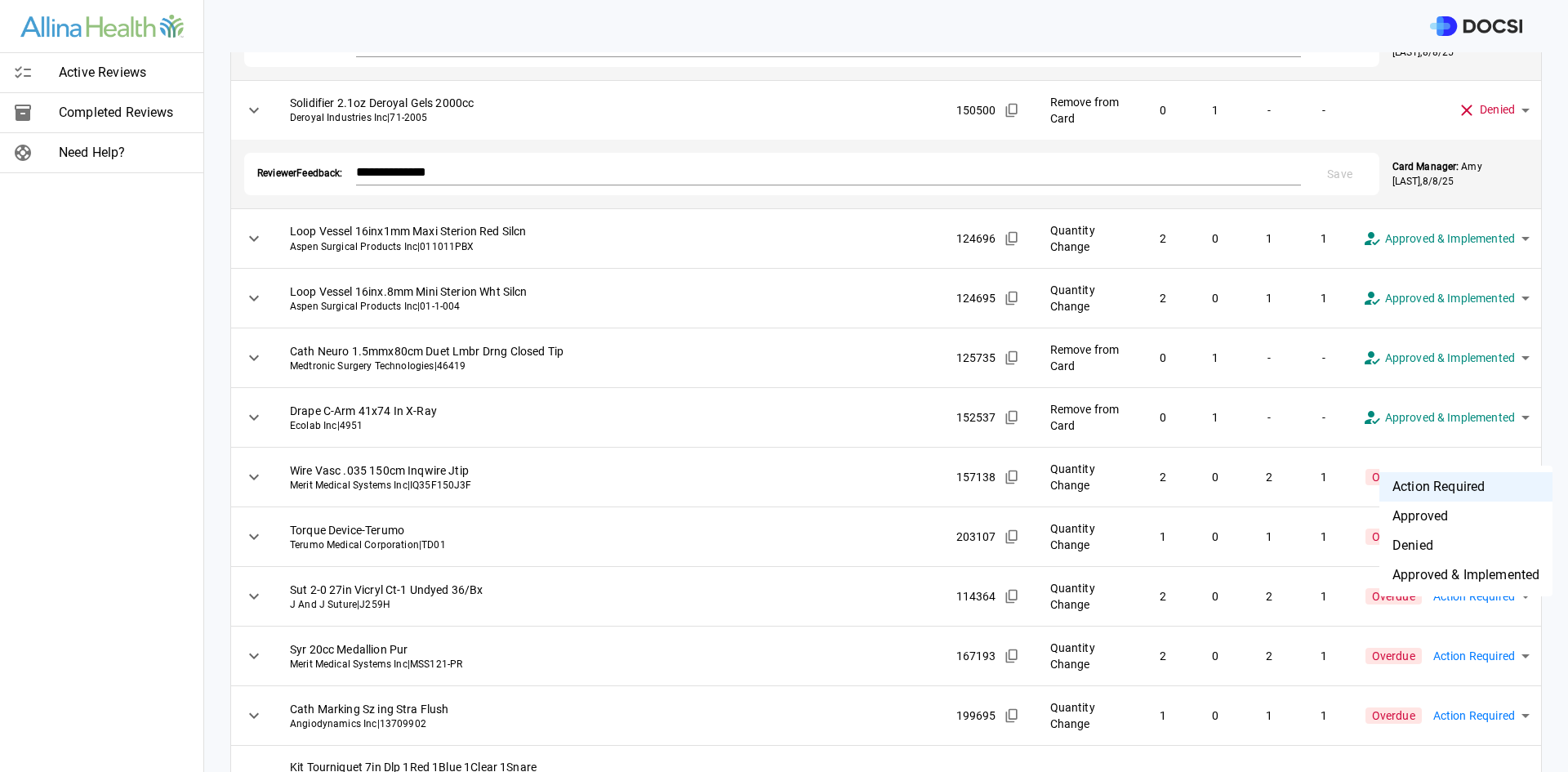 click on "**********" at bounding box center (784, 386) 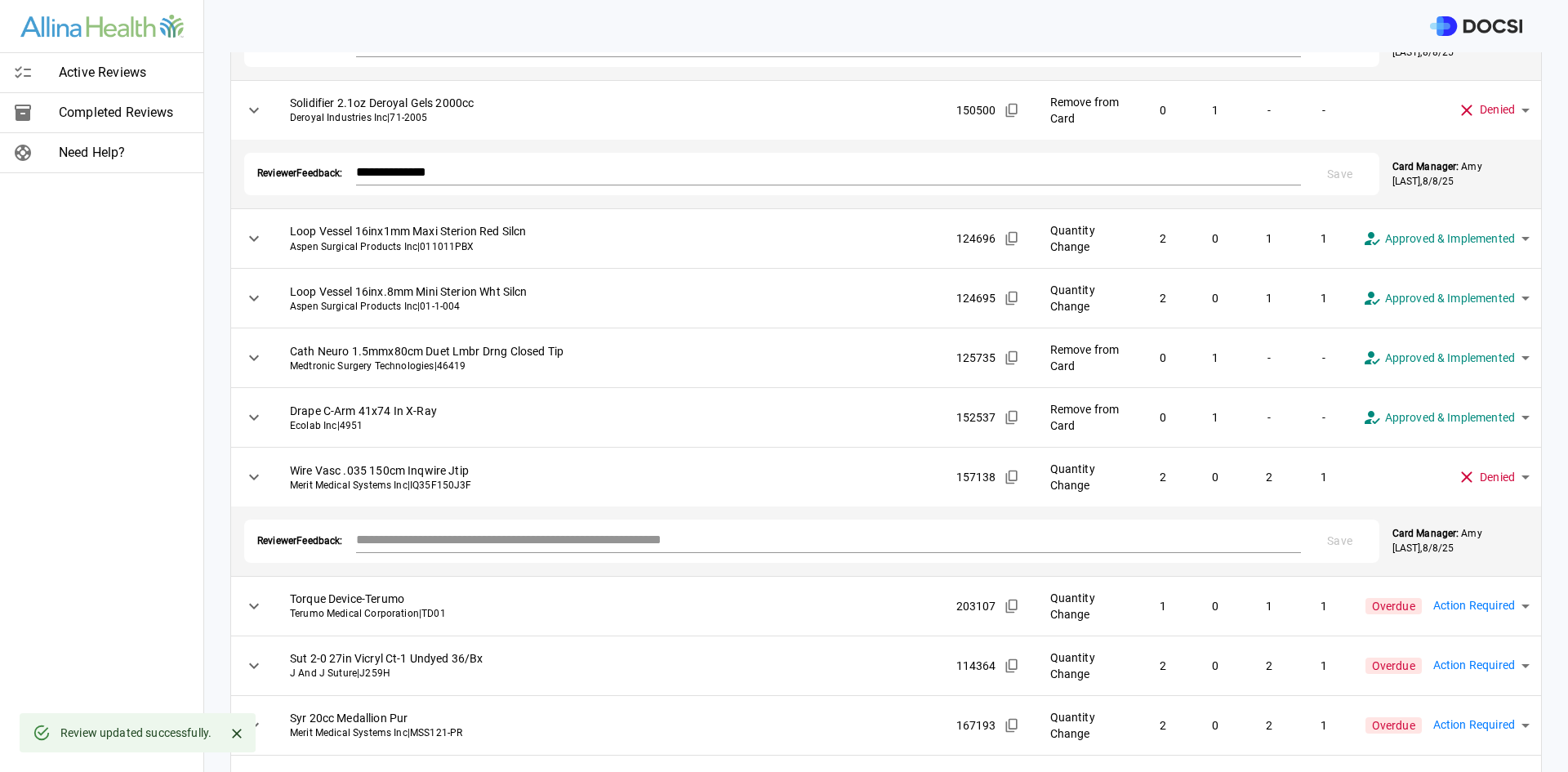 click at bounding box center [828, 539] 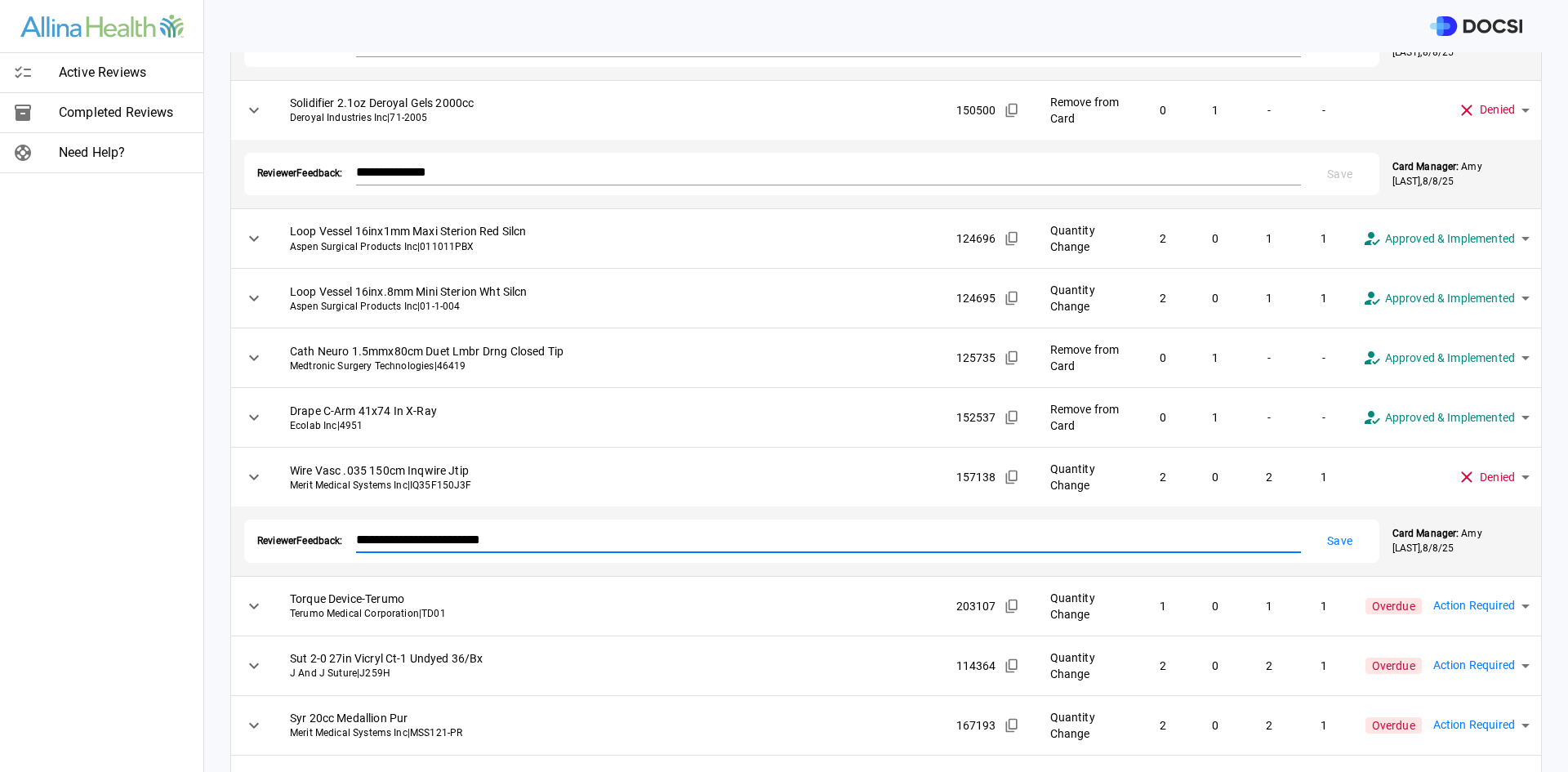 drag, startPoint x: 494, startPoint y: 499, endPoint x: 355, endPoint y: 502, distance: 139.03237 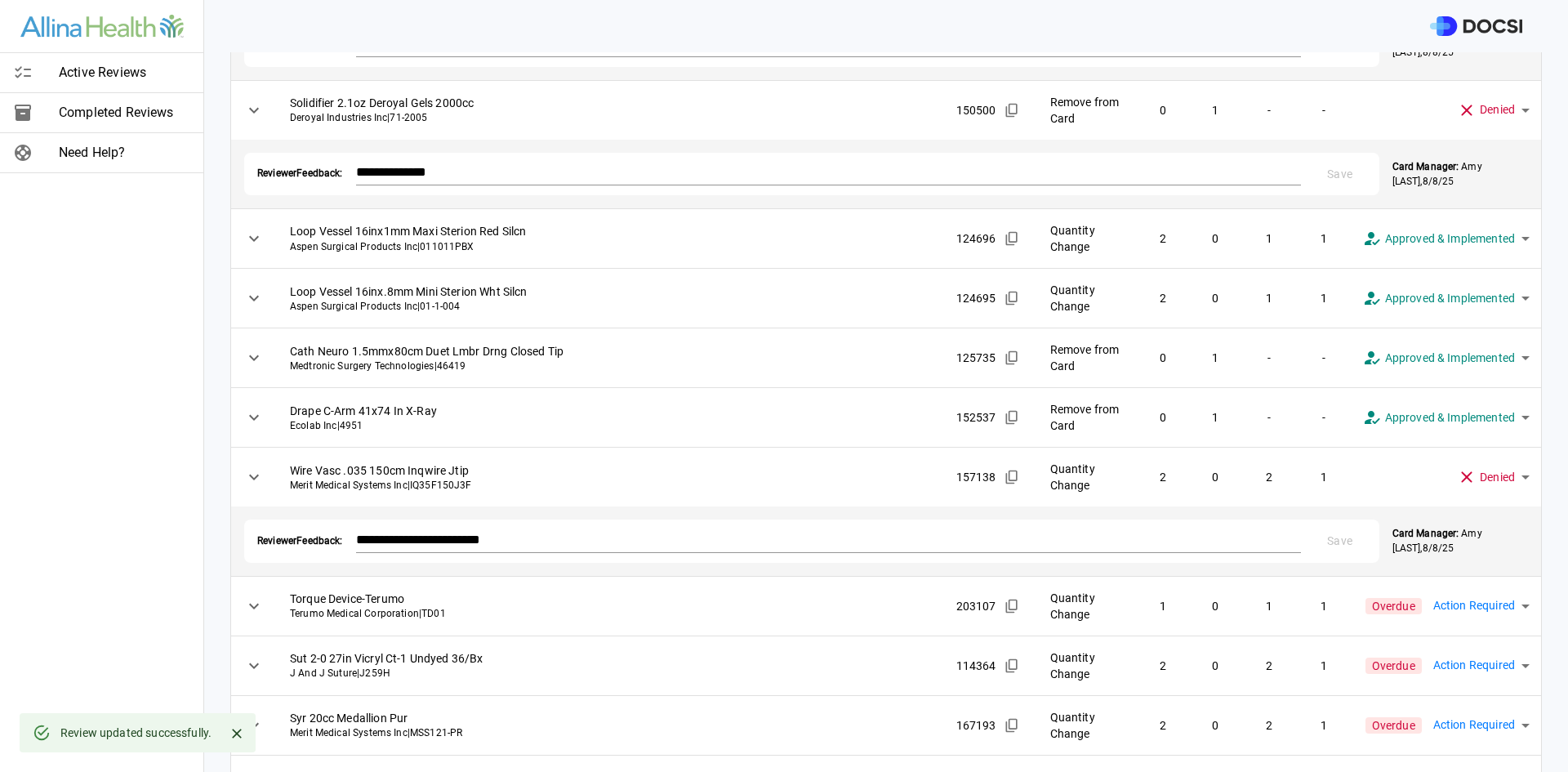 click on "**********" at bounding box center [784, 386] 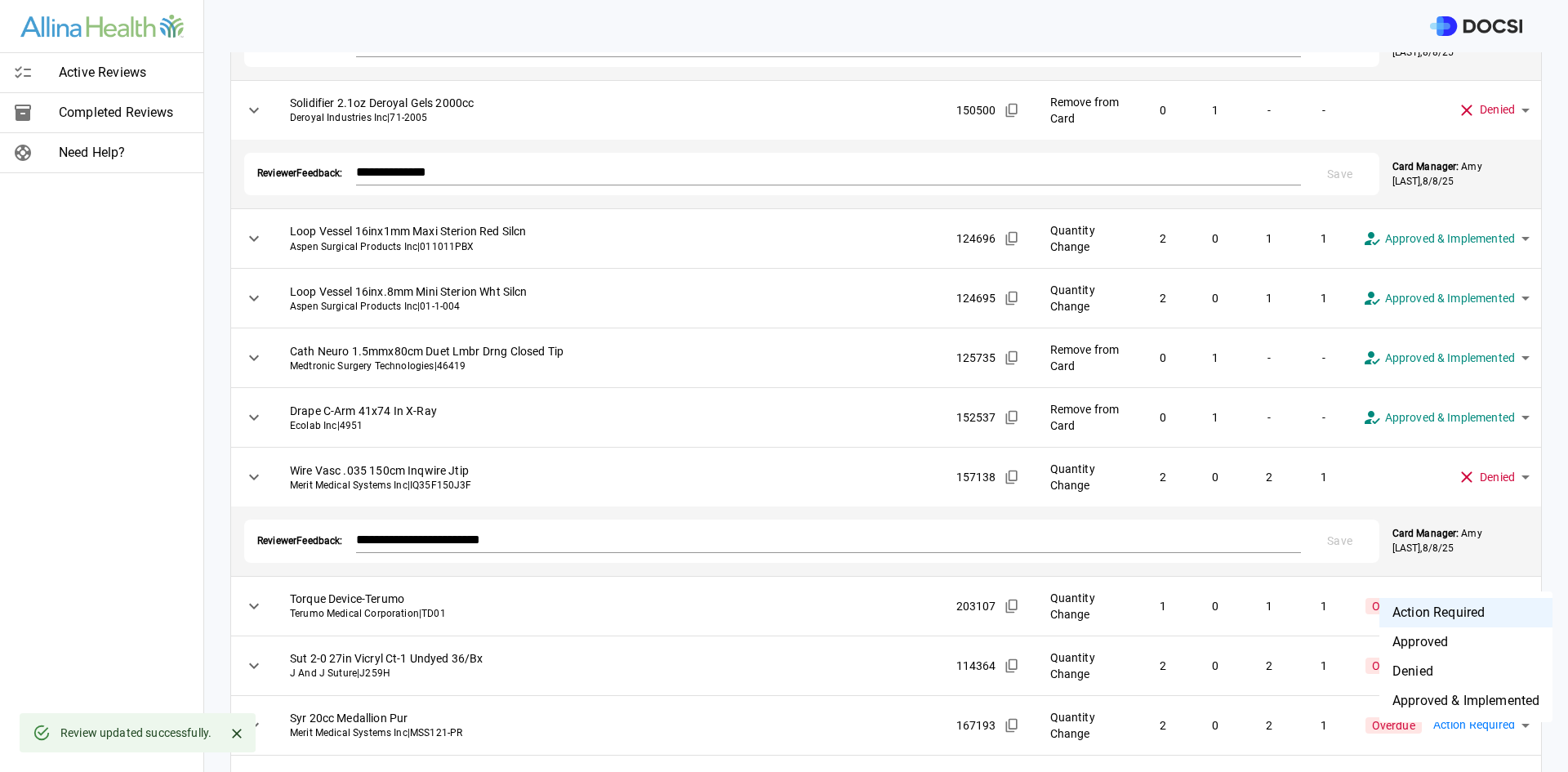 click on "Denied" at bounding box center [1466, 672] 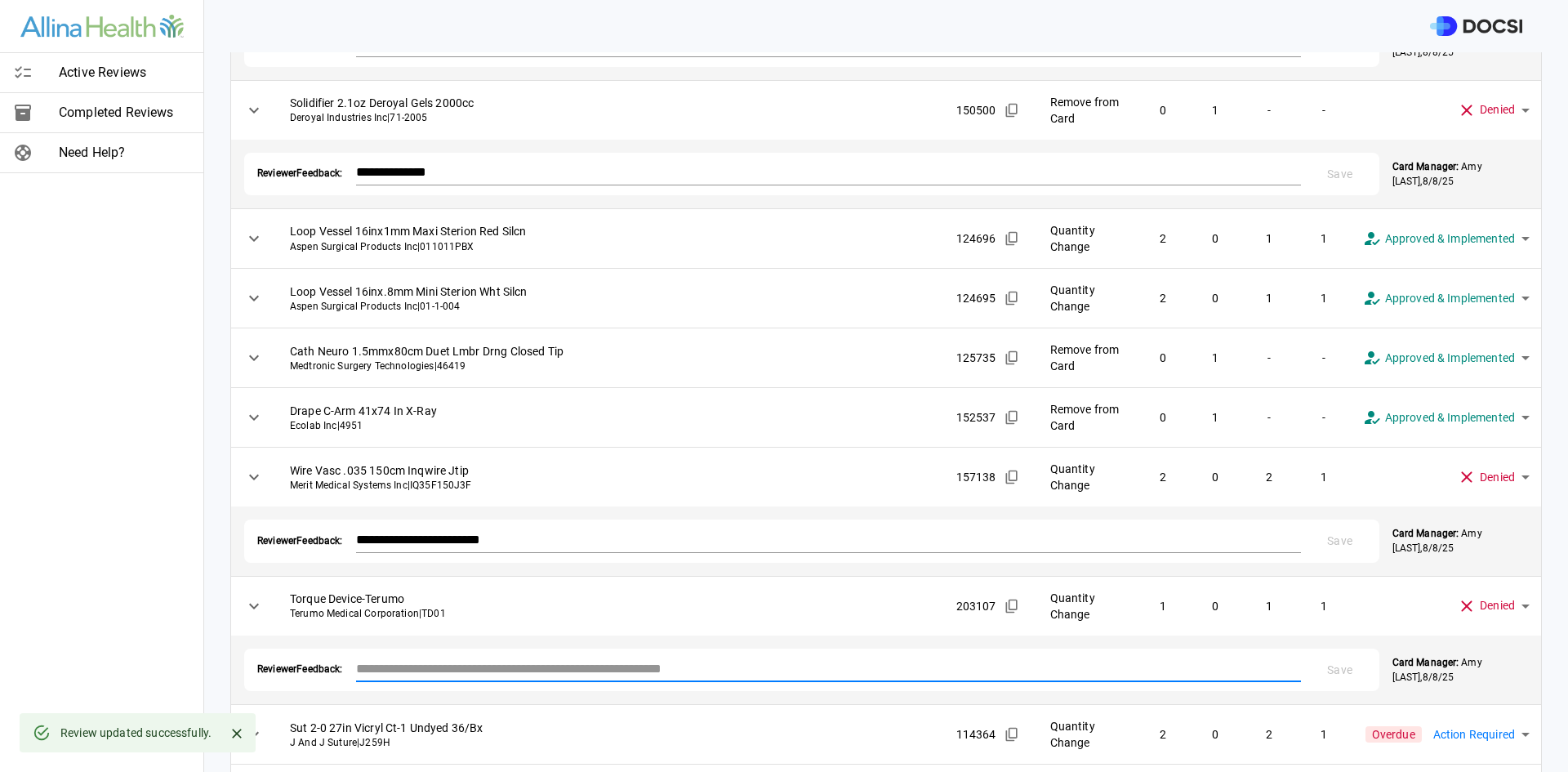 click at bounding box center [828, 668] 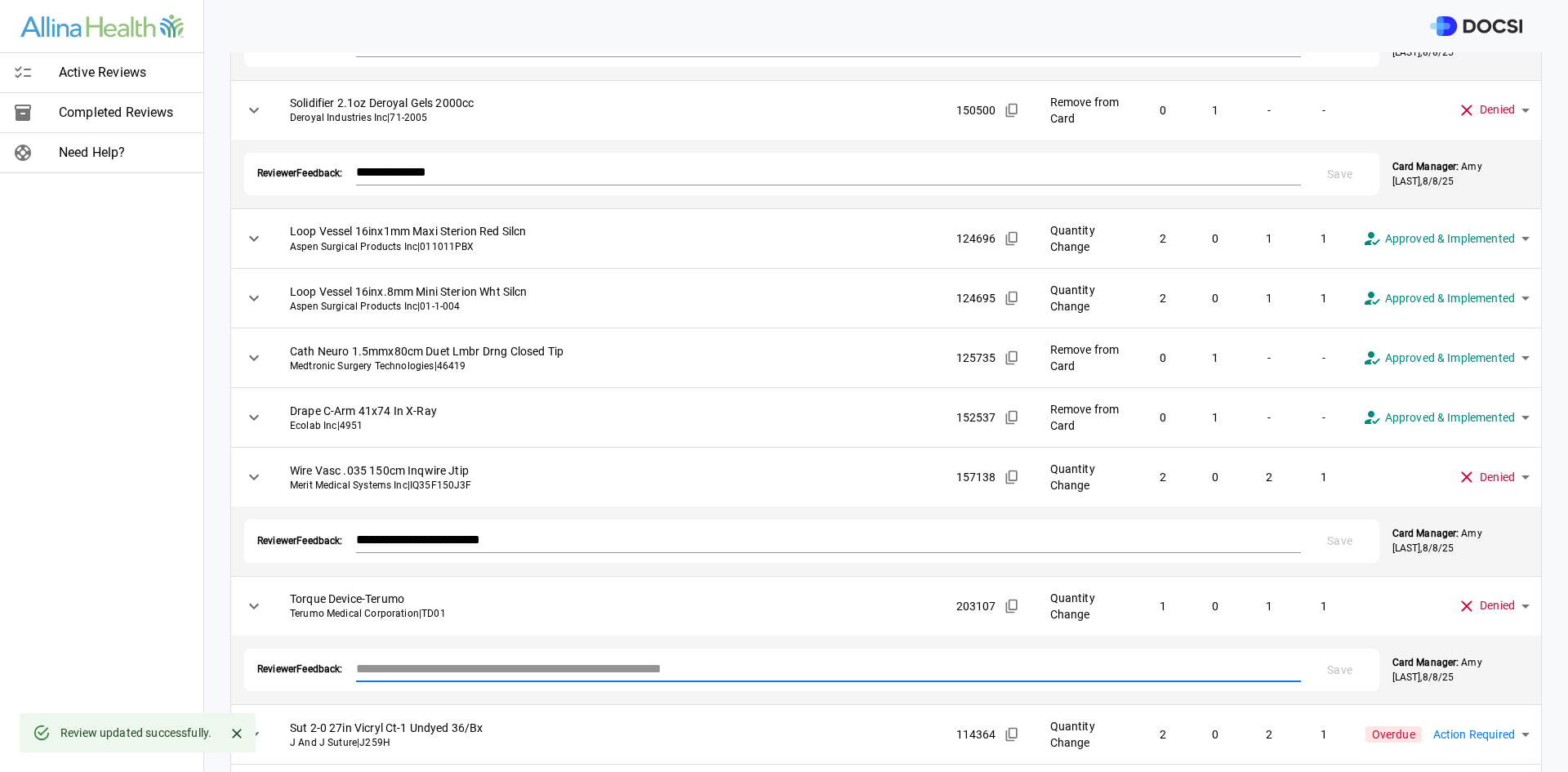 paste on "**********" 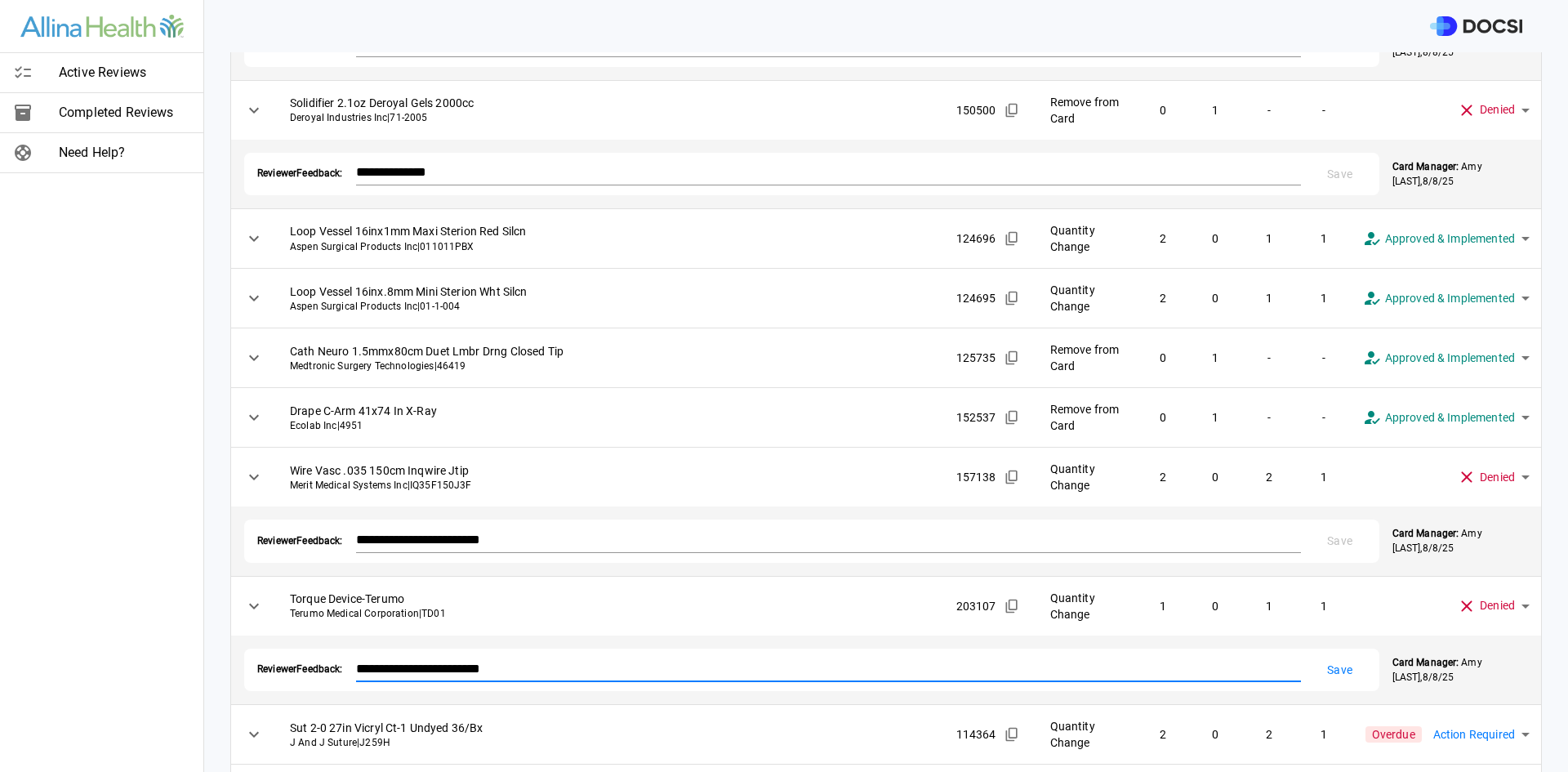 type on "**********" 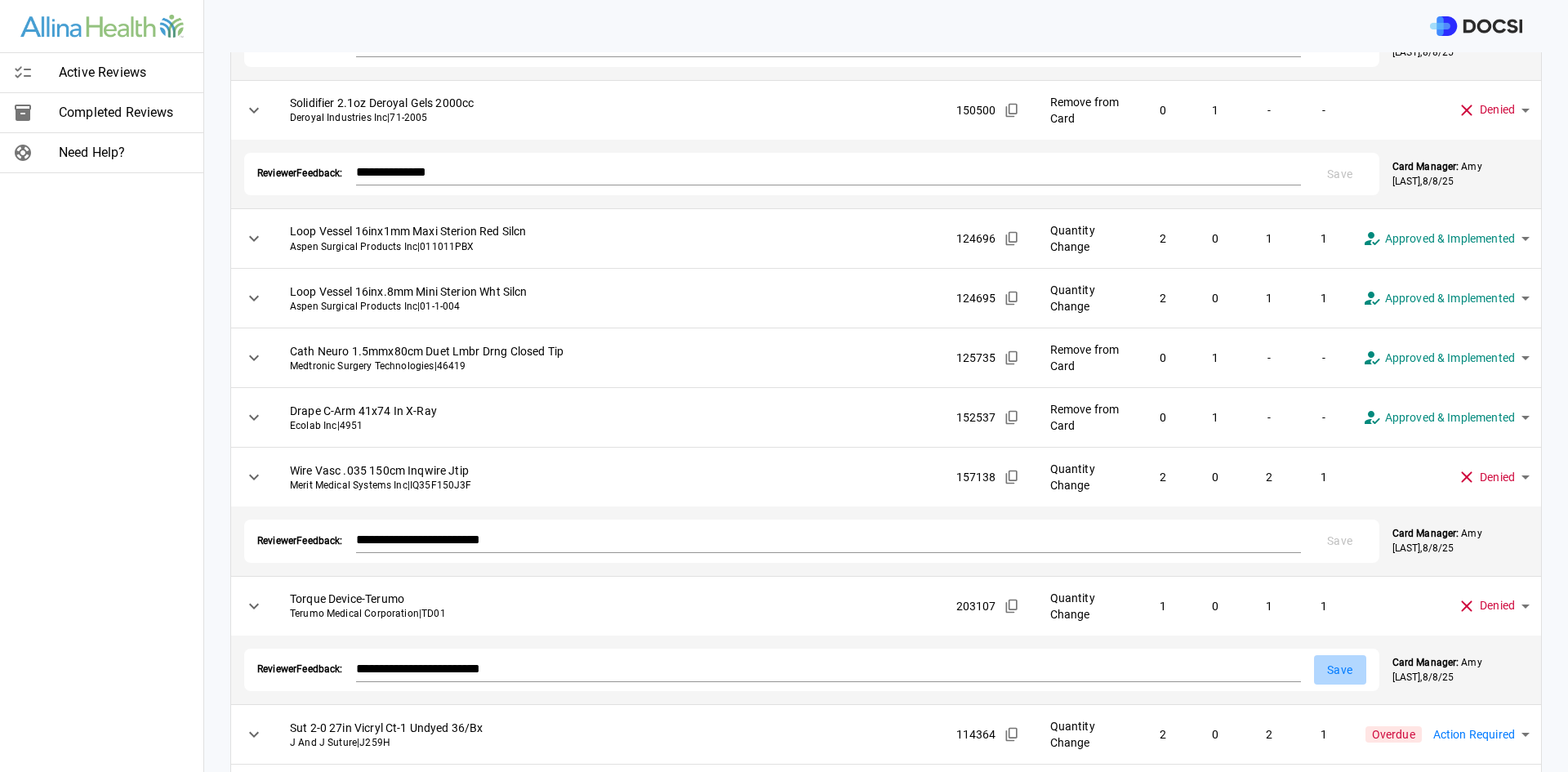 click on "Save" at bounding box center [1340, 670] 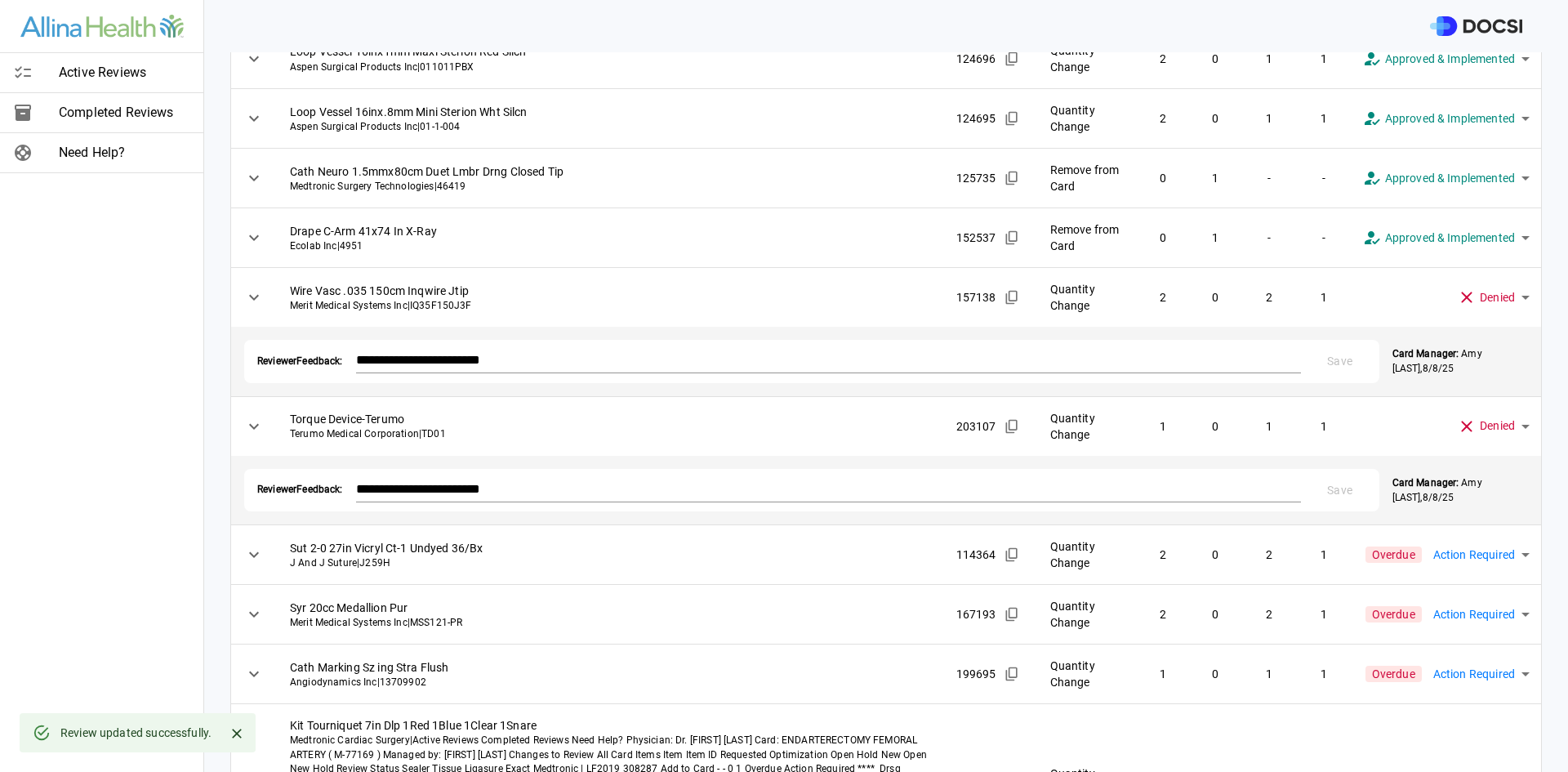 scroll, scrollTop: 517, scrollLeft: 0, axis: vertical 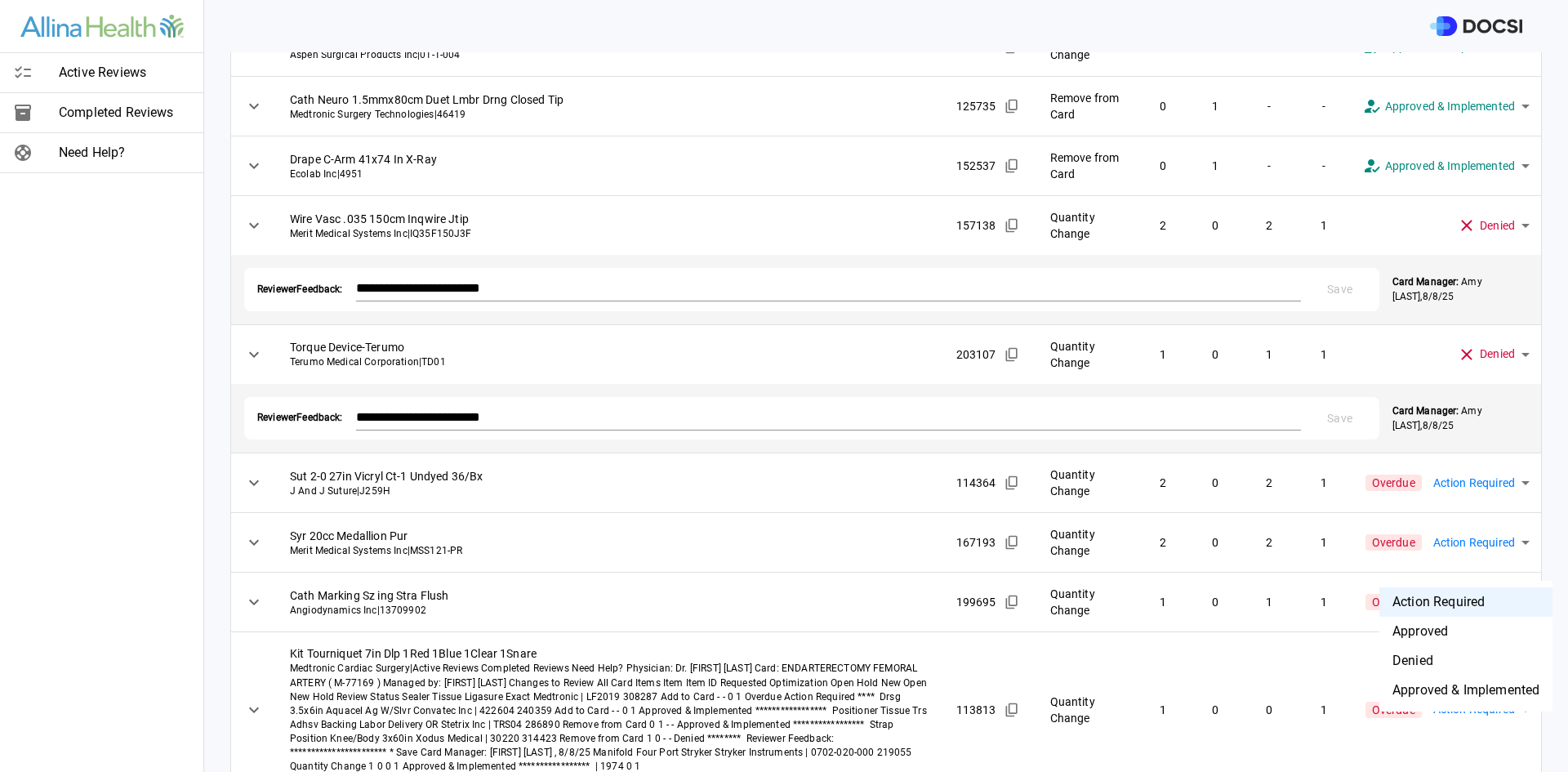 click on "**********" at bounding box center [784, 386] 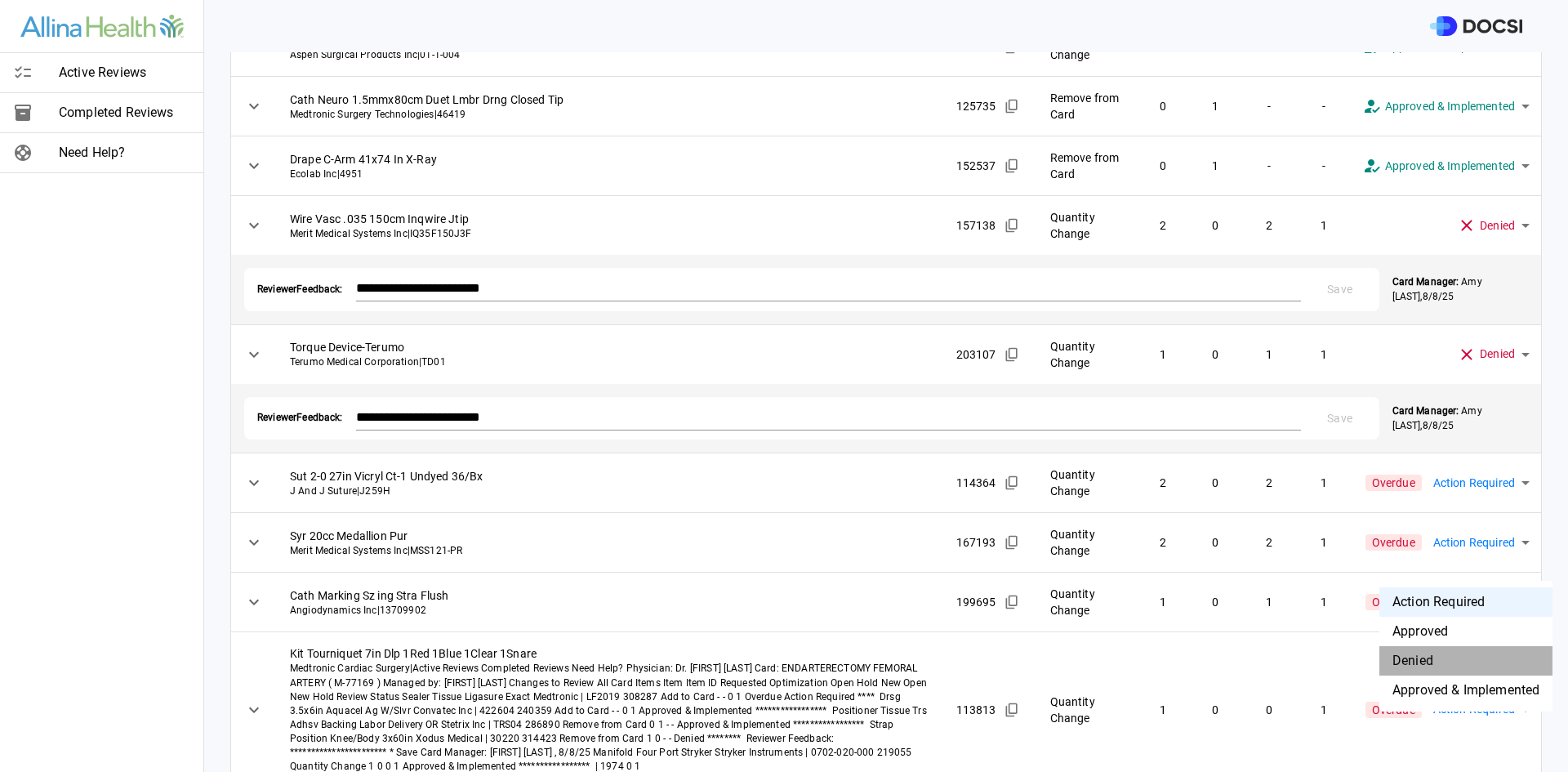 drag, startPoint x: 1418, startPoint y: 661, endPoint x: 1009, endPoint y: 643, distance: 409.3959 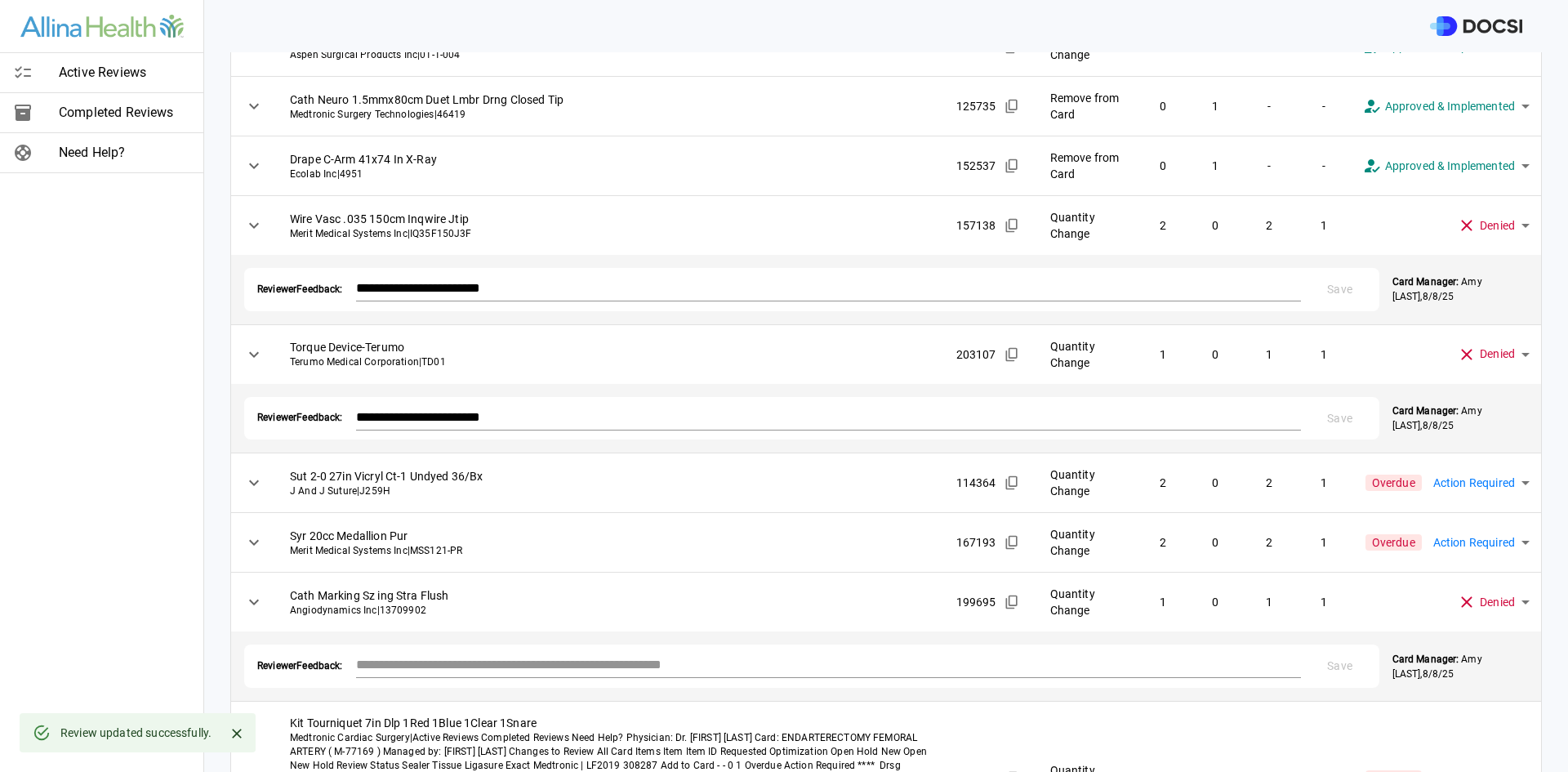 click at bounding box center (828, 664) 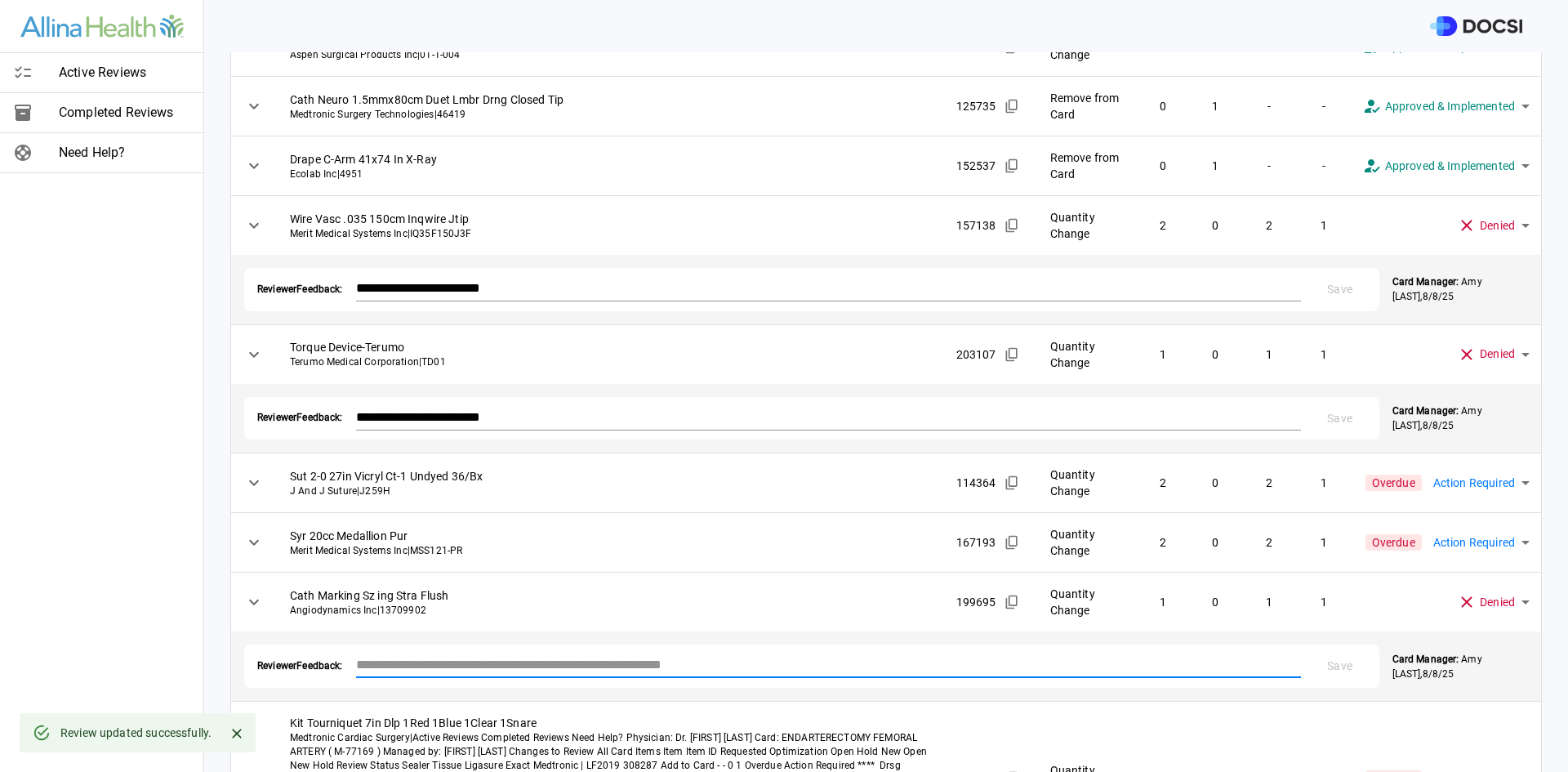 paste on "**********" 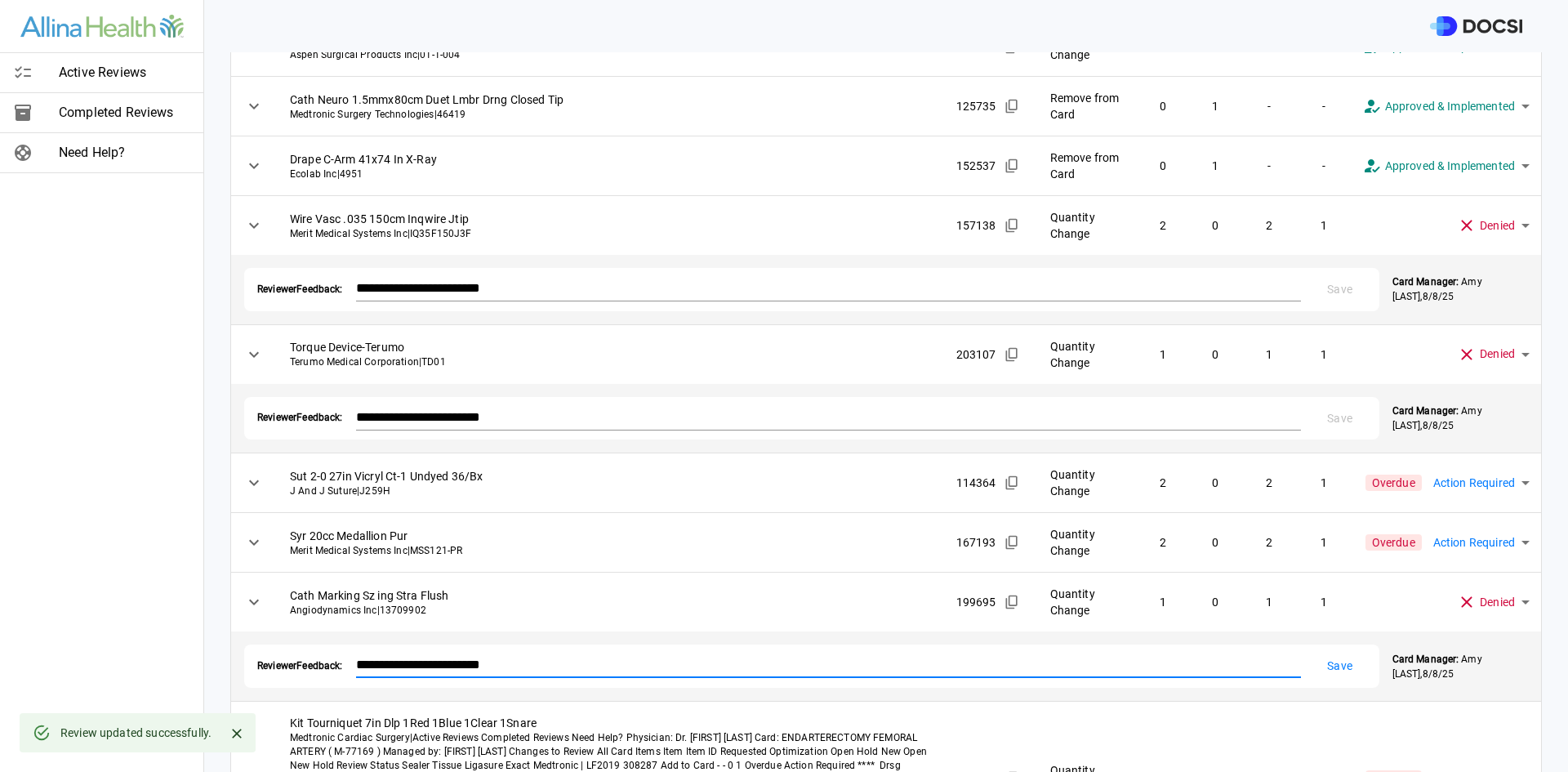 type on "**********" 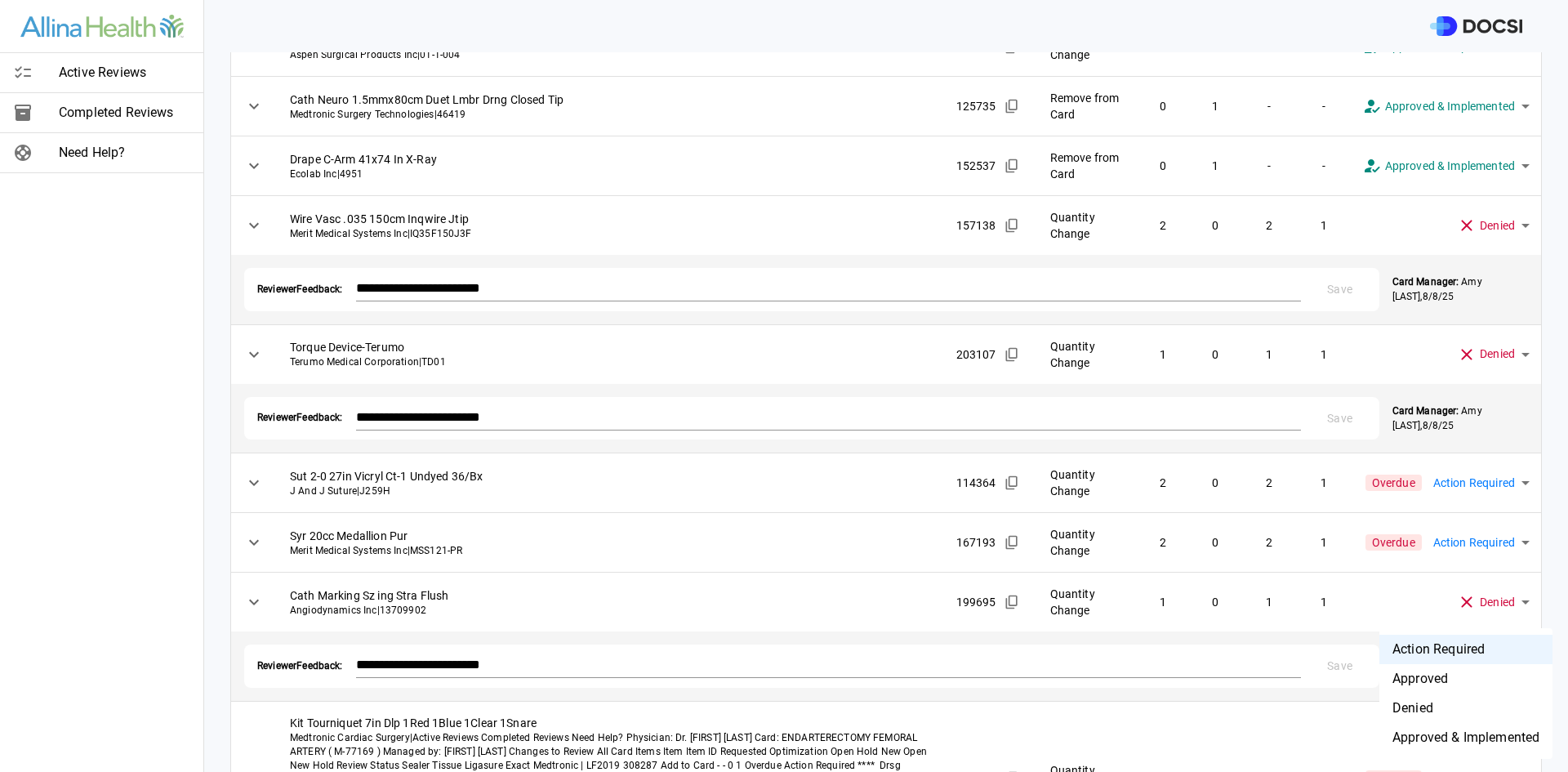 click on "**********" at bounding box center (784, 386) 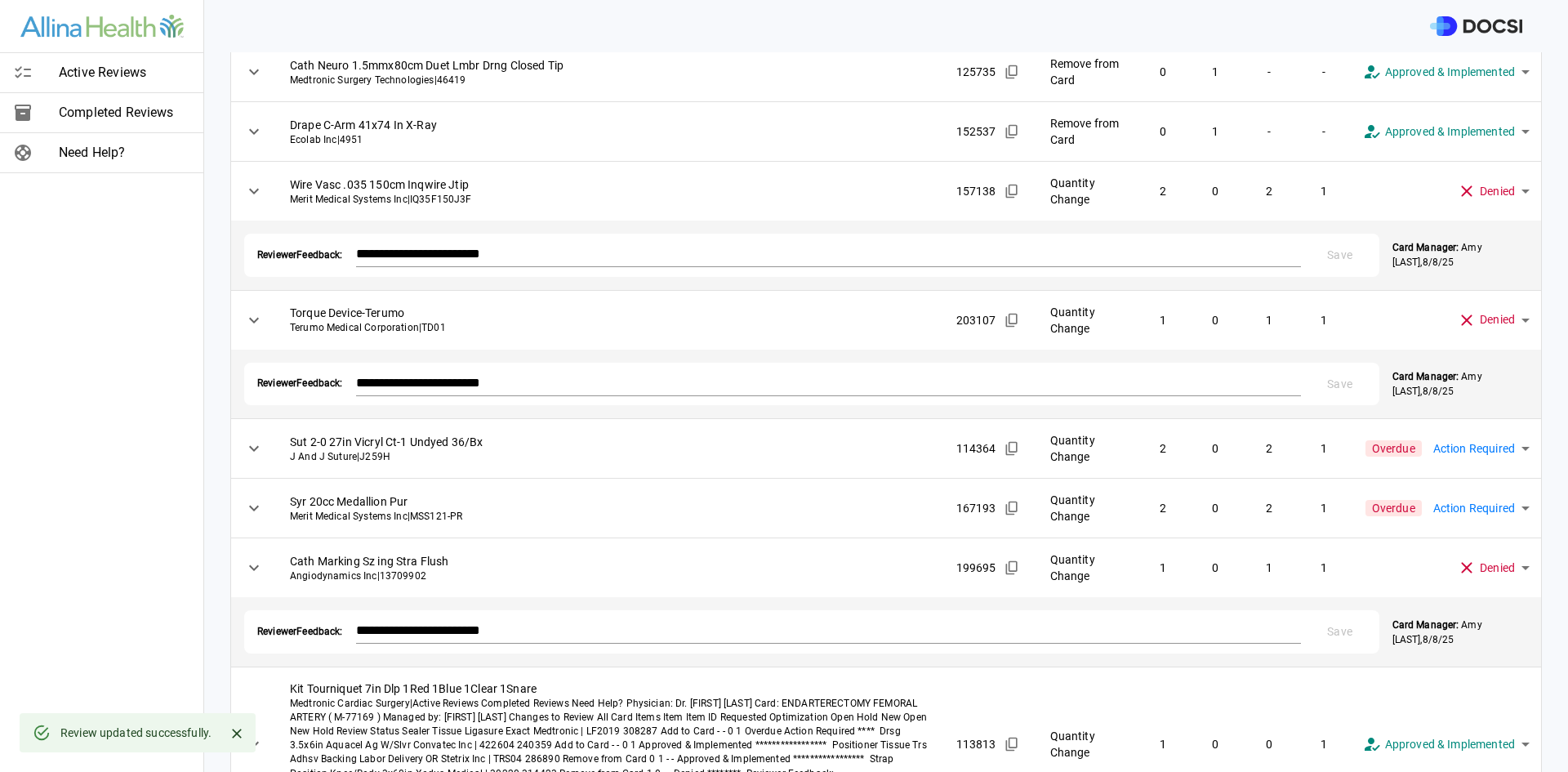 scroll, scrollTop: 587, scrollLeft: 0, axis: vertical 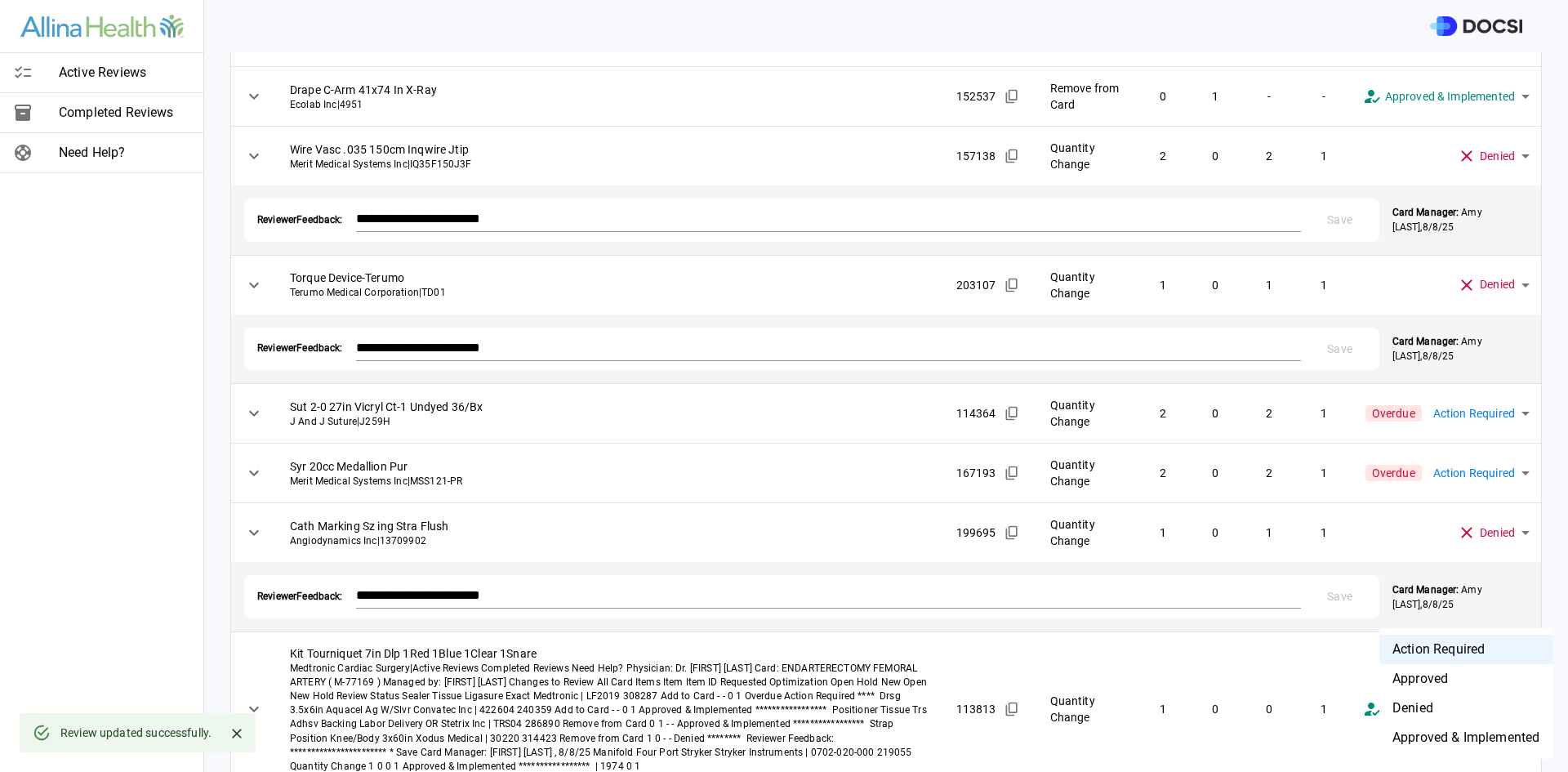 click on "**********" at bounding box center [784, 386] 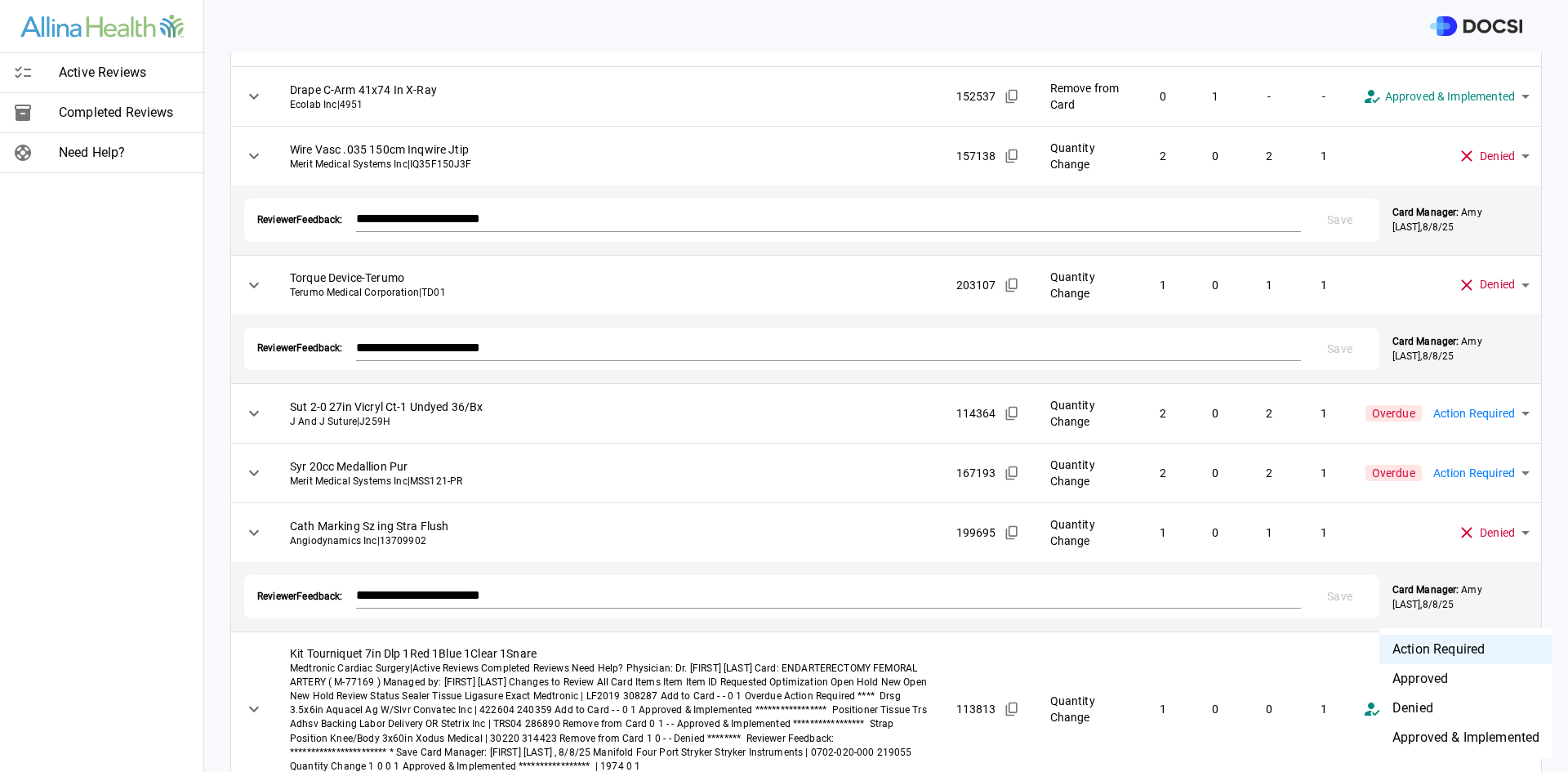 click on "**********" at bounding box center [784, 386] 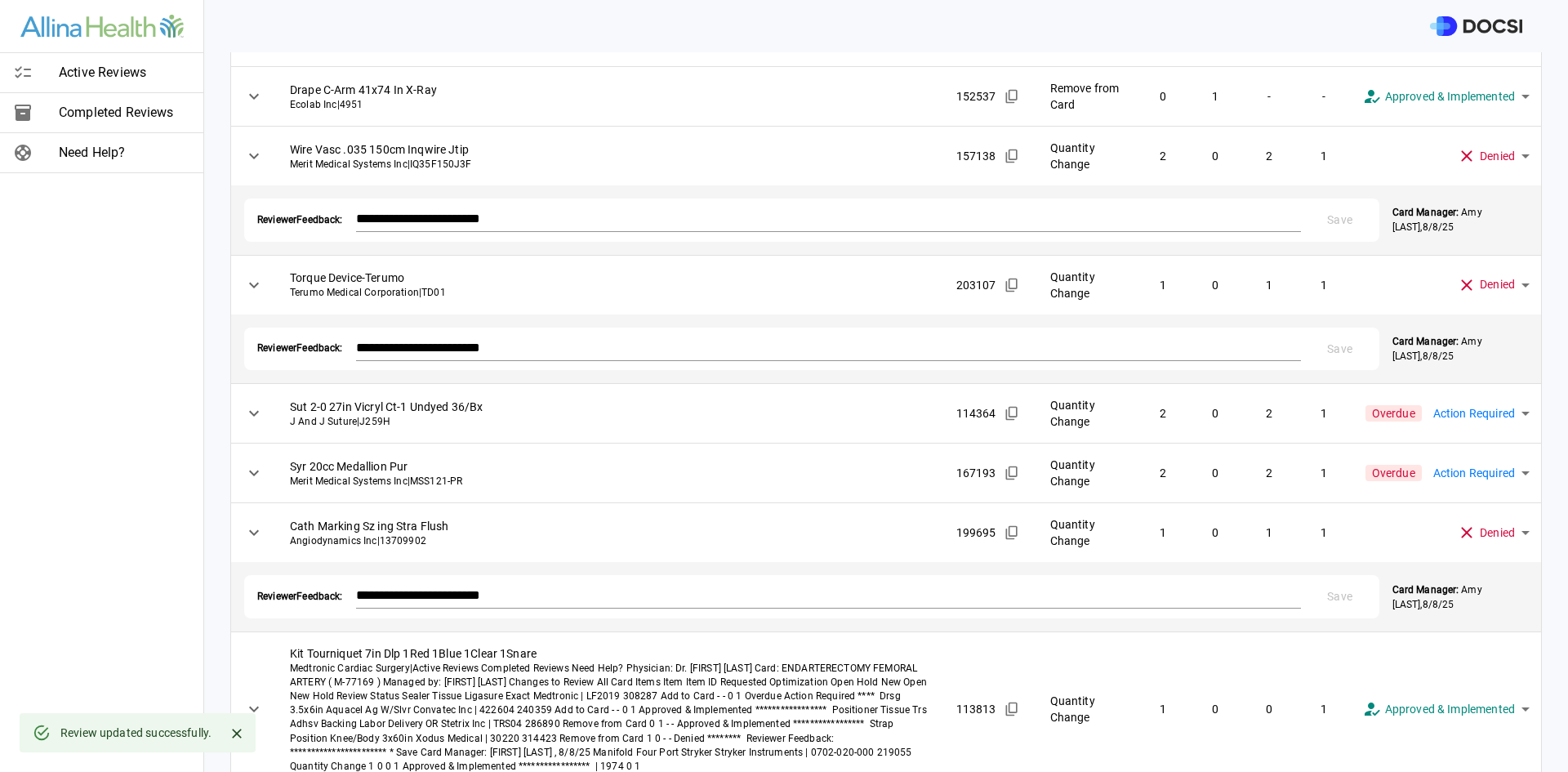 click on "Active Reviews Completed Reviews Need Help?" at bounding box center [102, 386] 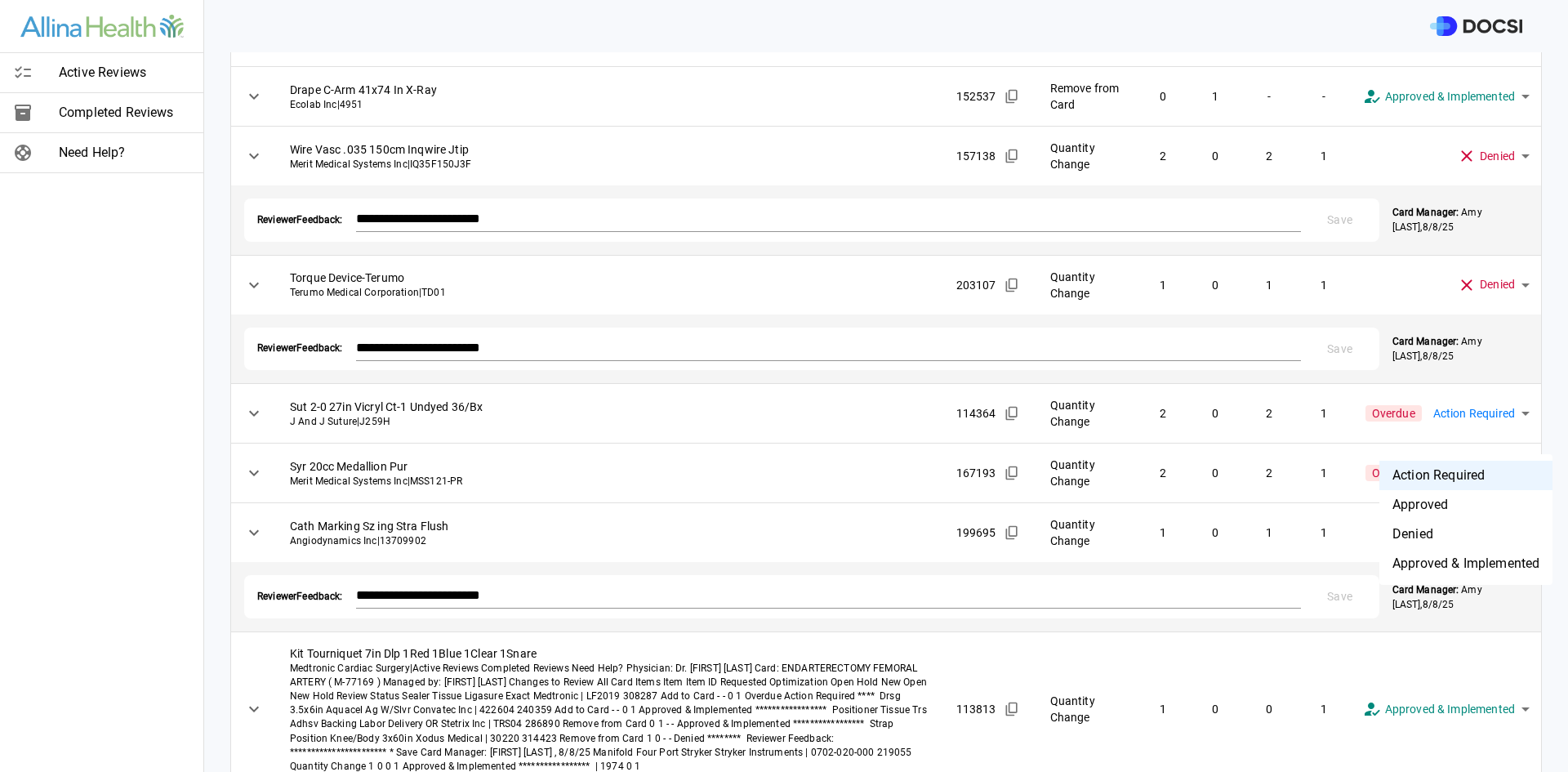 click on "**********" at bounding box center (784, 386) 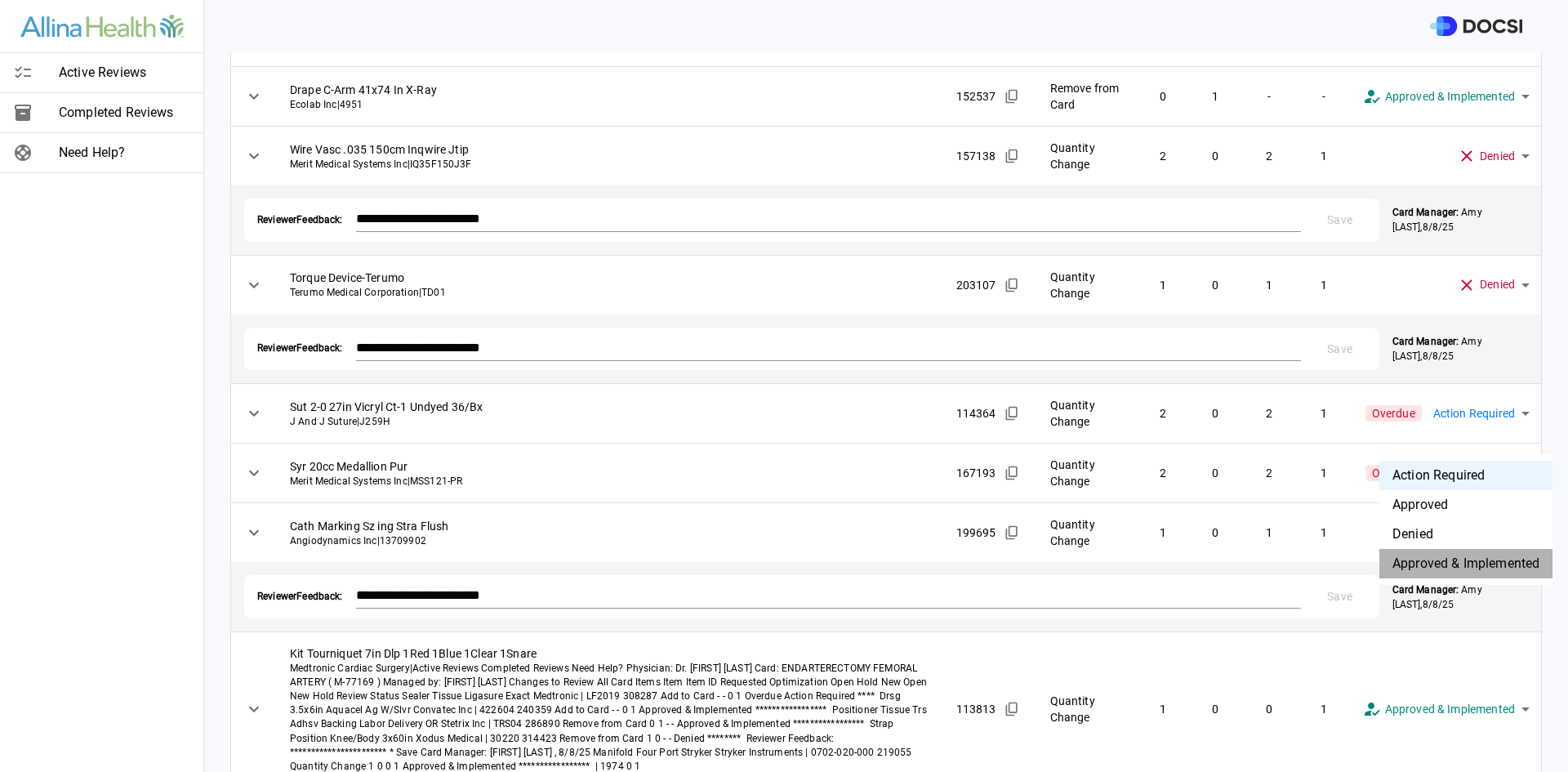 click on "Approved & Implemented" at bounding box center [1466, 564] 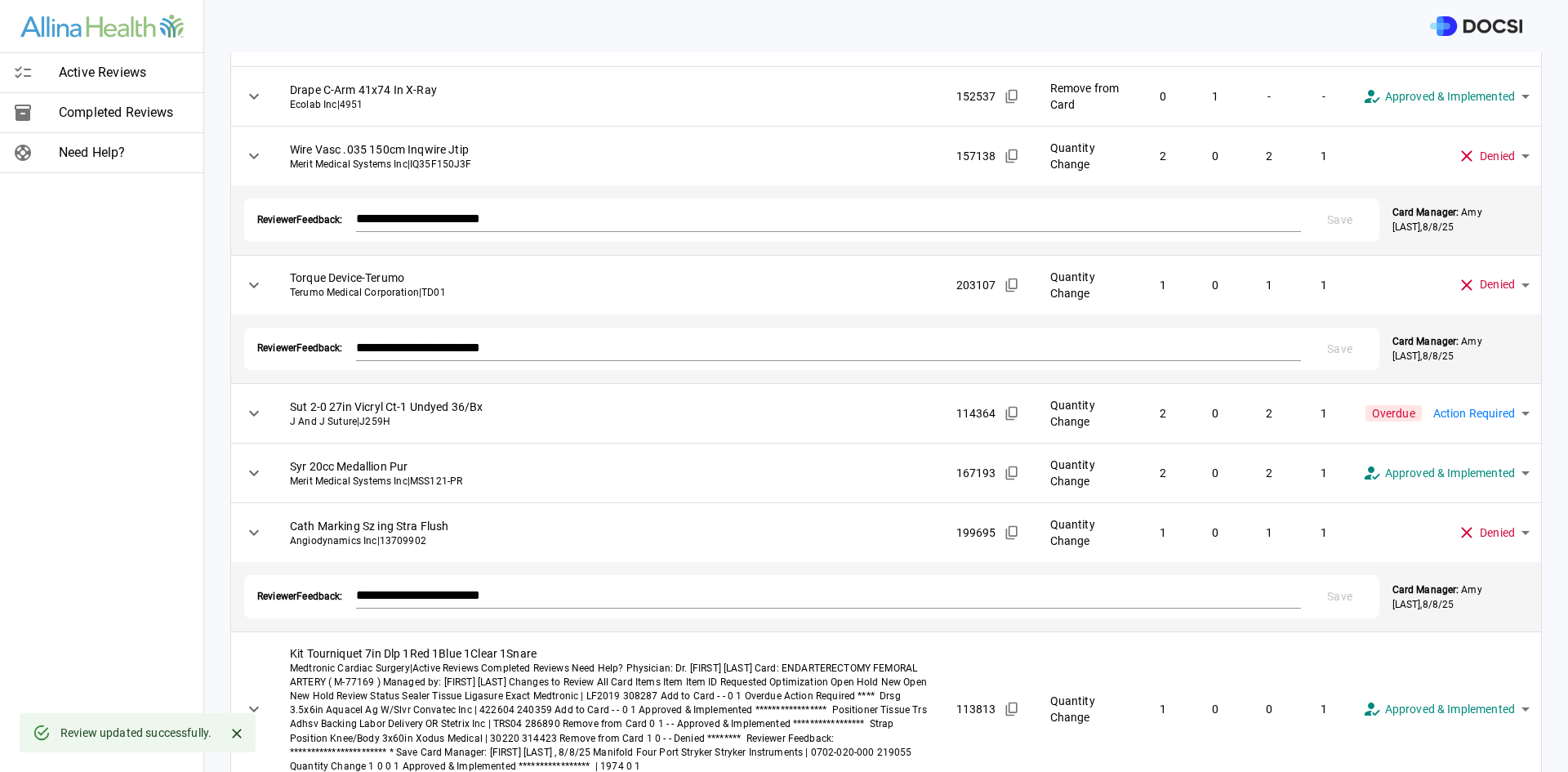 click on "**********" at bounding box center [784, 386] 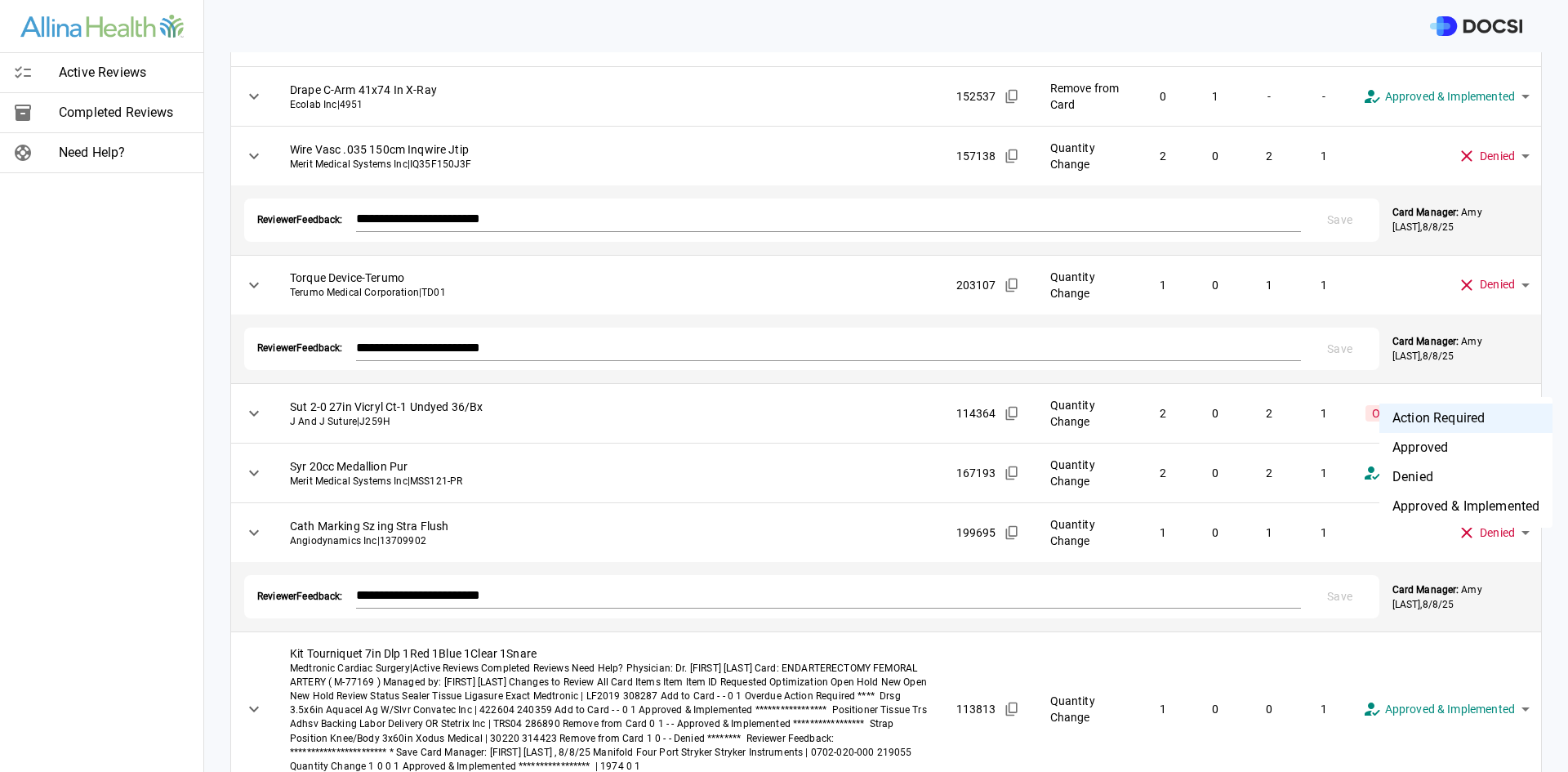 click on "Approved & Implemented" at bounding box center (1466, 506) 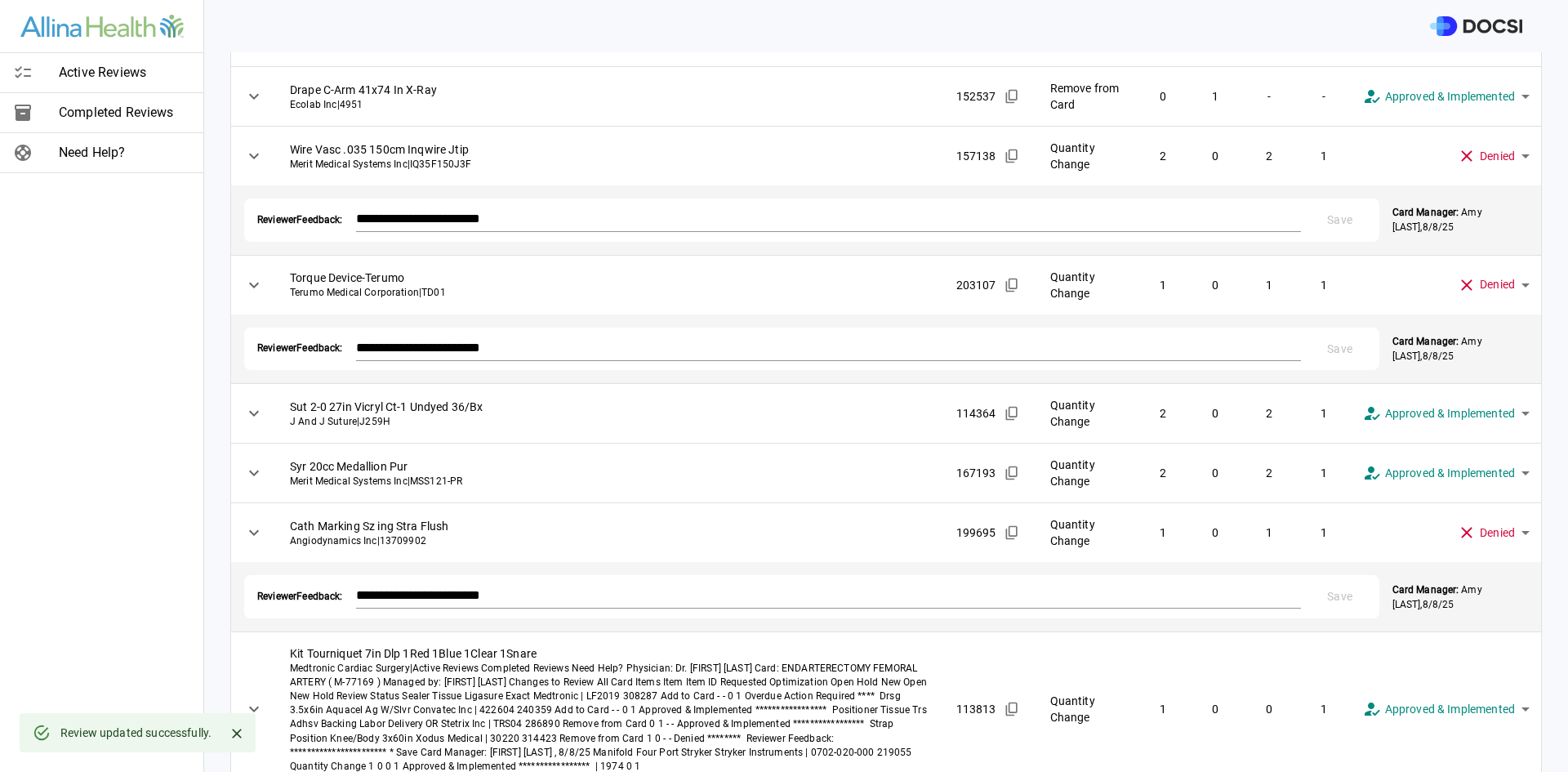 drag, startPoint x: 100, startPoint y: 390, endPoint x: 88, endPoint y: 386, distance: 12.649111 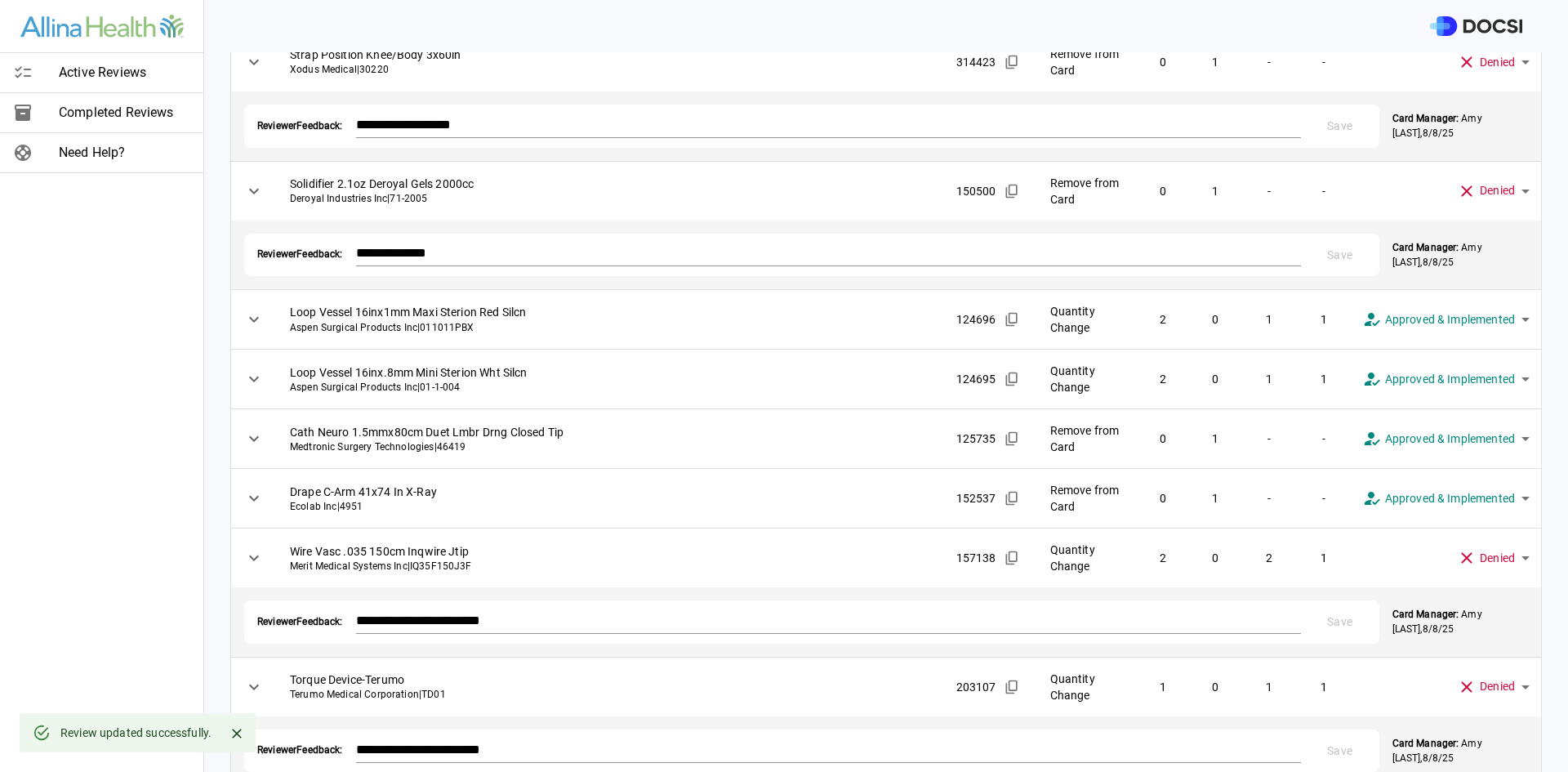 scroll, scrollTop: 0, scrollLeft: 0, axis: both 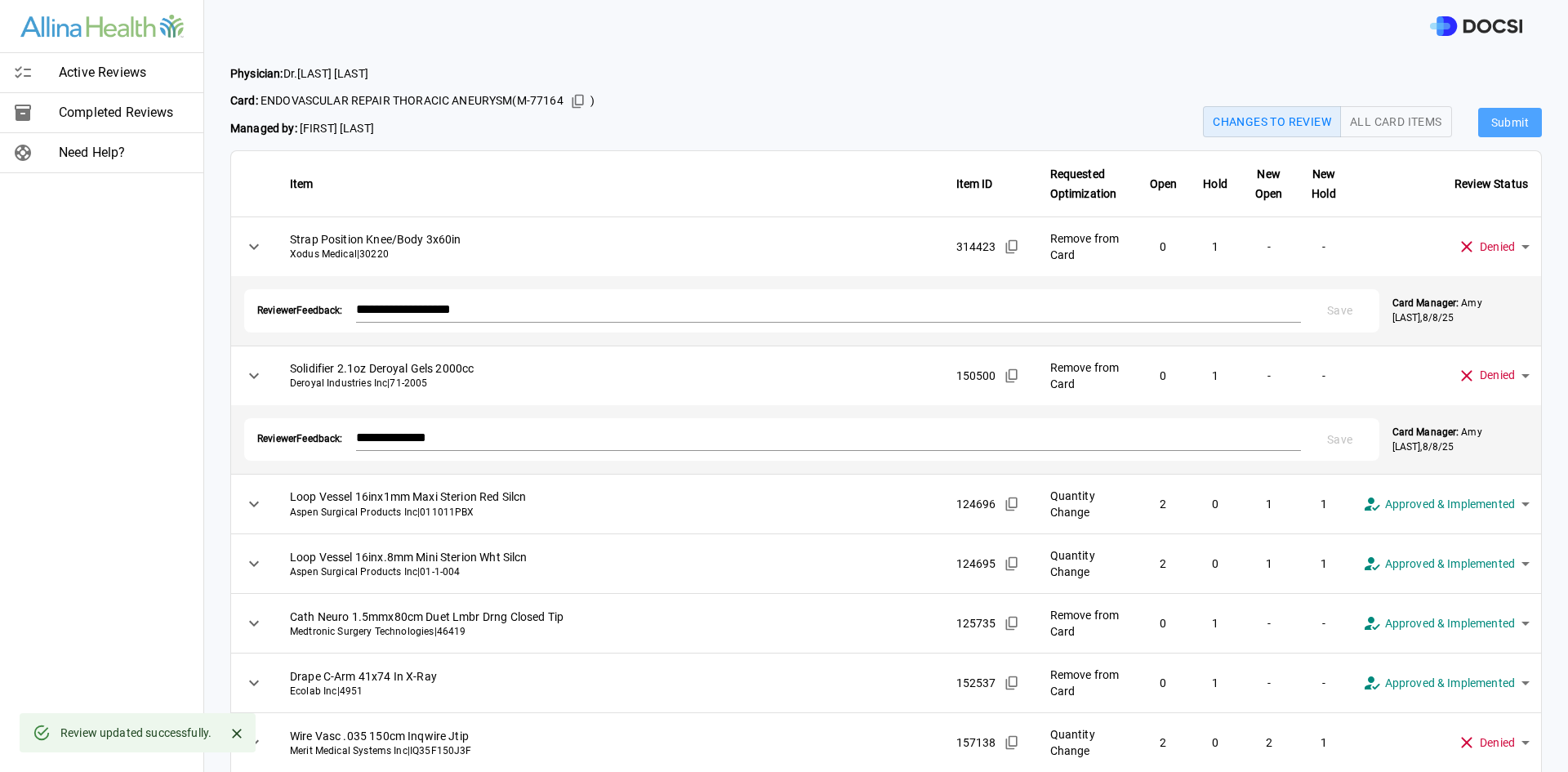 click on "Submit" at bounding box center [1510, 123] 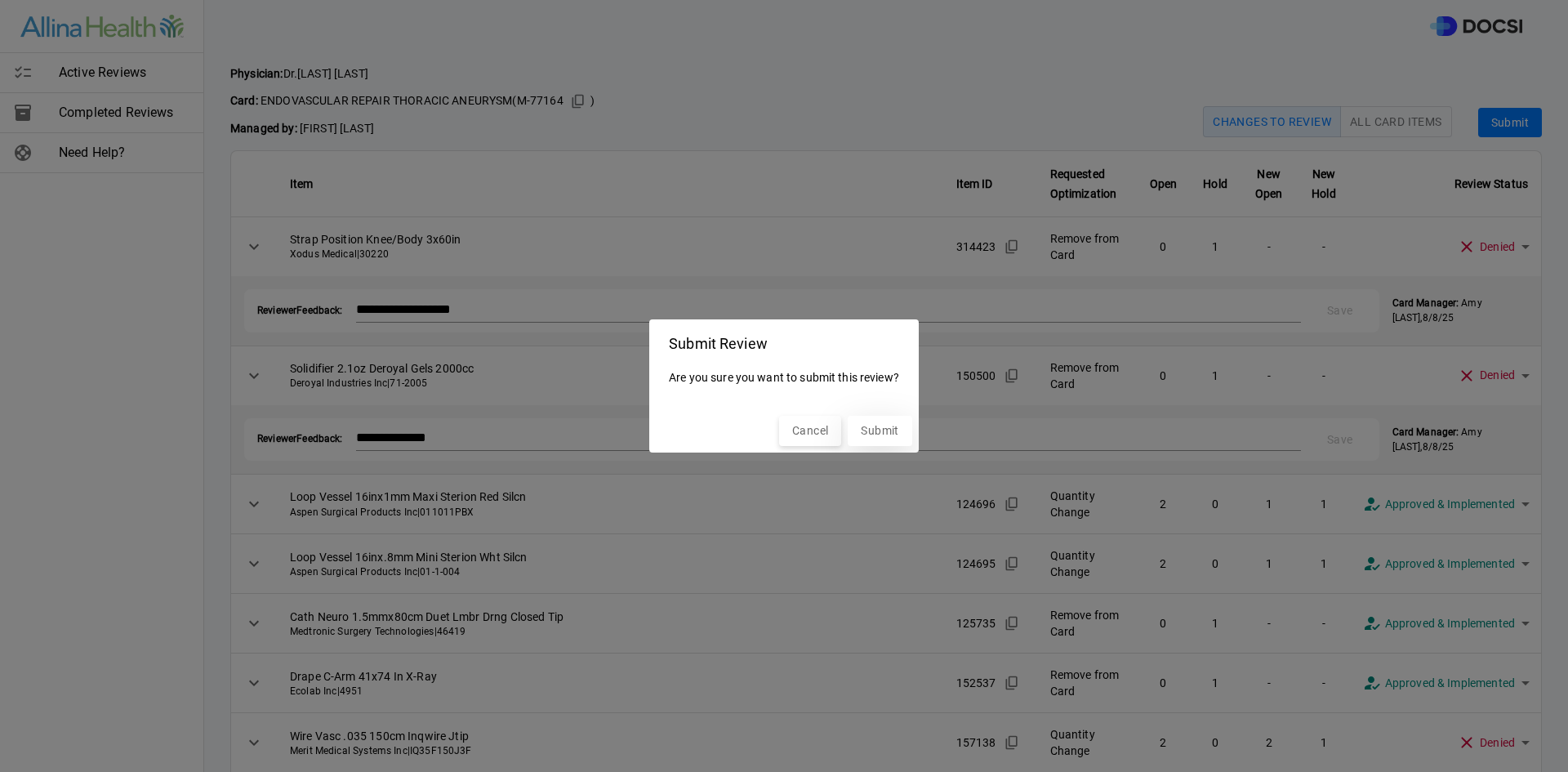 click on "Submit" at bounding box center (880, 431) 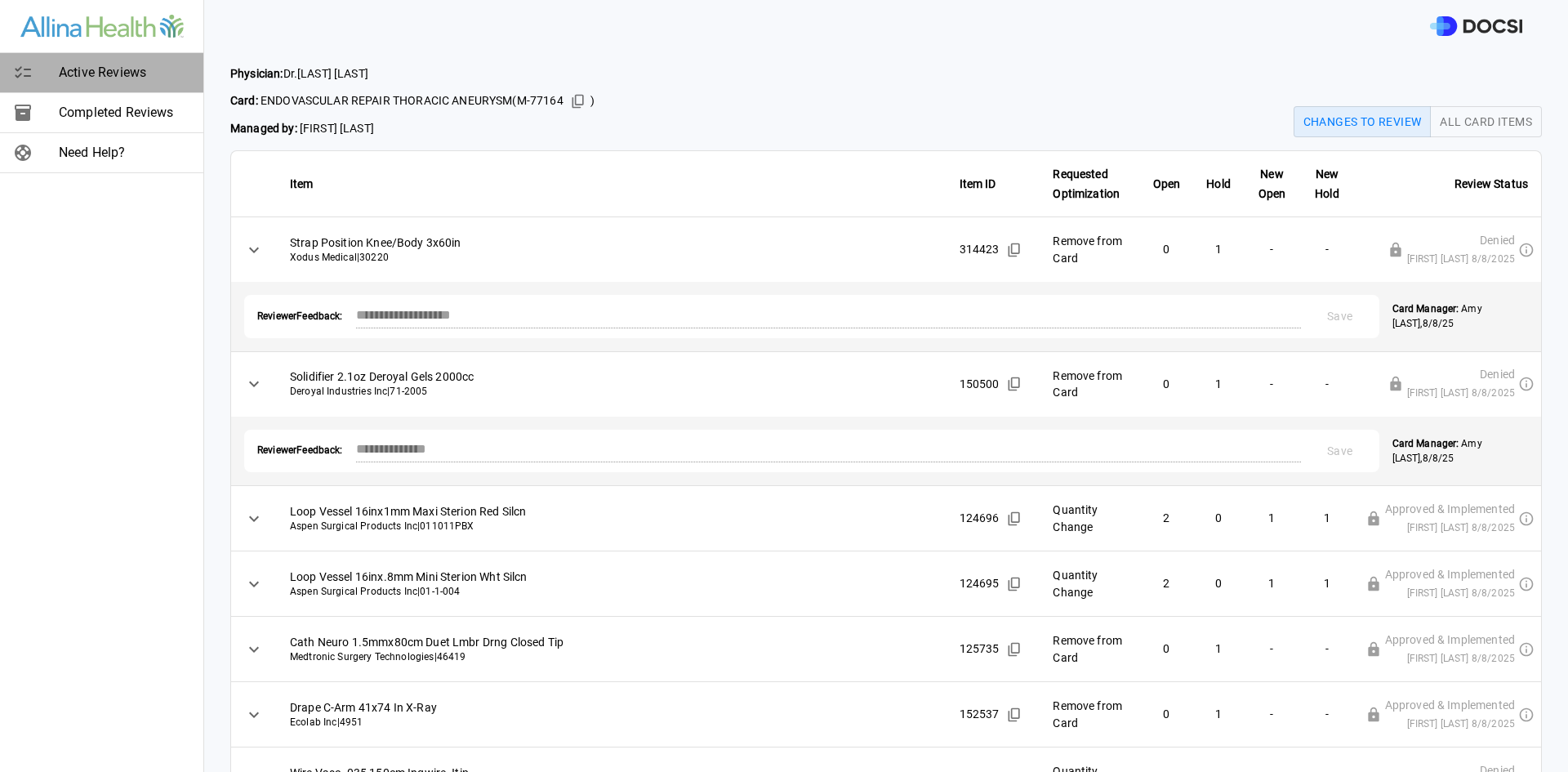 click on "Active Reviews" at bounding box center [124, 73] 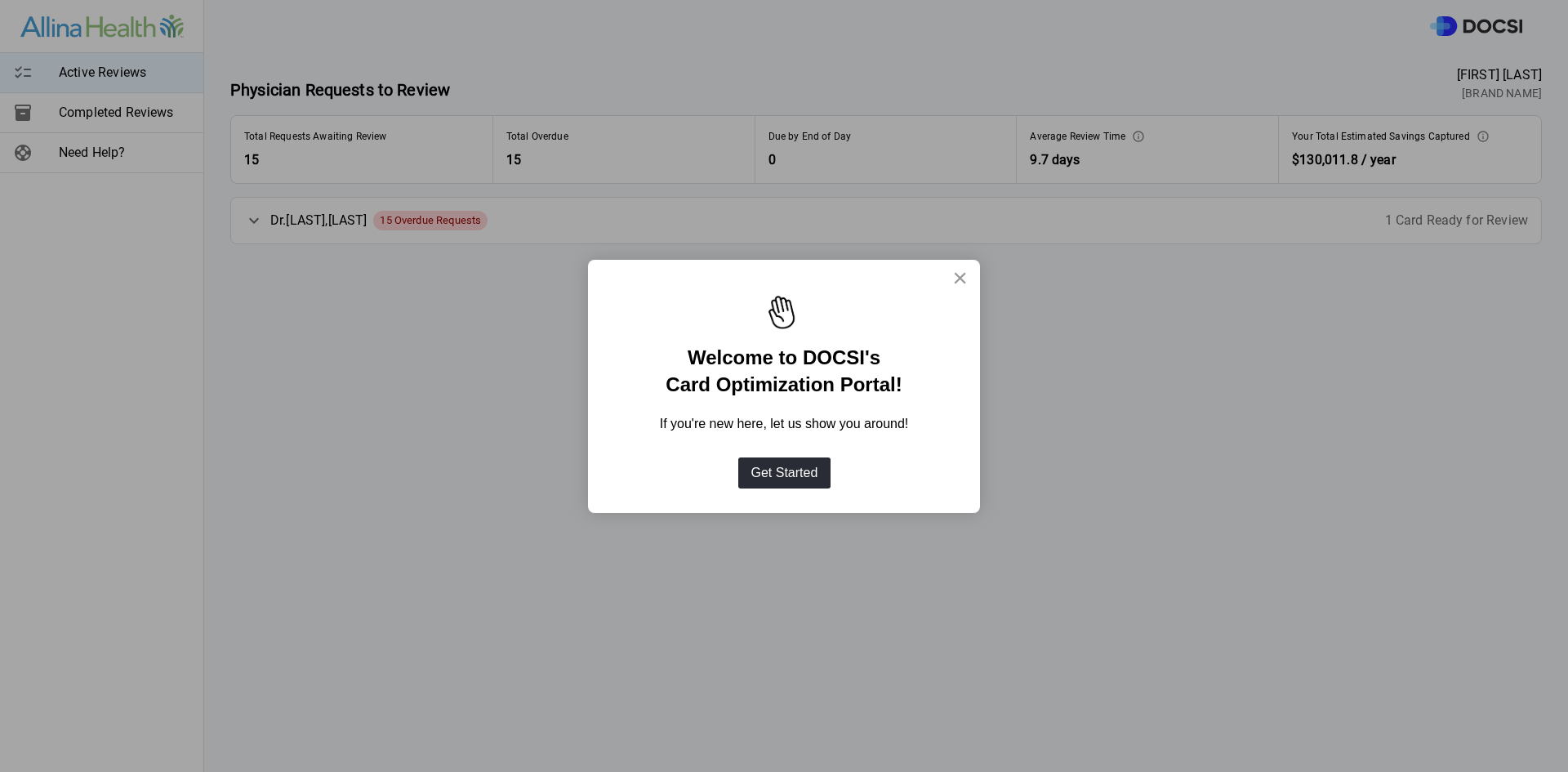 click on "×" at bounding box center (960, 278) 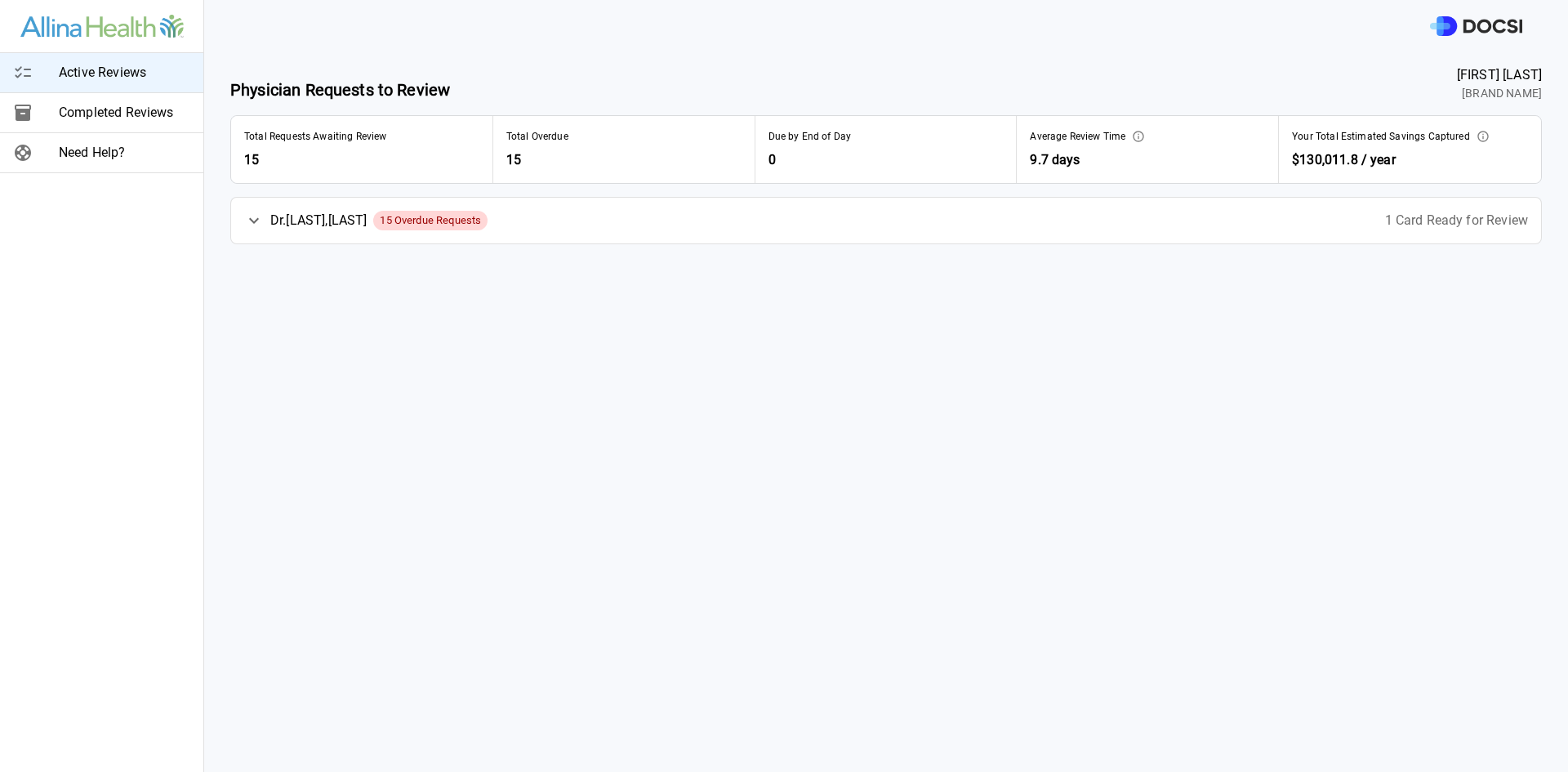 click on "Dr. [LAST] , [LAST]" at bounding box center [318, 221] 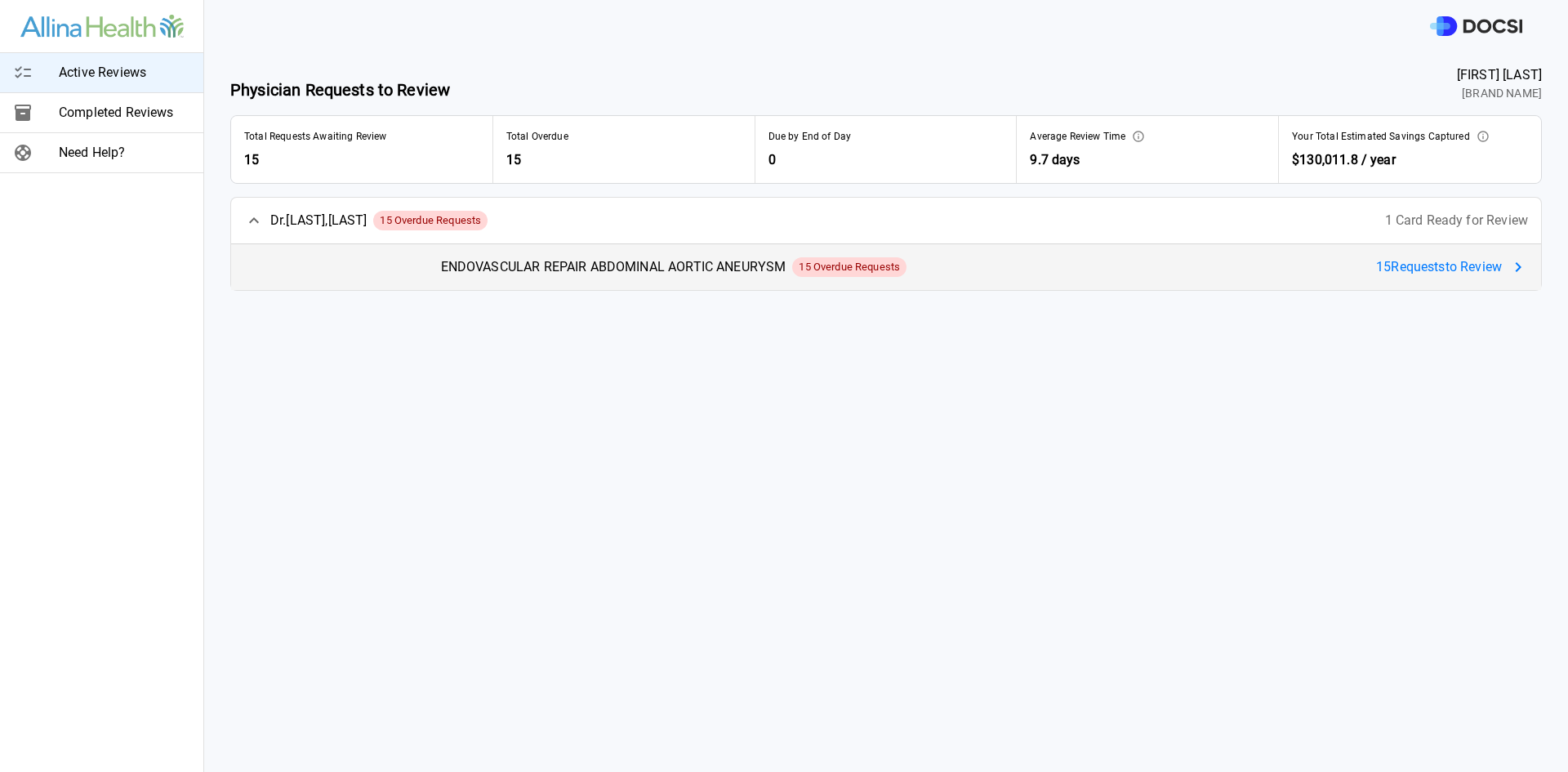 click on "15  Request s  to Review" at bounding box center [1439, 267] 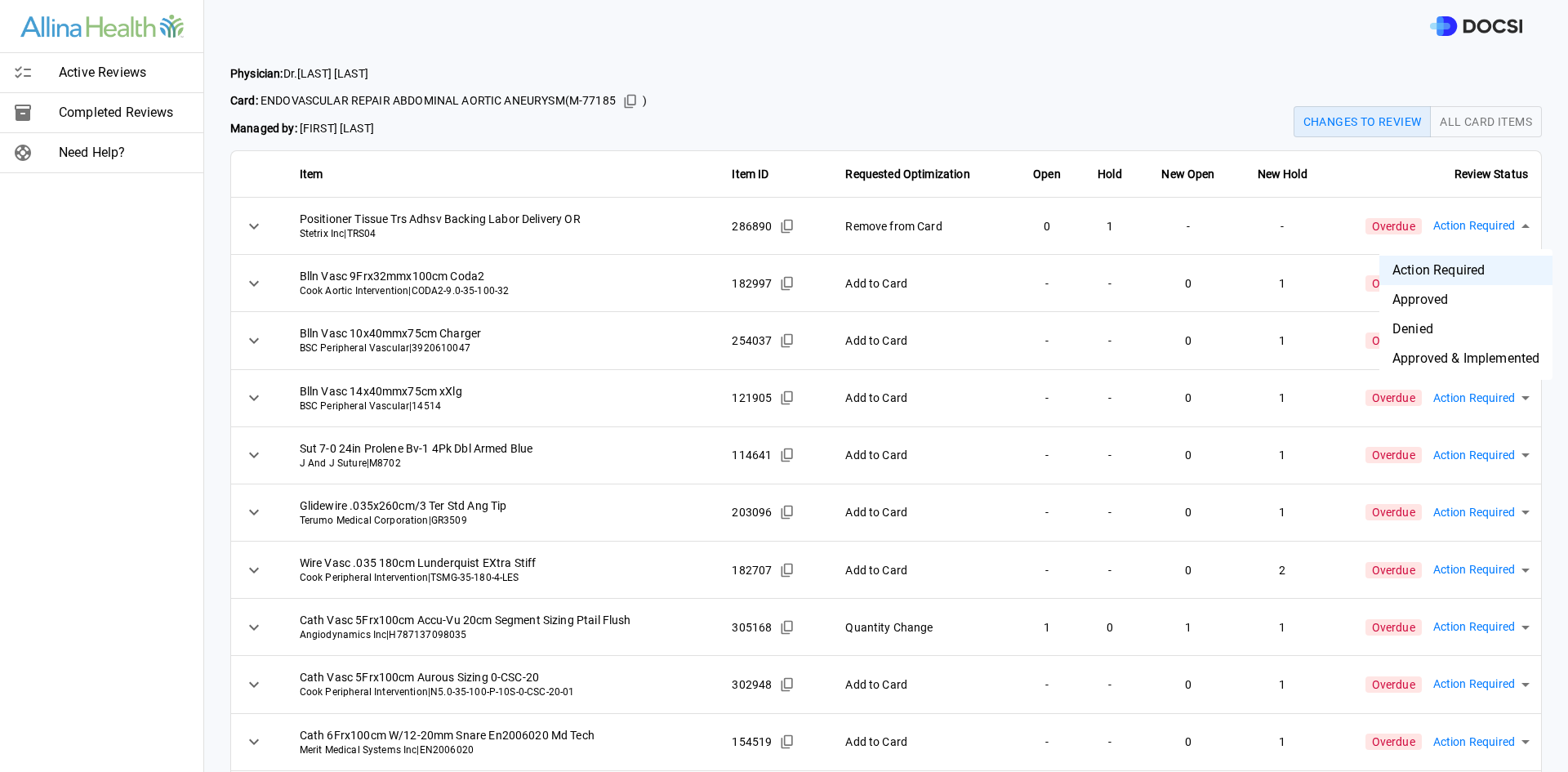 click on "Active Reviews Completed Reviews Need Help? Physician: Dr. [LAST] Lee Card: ENDOVASCULAR REPAIR ABDOMINAL AORTIC ANEURYSM ( M-77185 ) Managed by: [FIRST] [LAST] Changes to Review All Card Items Item Item ID Requested Optimization Open Hold New Open New Hold Review Status Positioner Tissue Trs Adhsv Backing Labor Delivery OR Stetrix Inc | TRS04 286890 Remove from Card 0 1 - - Overdue Action Required **** ​ Blln Vasc 9Frx32mmx100cm Coda2 Cook Aortic Intervention | CODA2-9.0-35-100-32 182997 Add to Card - - 0 1 Overdue Action Required **** ​ Blln Vasc 10x40mmx75cm Charger BSC Peripheral Vascular | 3920610047 254037 Add to Card - - 0 1 Overdue Action Required **** ​ Blln Vasc 14x40mmx75cm xXlg BSC Peripheral Vascular | 14514 121905 Add to Card - - 0 1 Overdue Action Required **** ​ Sut 7-0 24in Prolene Bv-1 4Pk Dbl Armed Blue J And J Suture | M8702 114641 Add to Card - - 0 1 Overdue Action Required **** ​ Glidewire .035x260cm/3 Ter Std Ang Tip Terumo Medical Corporation -" at bounding box center [784, 386] 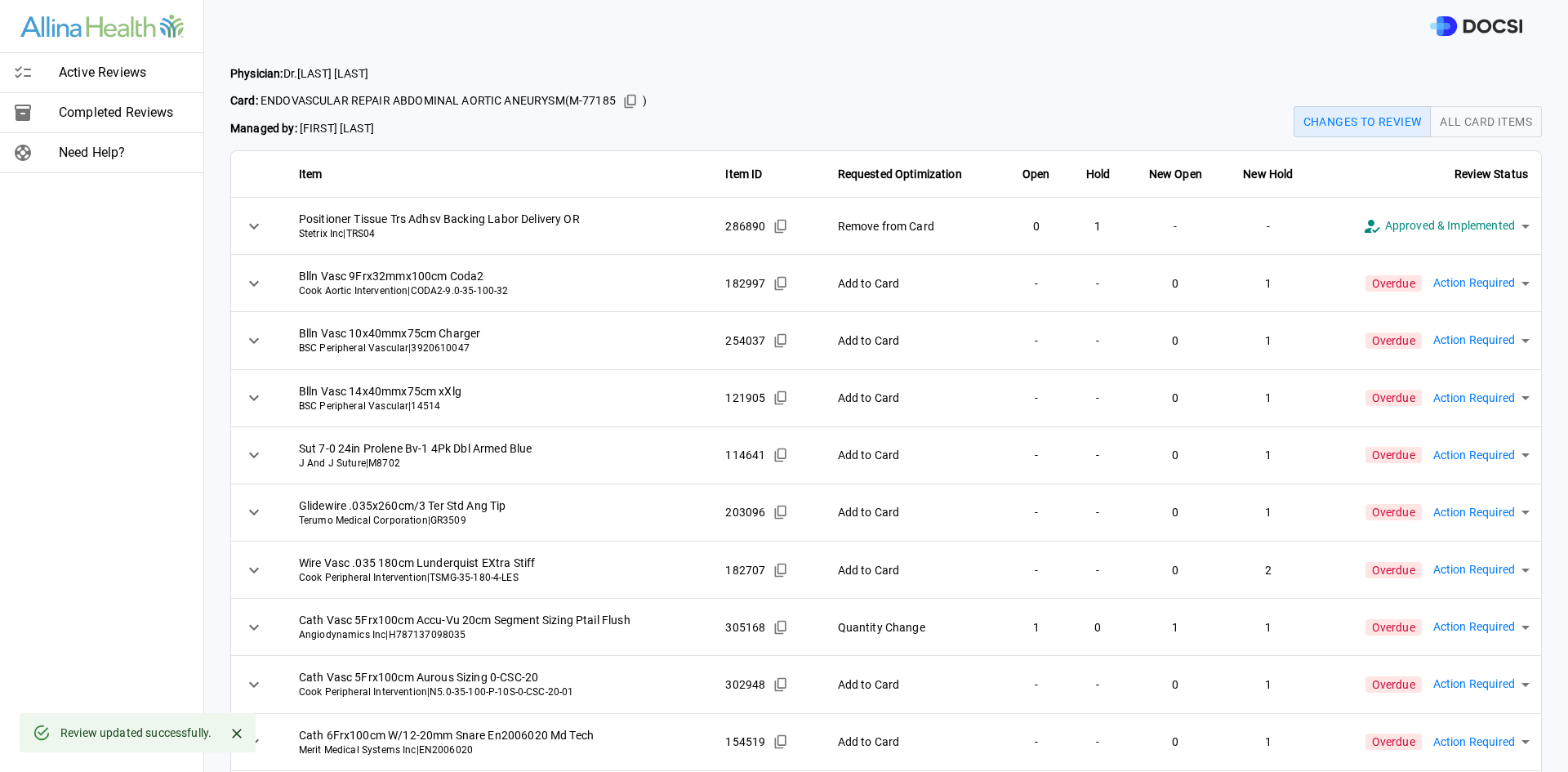 click on "**********" at bounding box center [784, 386] 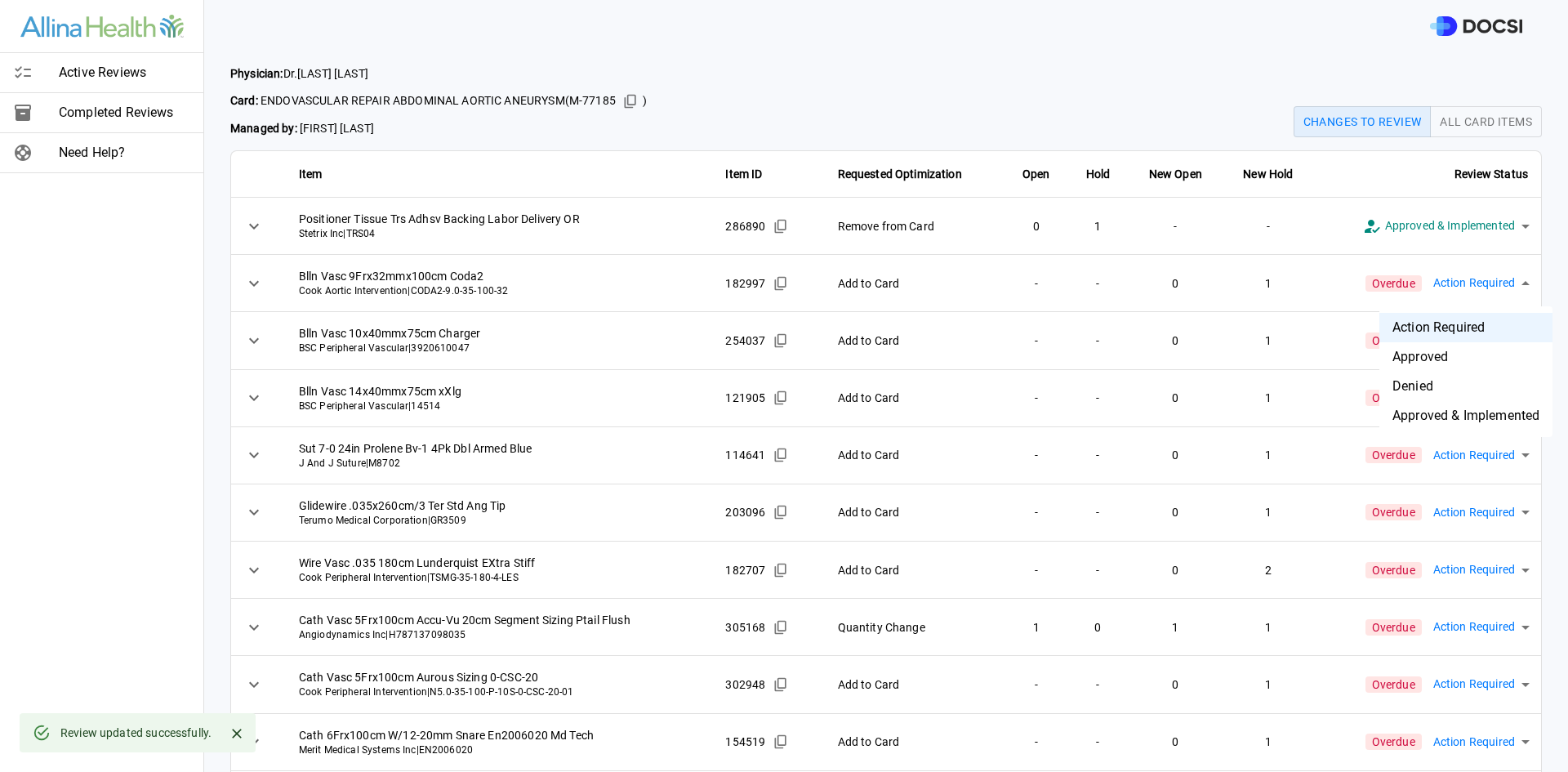click on "Denied" at bounding box center (1466, 386) 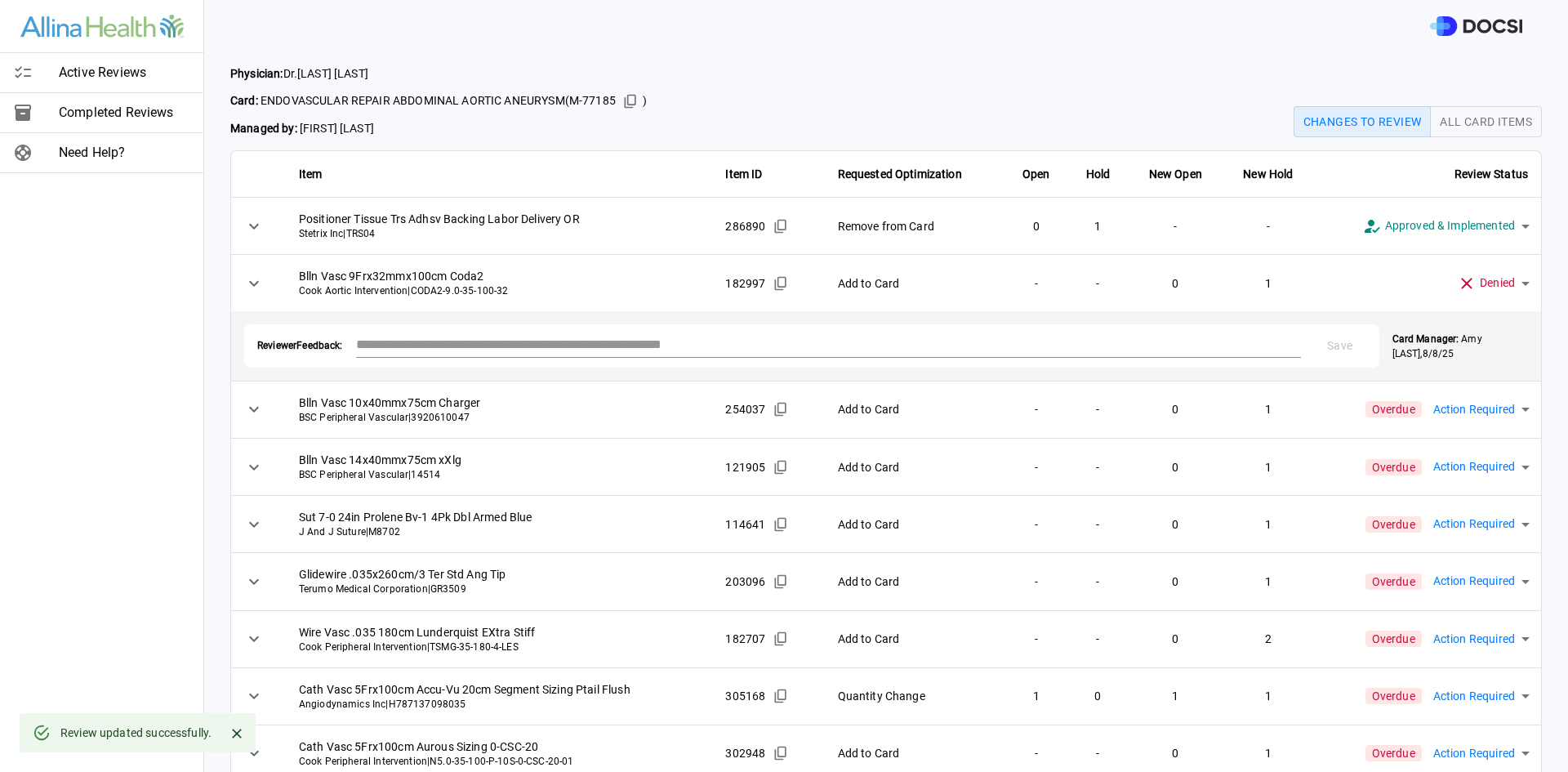 click on "**********" at bounding box center [784, 386] 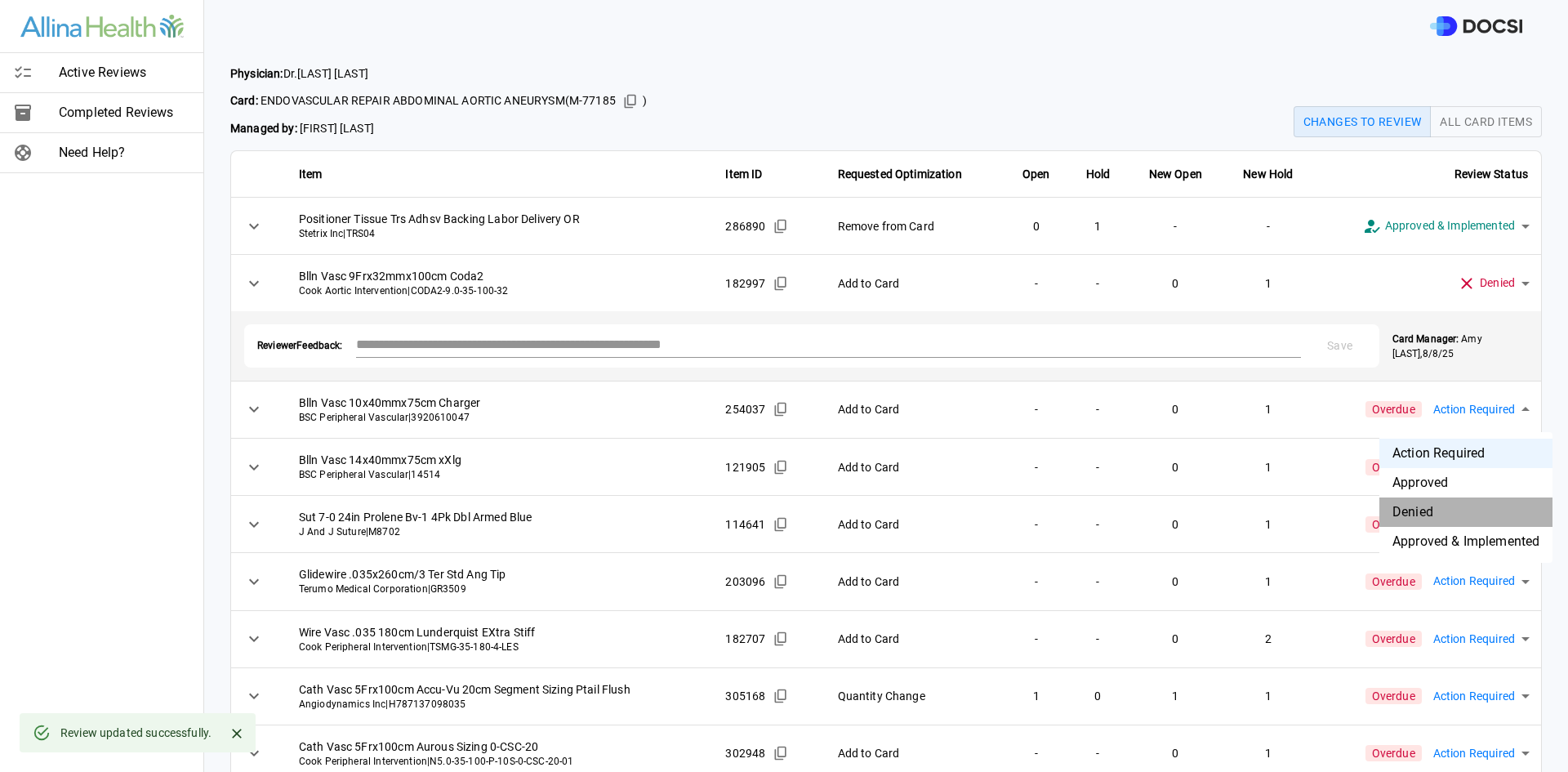 click on "Denied" at bounding box center [1466, 512] 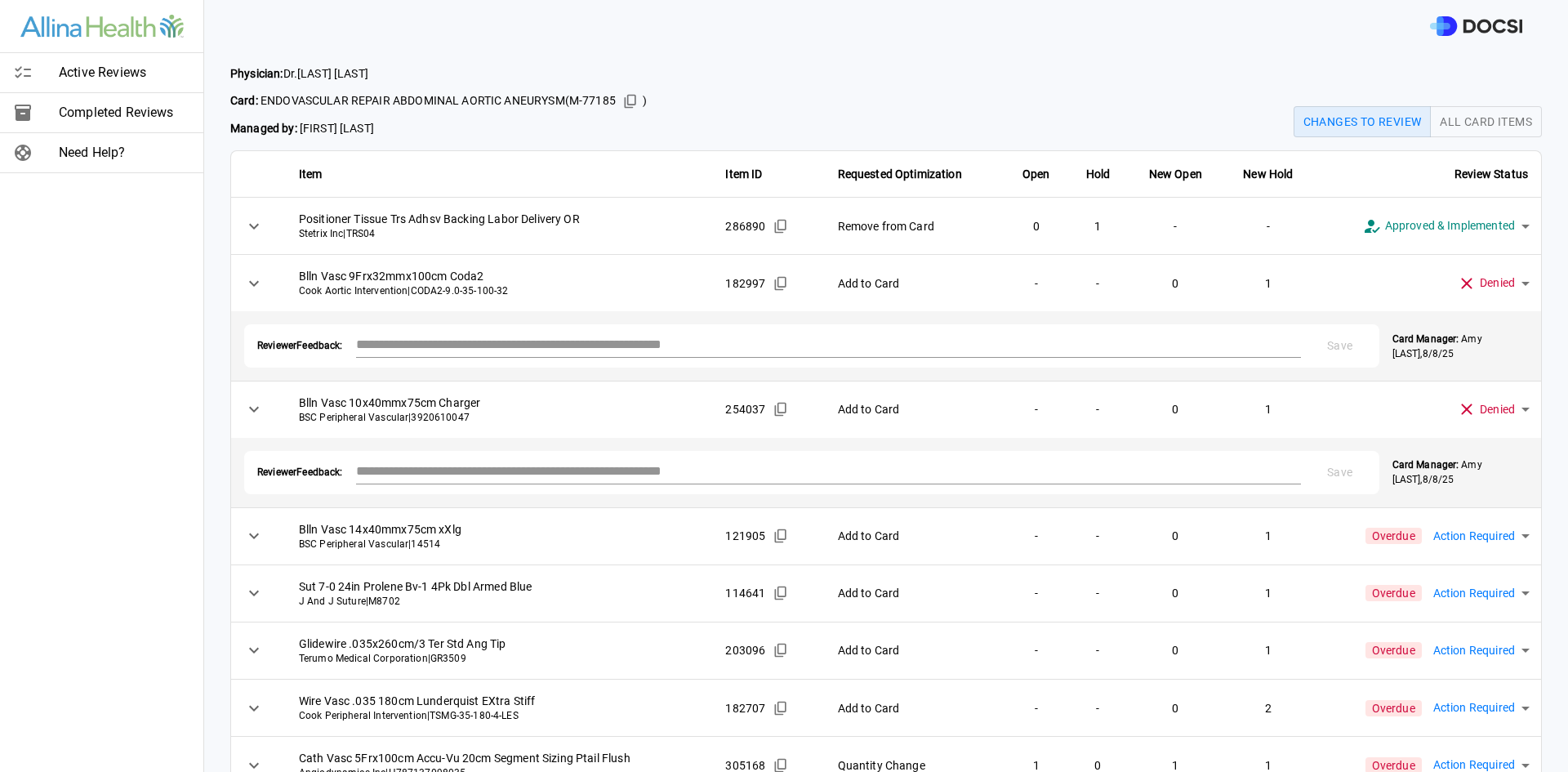 click on "**********" at bounding box center [784, 386] 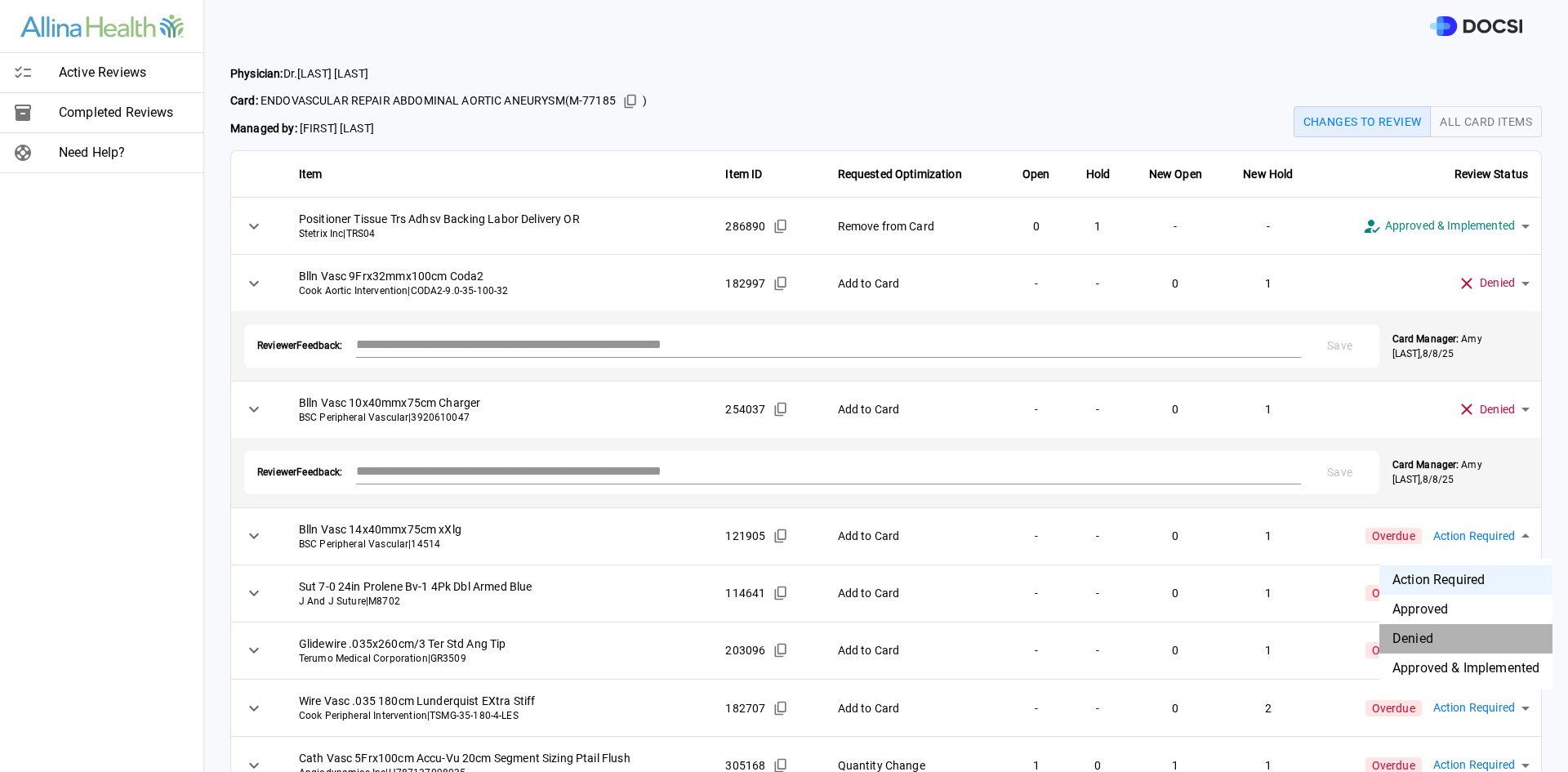 click on "Denied" at bounding box center [1466, 639] 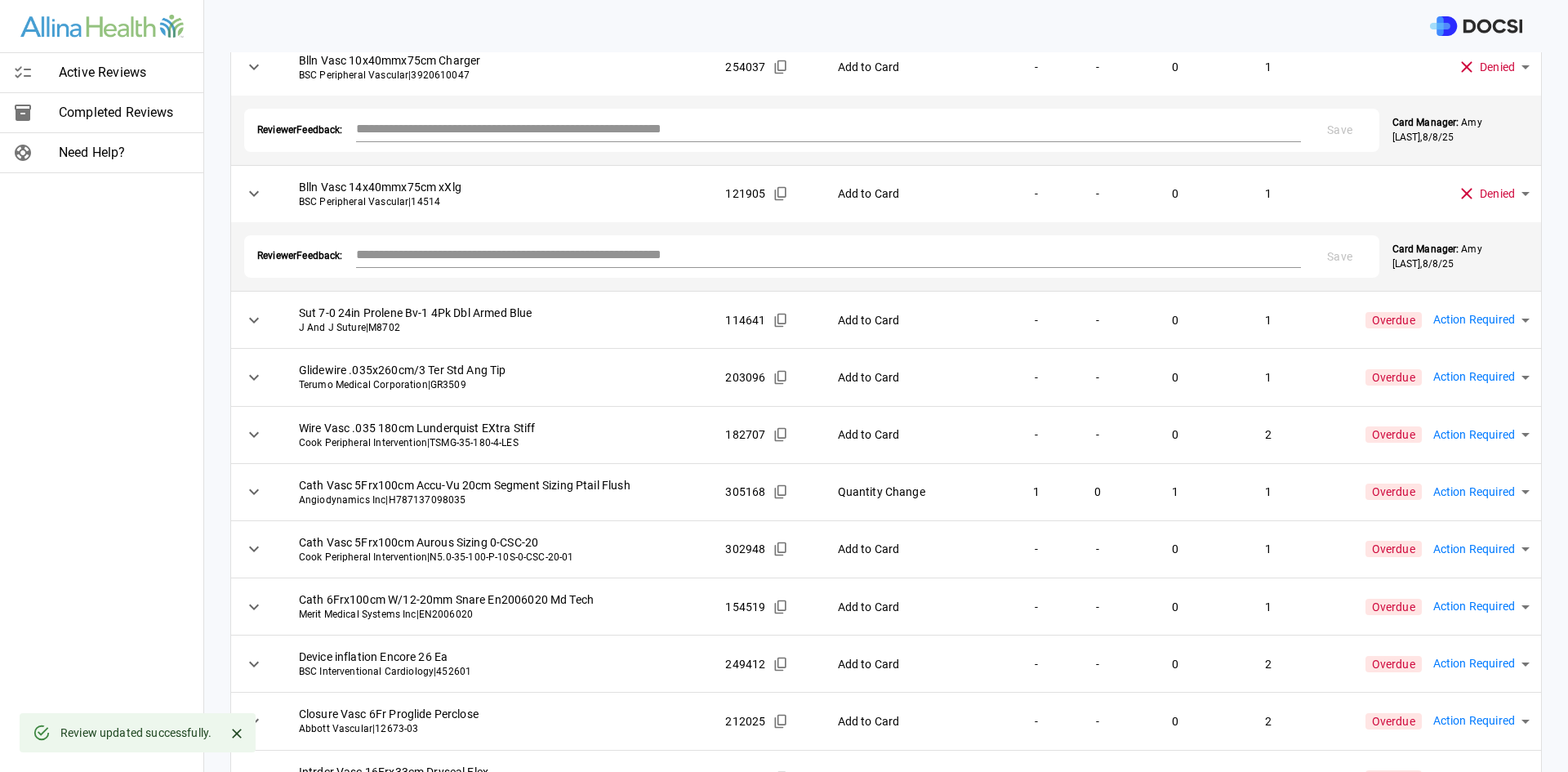 scroll, scrollTop: 347, scrollLeft: 0, axis: vertical 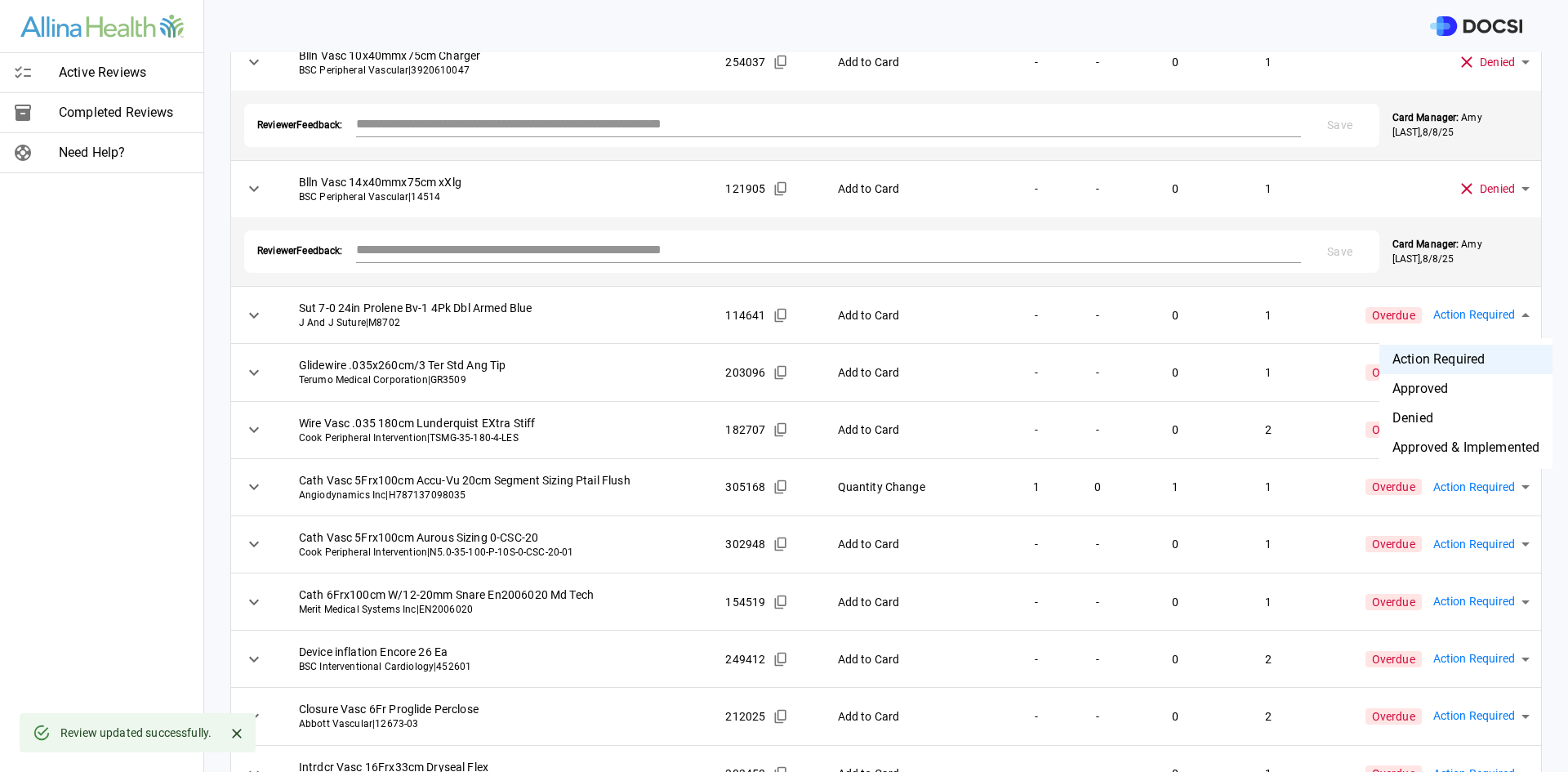 click on "**********" at bounding box center [784, 386] 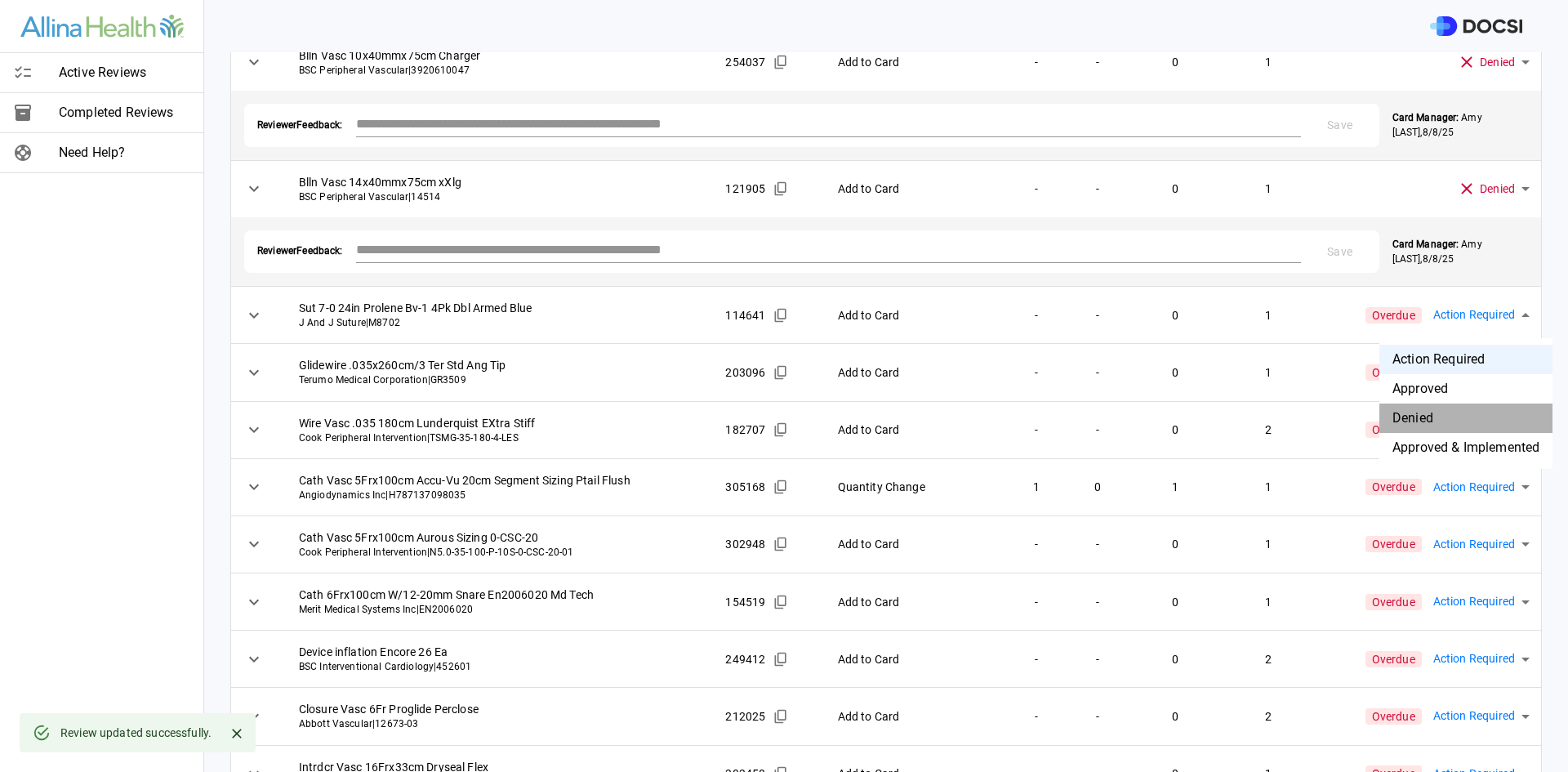 click on "Denied" at bounding box center [1466, 418] 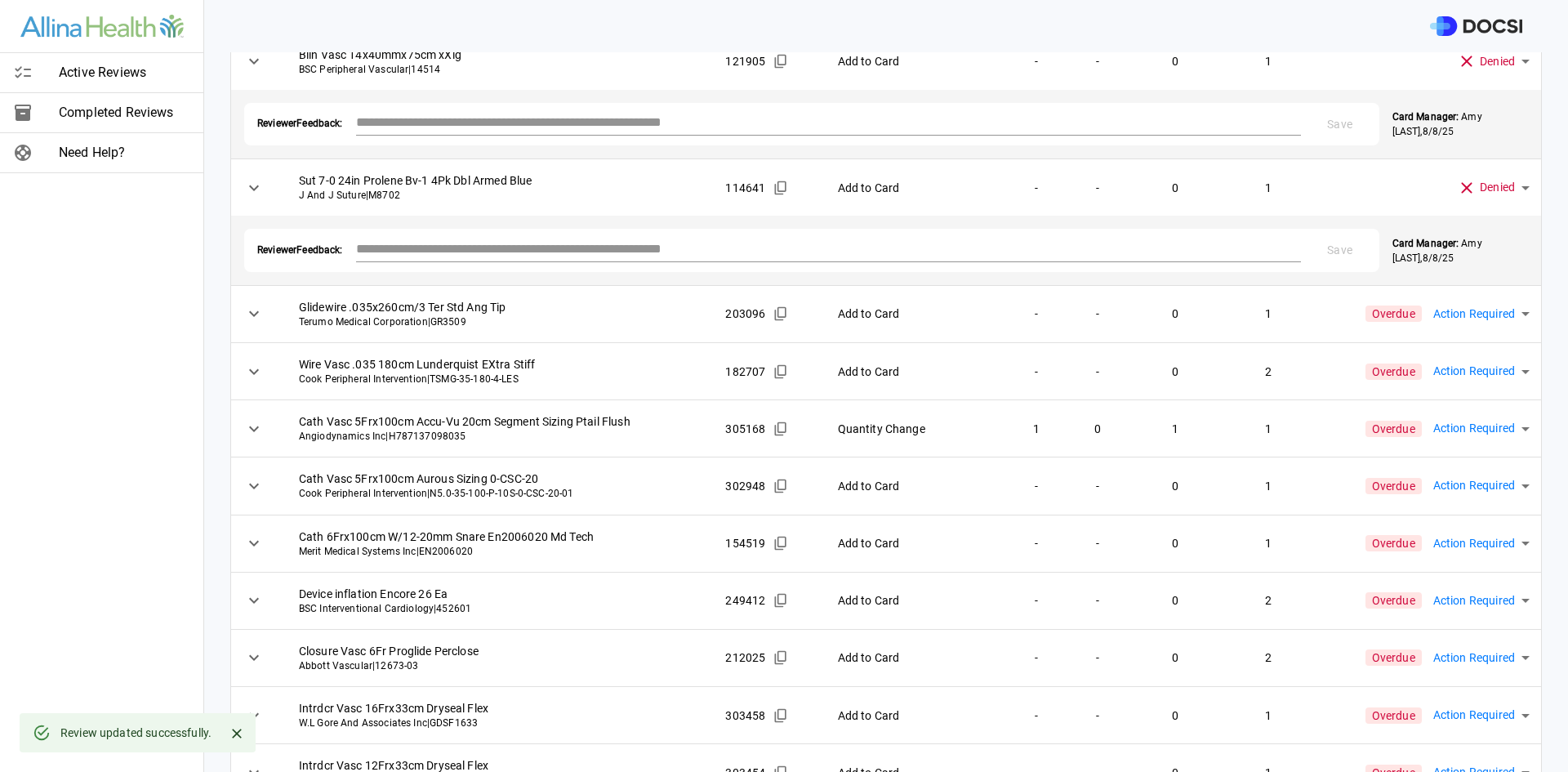 scroll, scrollTop: 490, scrollLeft: 0, axis: vertical 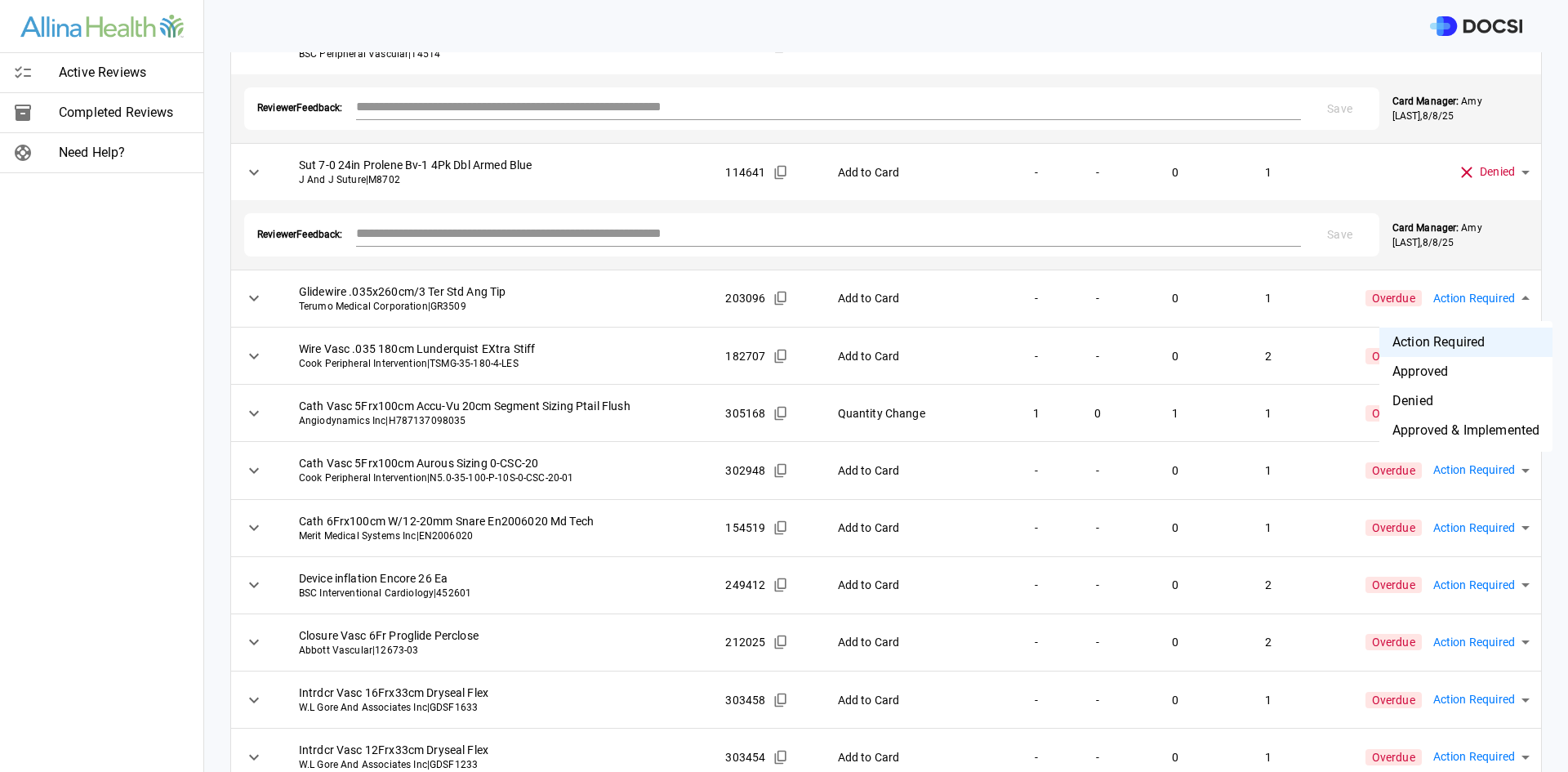 click on "**********" at bounding box center [784, 386] 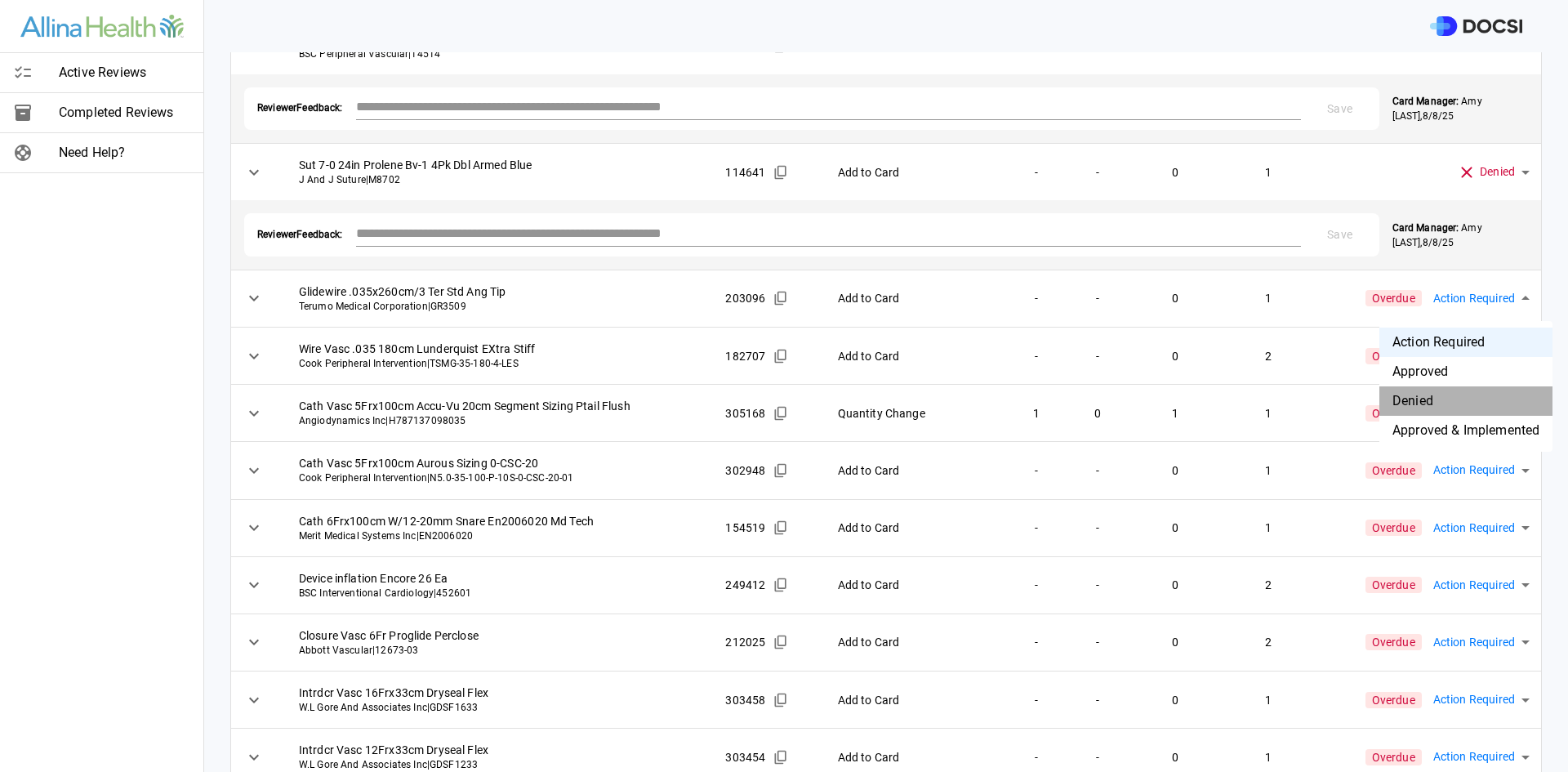 click on "Denied" at bounding box center (1466, 401) 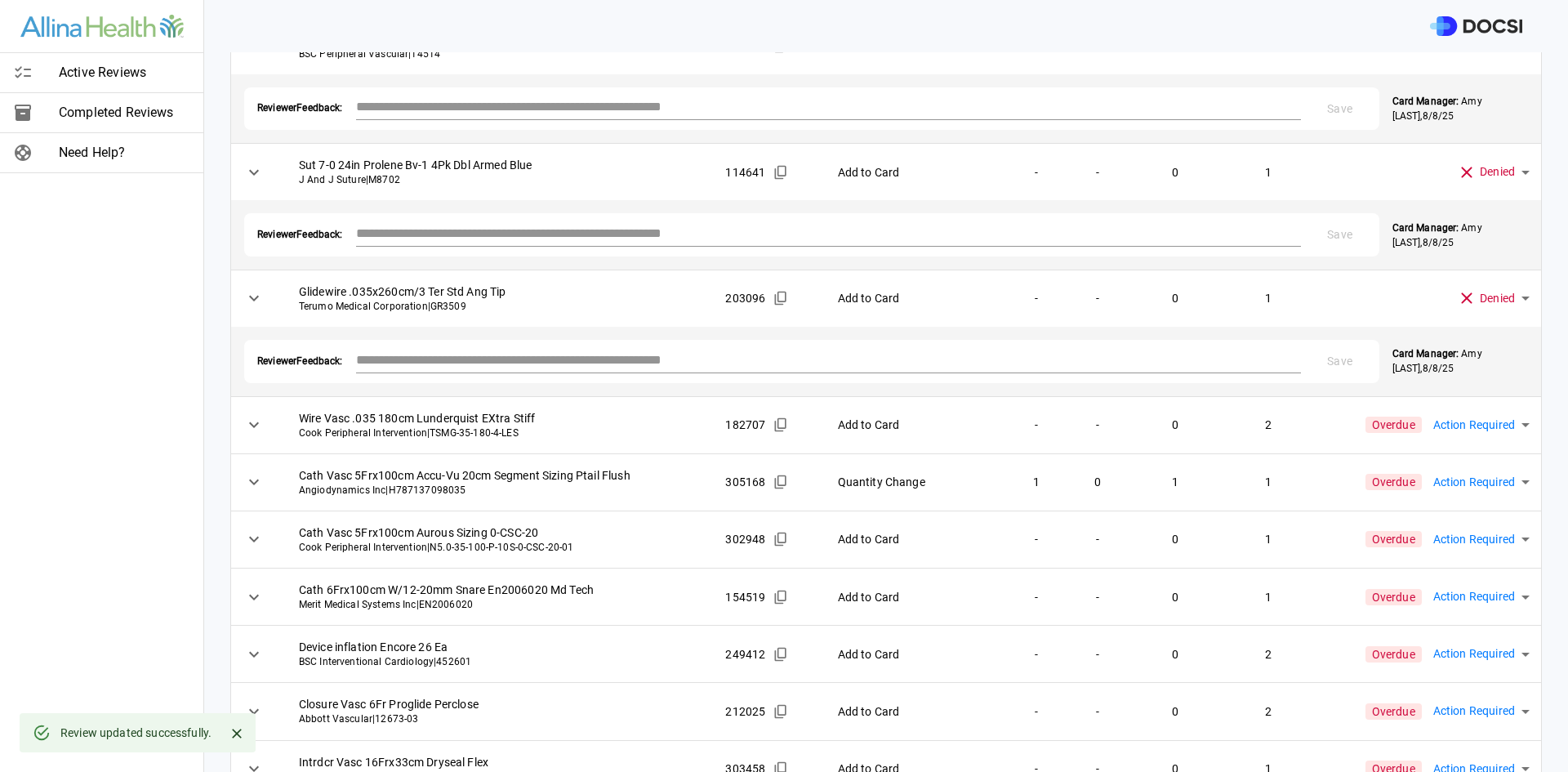 click at bounding box center [828, 233] 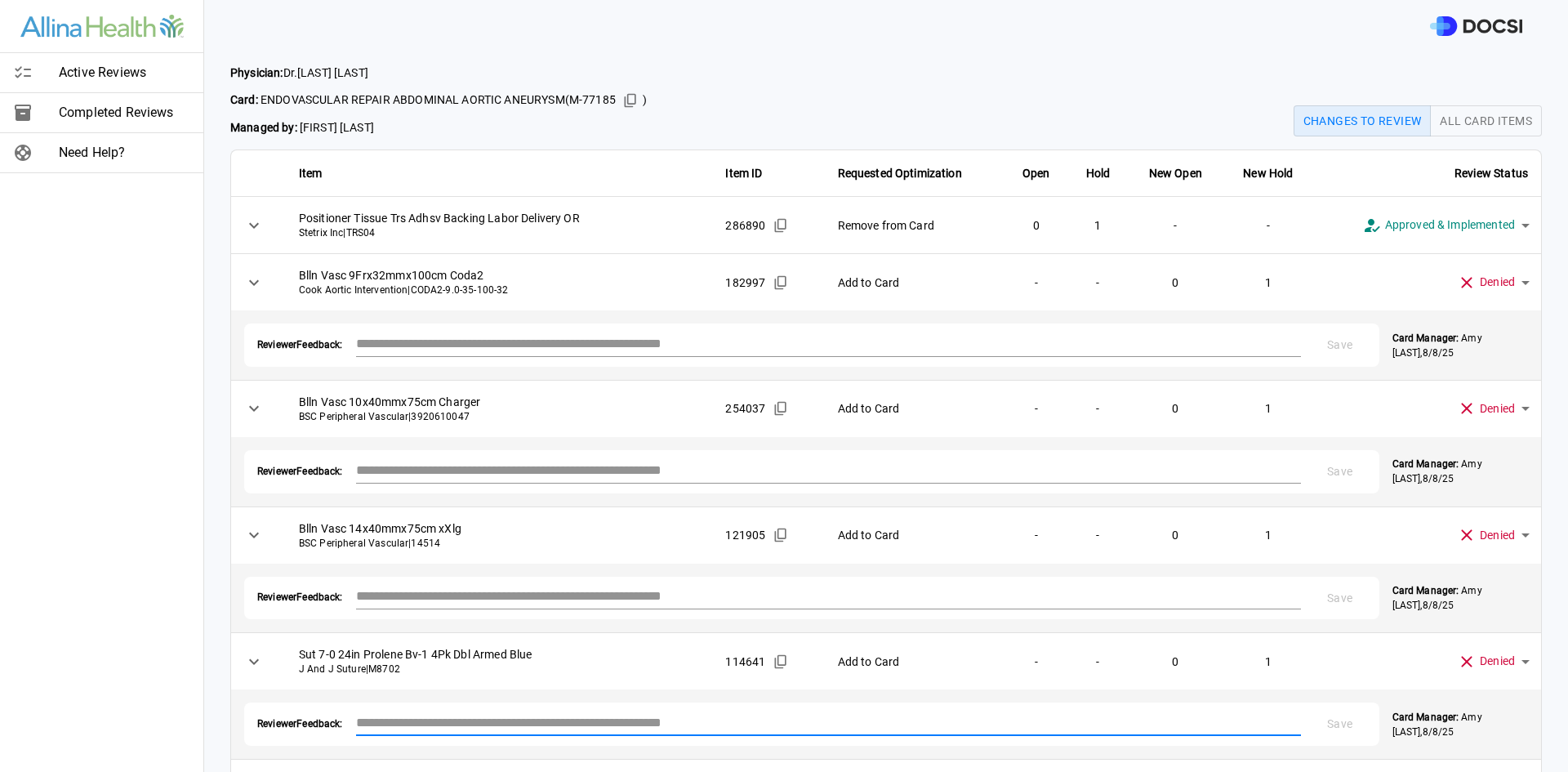 scroll, scrollTop: 0, scrollLeft: 0, axis: both 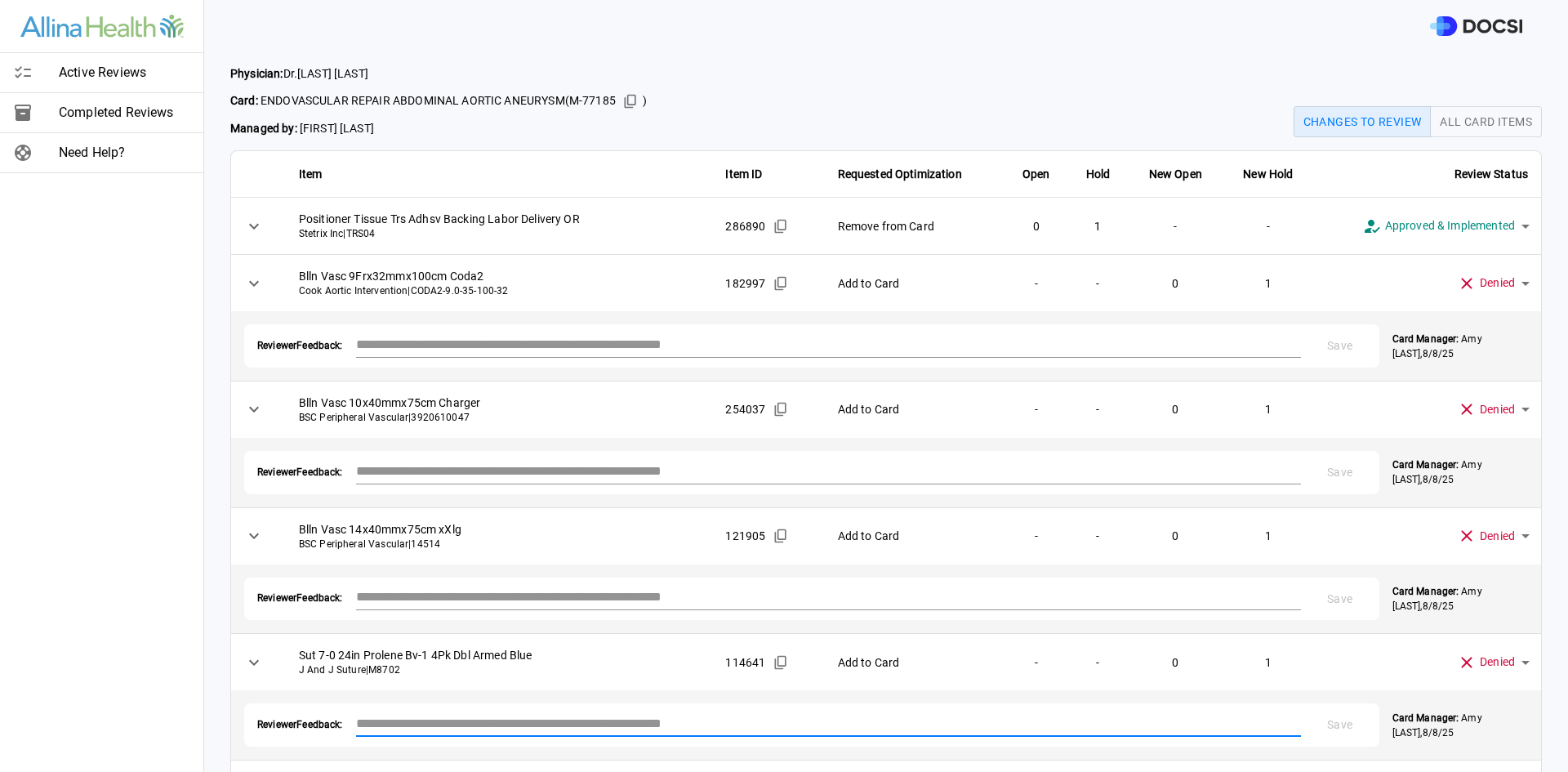 click at bounding box center (828, 344) 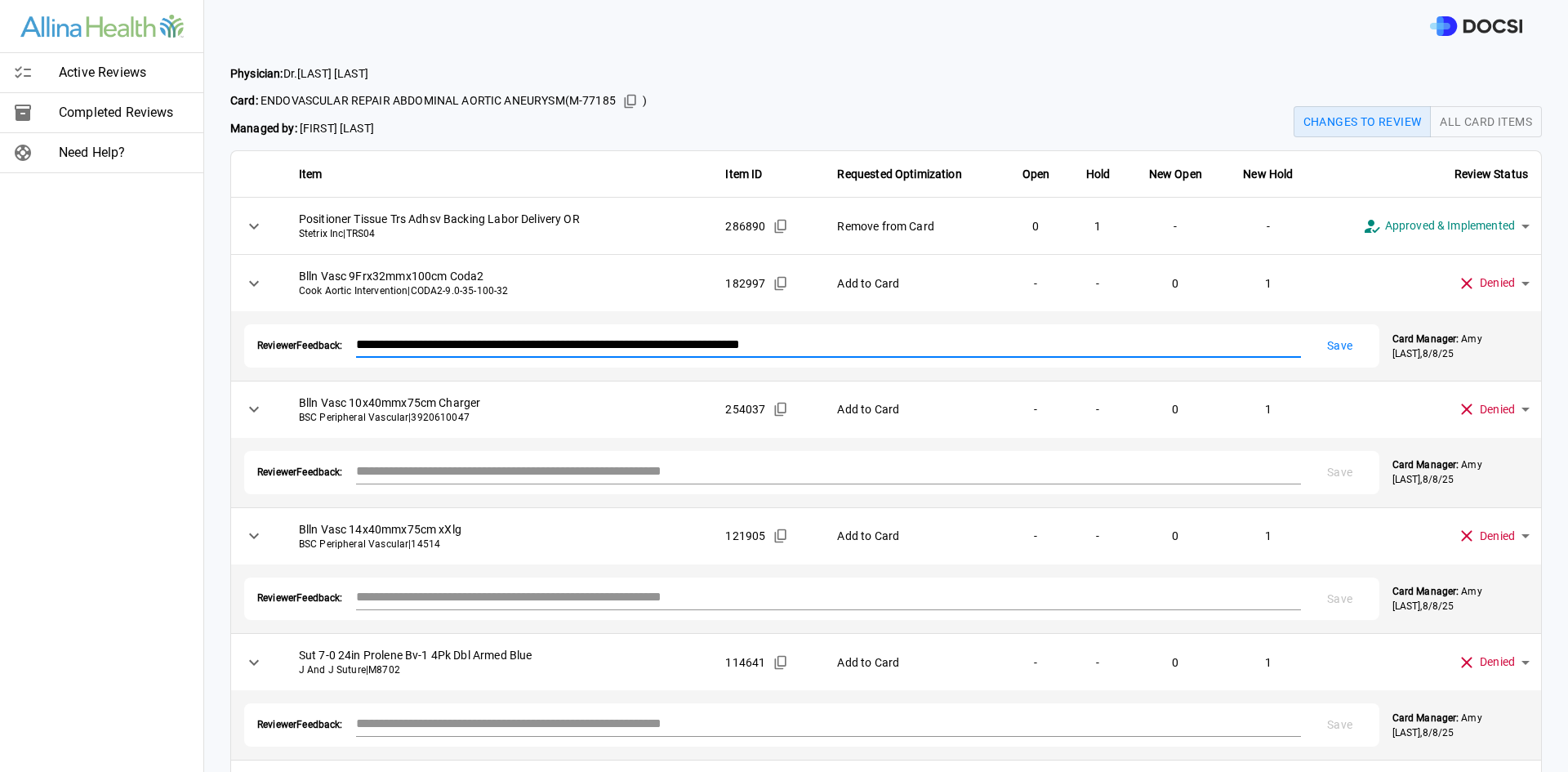 type on "**********" 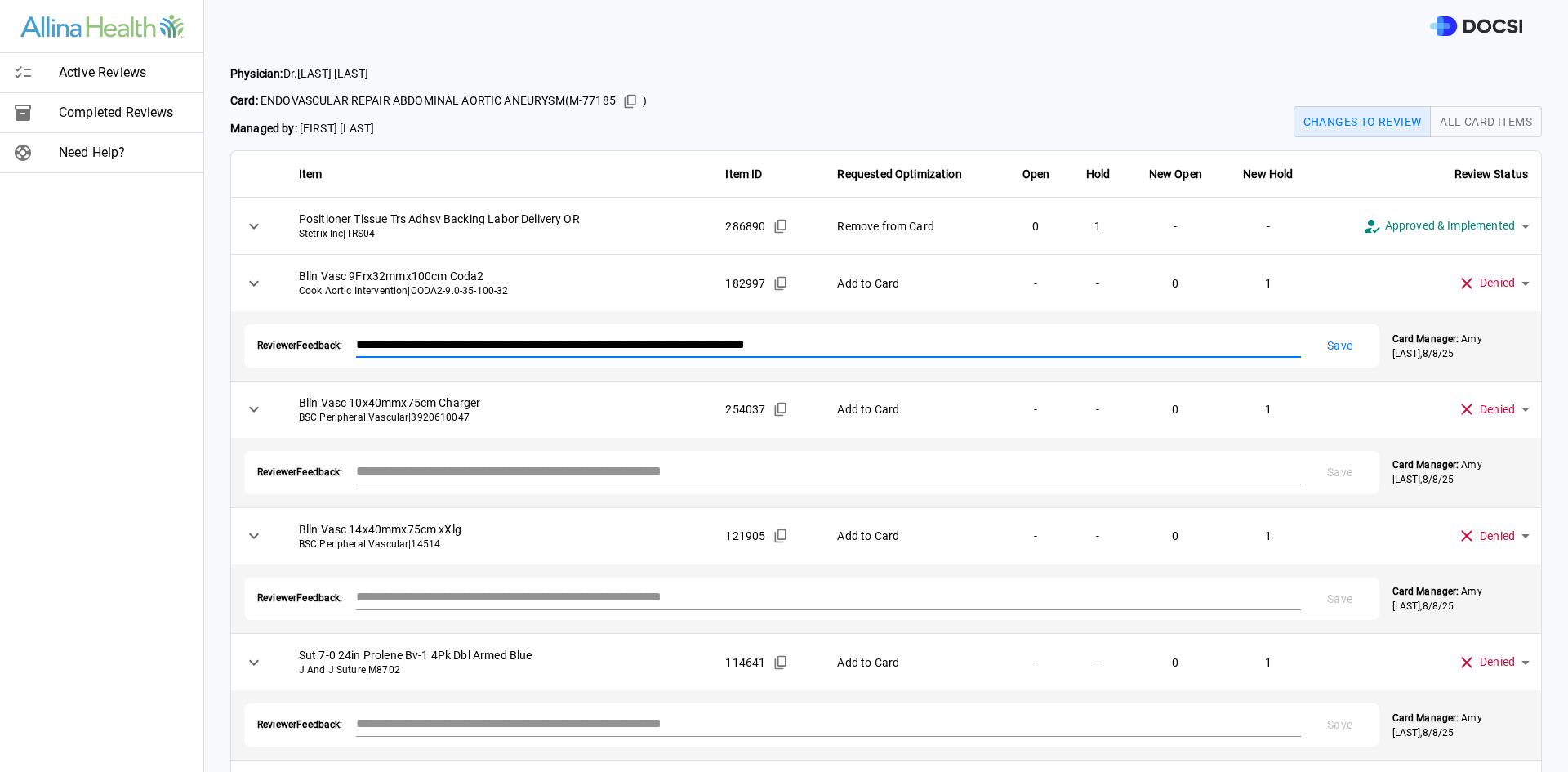 drag, startPoint x: 956, startPoint y: 347, endPoint x: 363, endPoint y: 341, distance: 593.0304 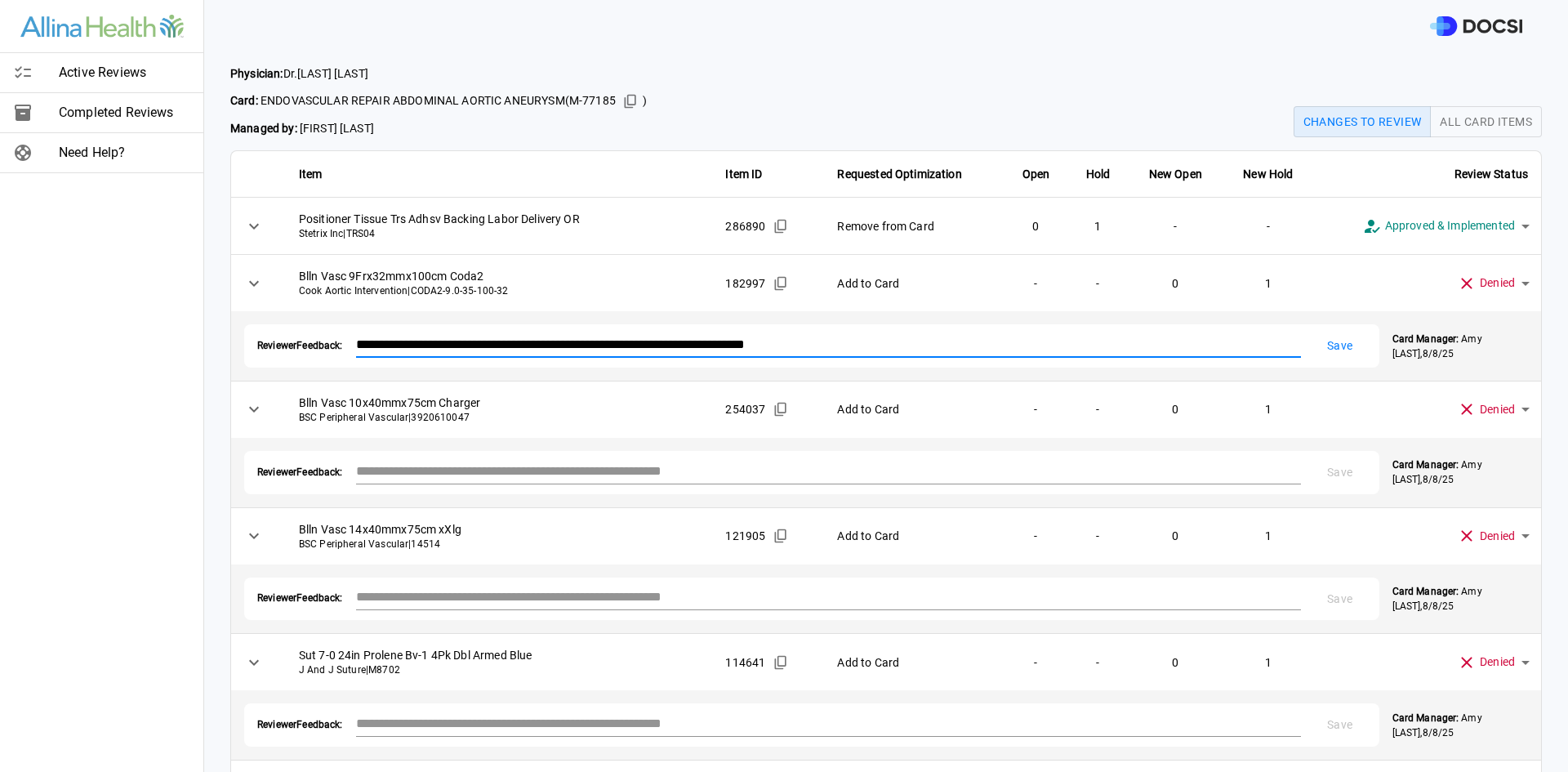 click on "**********" at bounding box center (815, 344) 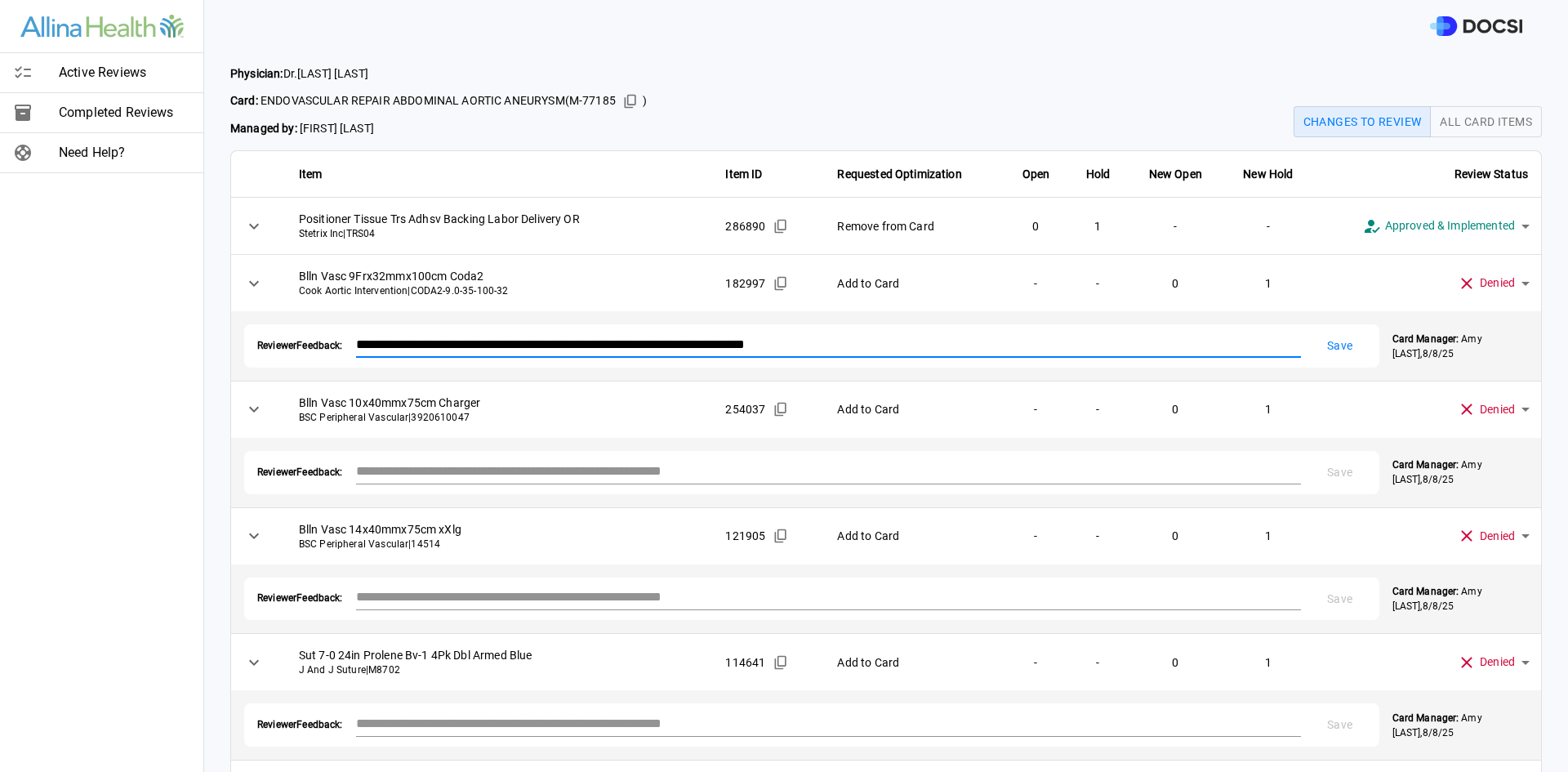 type 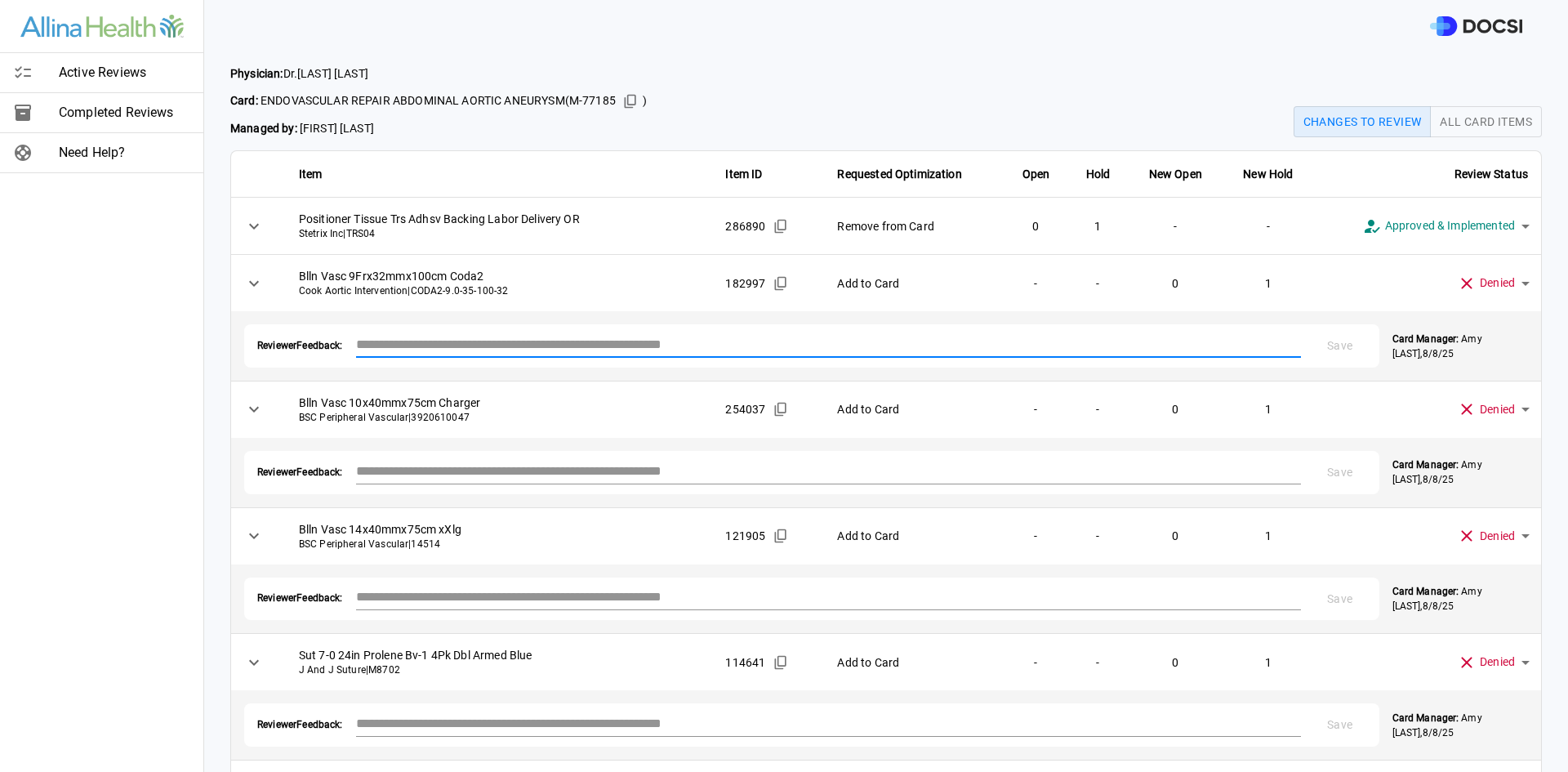click on "**********" at bounding box center (784, 386) 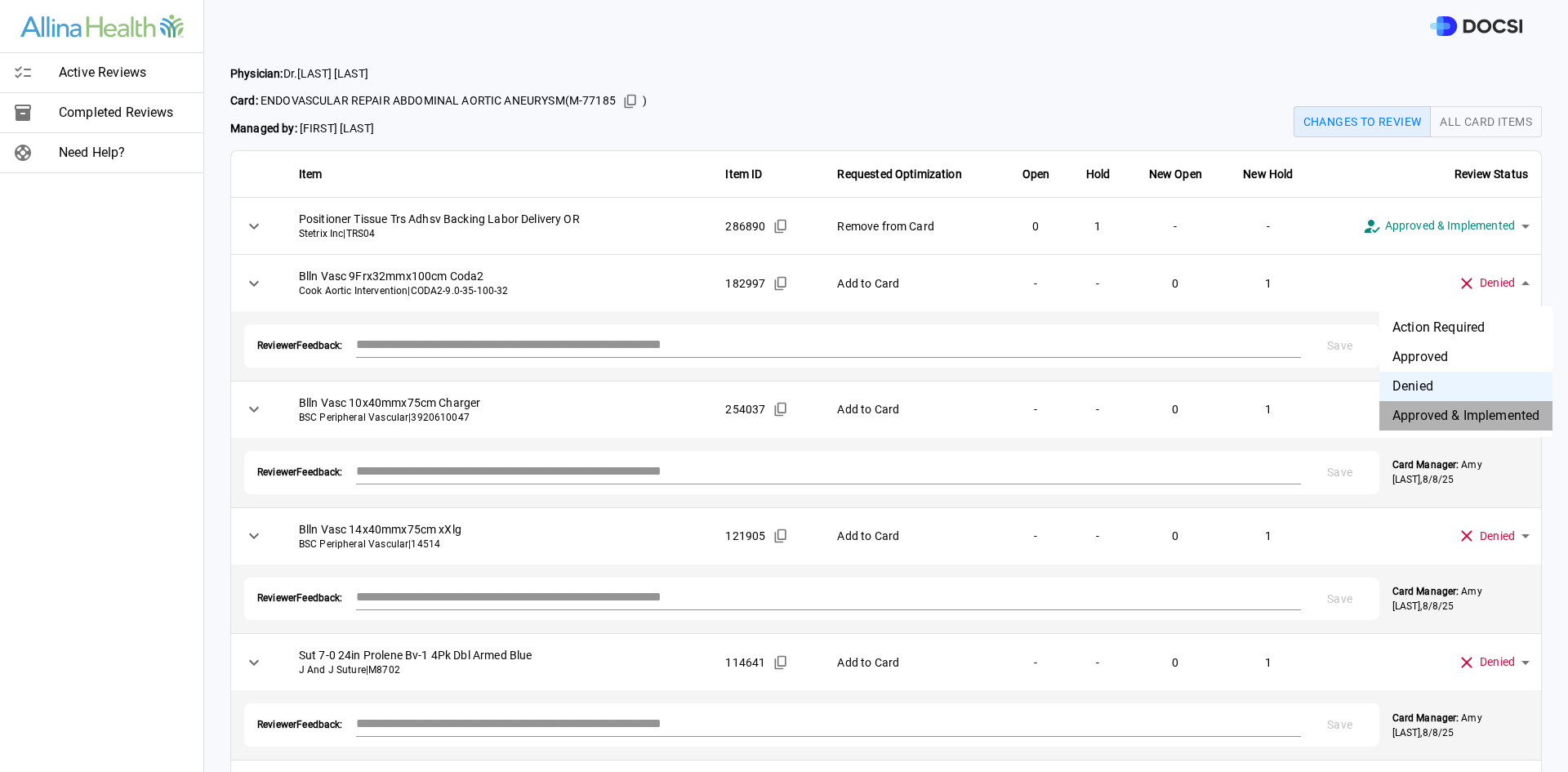 click on "Approved & Implemented" at bounding box center [1466, 416] 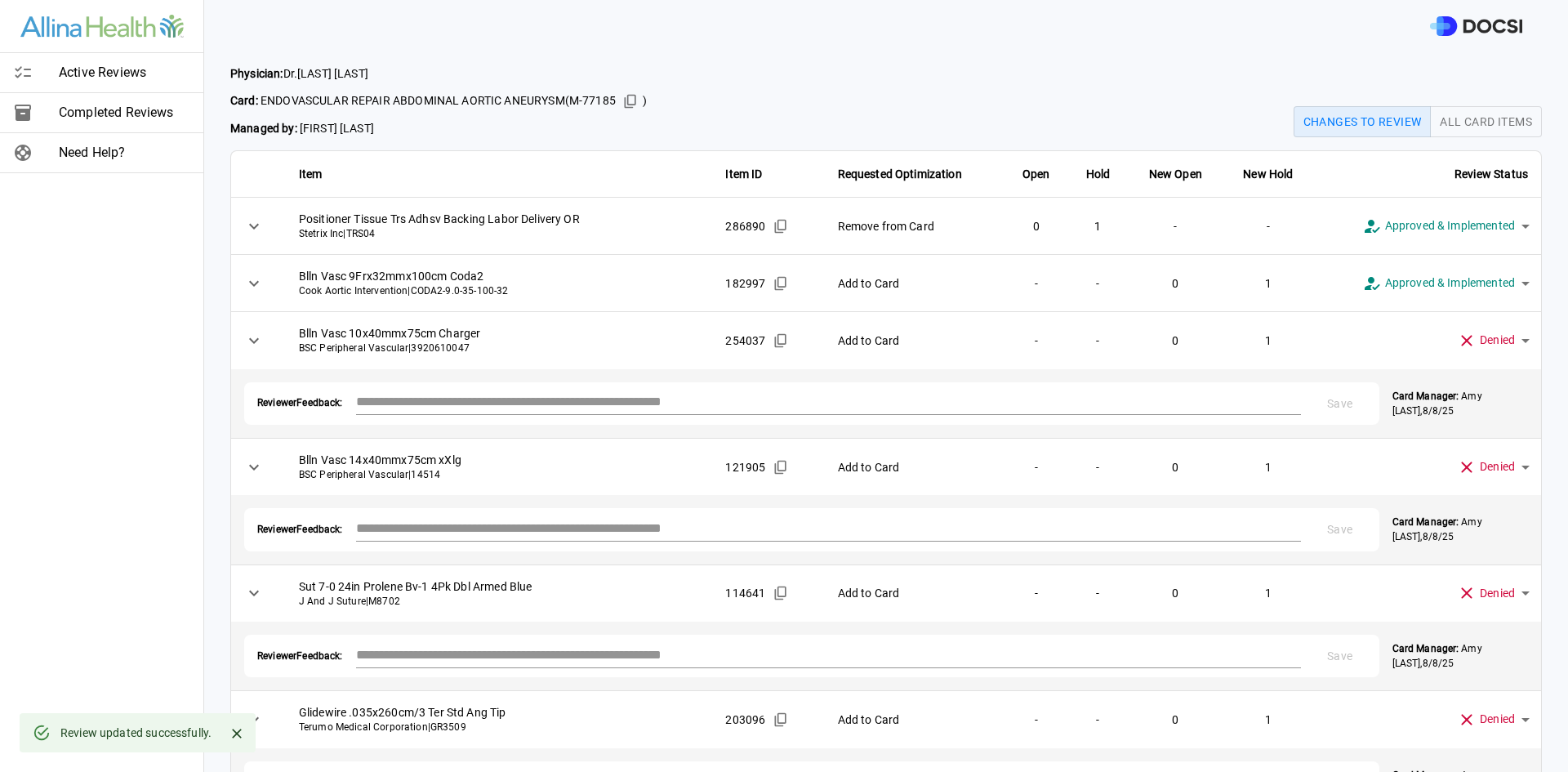 click at bounding box center (828, 401) 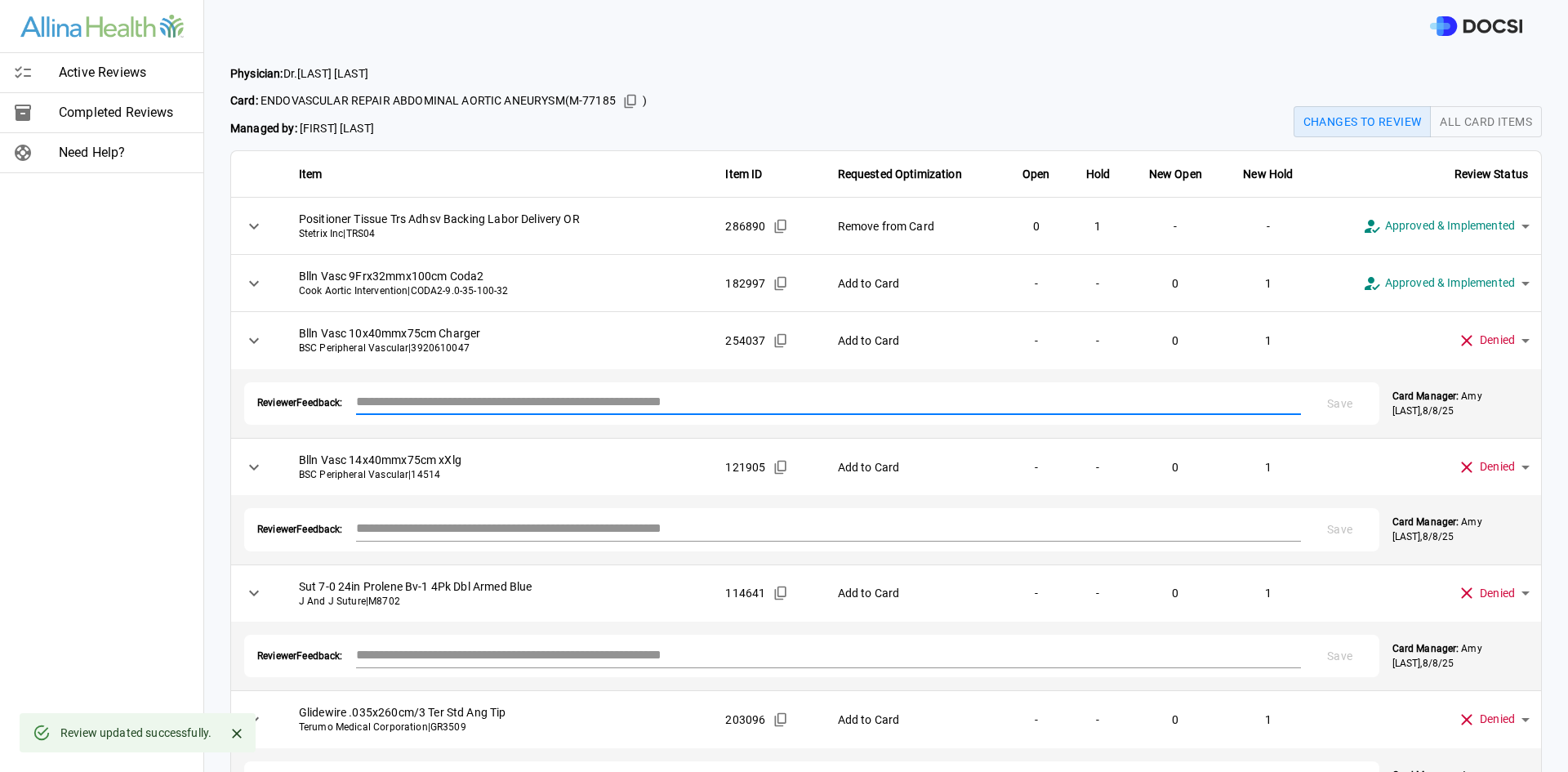 paste on "**********" 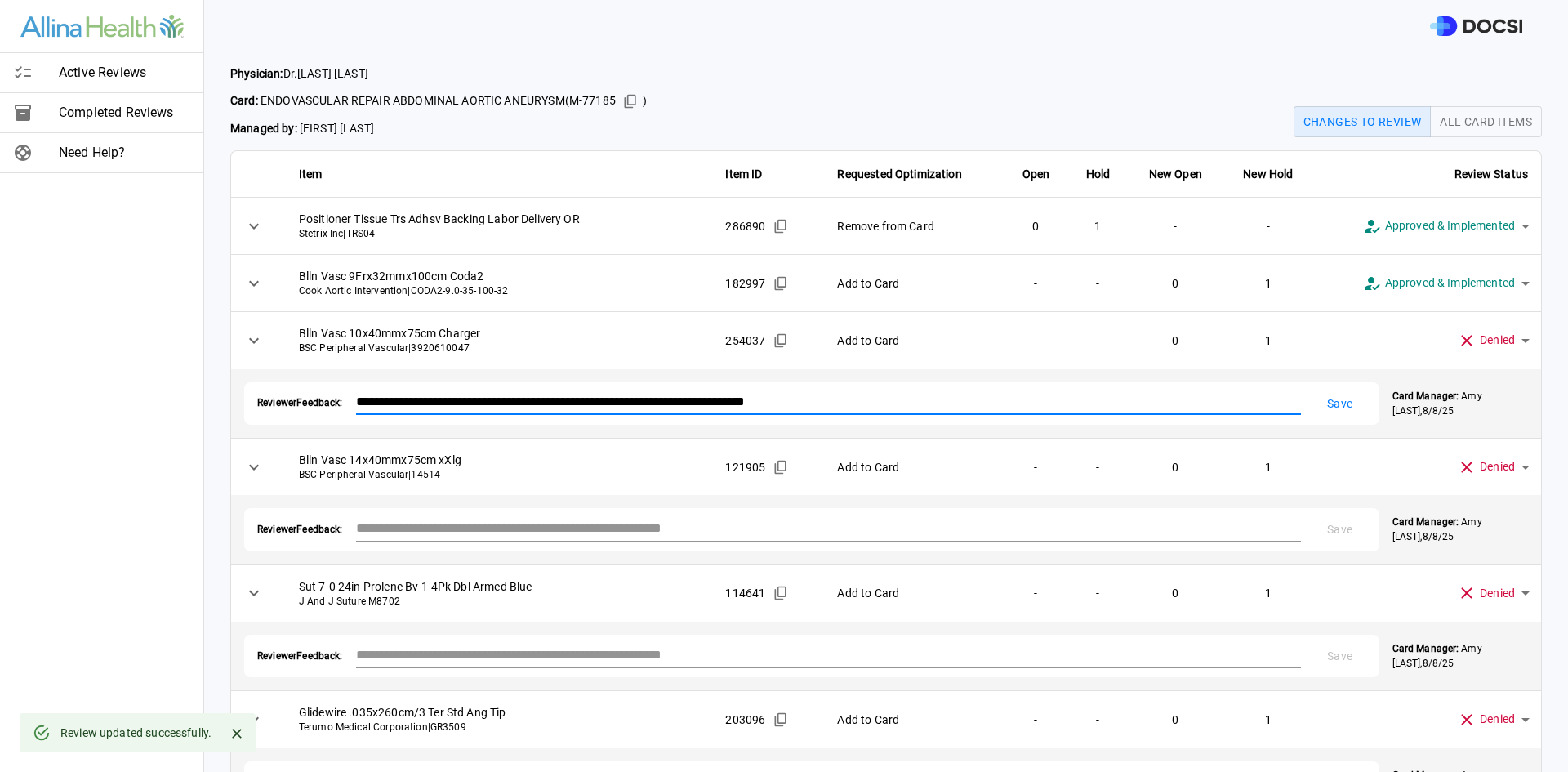 type on "**********" 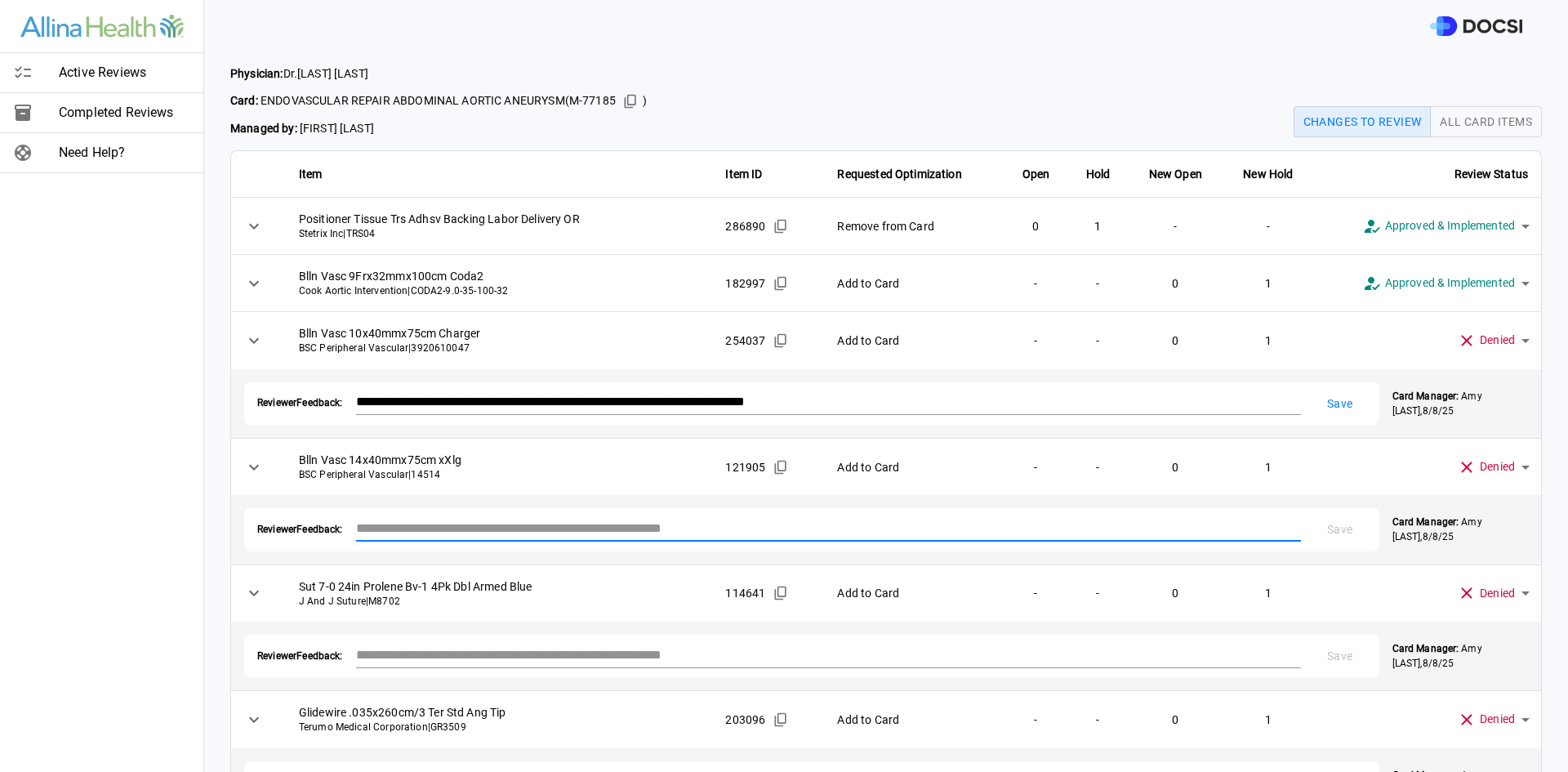 paste on "**********" 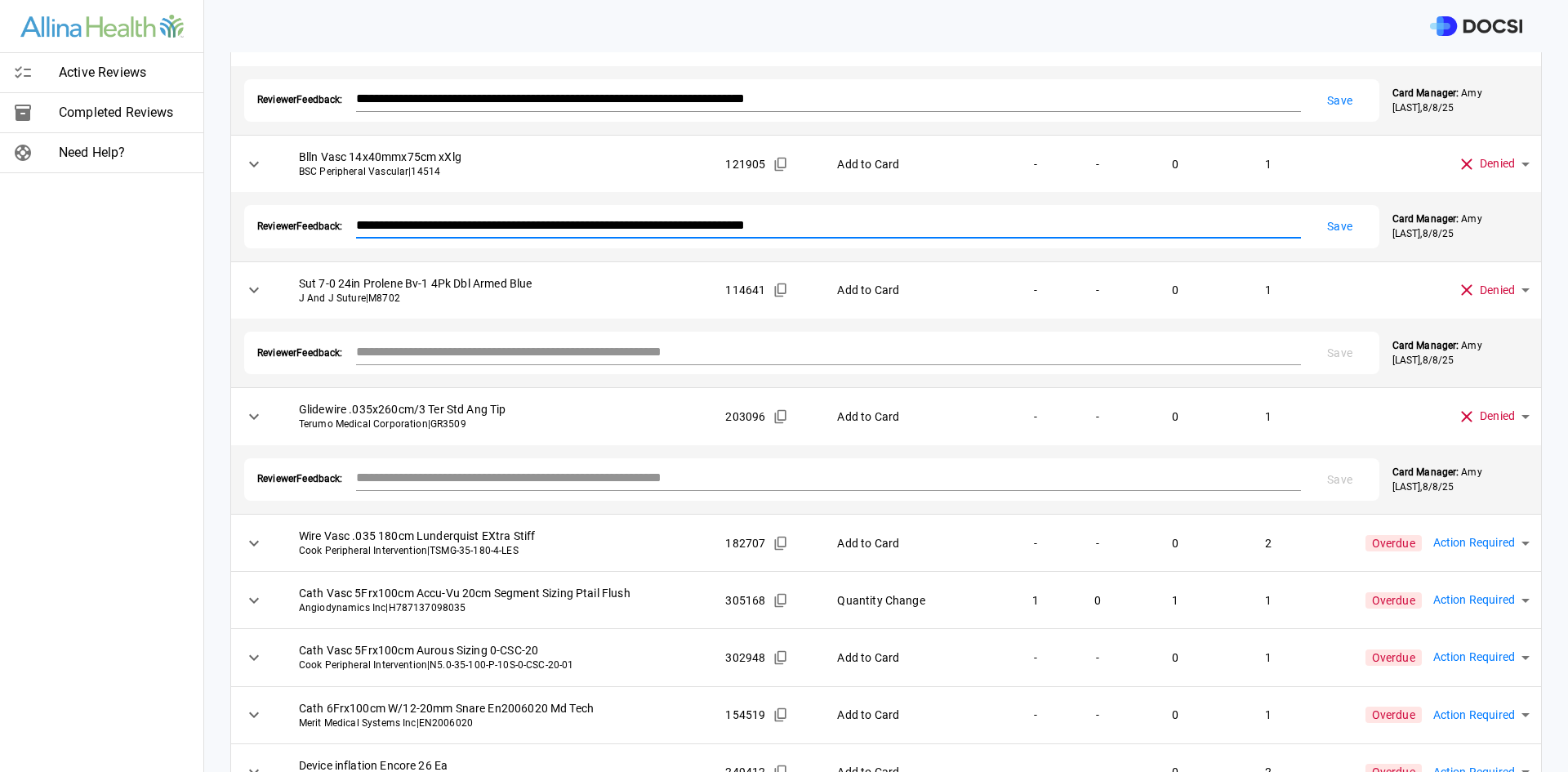 scroll, scrollTop: 306, scrollLeft: 0, axis: vertical 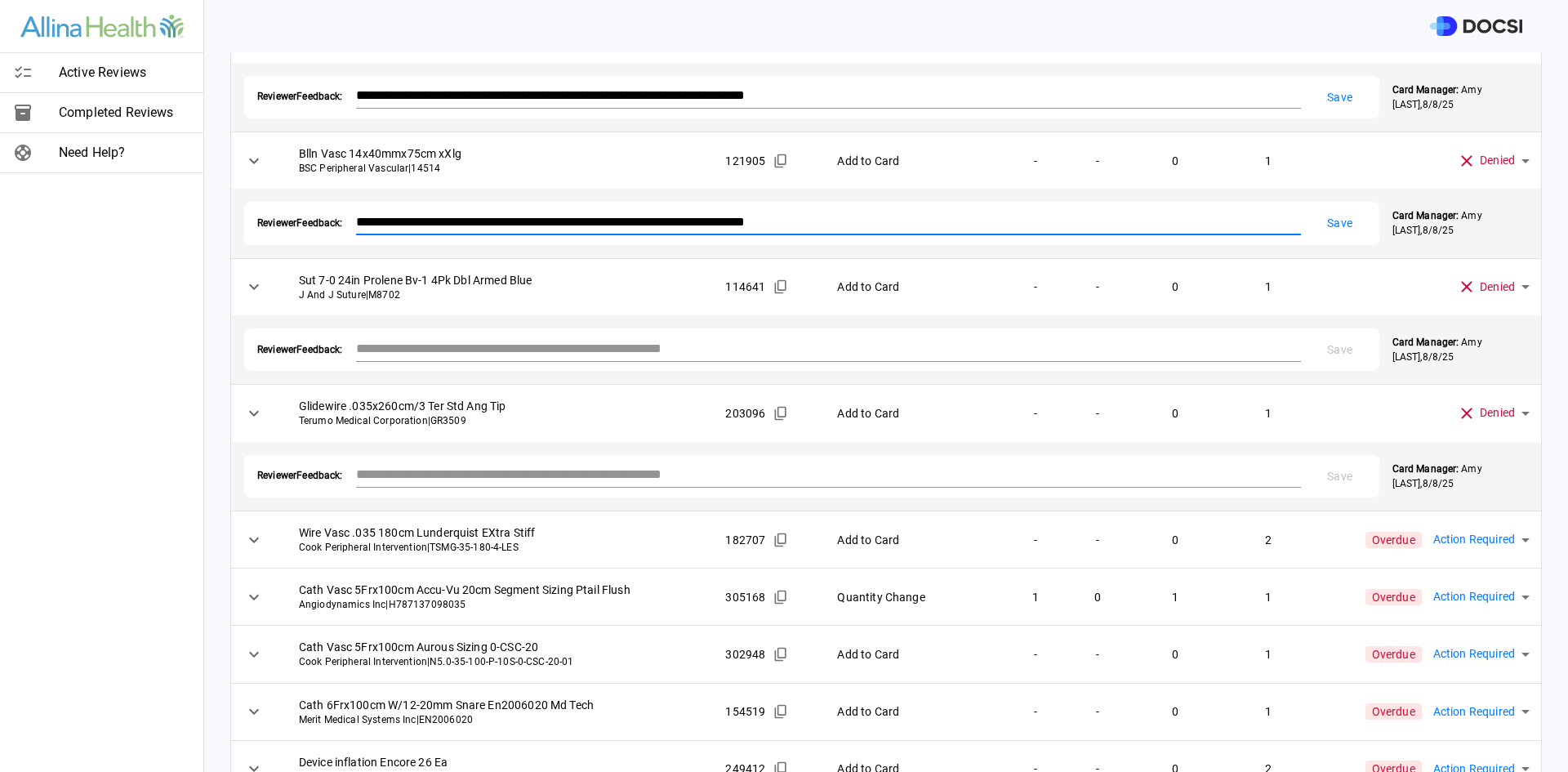 type on "**********" 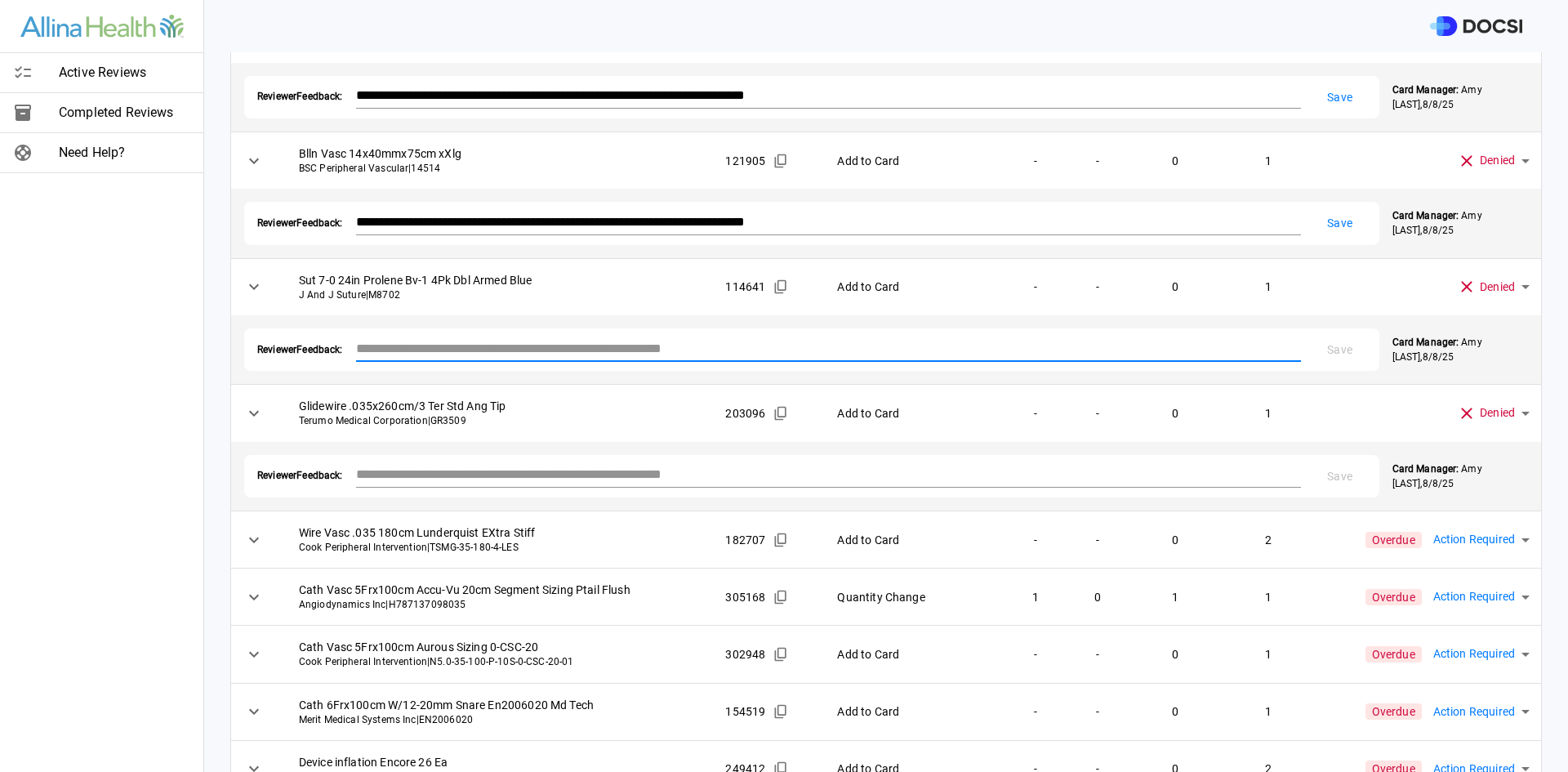 paste on "**********" 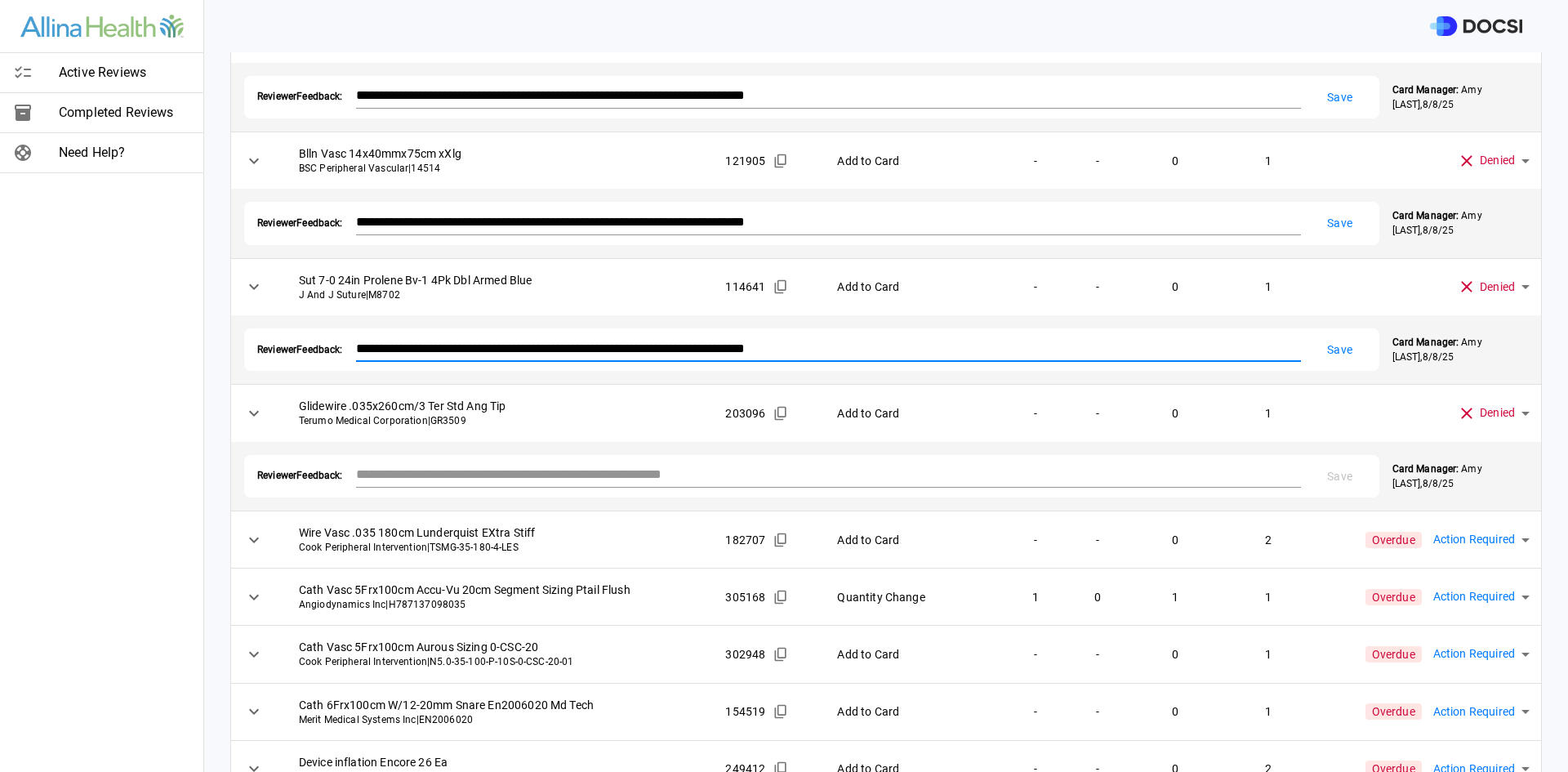type on "**********" 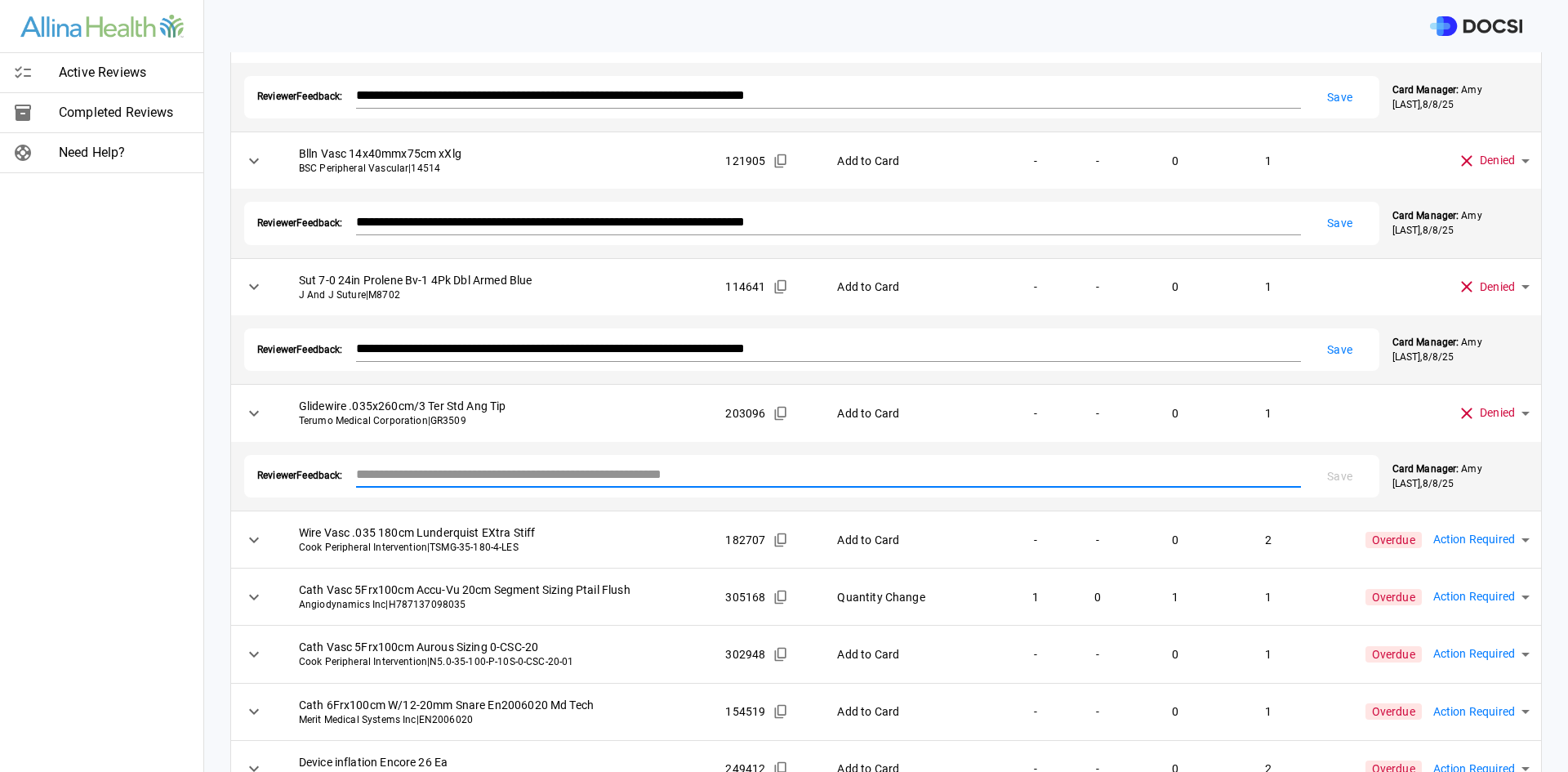 paste on "**********" 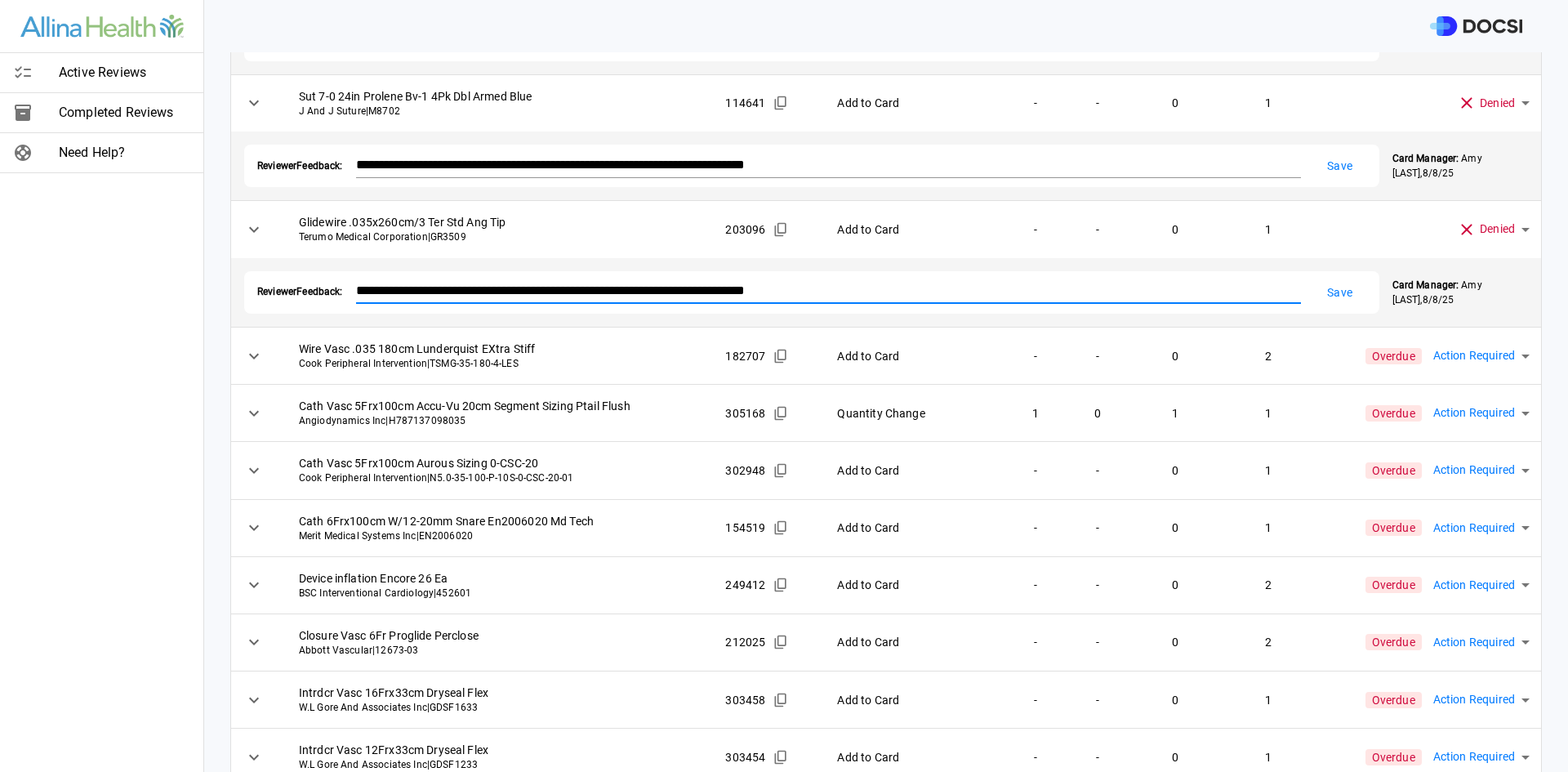 scroll, scrollTop: 511, scrollLeft: 0, axis: vertical 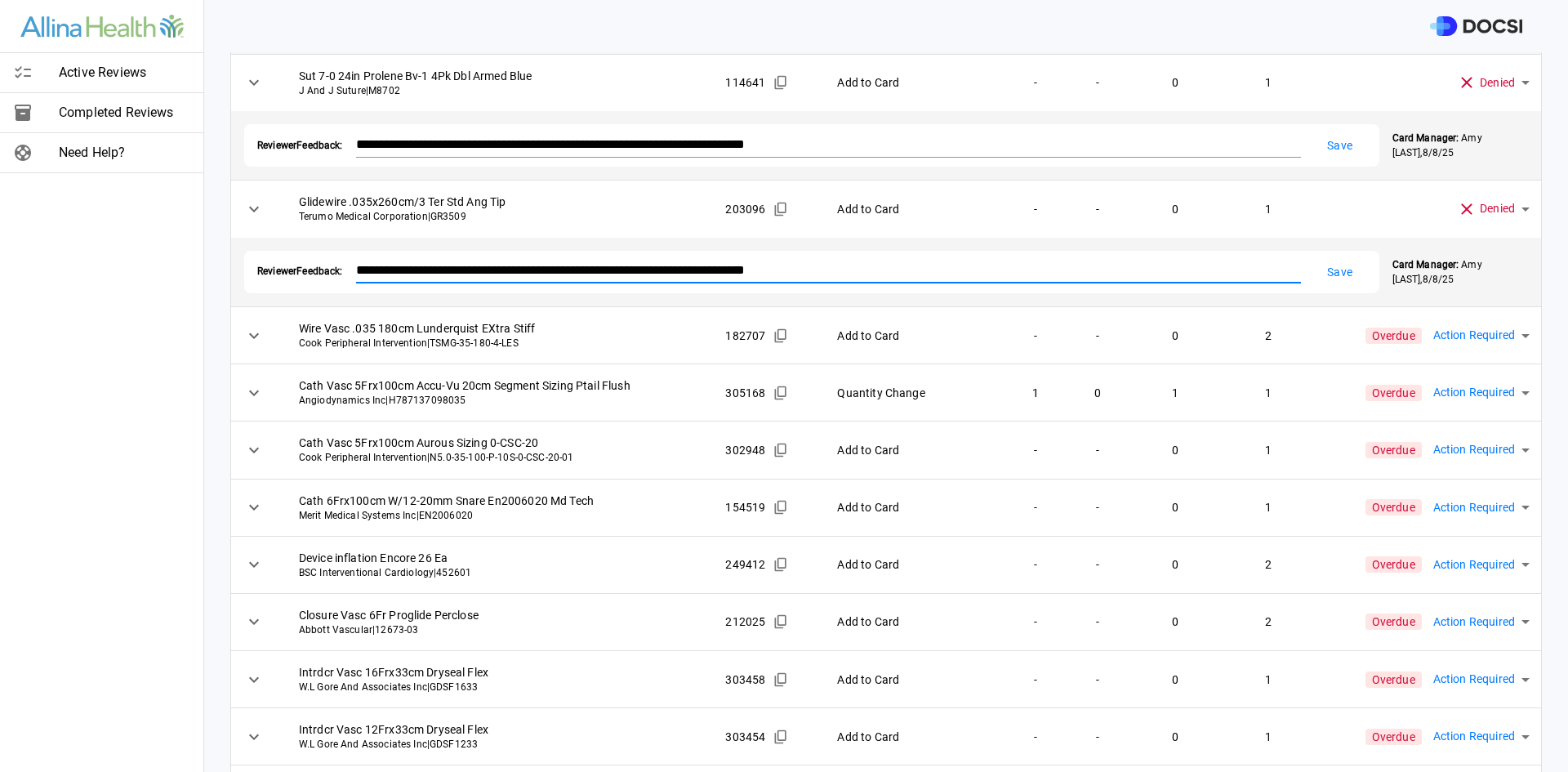 type on "**********" 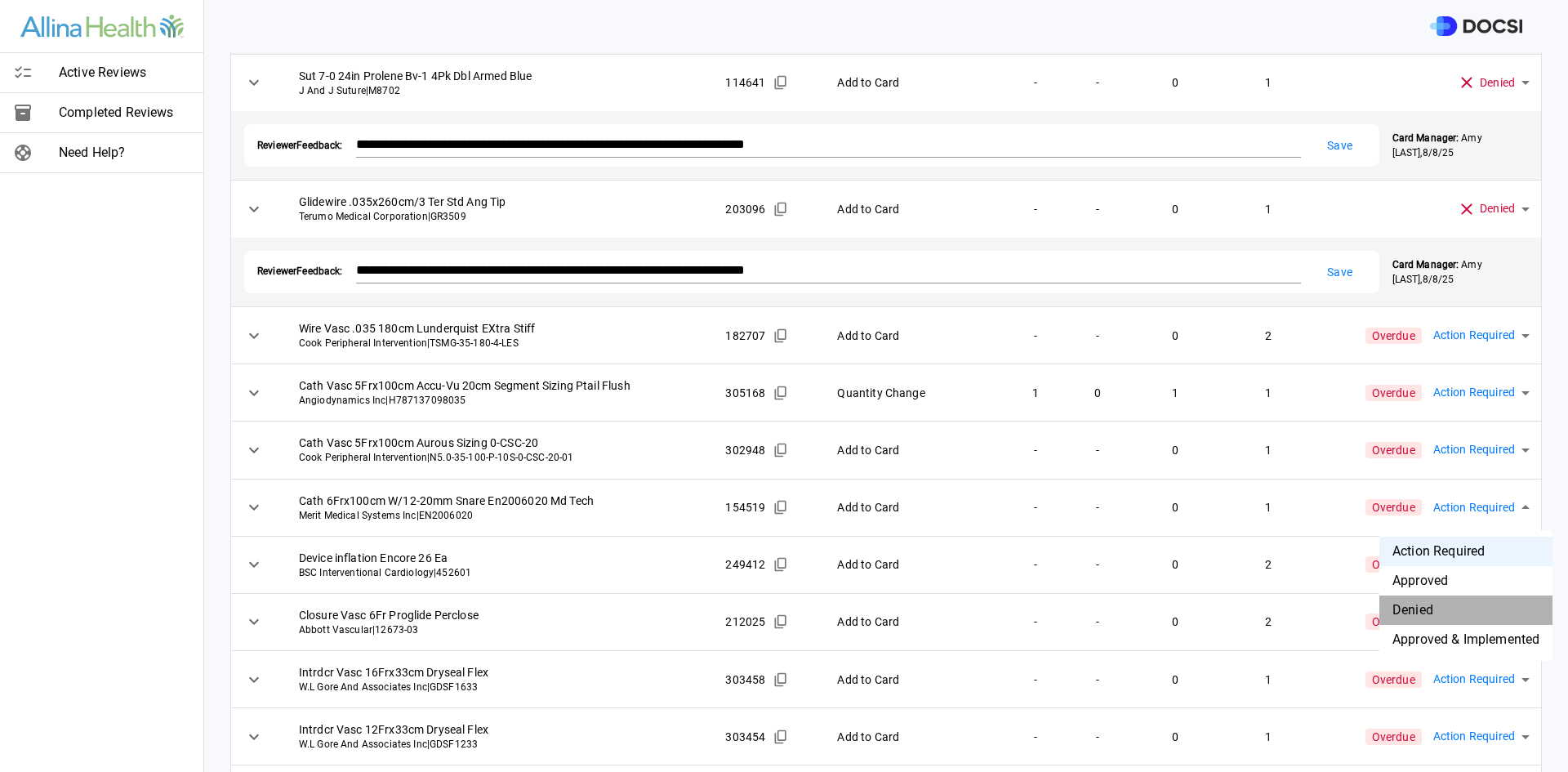 click on "Denied" at bounding box center [1466, 610] 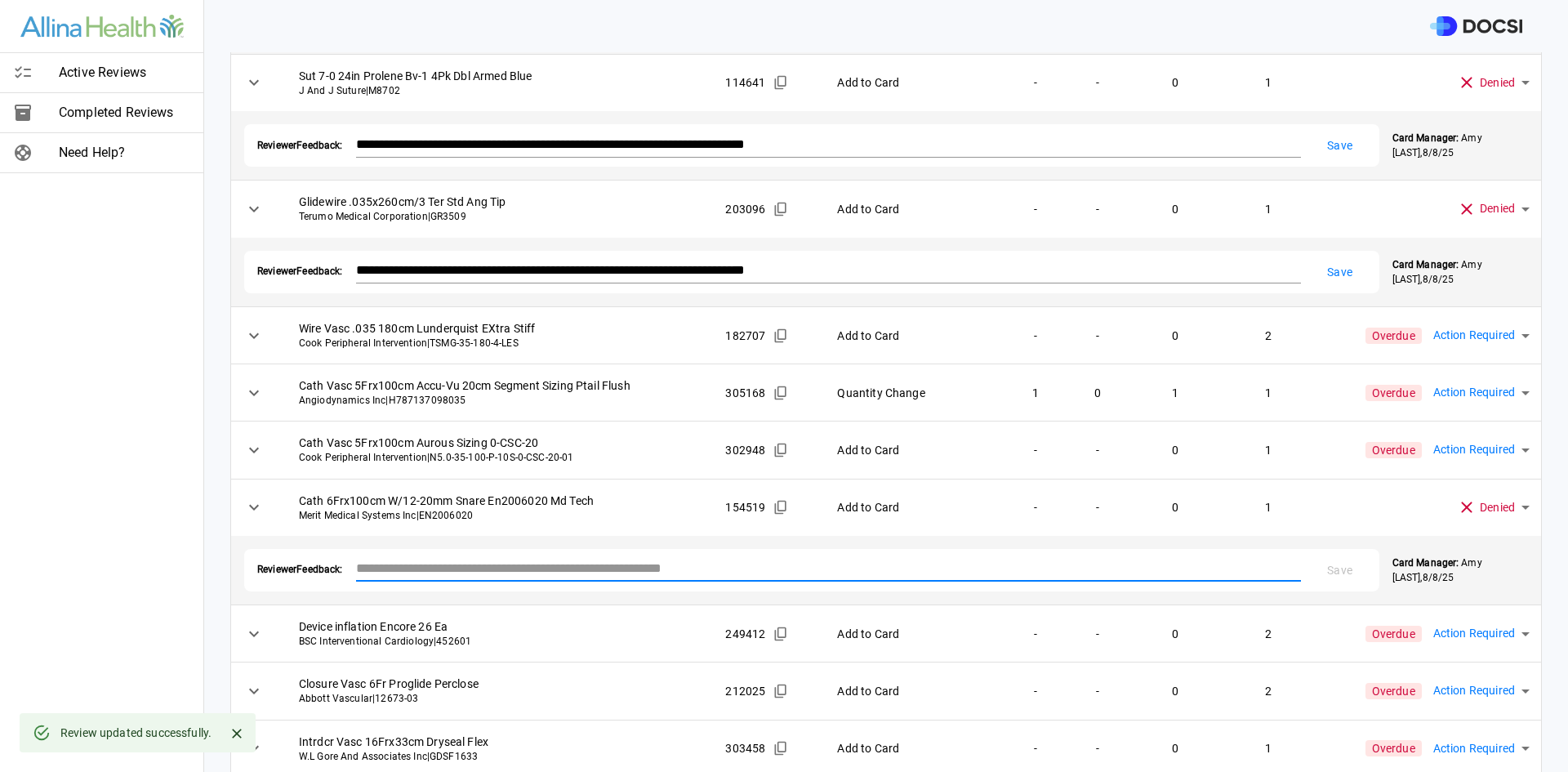 click at bounding box center (828, 568) 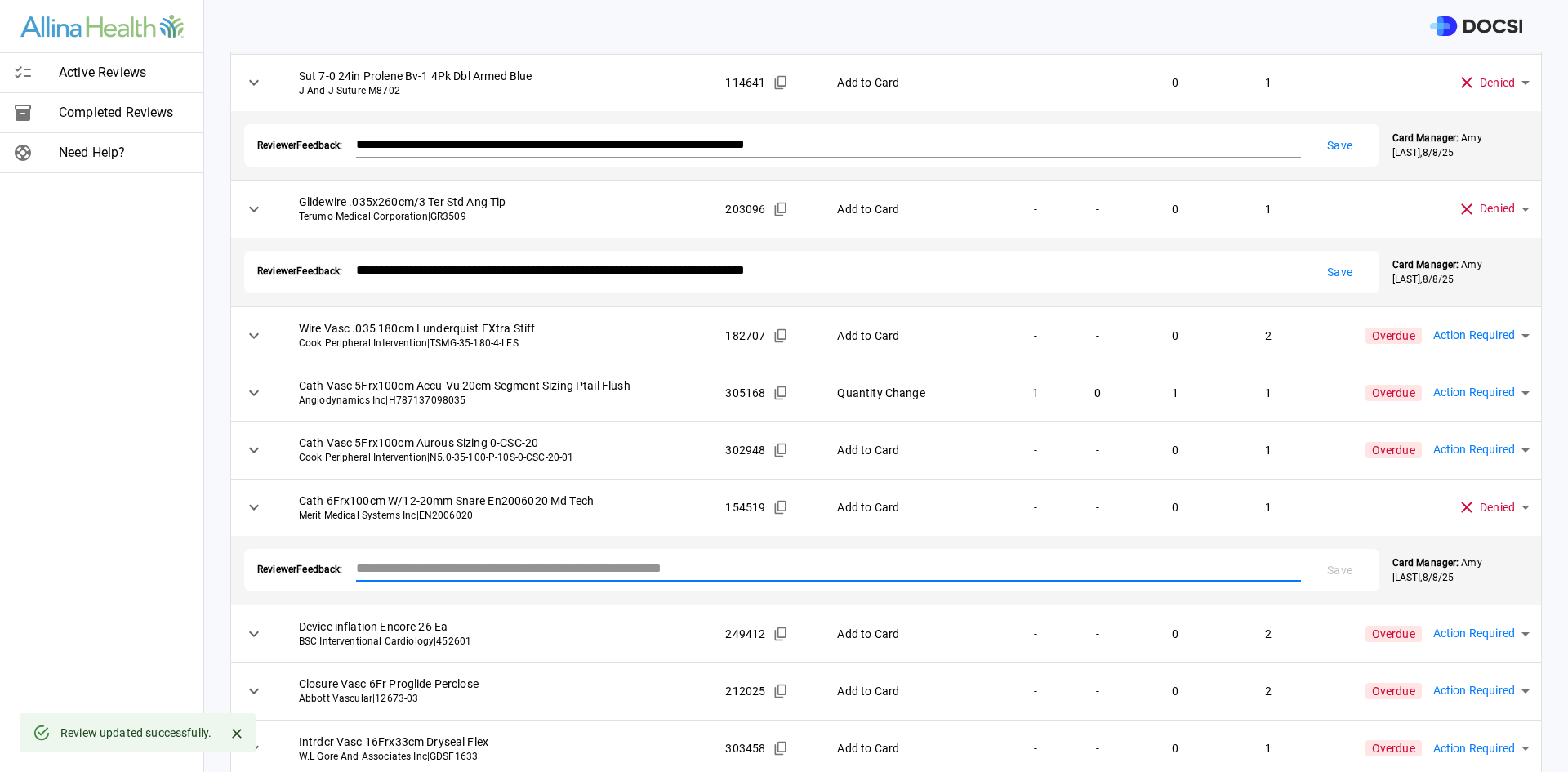 paste on "**********" 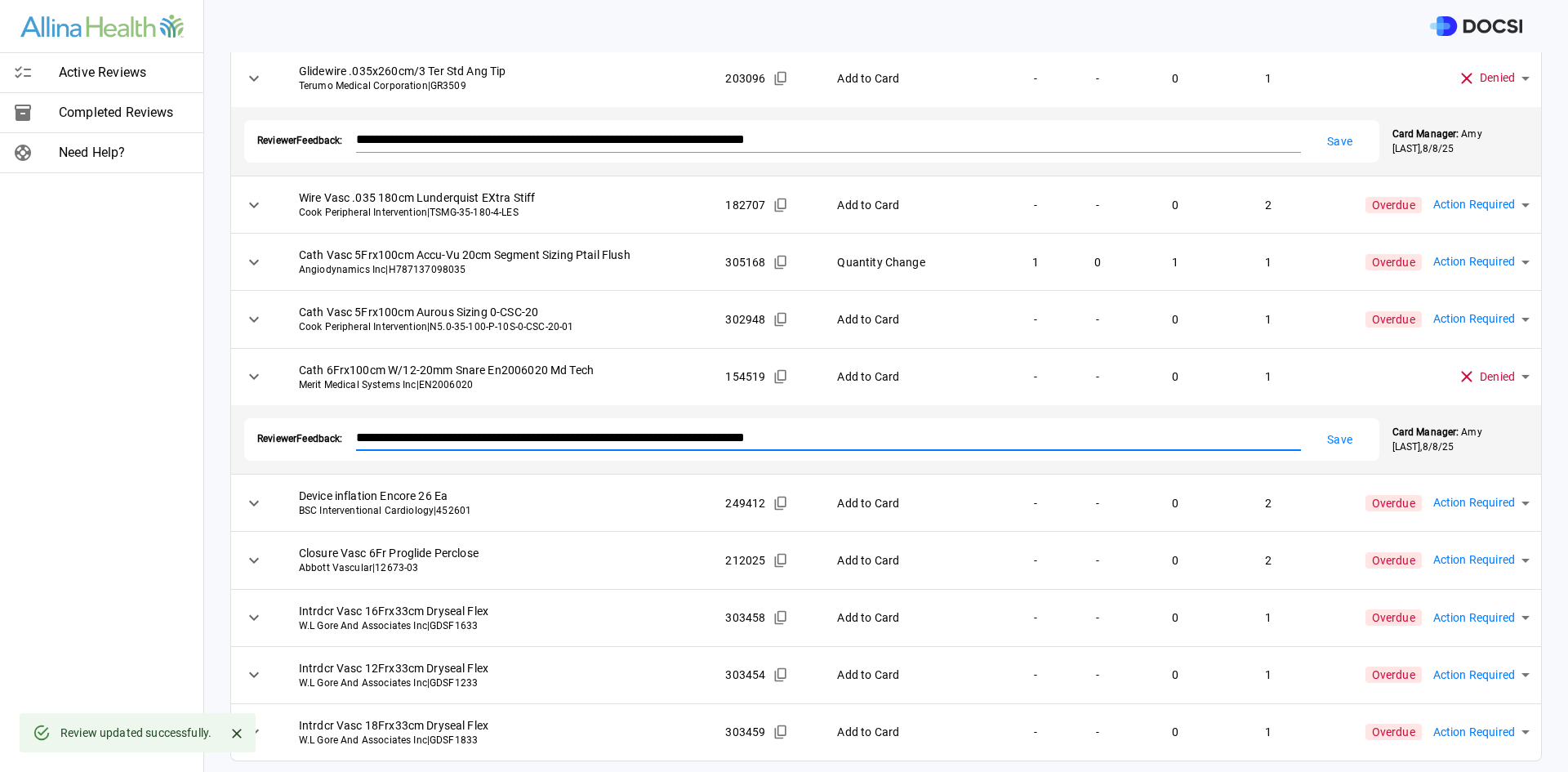 scroll, scrollTop: 644, scrollLeft: 0, axis: vertical 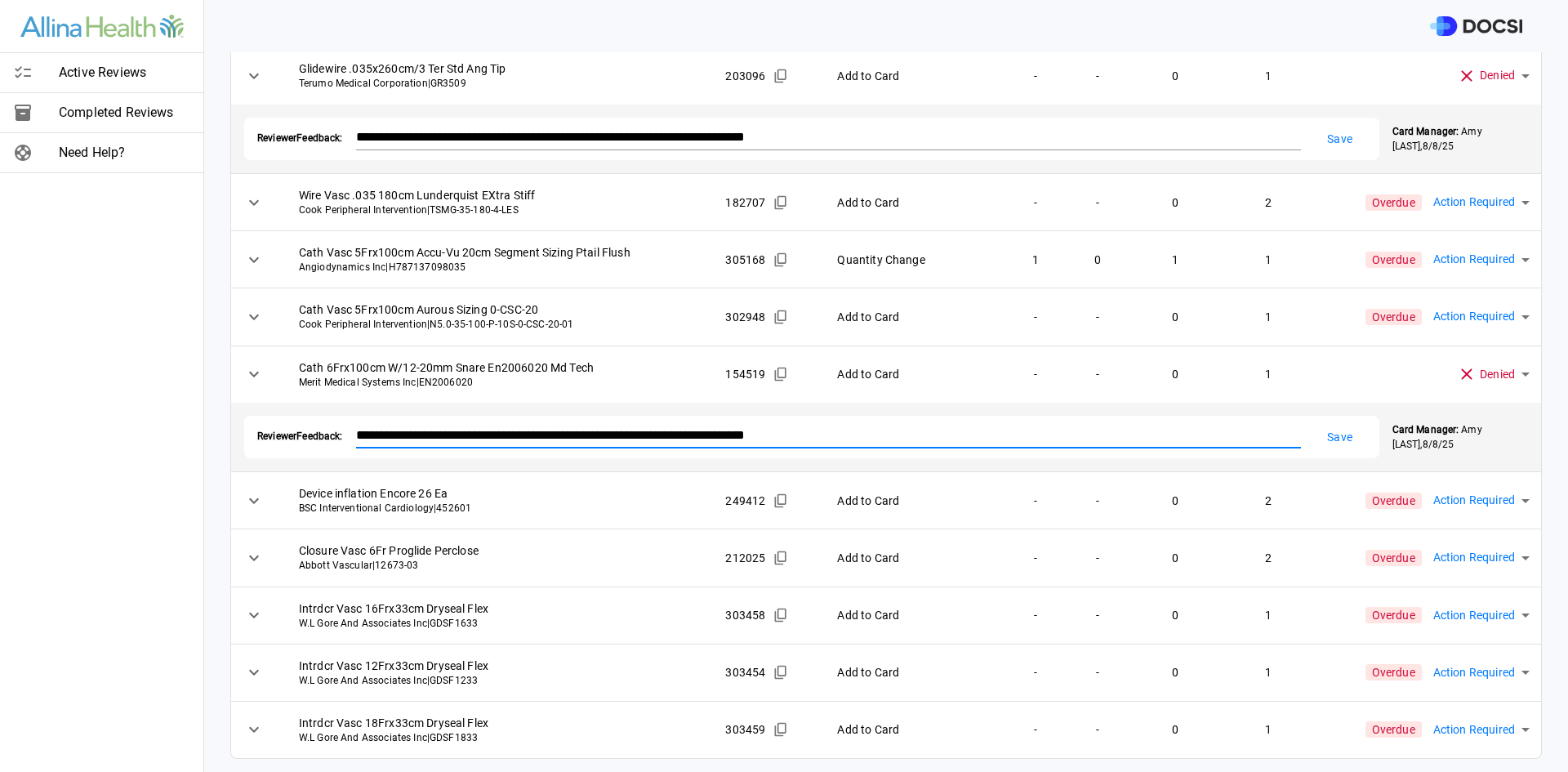 type on "**********" 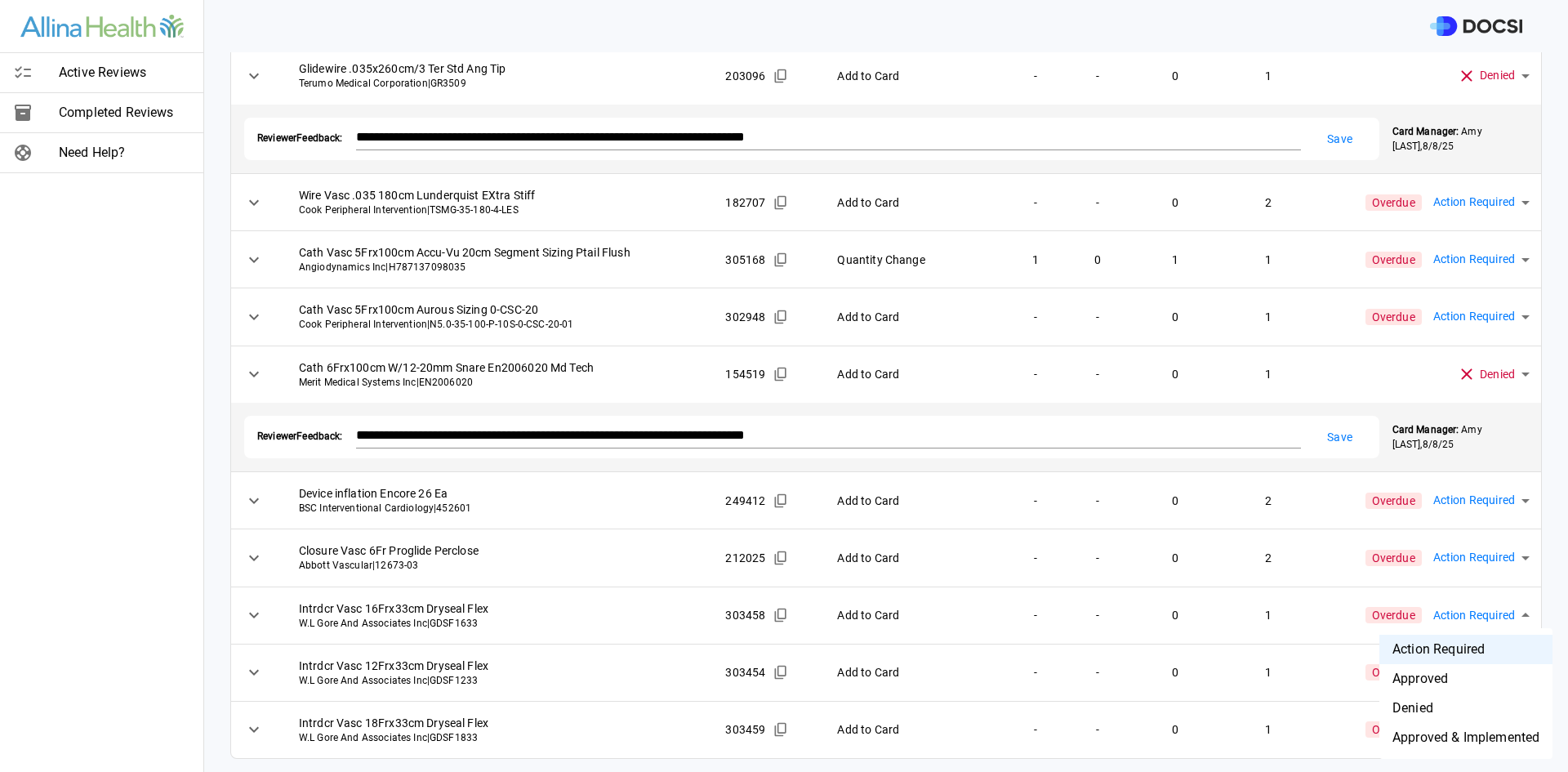 click on "Denied" at bounding box center (1466, 708) 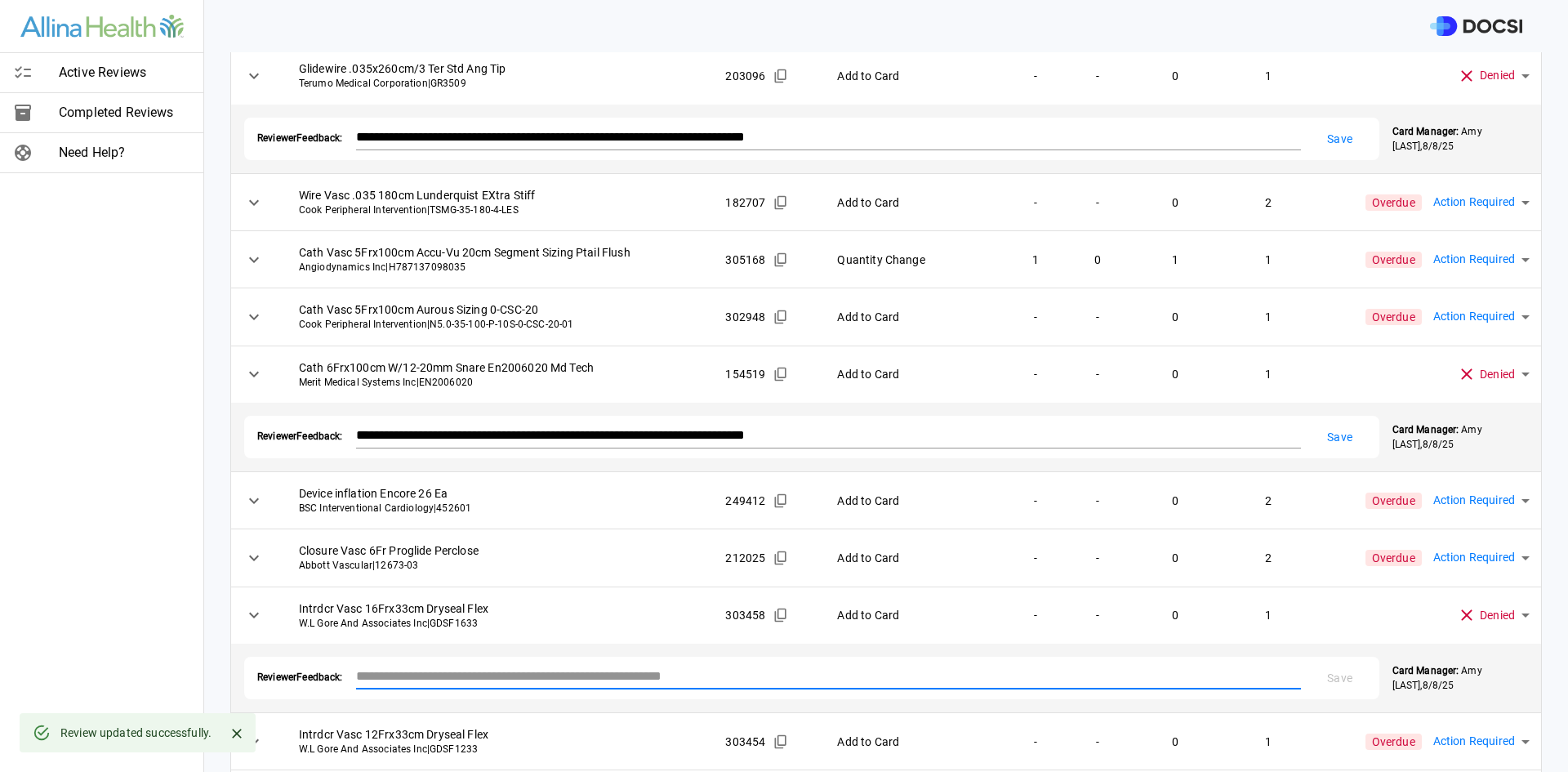 click on "Reviewer  Feedback:  * Save Card Manager:    [FIRST] [LAST] ,  8/8/25" at bounding box center (886, 678) 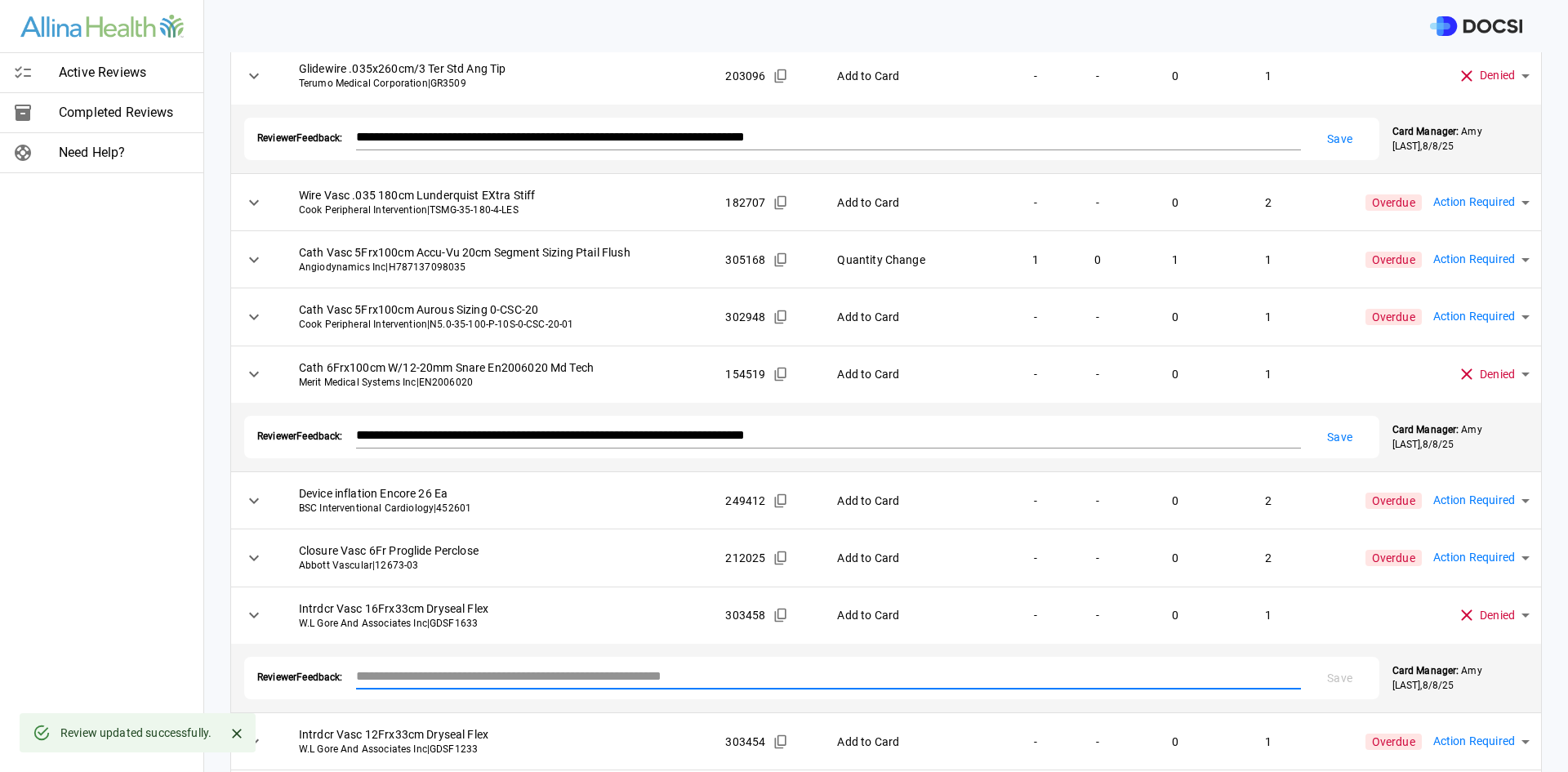 paste on "**********" 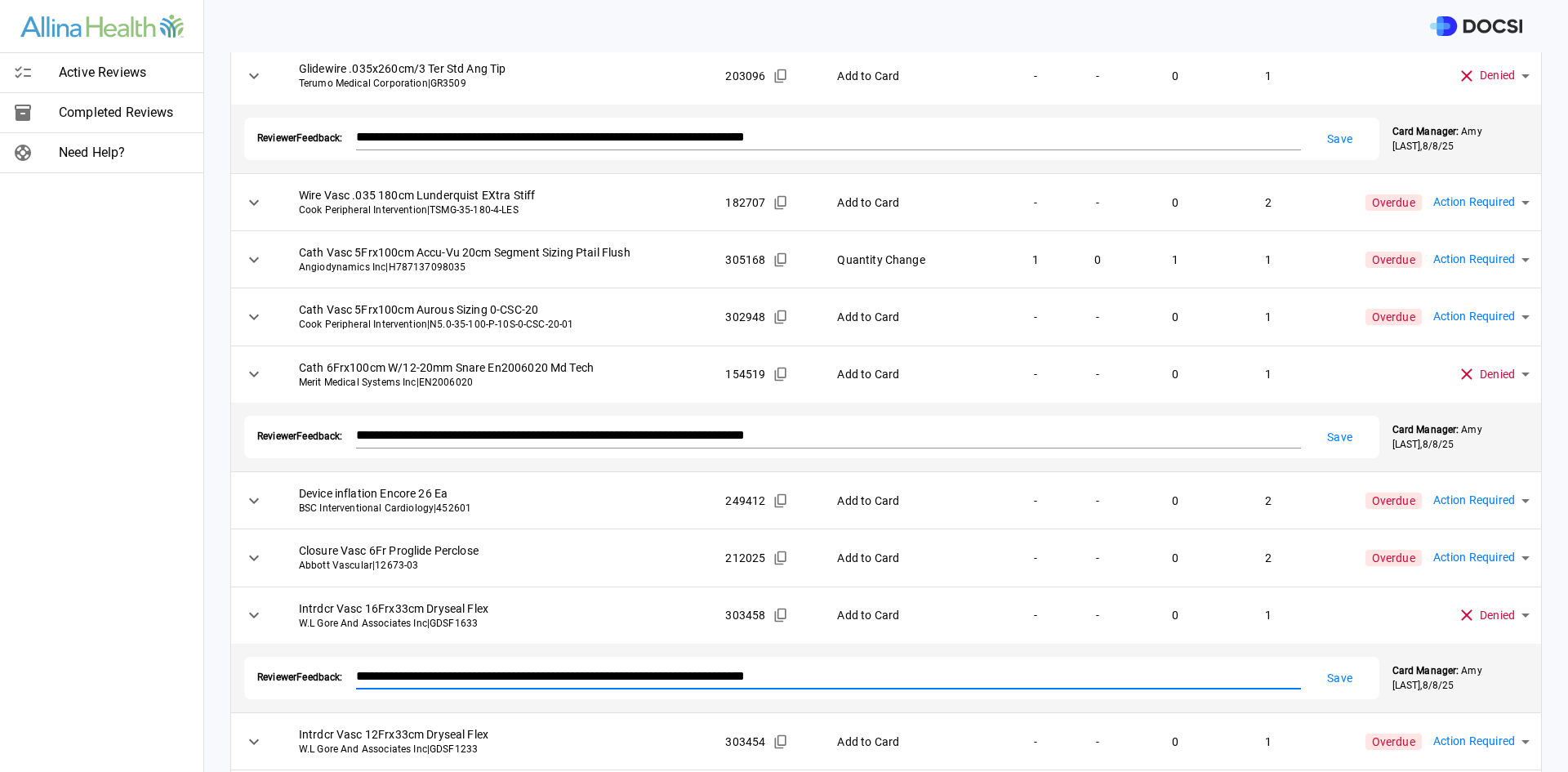 drag, startPoint x: 446, startPoint y: 674, endPoint x: 361, endPoint y: 672, distance: 85.023526 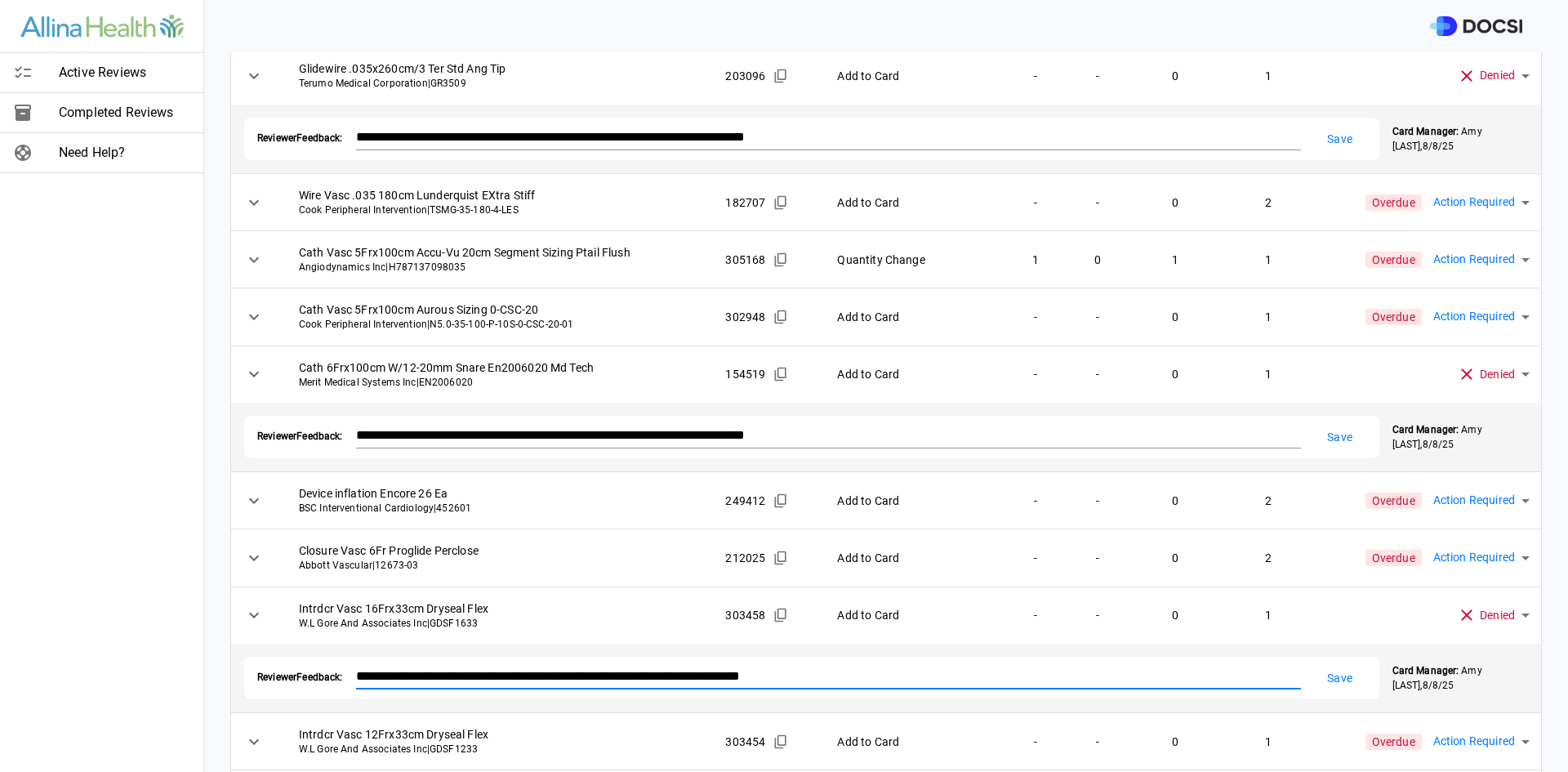 drag, startPoint x: 981, startPoint y: 676, endPoint x: 352, endPoint y: 651, distance: 629.49662 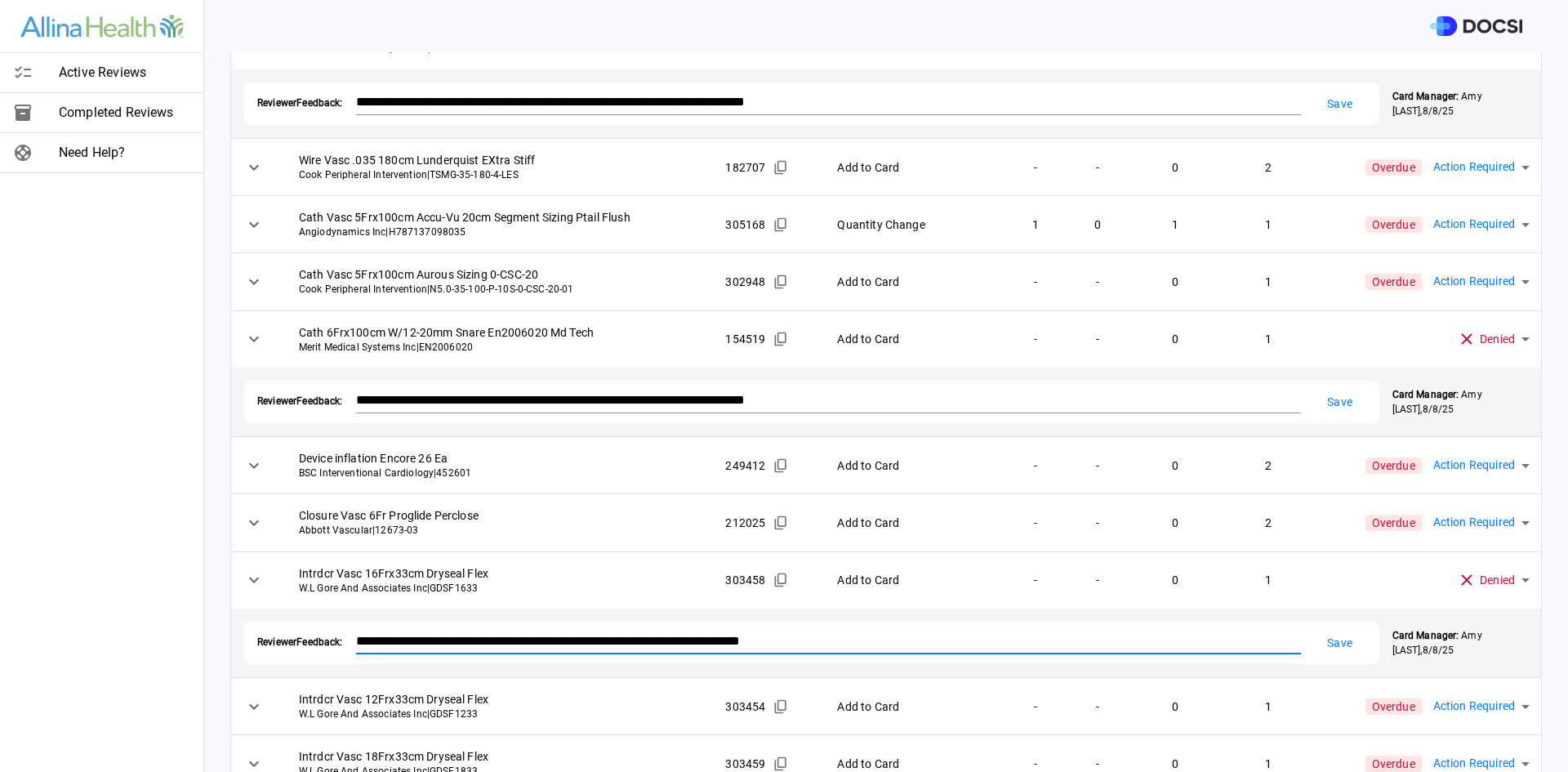 scroll, scrollTop: 713, scrollLeft: 0, axis: vertical 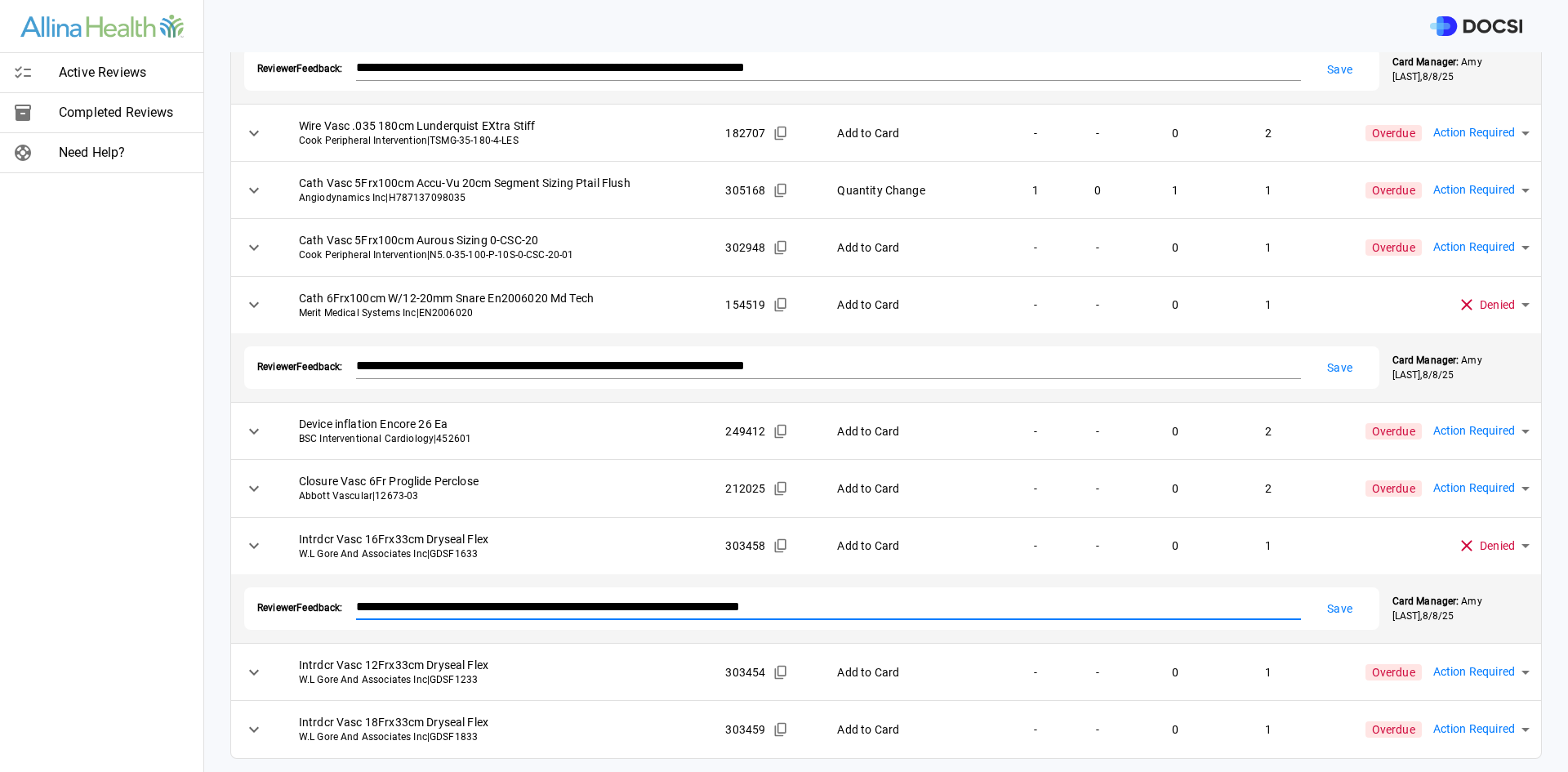 type on "**********" 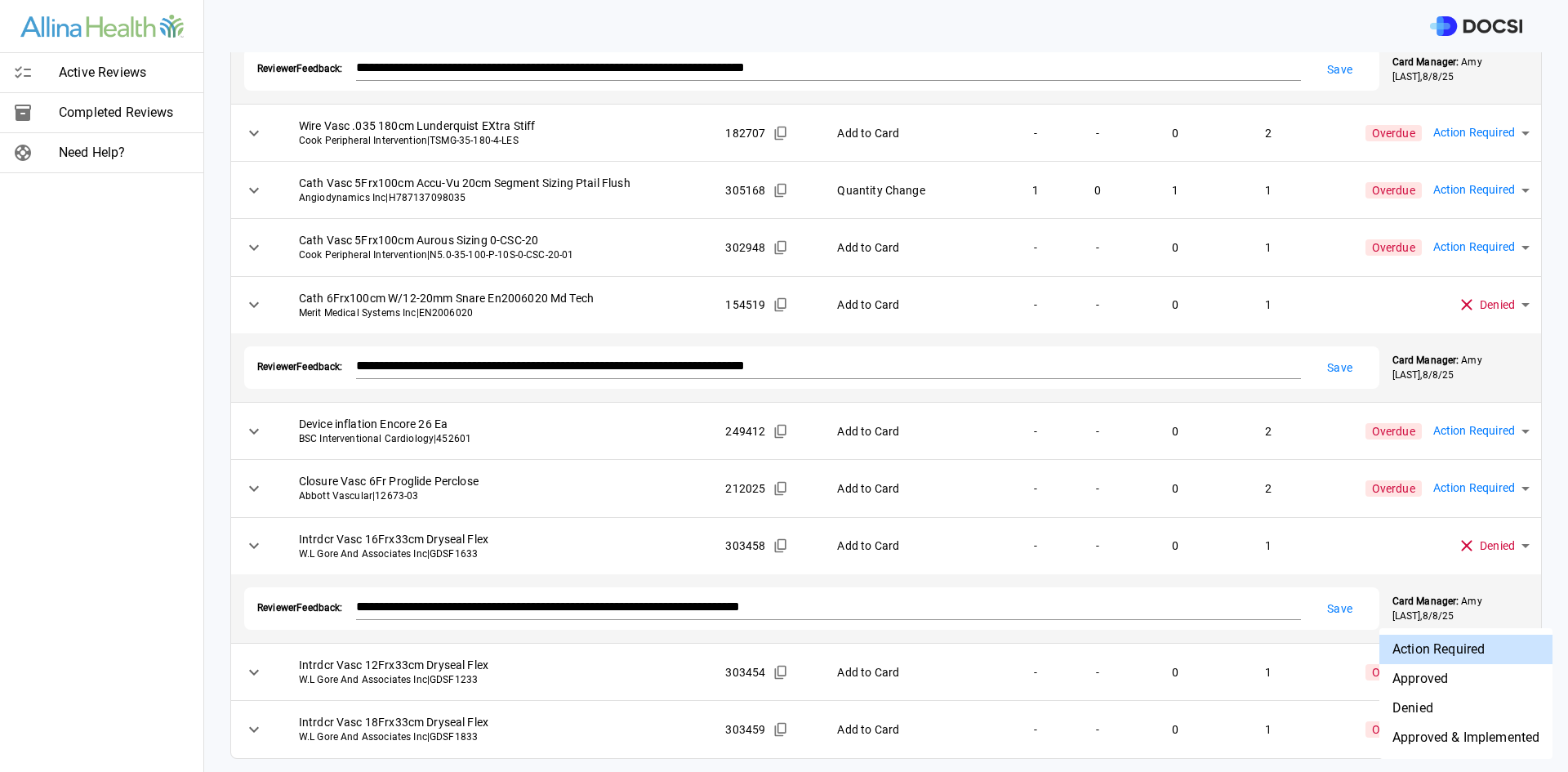 click on "Denied" at bounding box center [1466, 708] 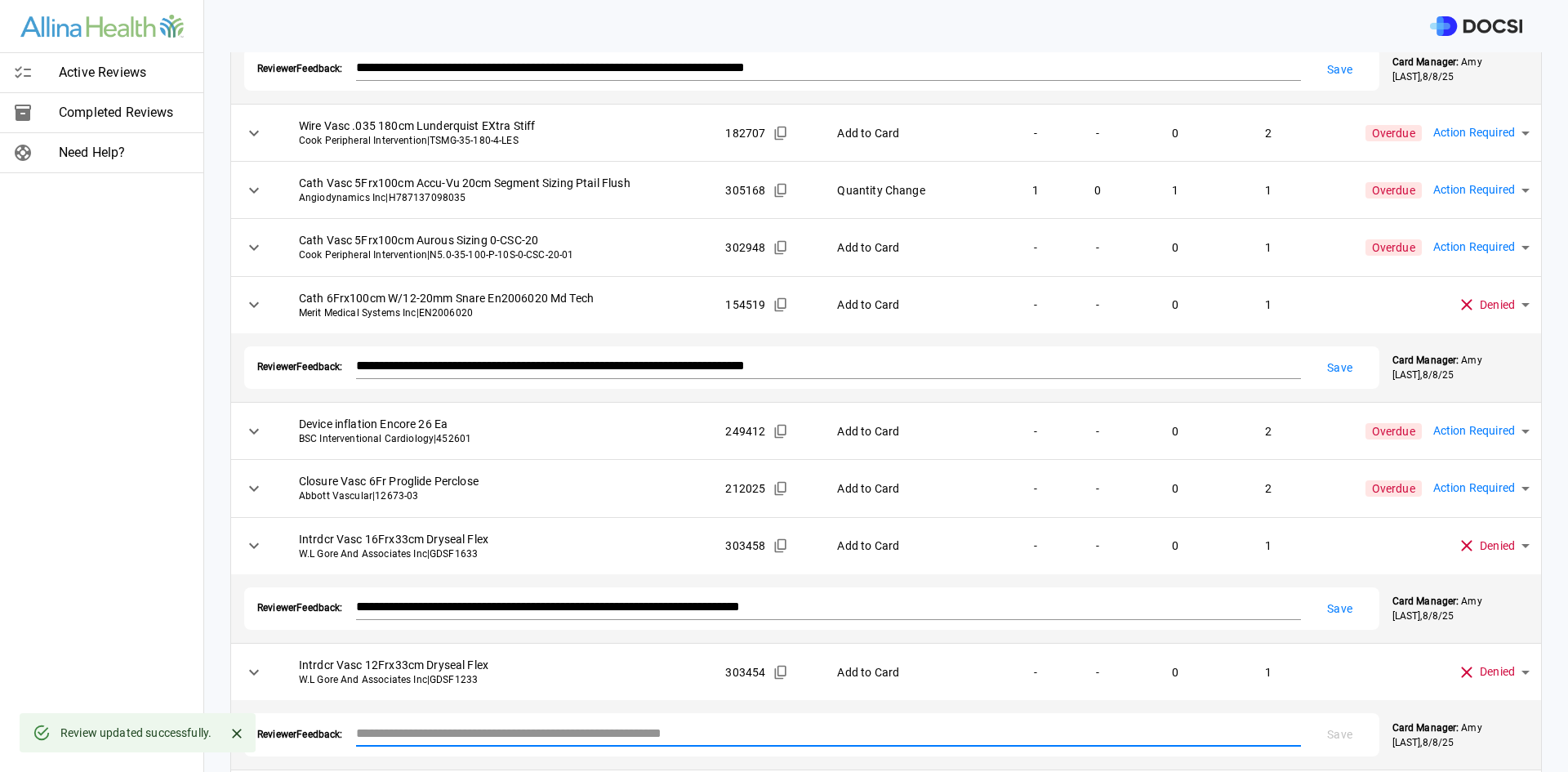 click at bounding box center [828, 733] 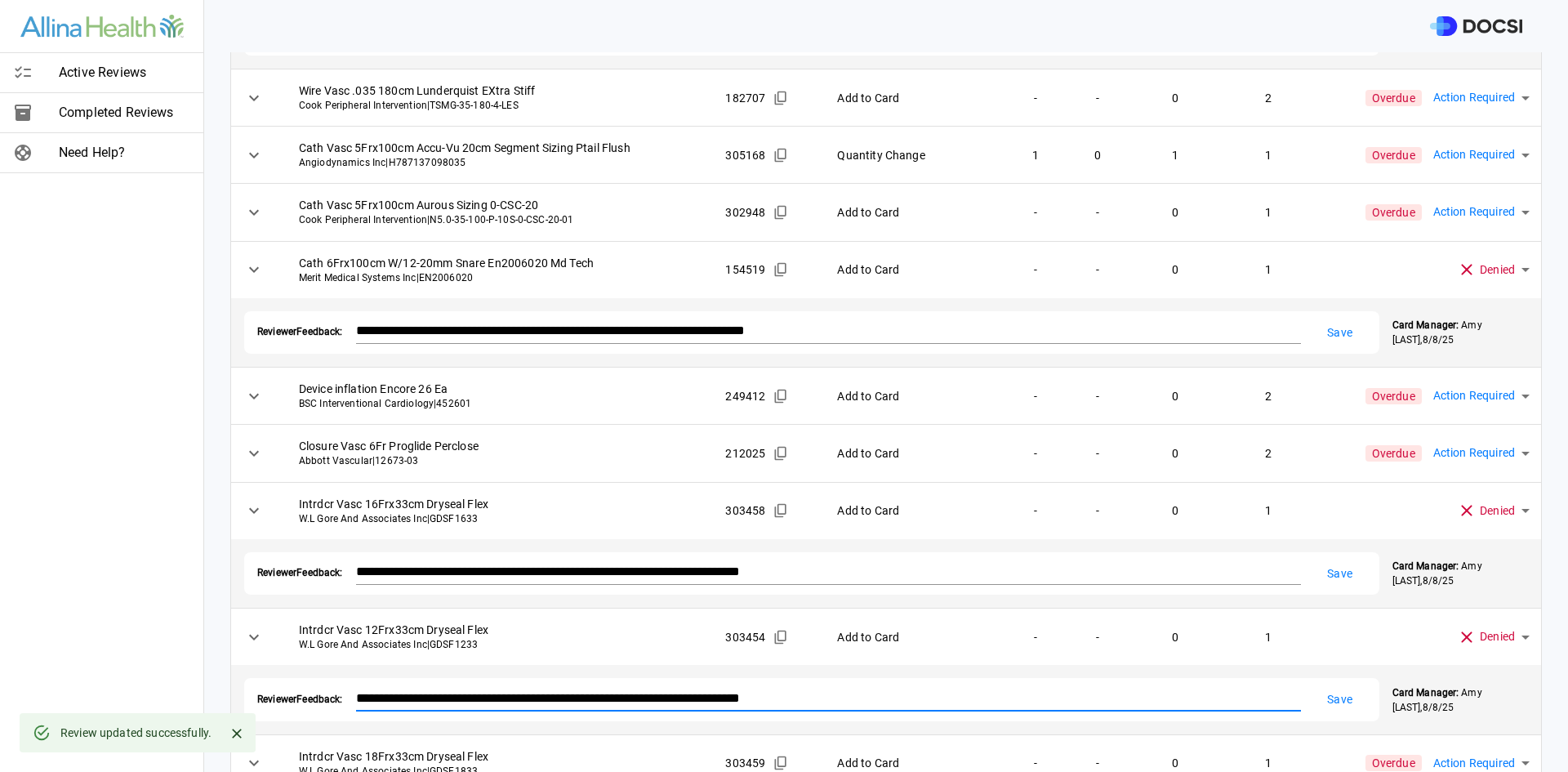 scroll, scrollTop: 782, scrollLeft: 0, axis: vertical 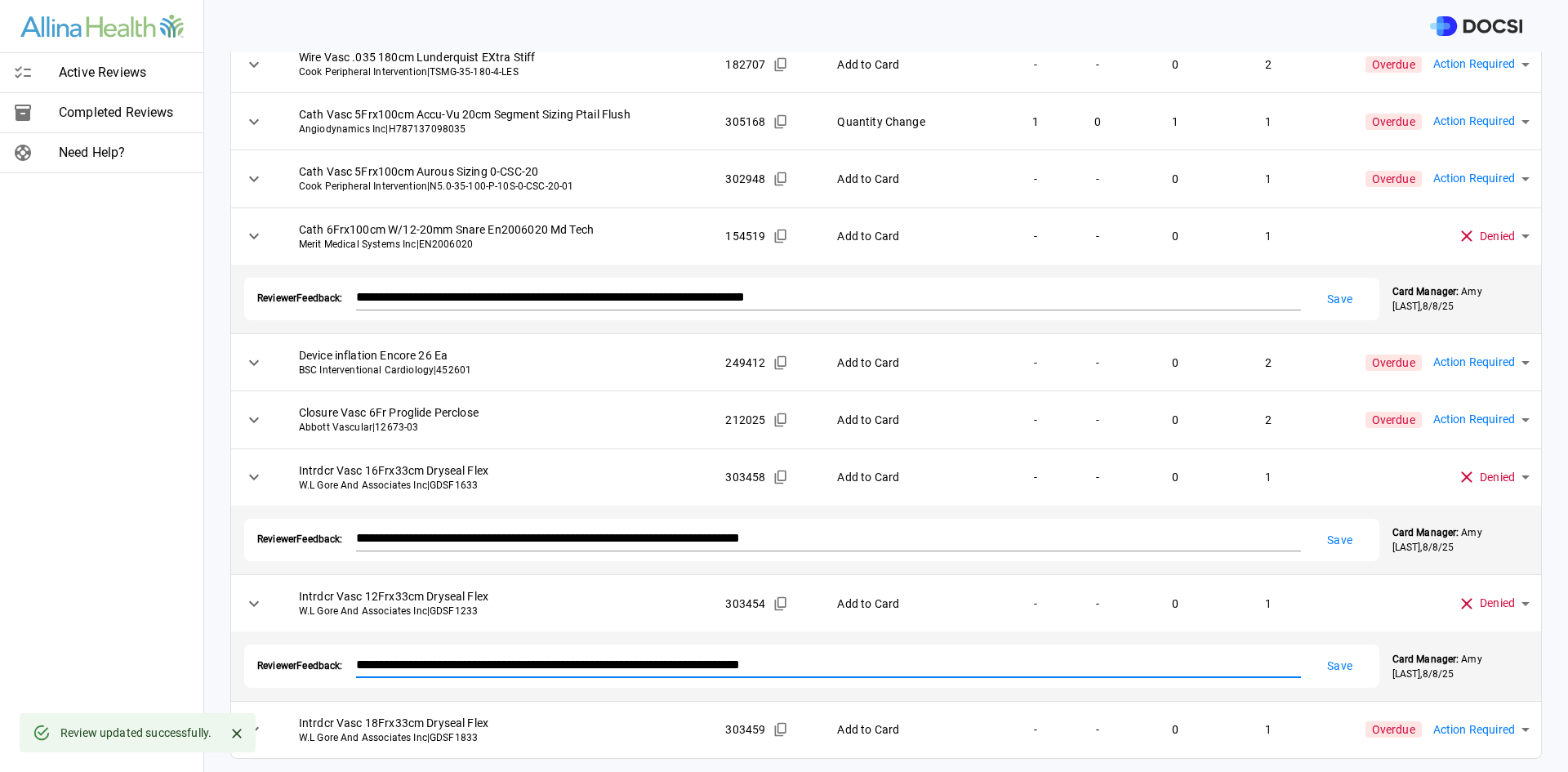 type on "**********" 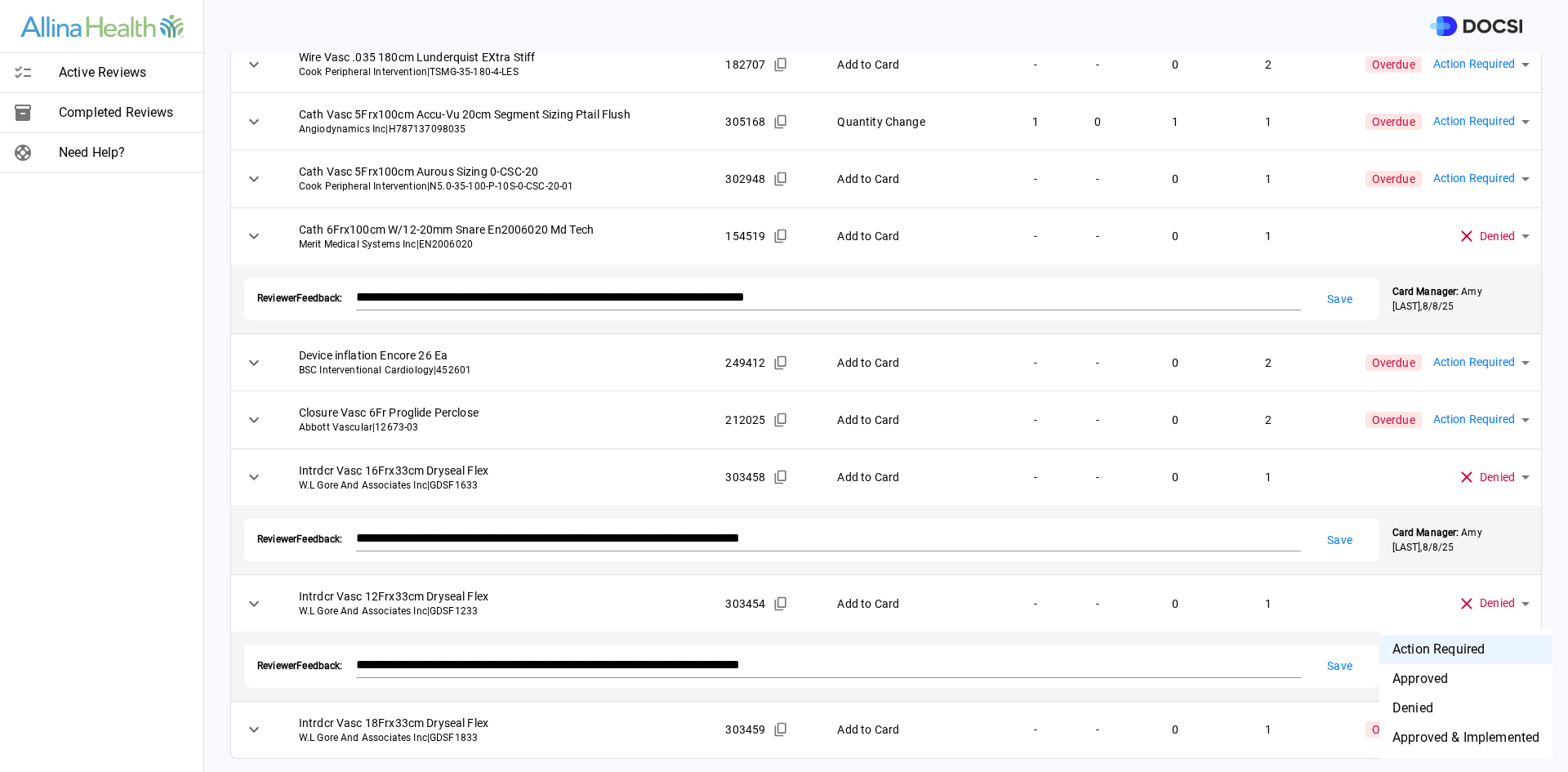 click on "Denied" at bounding box center (1466, 708) 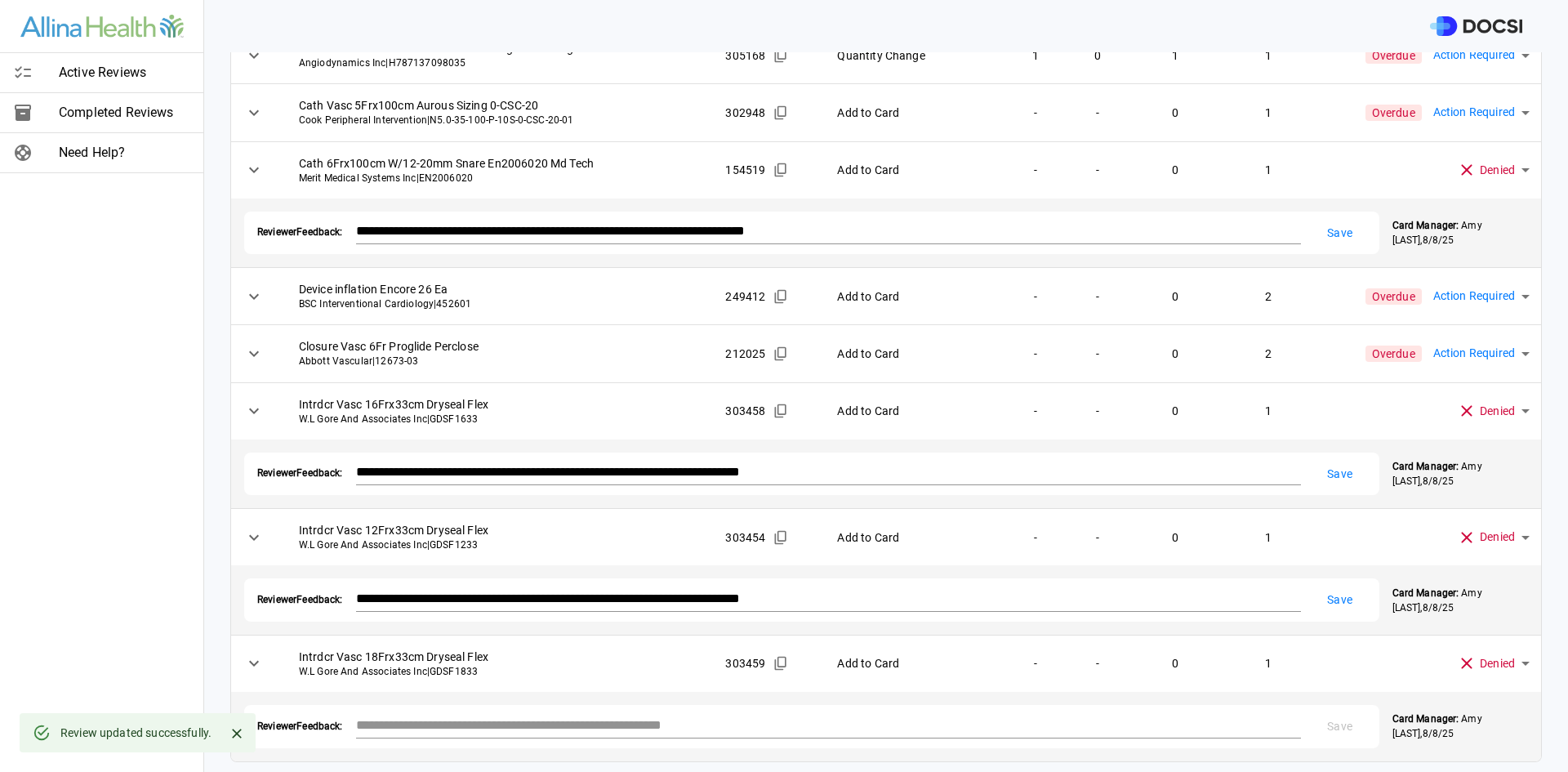 scroll, scrollTop: 851, scrollLeft: 0, axis: vertical 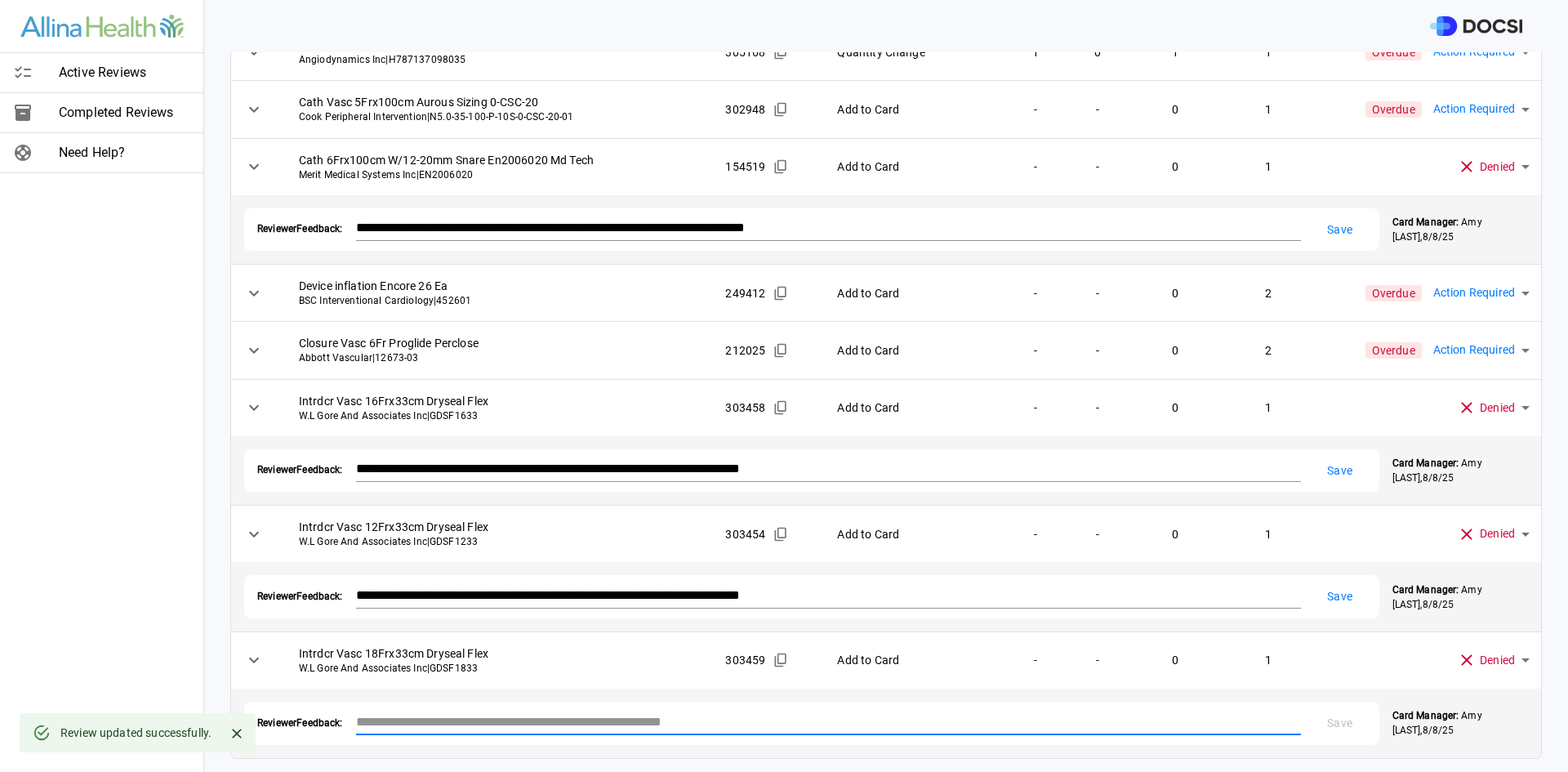 click at bounding box center (828, 721) 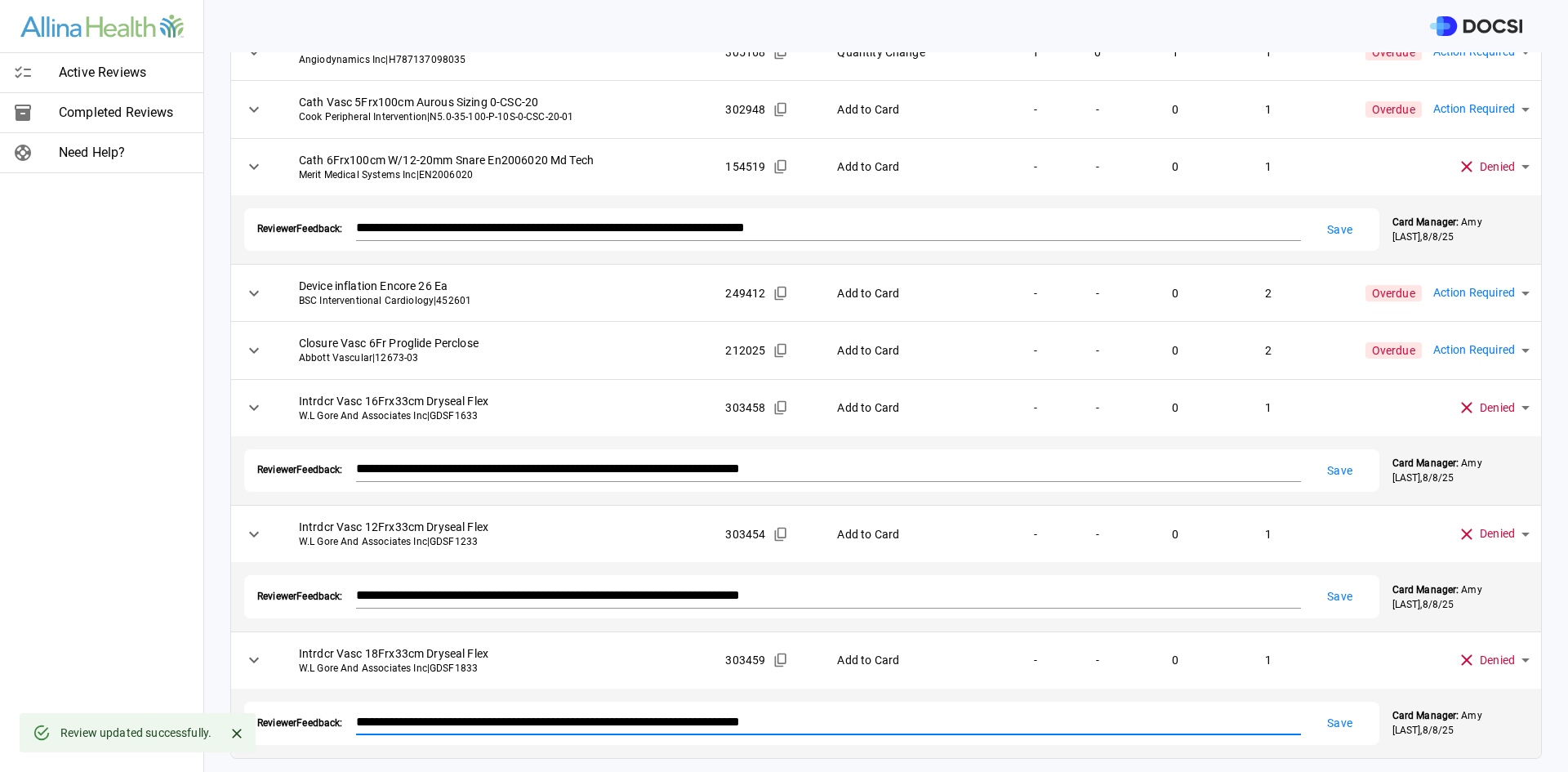 type on "**********" 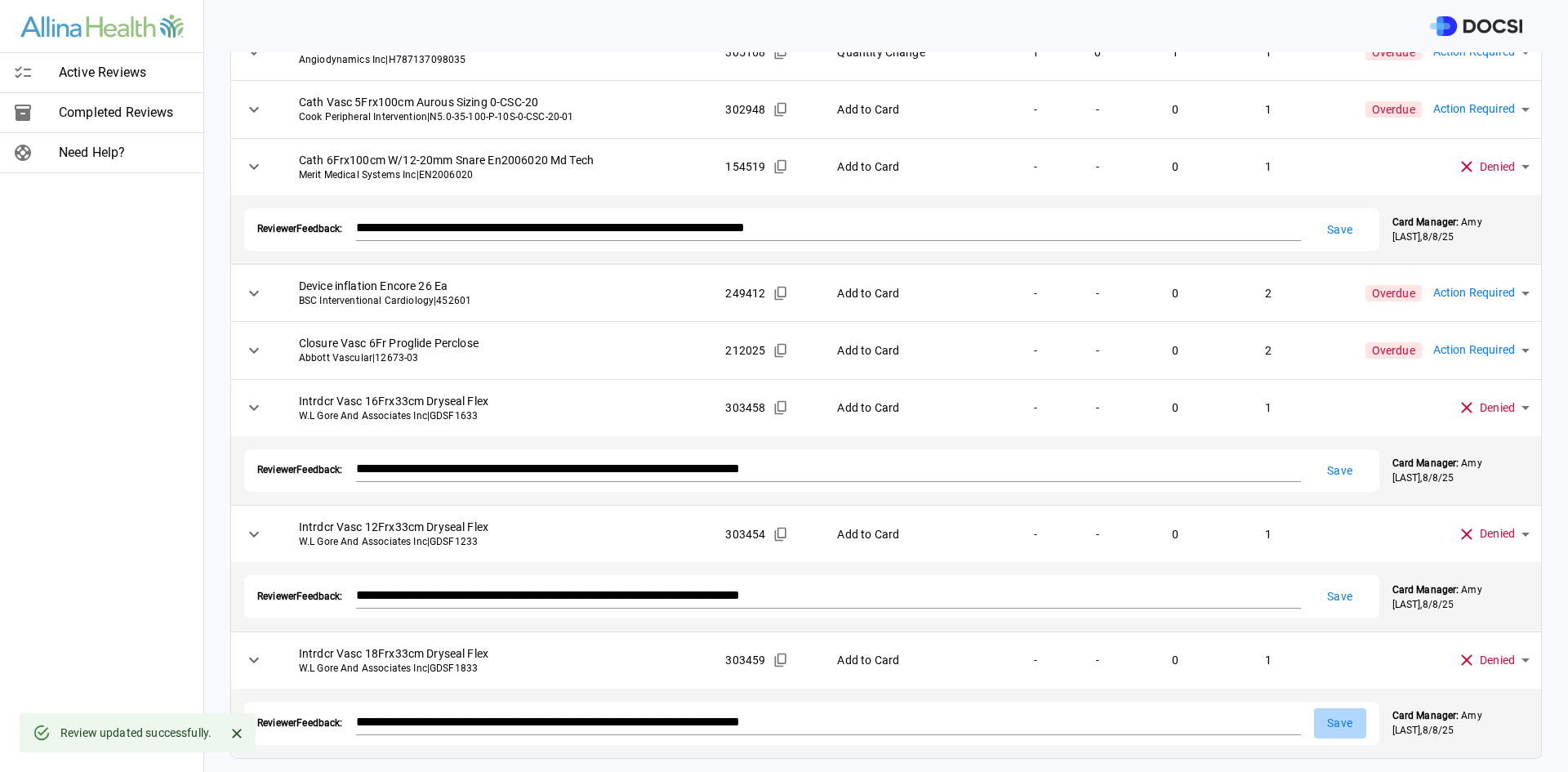 click on "Save" at bounding box center (1340, 723) 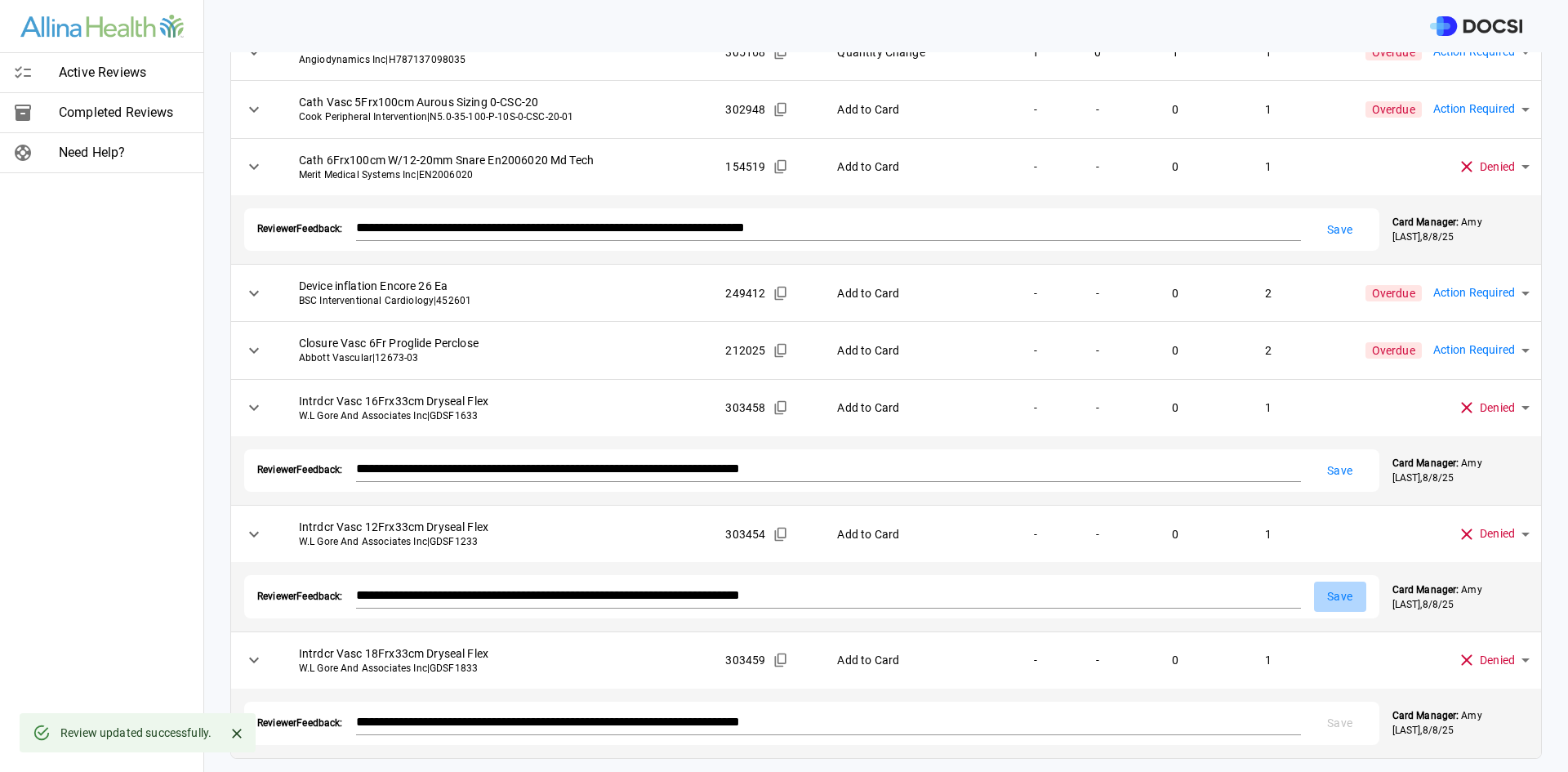 click on "Save" at bounding box center [1340, 596] 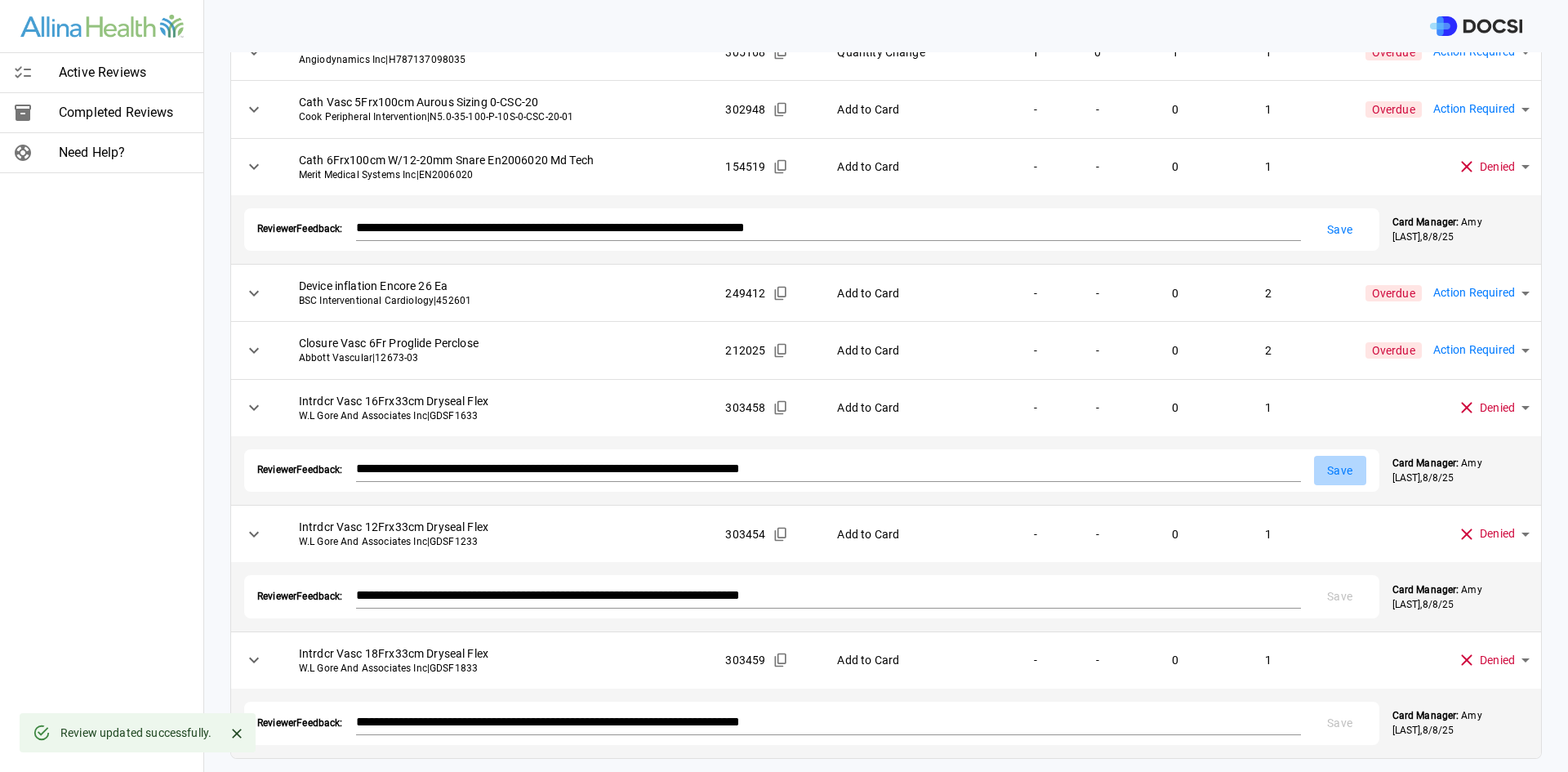 click on "Save" at bounding box center (1340, 471) 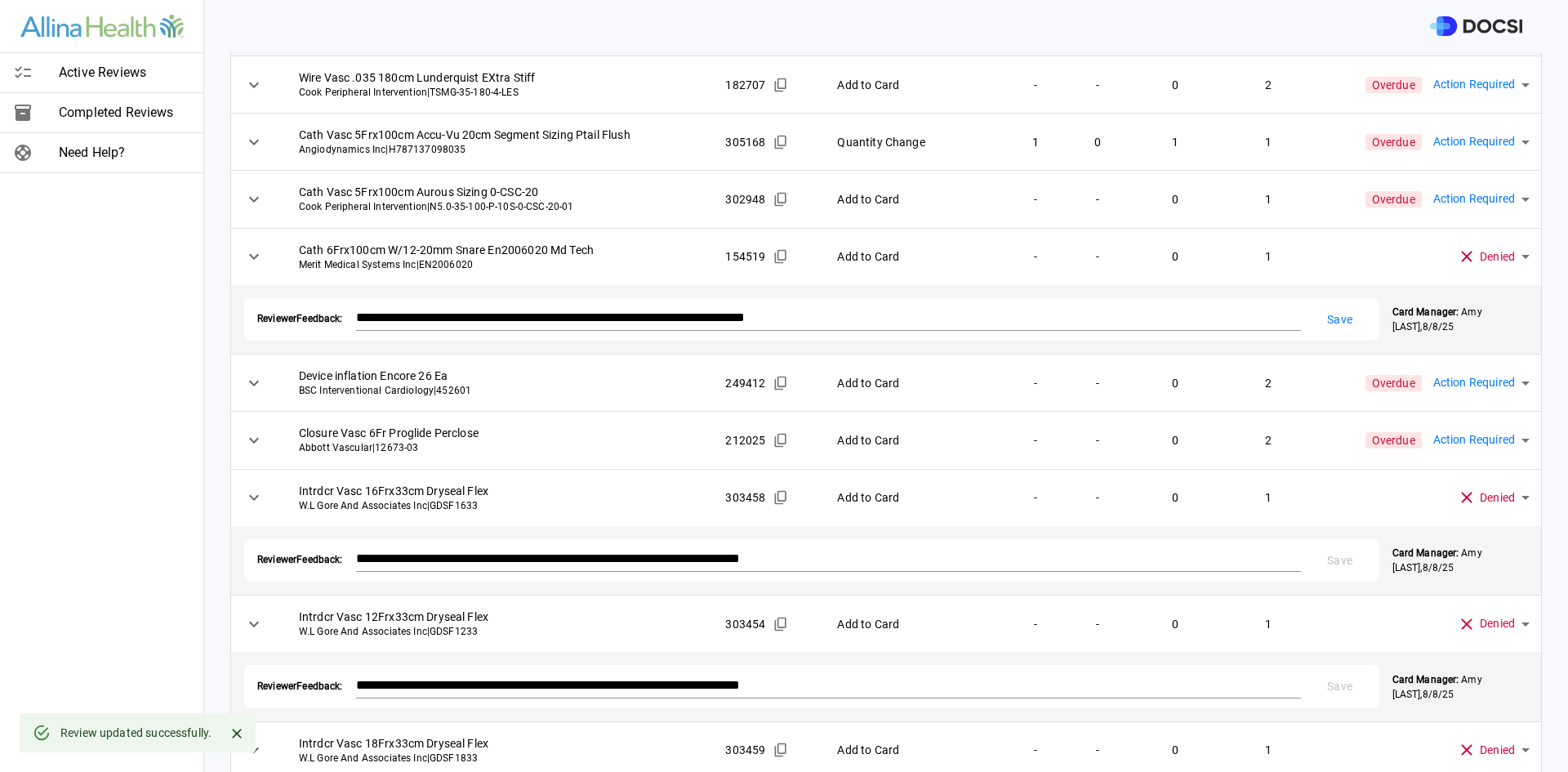scroll, scrollTop: 729, scrollLeft: 0, axis: vertical 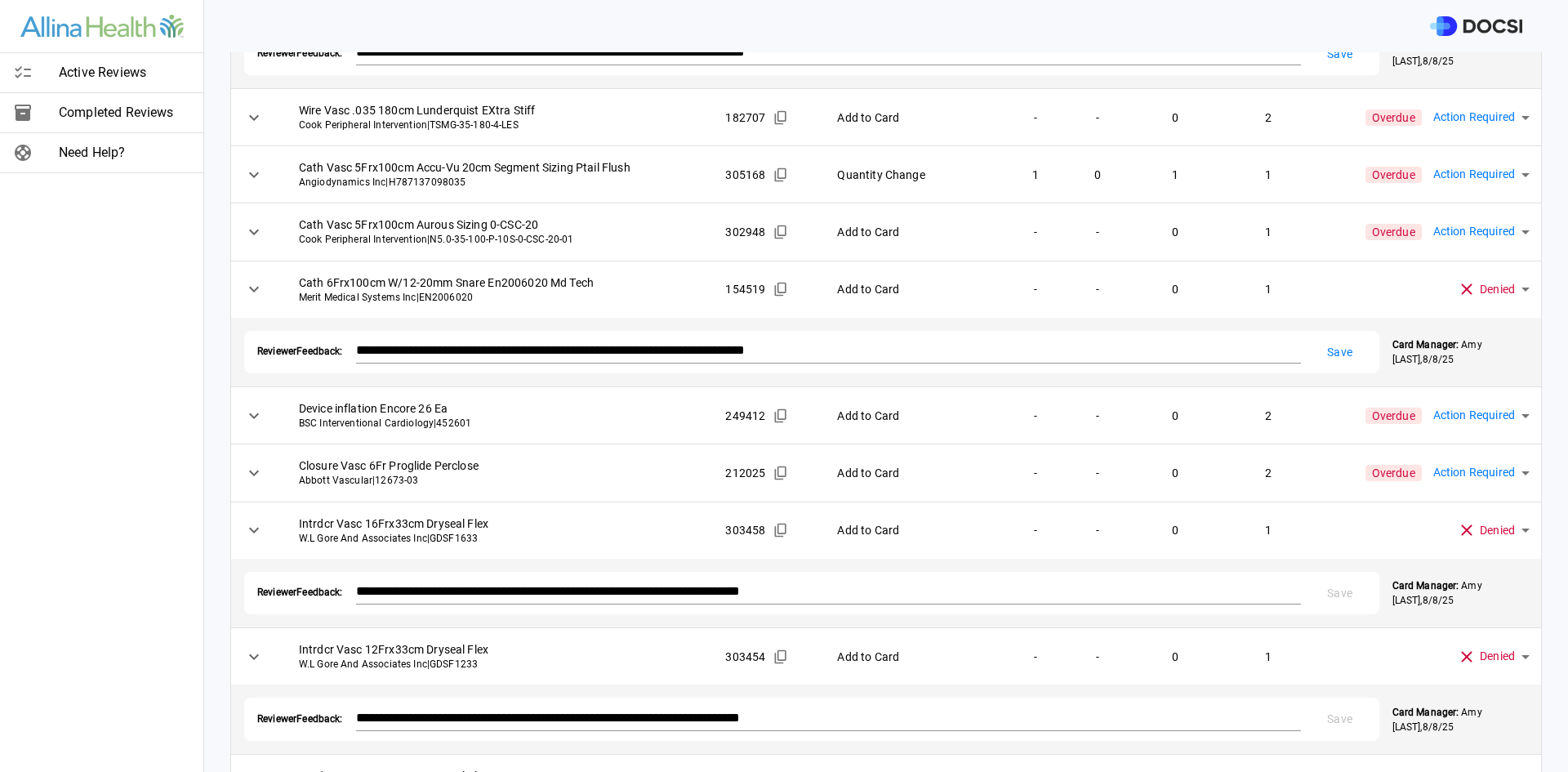 click on "Save" at bounding box center [1340, 352] 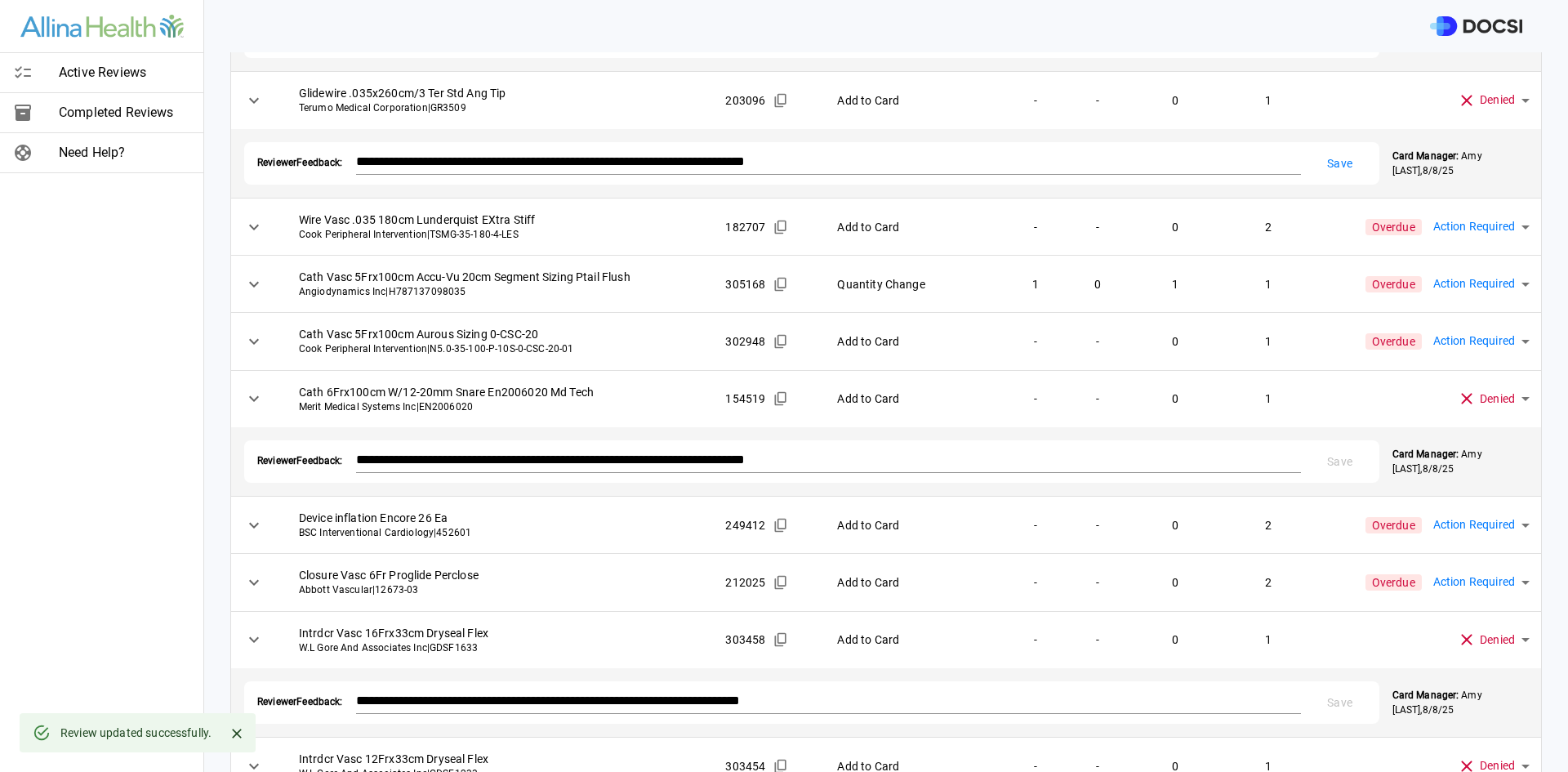 scroll, scrollTop: 606, scrollLeft: 0, axis: vertical 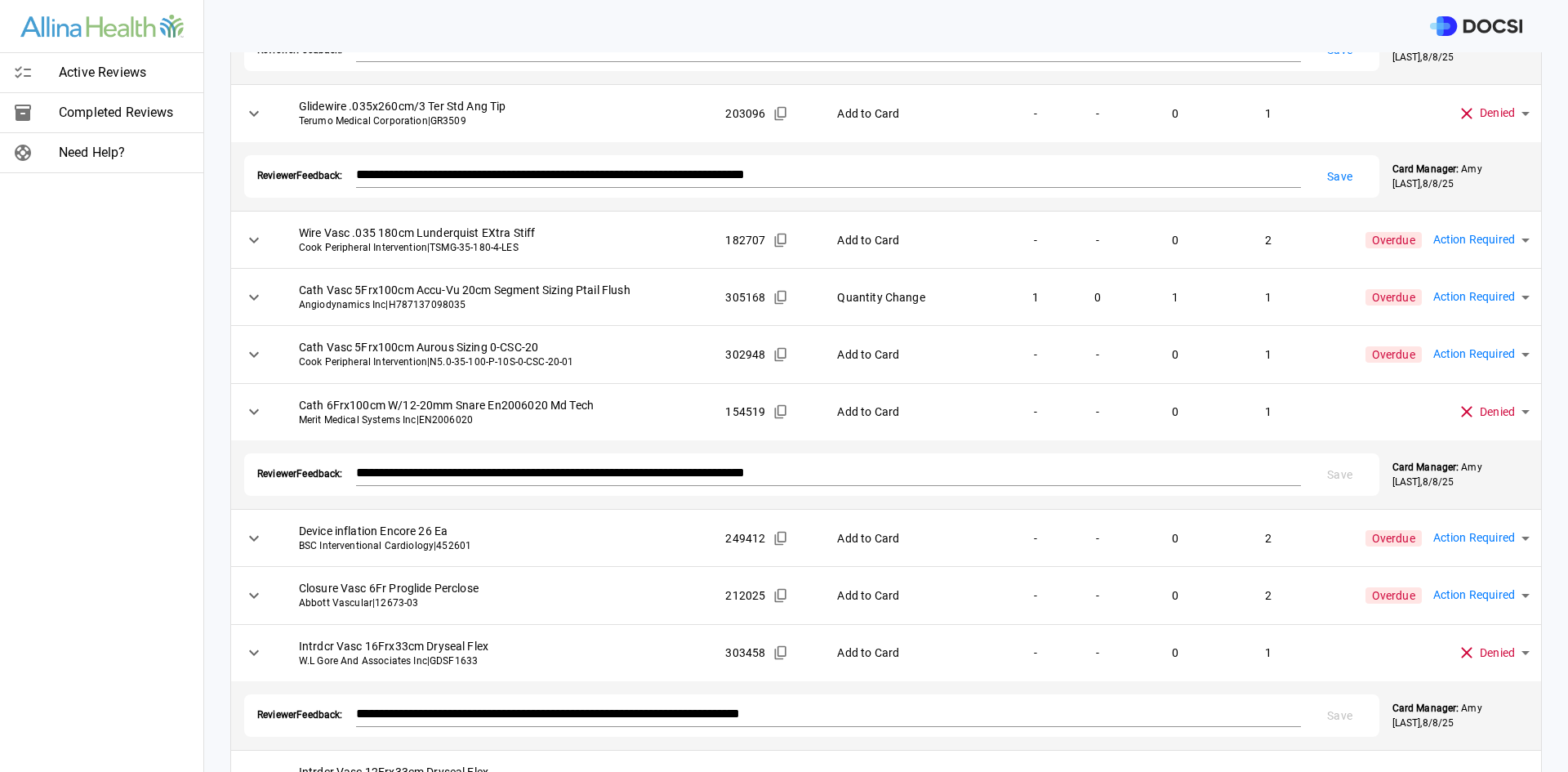 click on "**********" at bounding box center [784, 386] 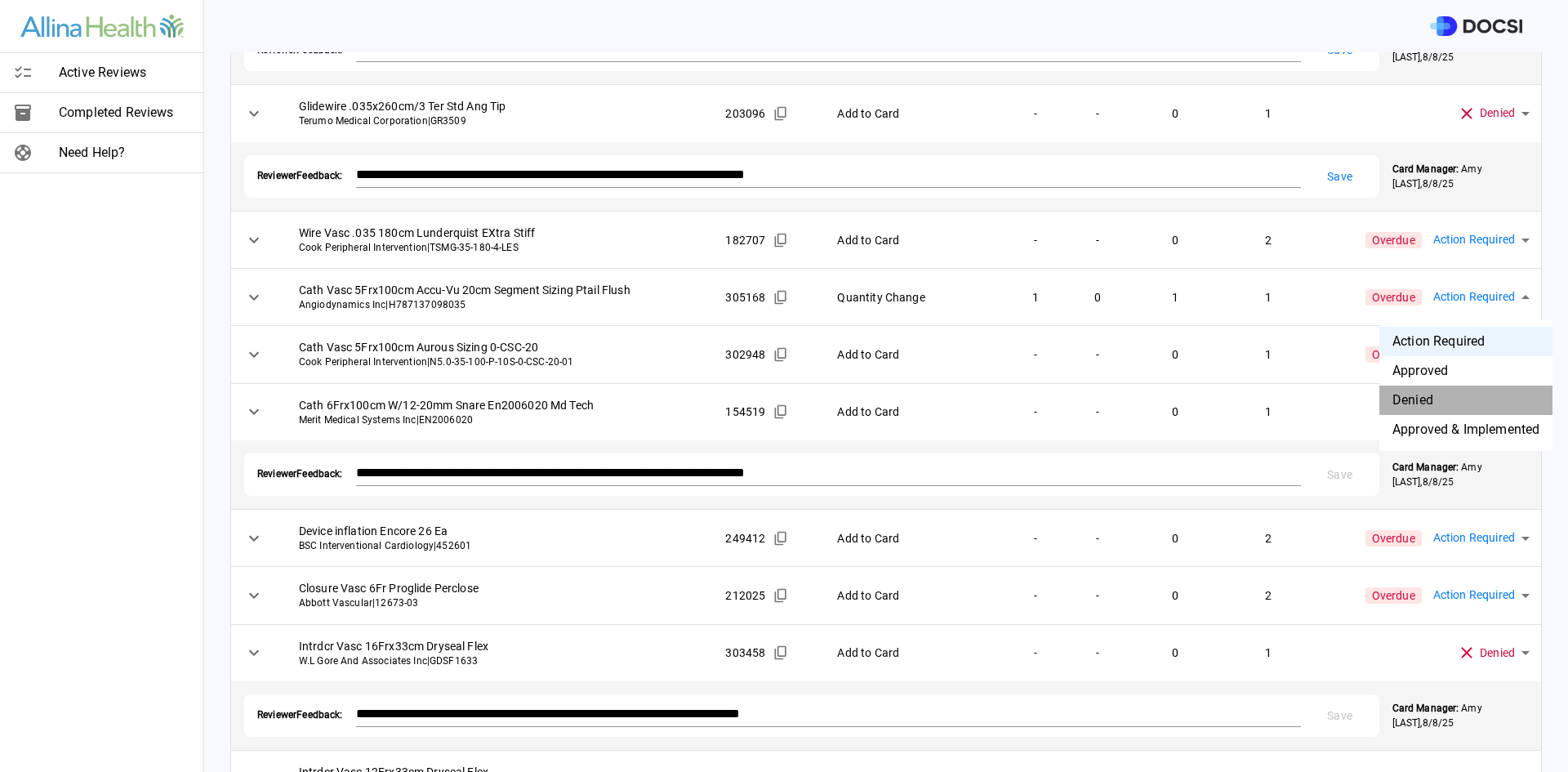 drag, startPoint x: 1465, startPoint y: 398, endPoint x: 1166, endPoint y: 386, distance: 299.24071 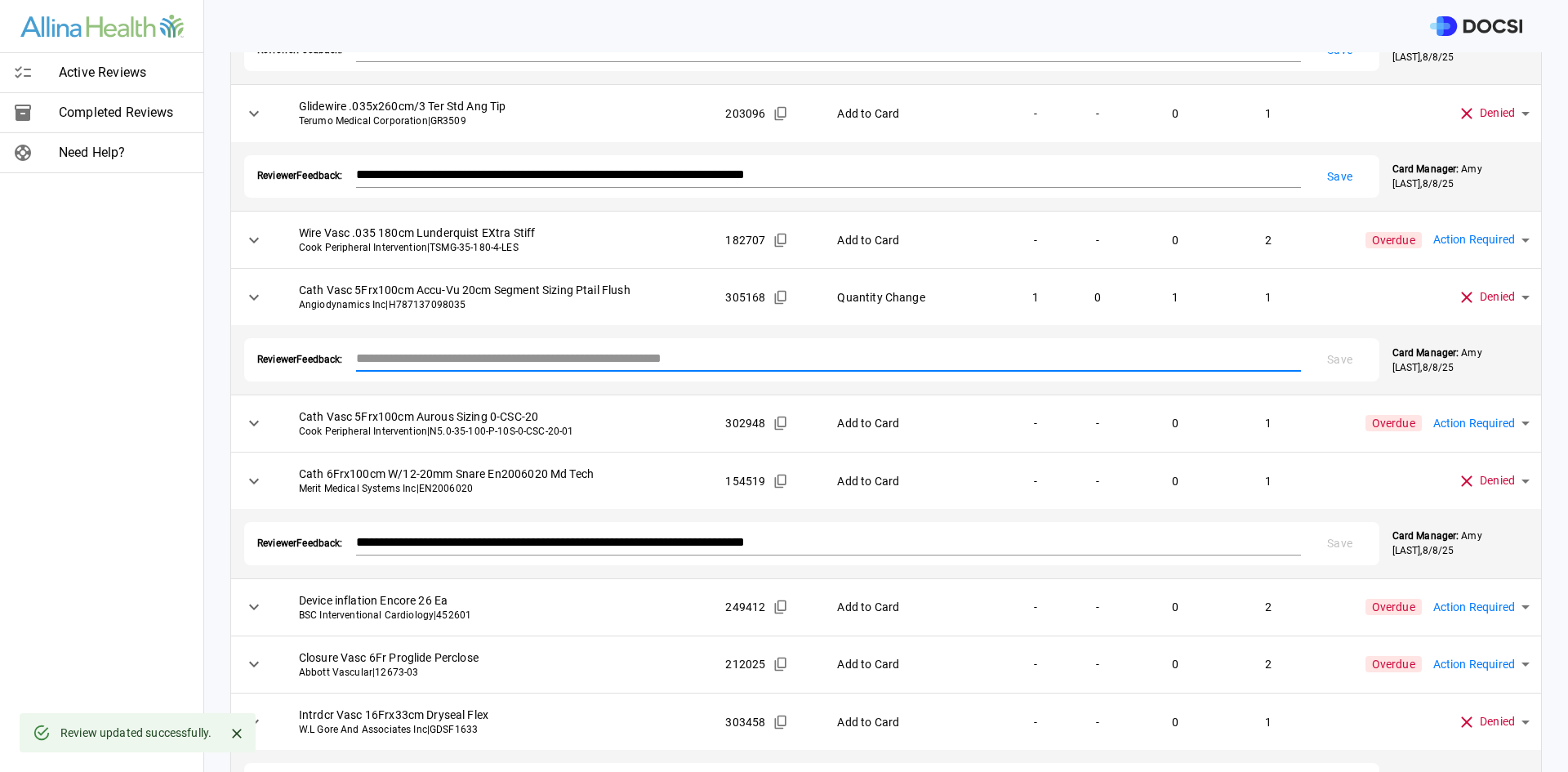 click at bounding box center [828, 358] 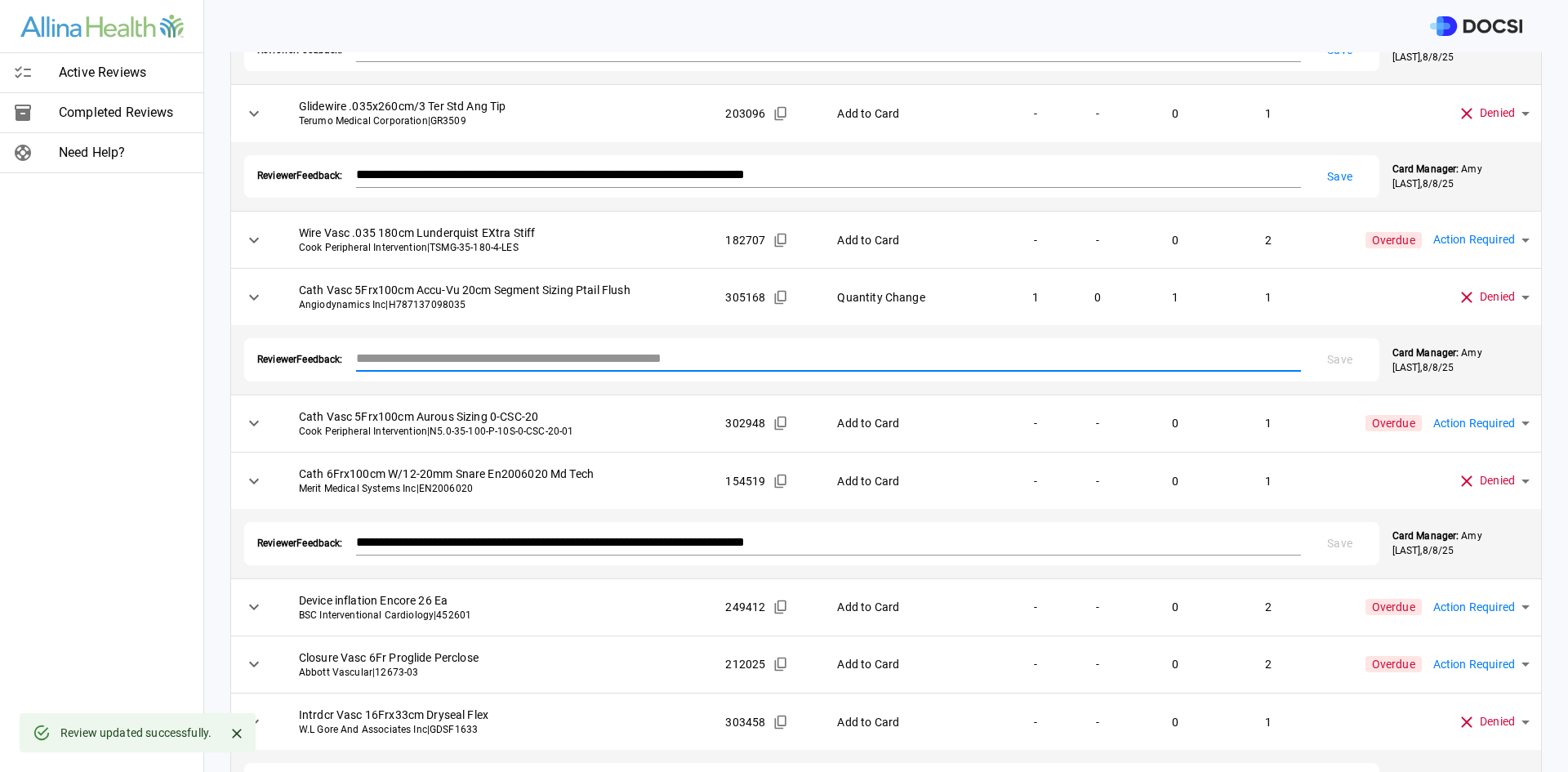 paste on "**********" 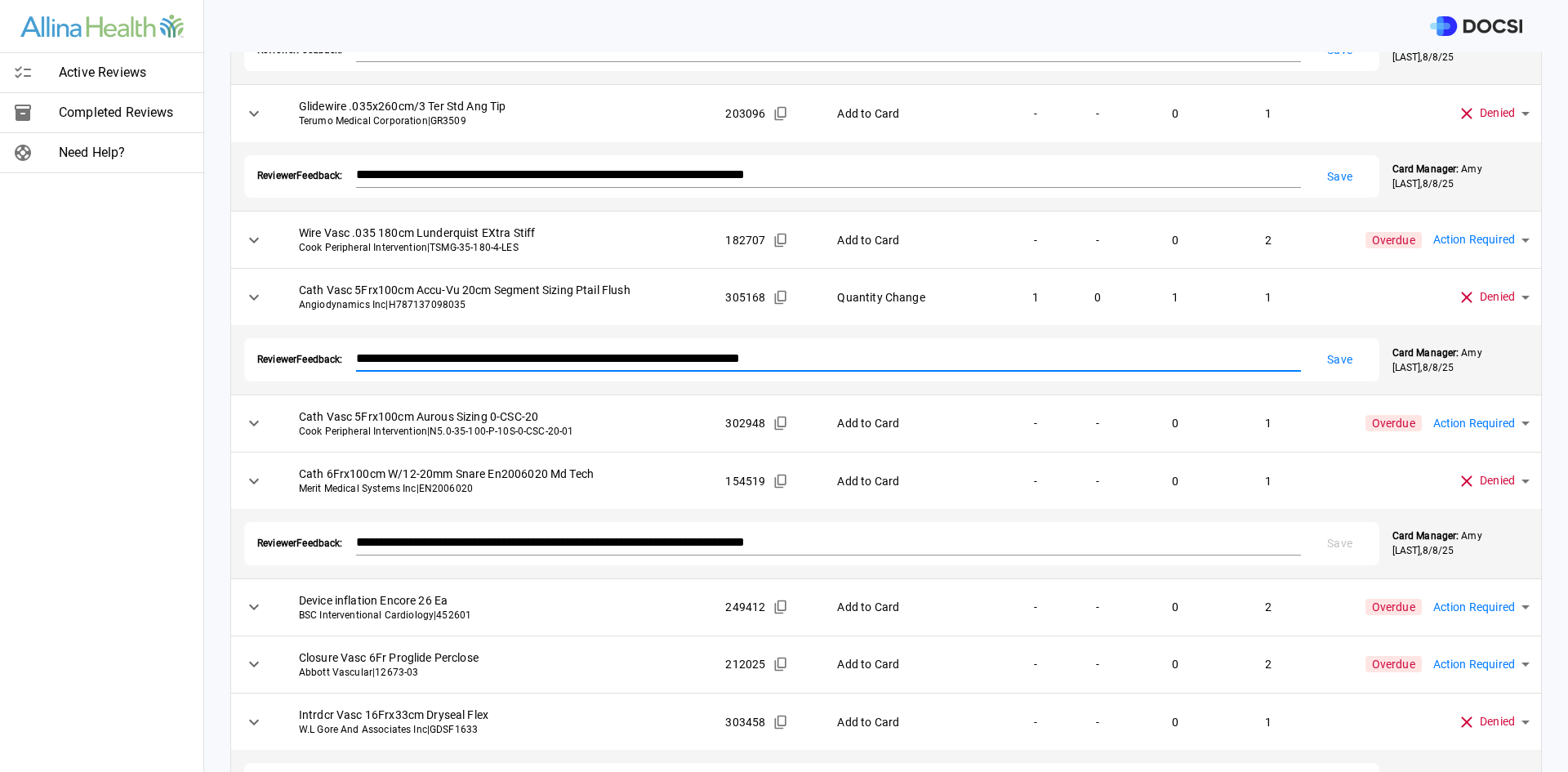 drag, startPoint x: 647, startPoint y: 355, endPoint x: 359, endPoint y: 361, distance: 288.0625 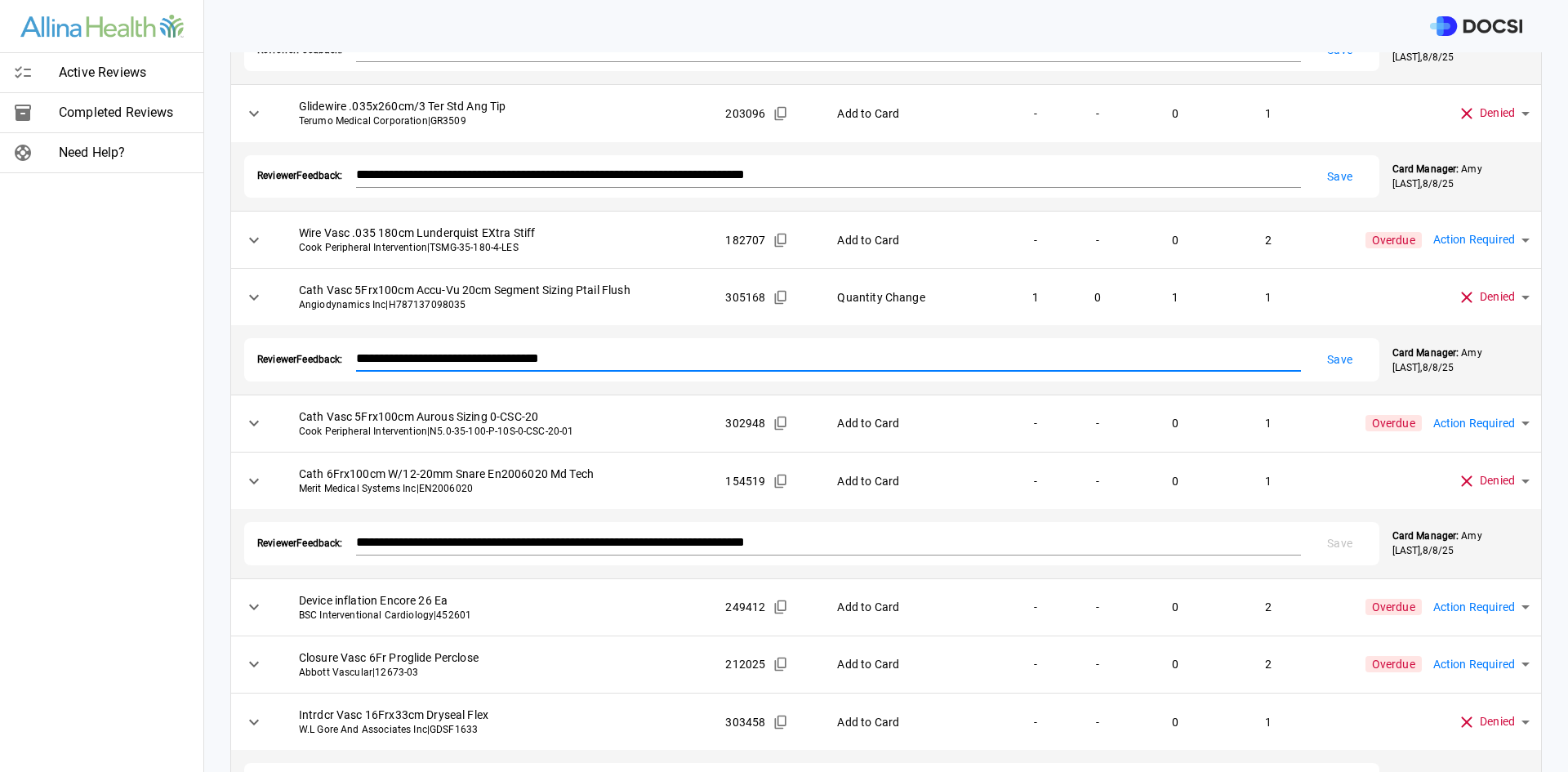 type on "**********" 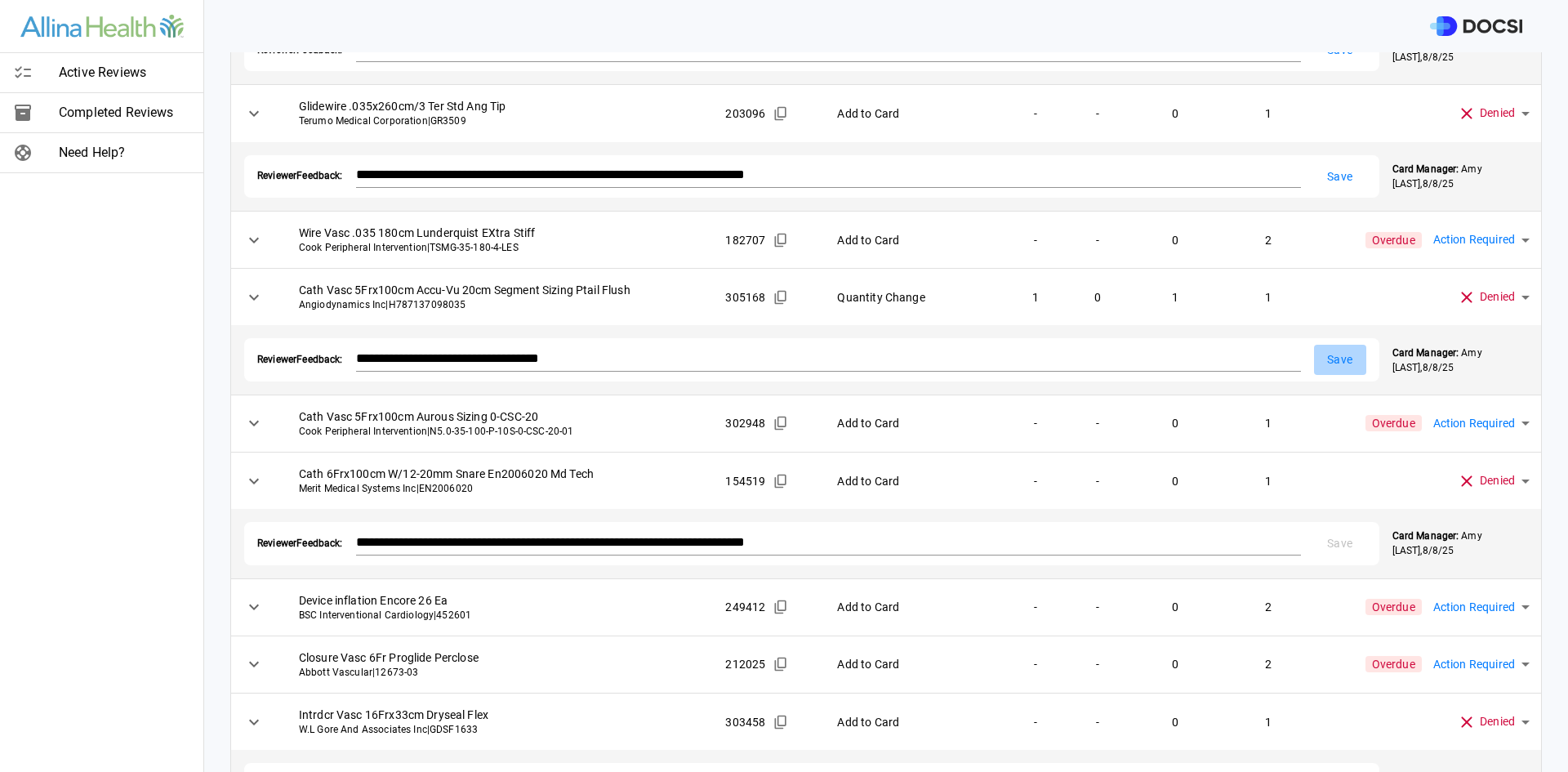 click on "Save" at bounding box center (1340, 359) 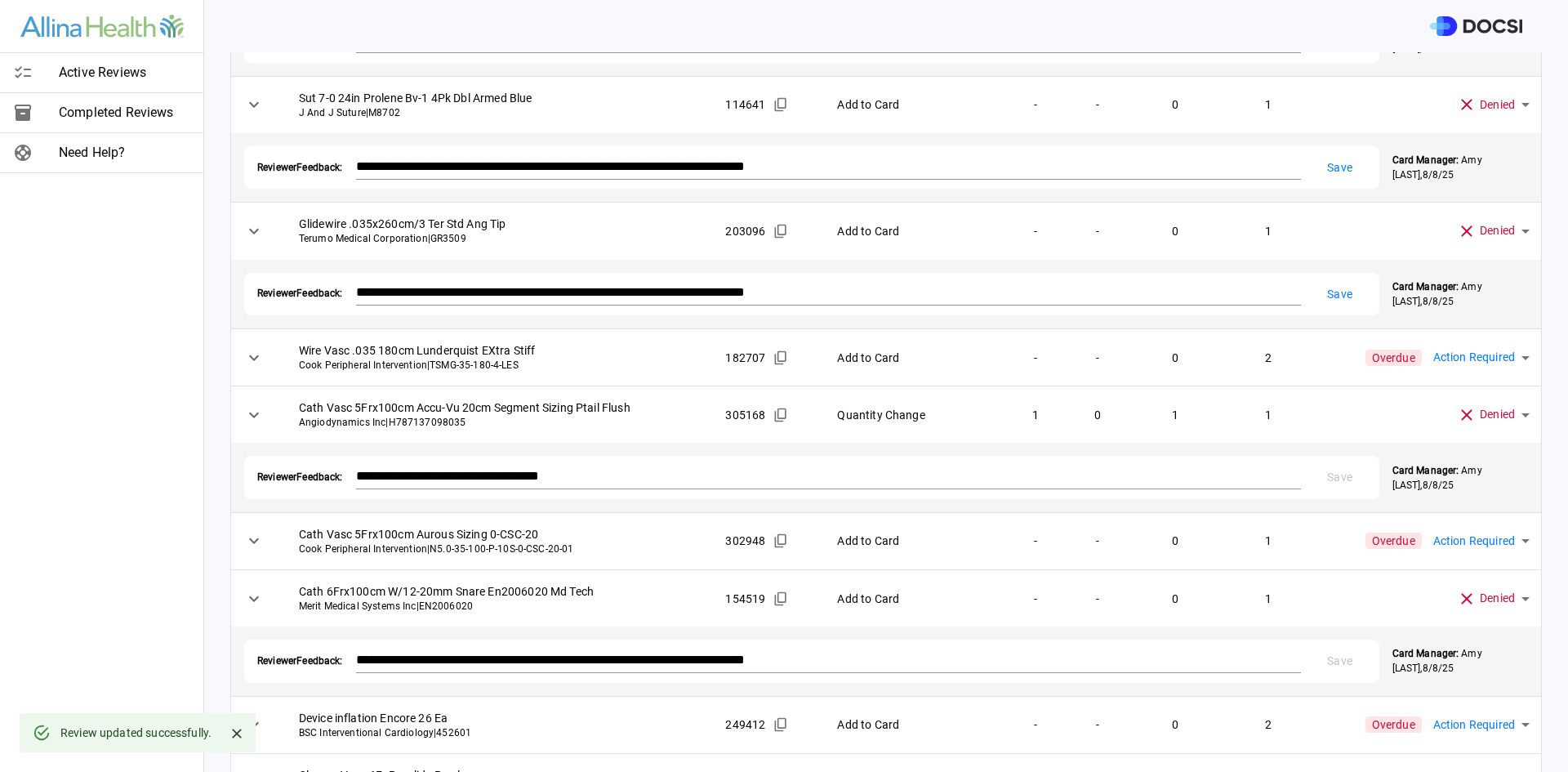 scroll, scrollTop: 463, scrollLeft: 0, axis: vertical 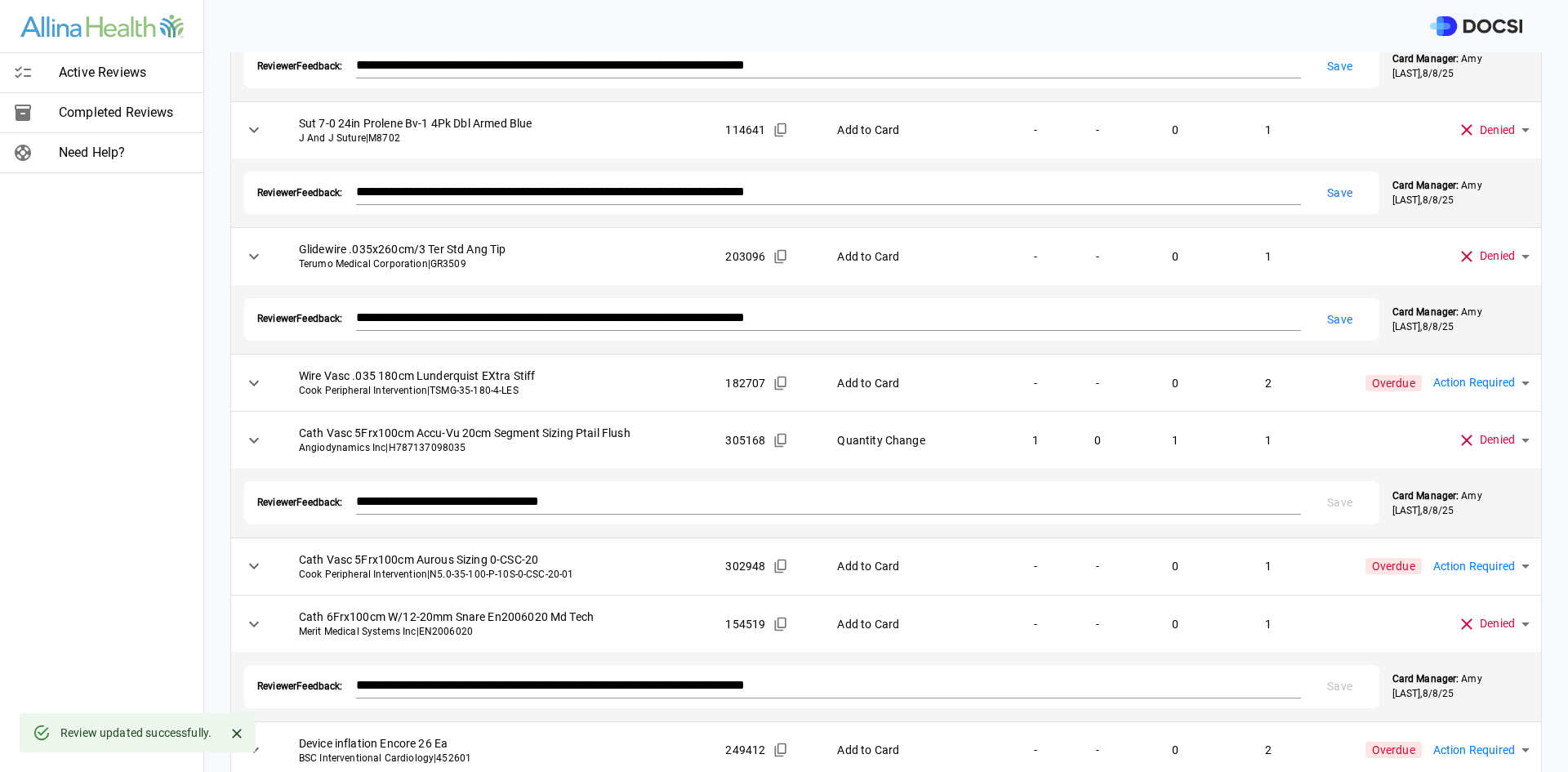 drag, startPoint x: 1326, startPoint y: 319, endPoint x: 1323, endPoint y: 301, distance: 18.248288 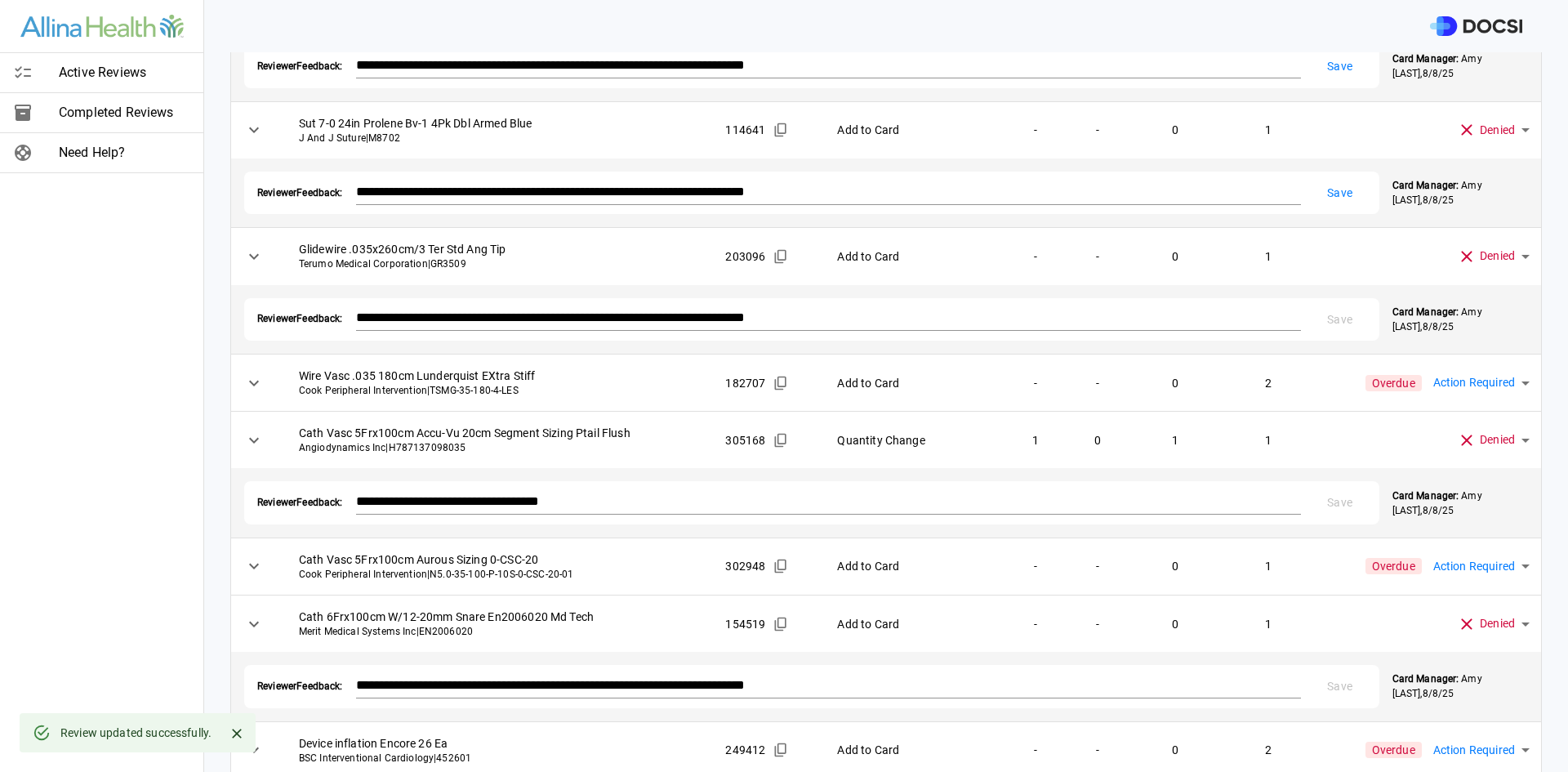 click on "Save" at bounding box center [1340, 193] 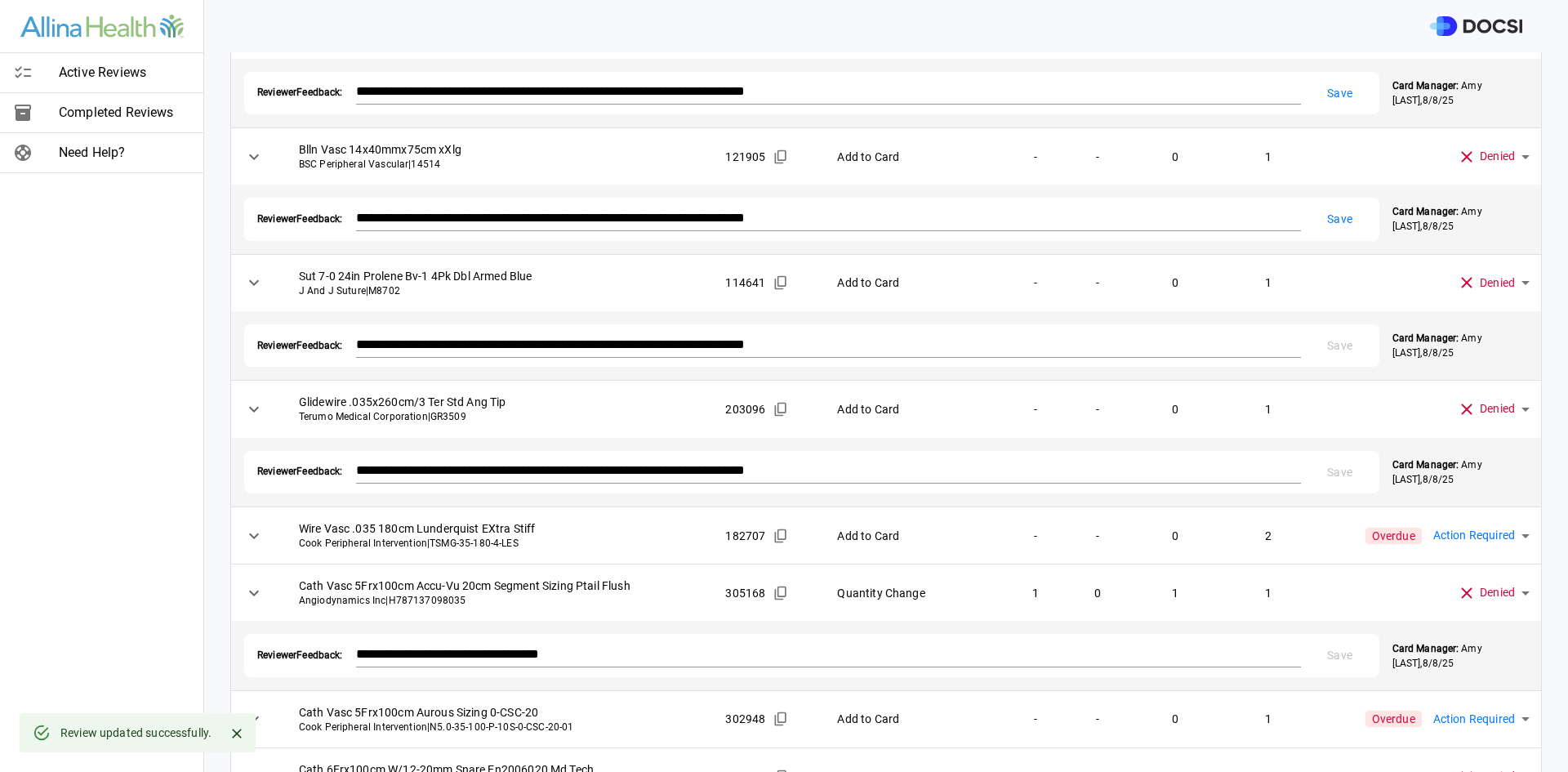 scroll, scrollTop: 239, scrollLeft: 0, axis: vertical 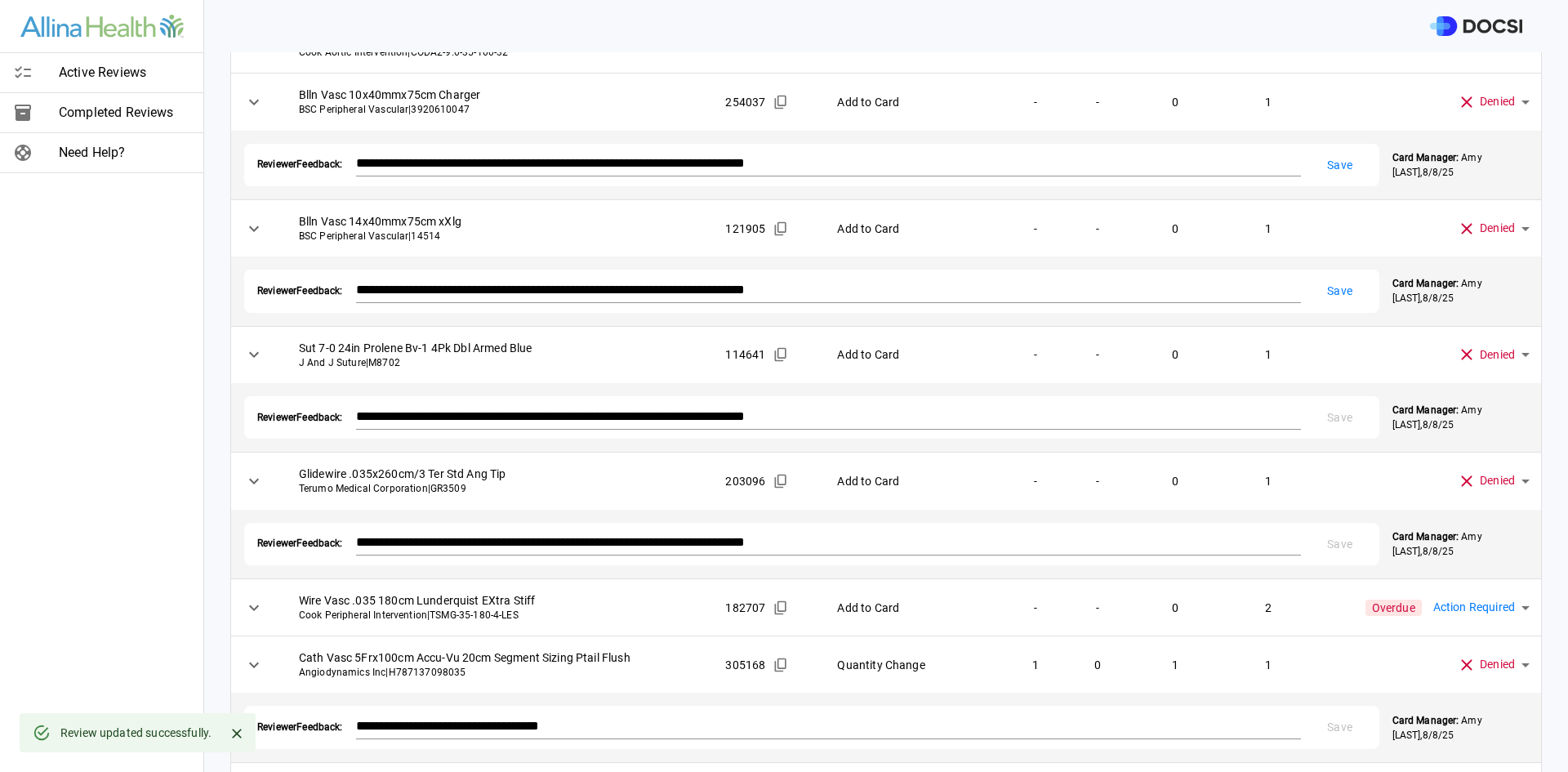 click on "Save" at bounding box center (1340, 291) 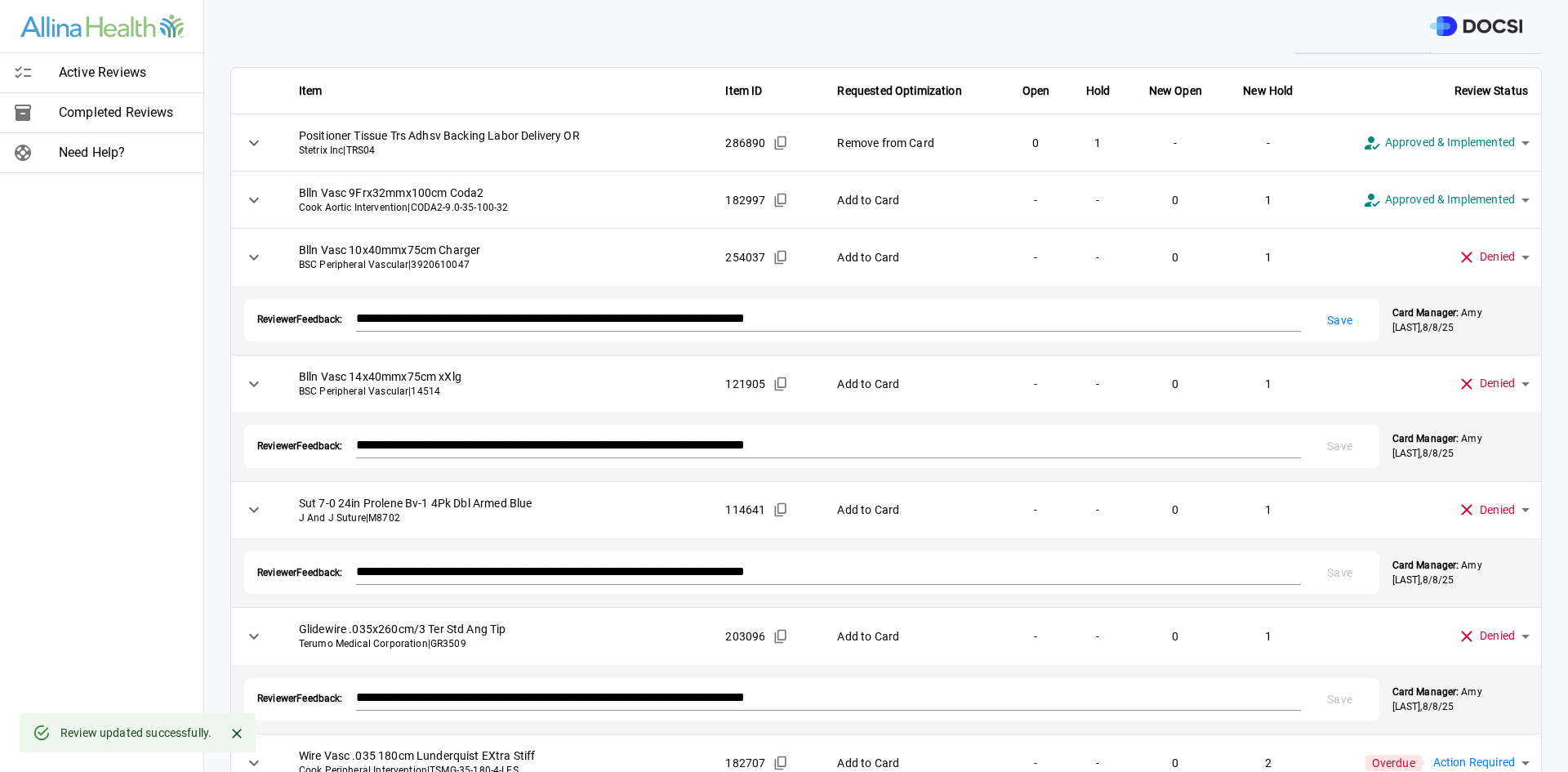 scroll, scrollTop: 34, scrollLeft: 0, axis: vertical 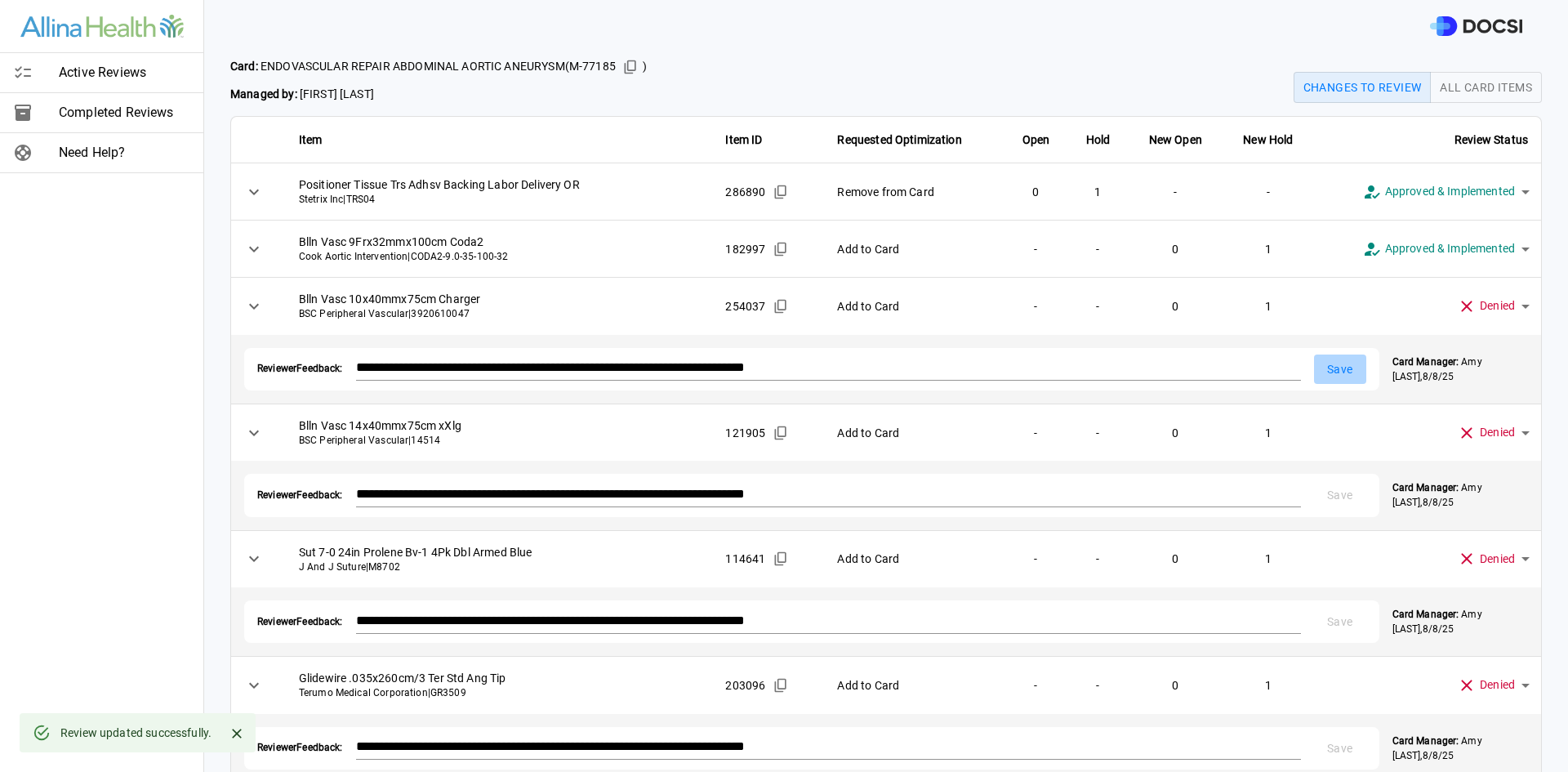 click on "Save" at bounding box center (1340, 369) 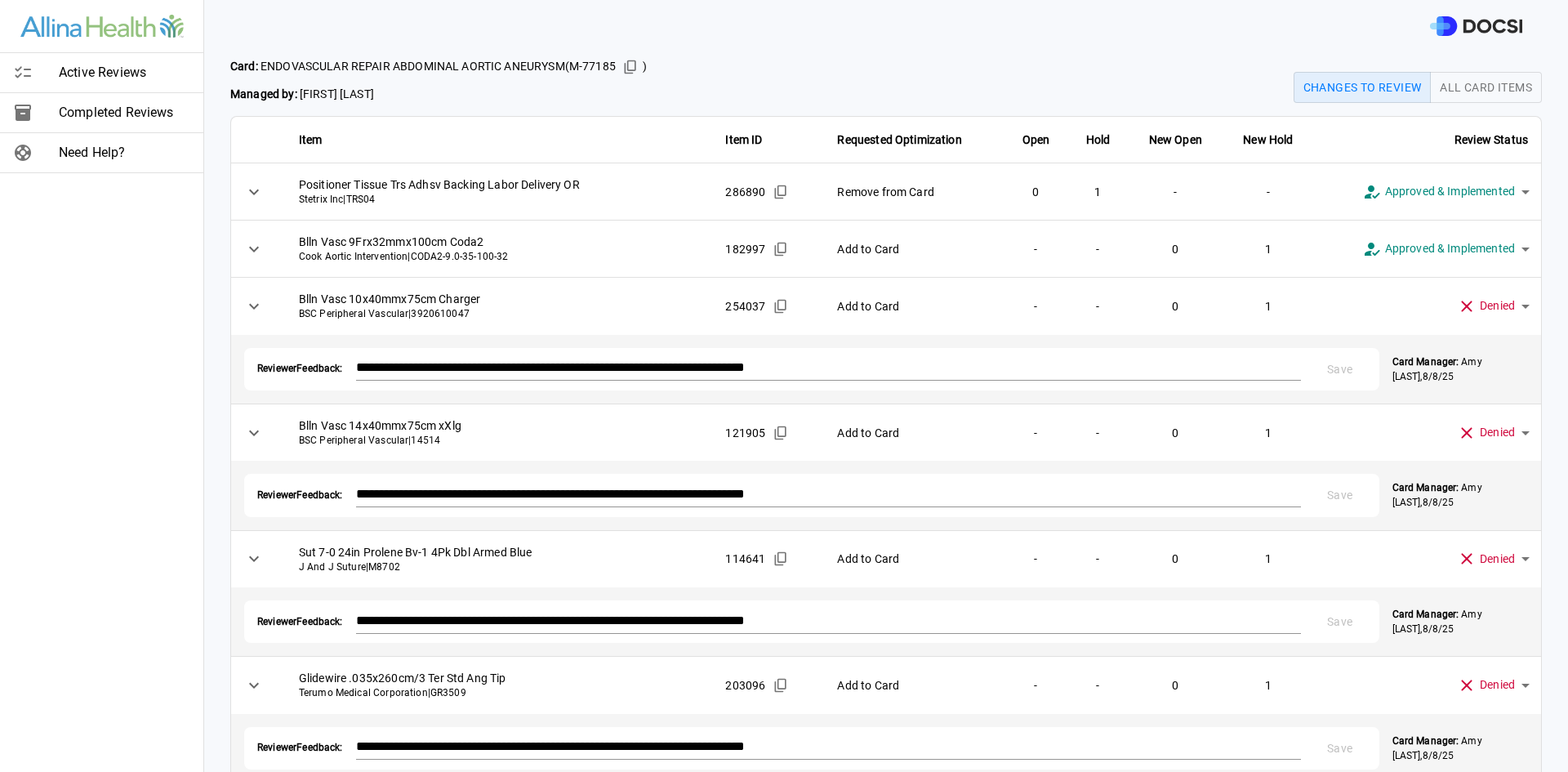 click 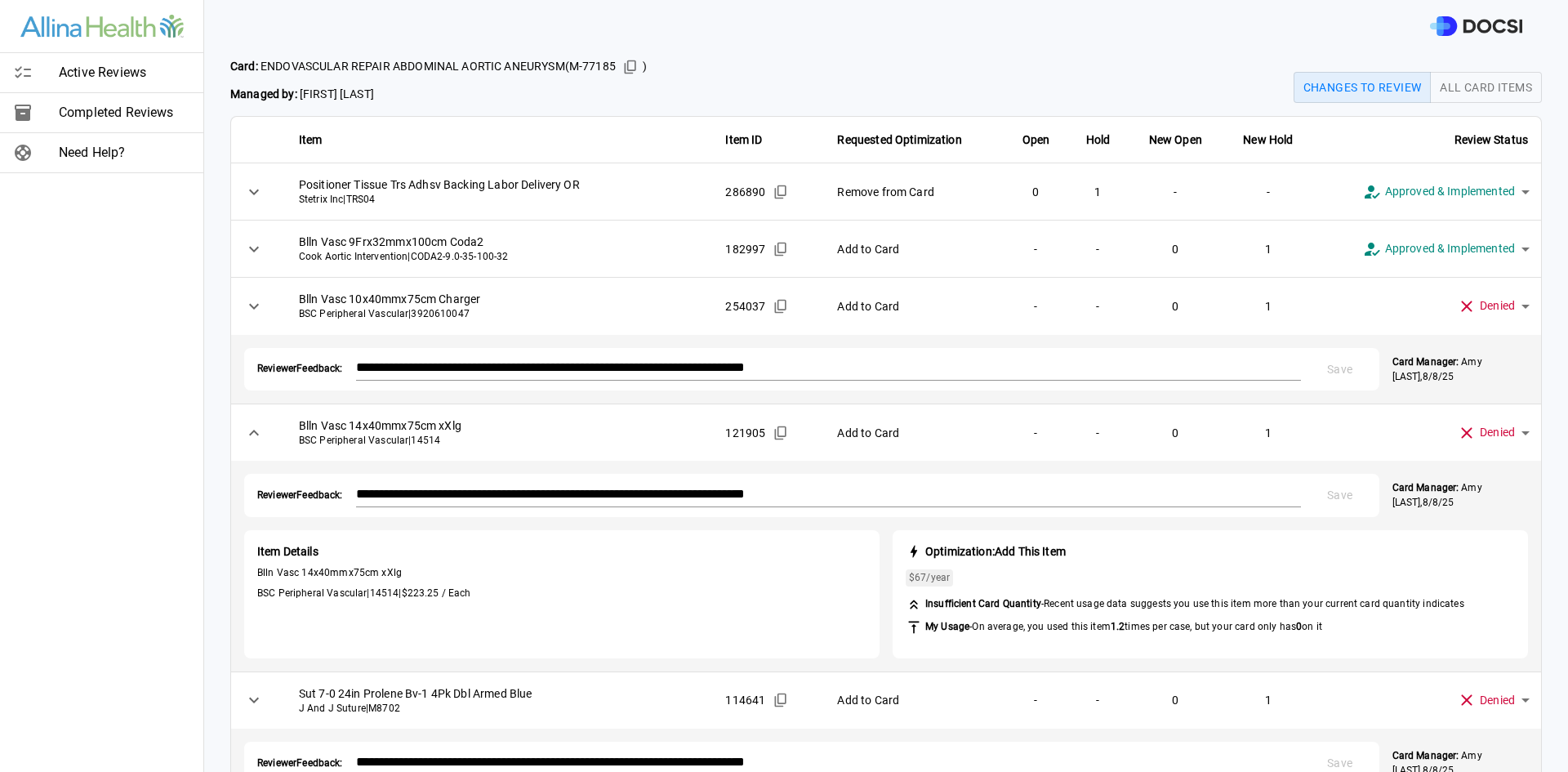 click 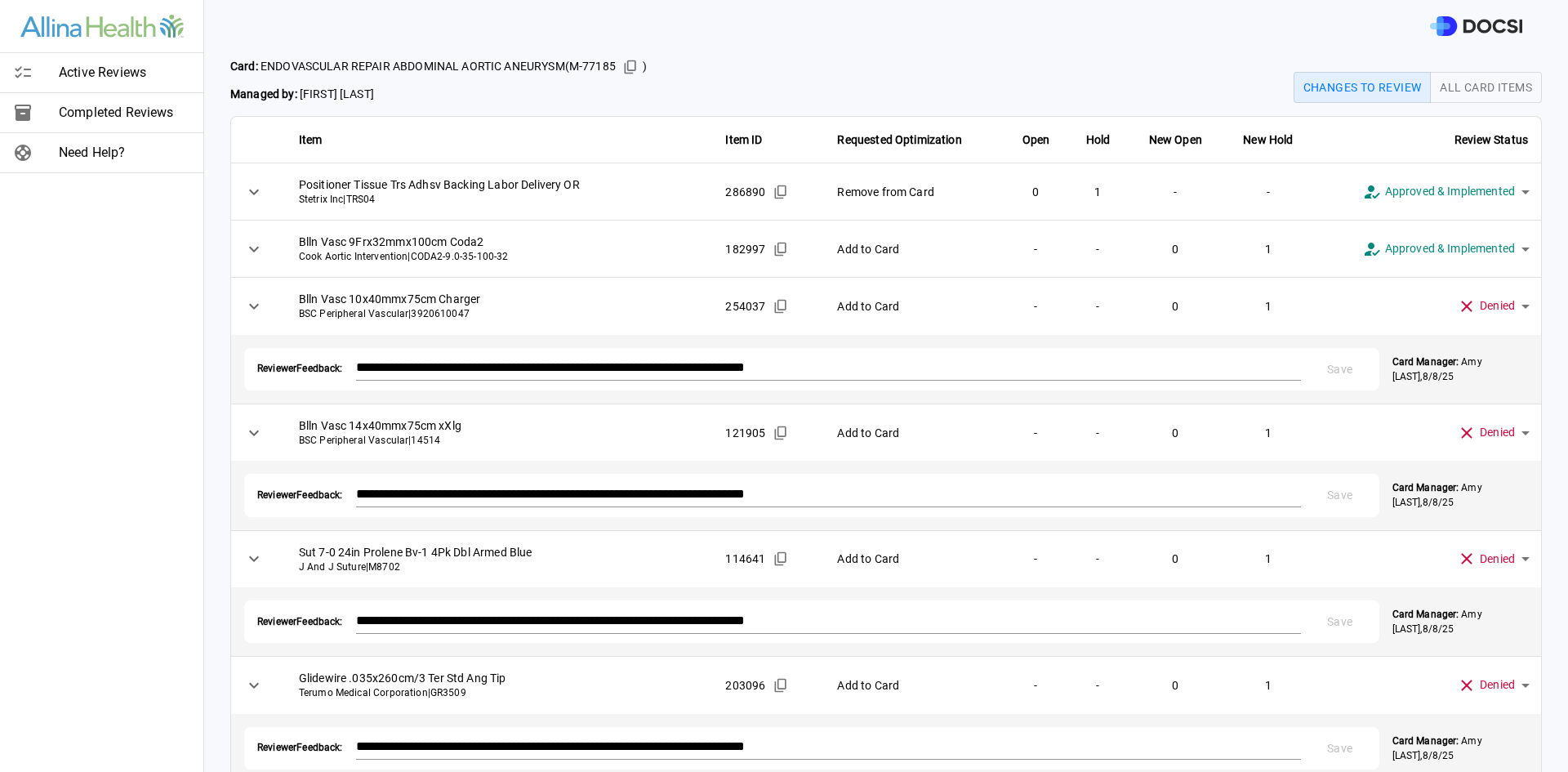 click on "Blln Vasc 14x40mmx75cm xXlg" at bounding box center [499, 426] 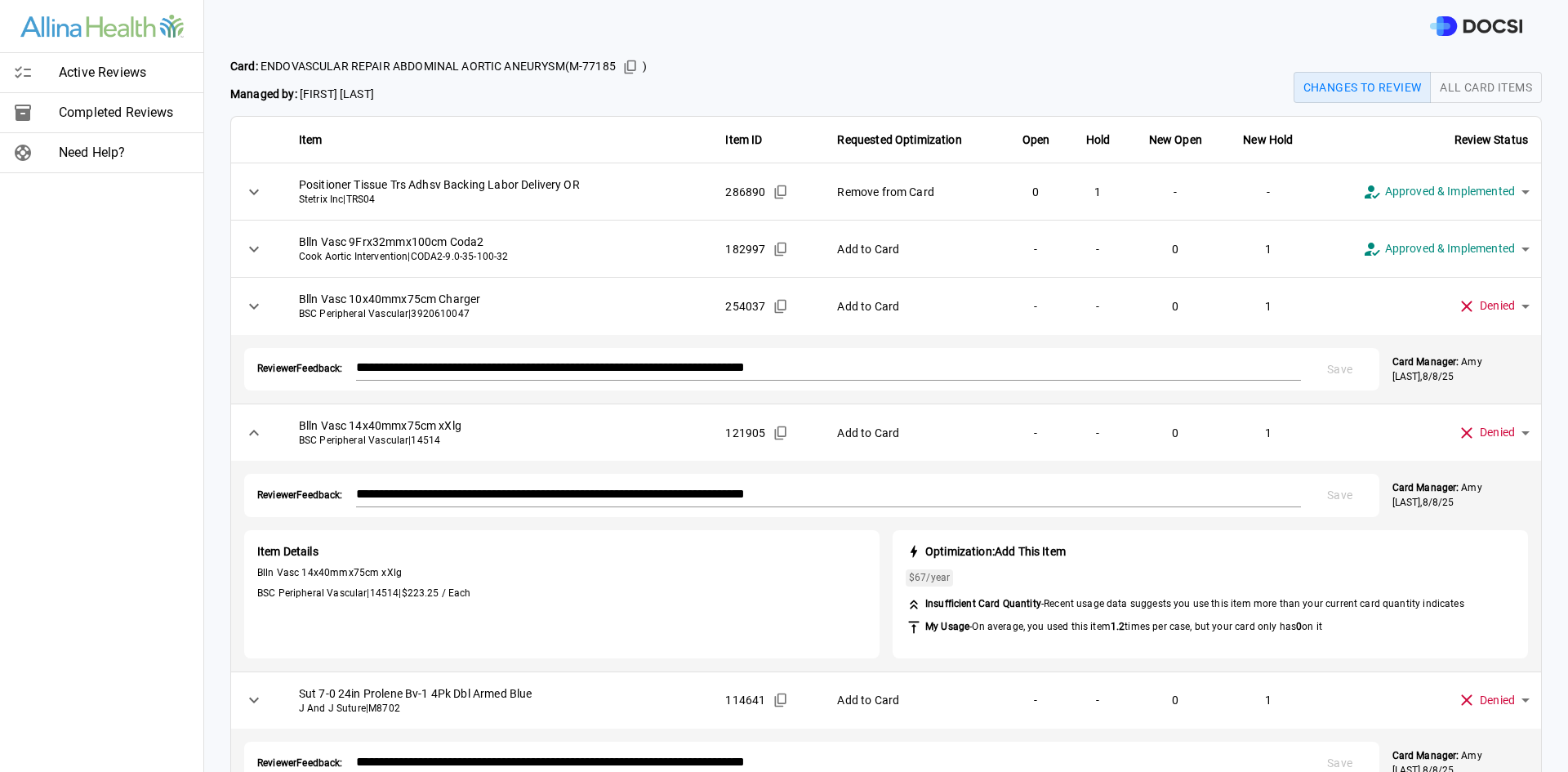 click on "Optimization:  Add This Item" at bounding box center [996, 551] 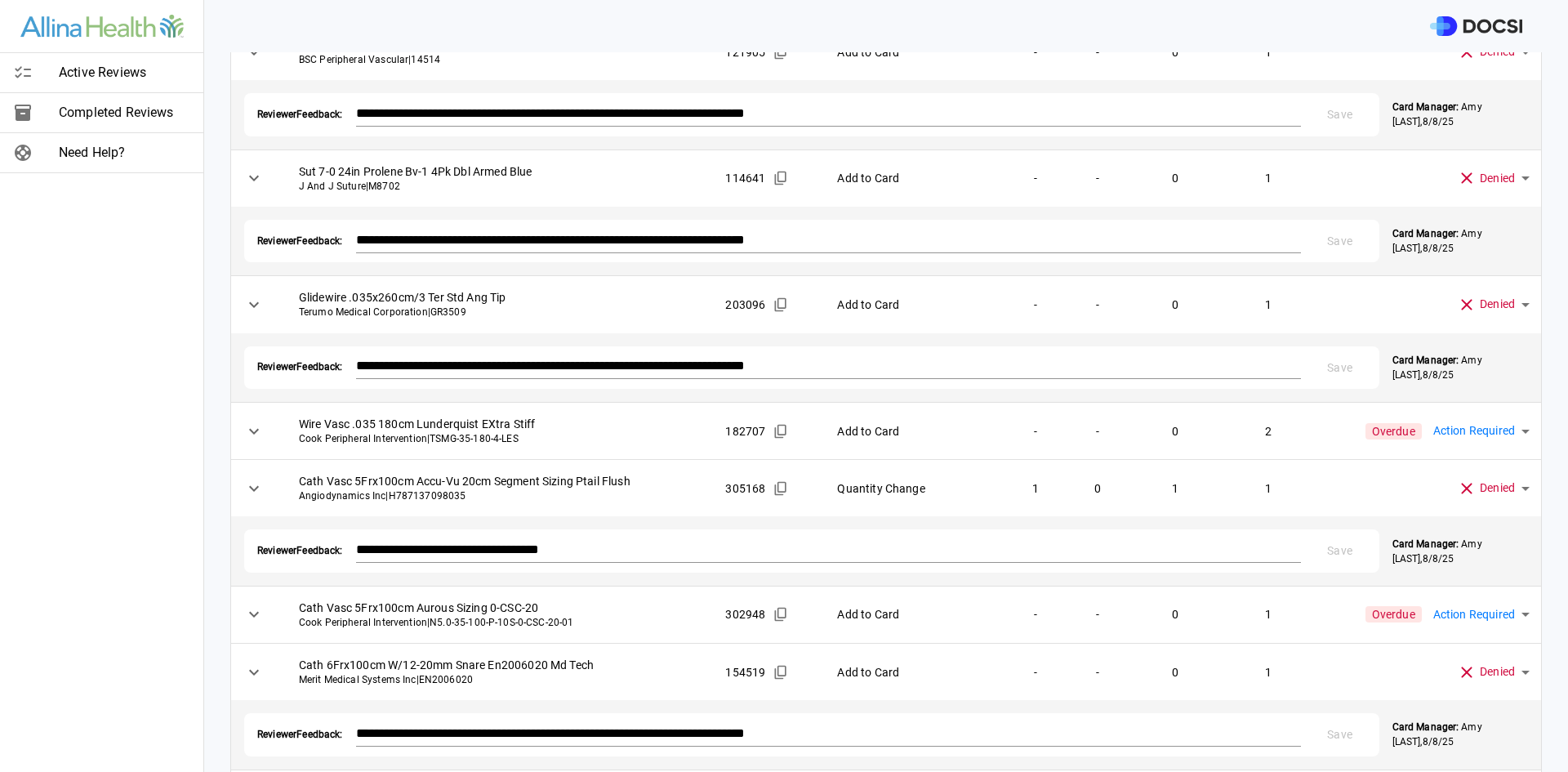 scroll, scrollTop: 422, scrollLeft: 0, axis: vertical 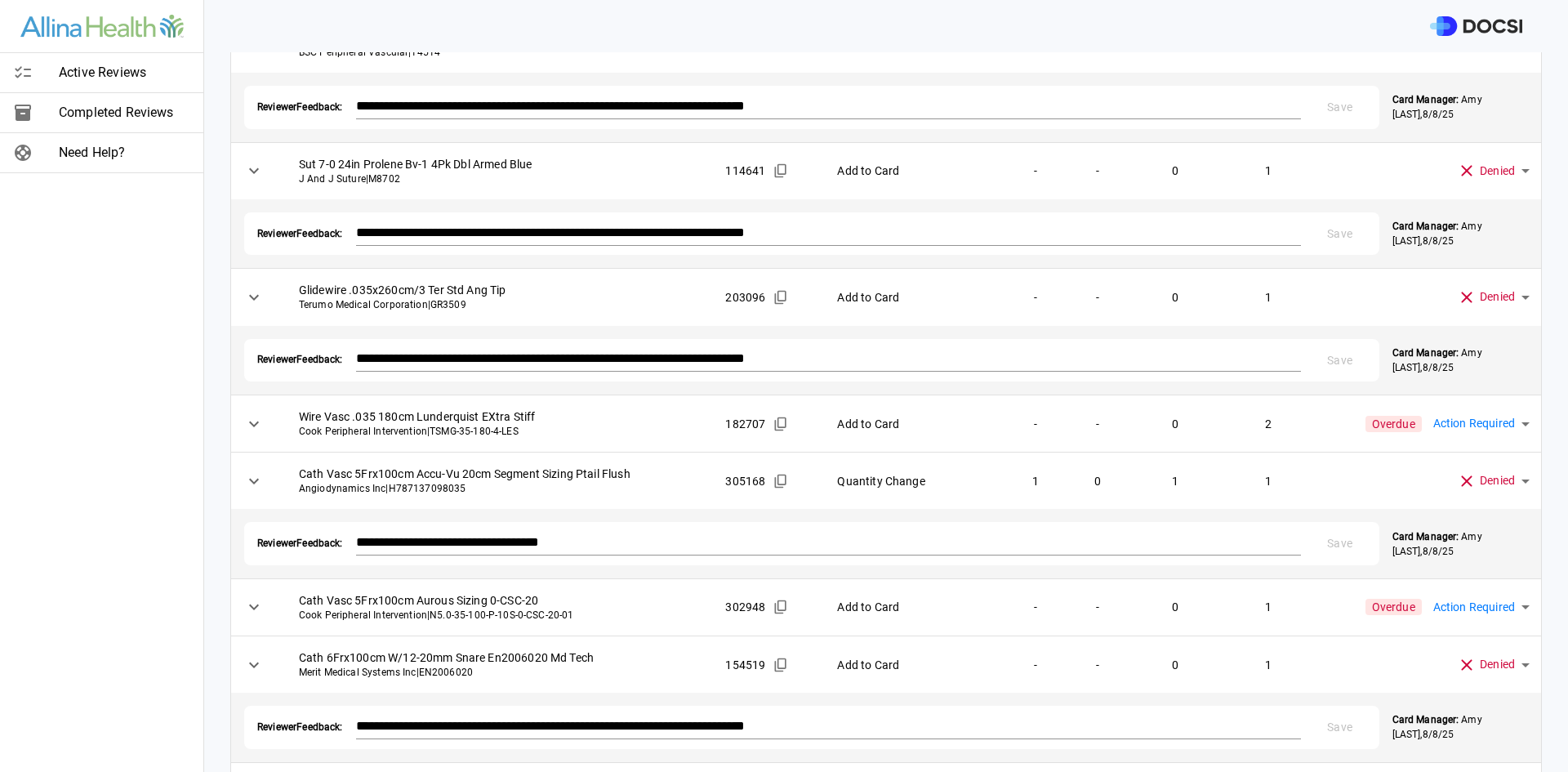 click on "Active Reviews Completed Reviews Need Help?" at bounding box center [102, 386] 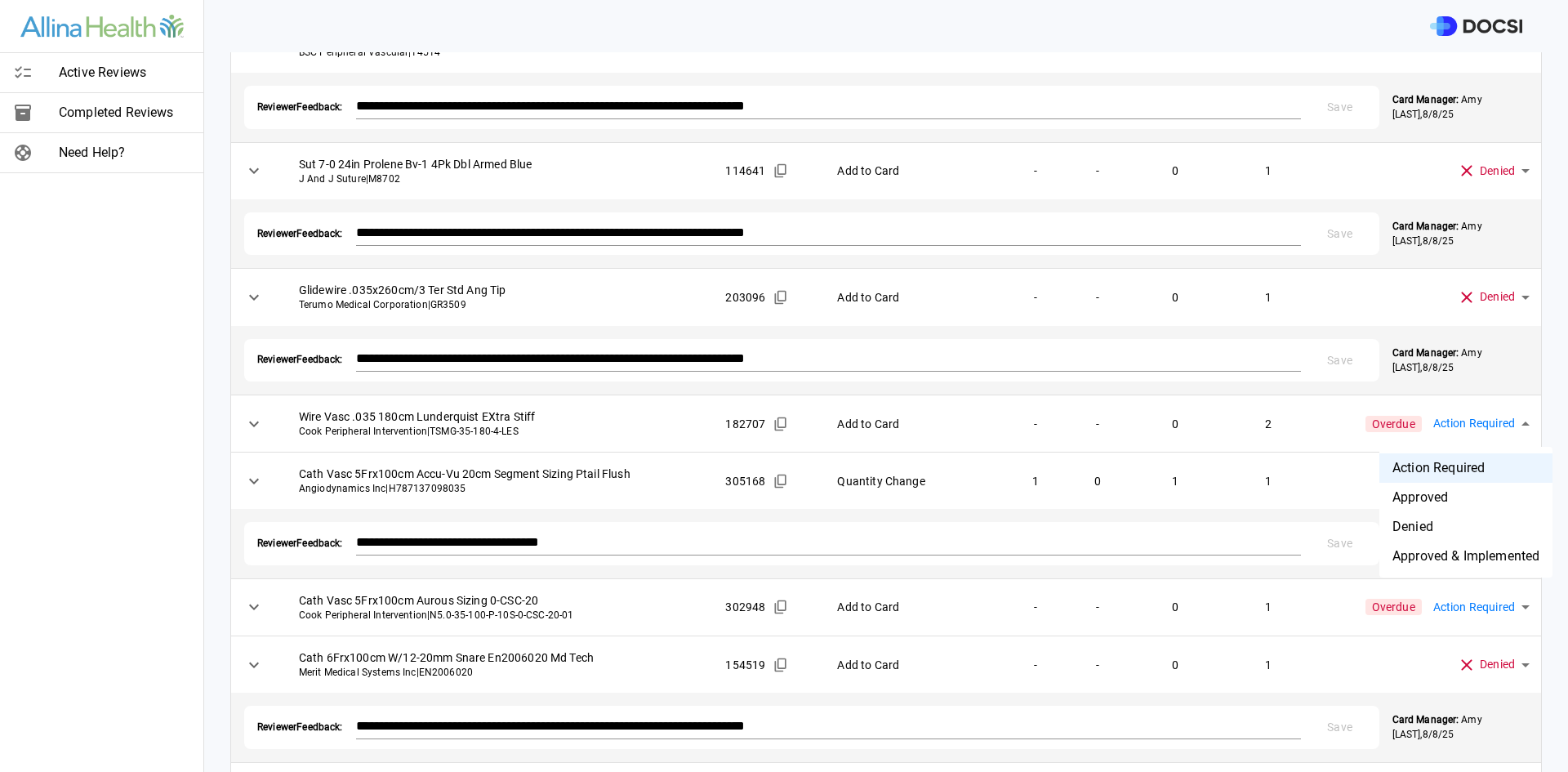 click on "**********" at bounding box center [784, 386] 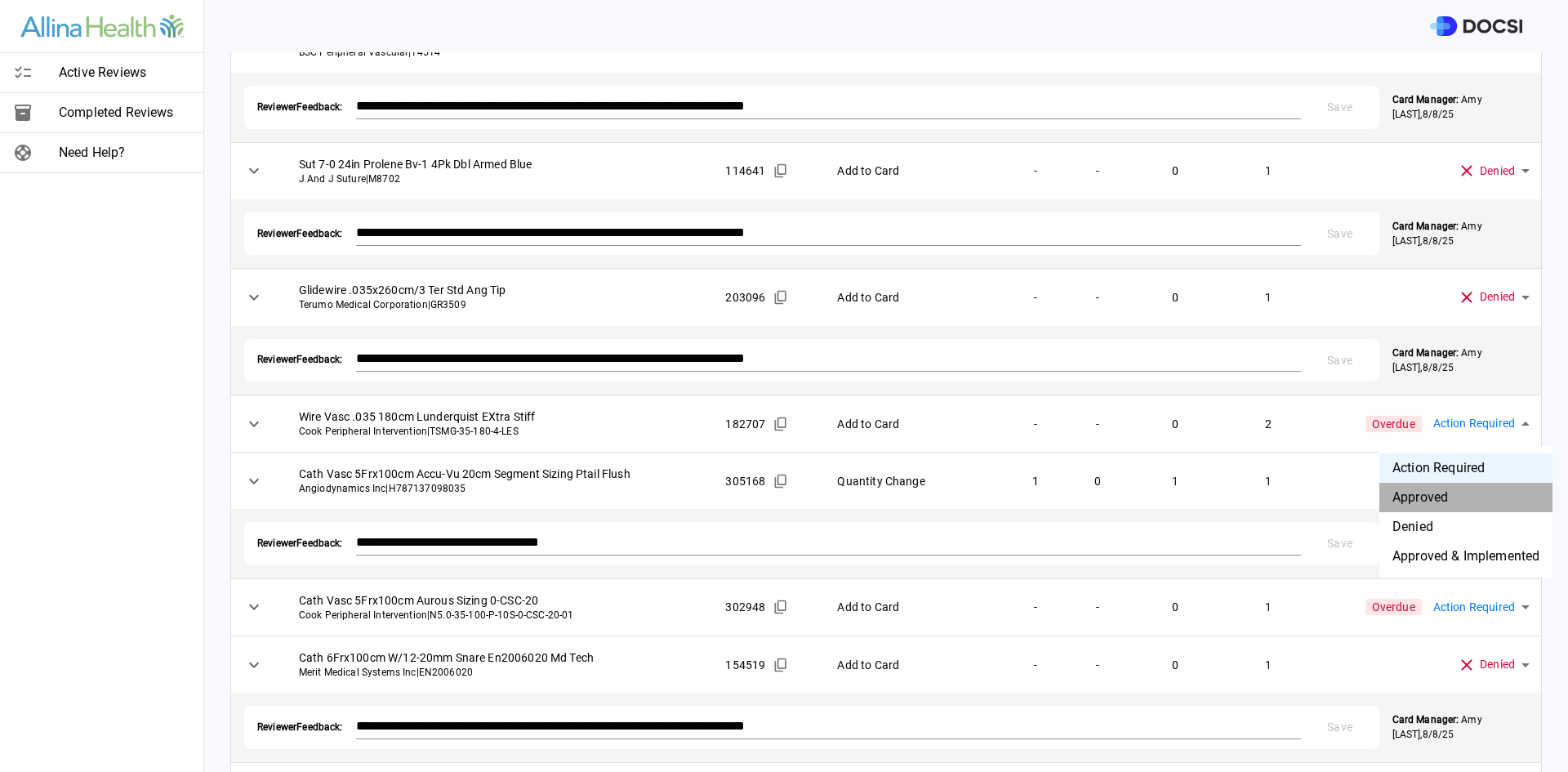 click on "Approved" at bounding box center (1466, 498) 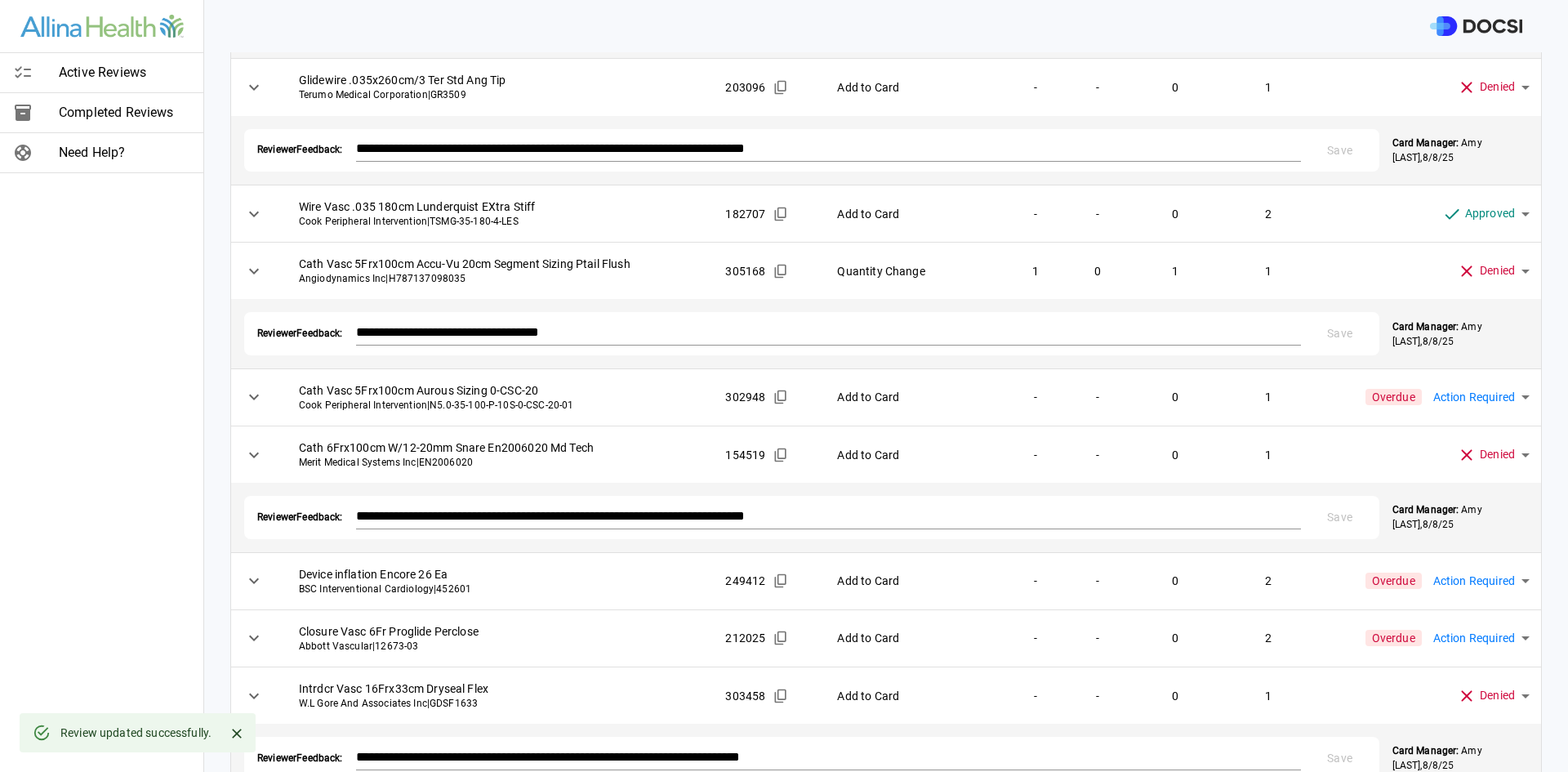 scroll, scrollTop: 647, scrollLeft: 0, axis: vertical 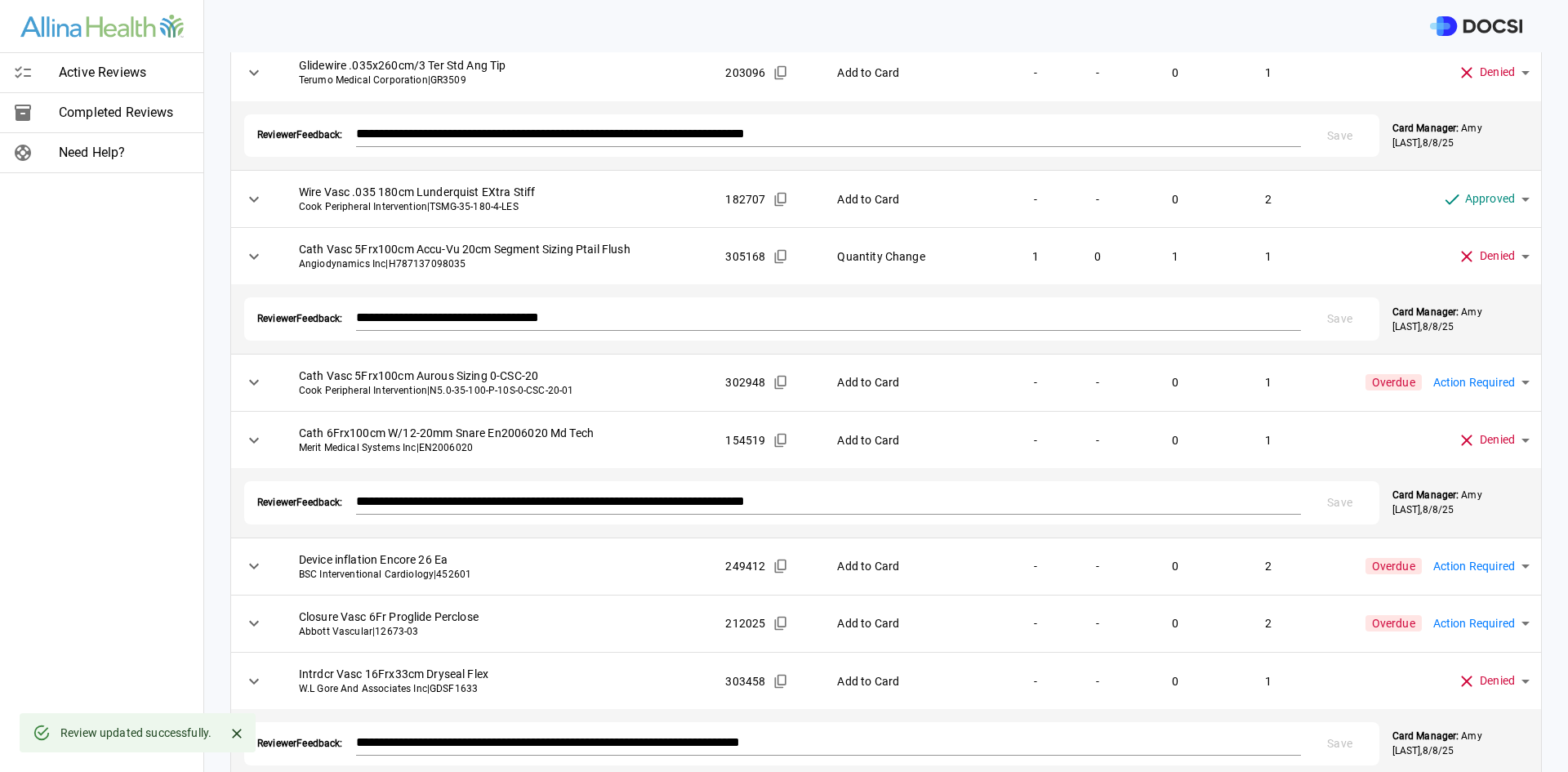 click on "Active Reviews Completed Reviews Need Help?" at bounding box center (102, 386) 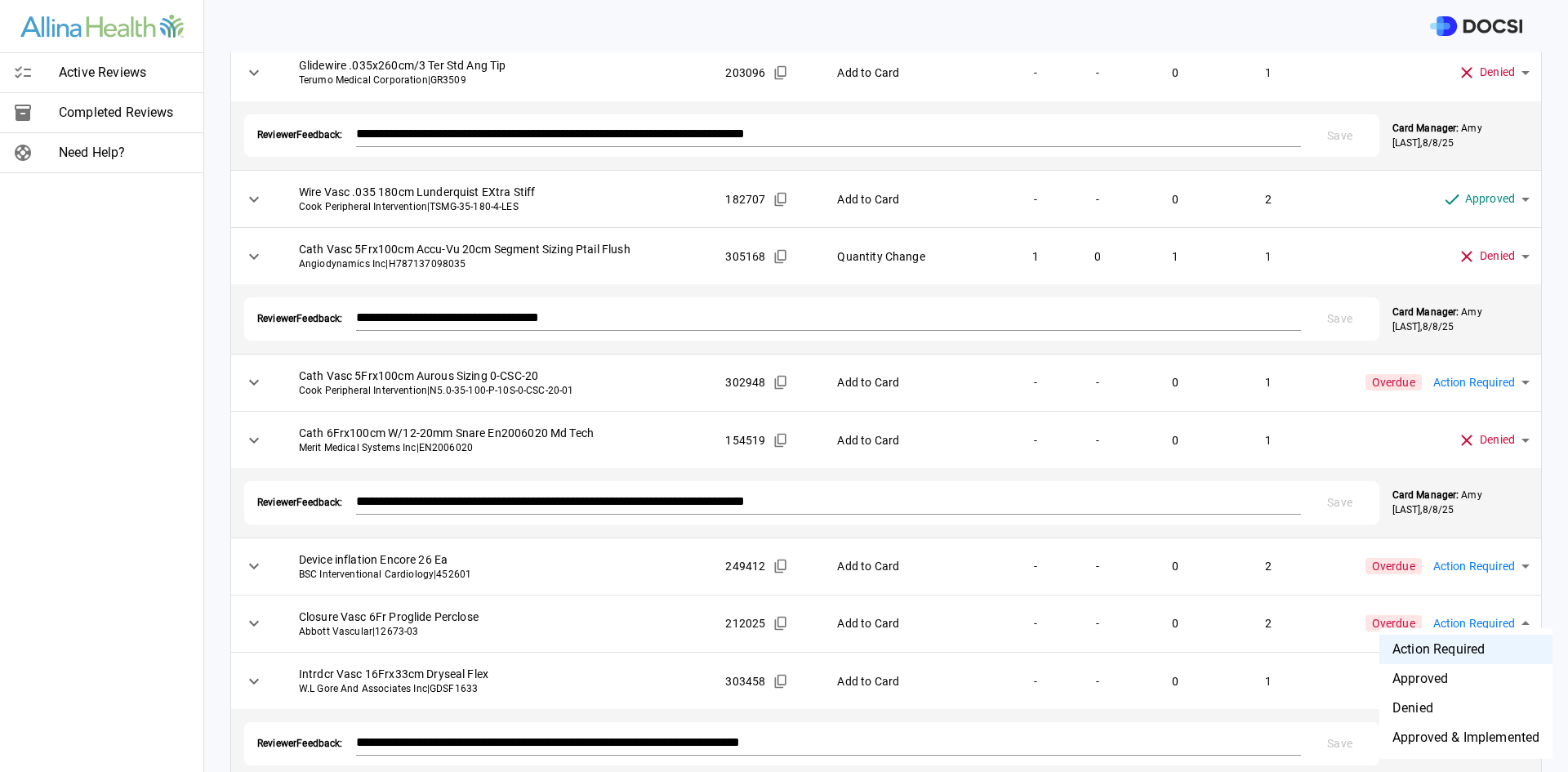 click on "**********" at bounding box center [784, 386] 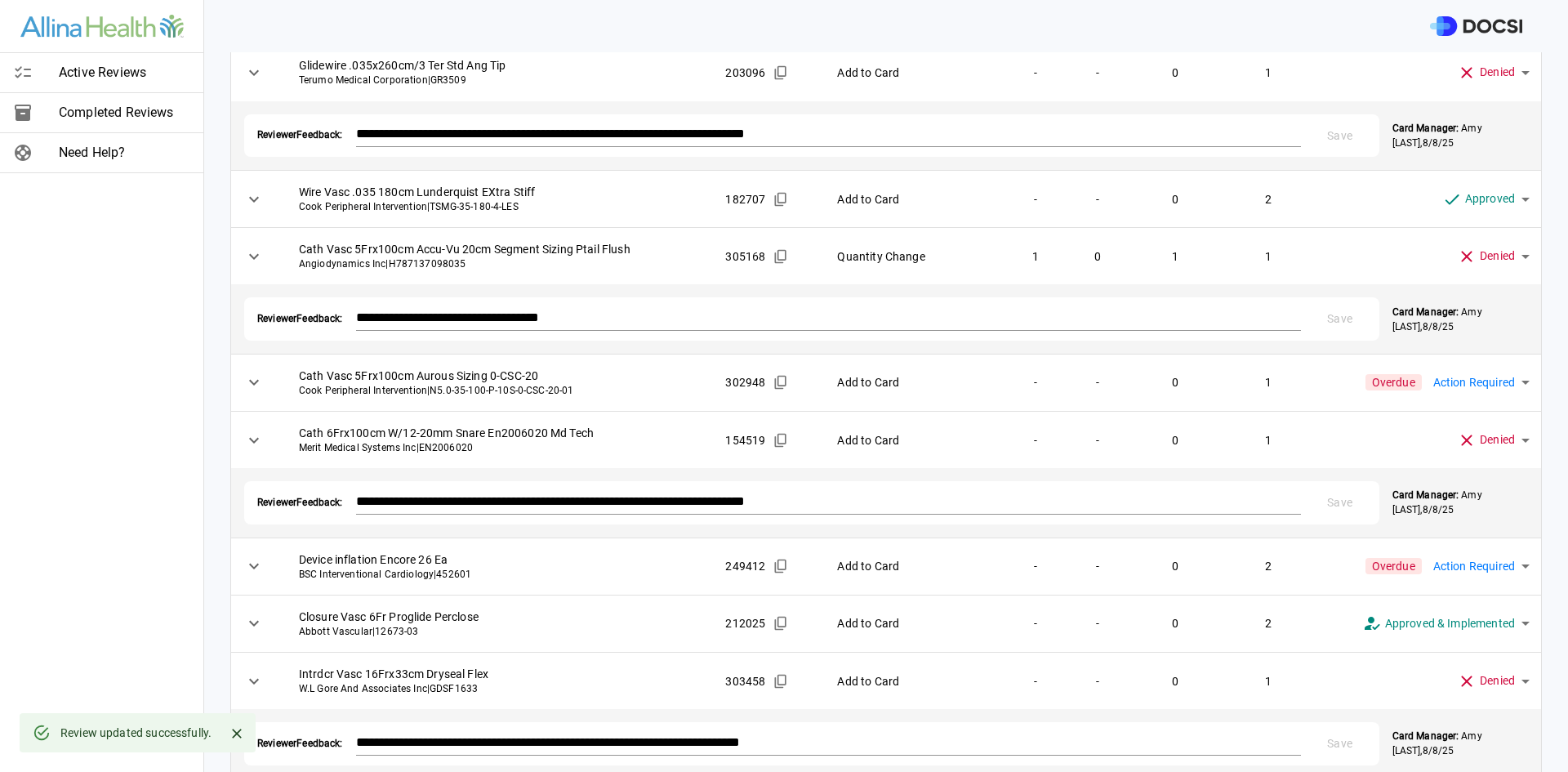 click on "**********" at bounding box center (784, 386) 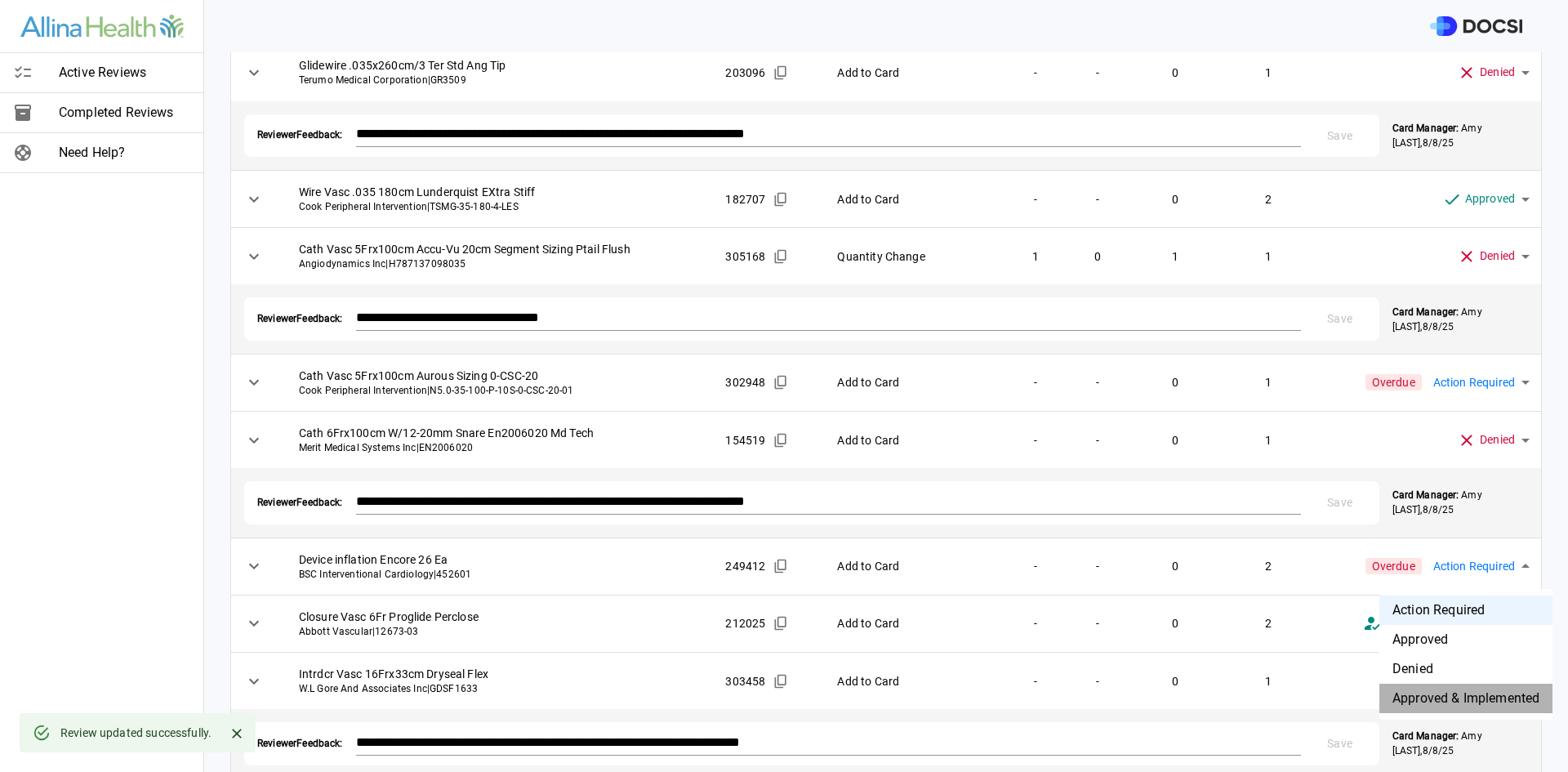 click on "Approved & Implemented" at bounding box center (1466, 698) 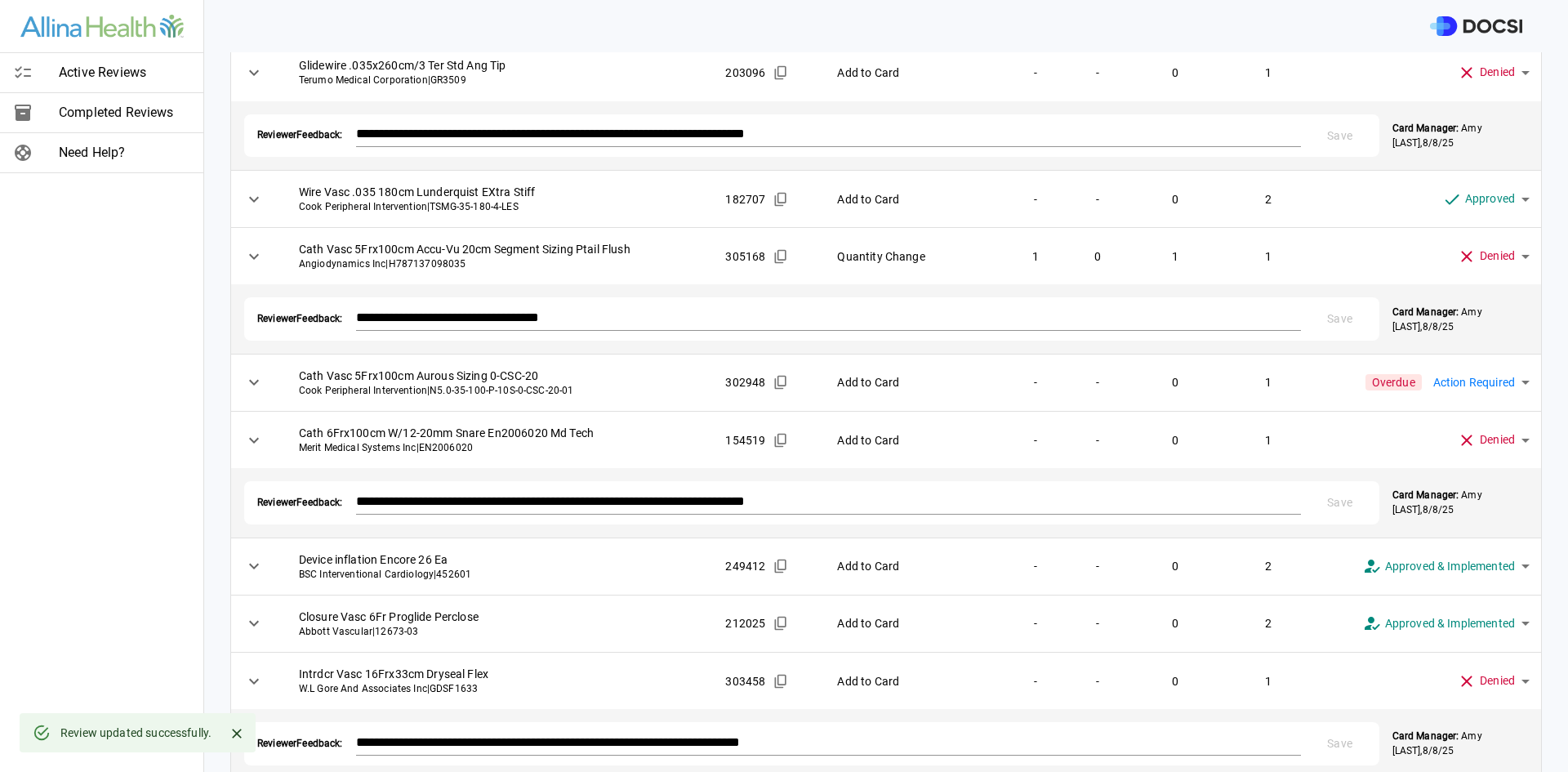 click on "**********" at bounding box center [784, 386] 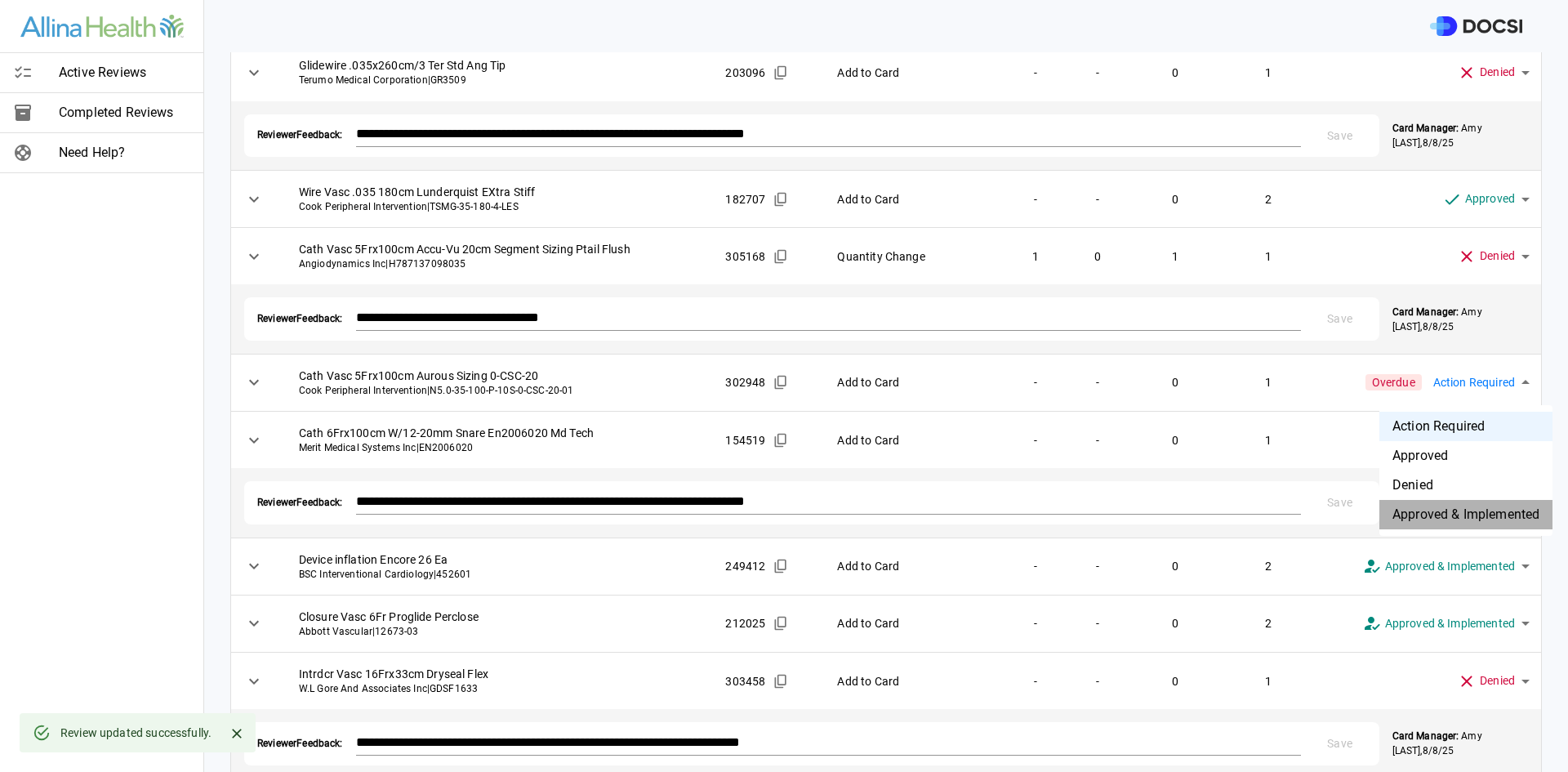 click on "Approved & Implemented" at bounding box center [1466, 515] 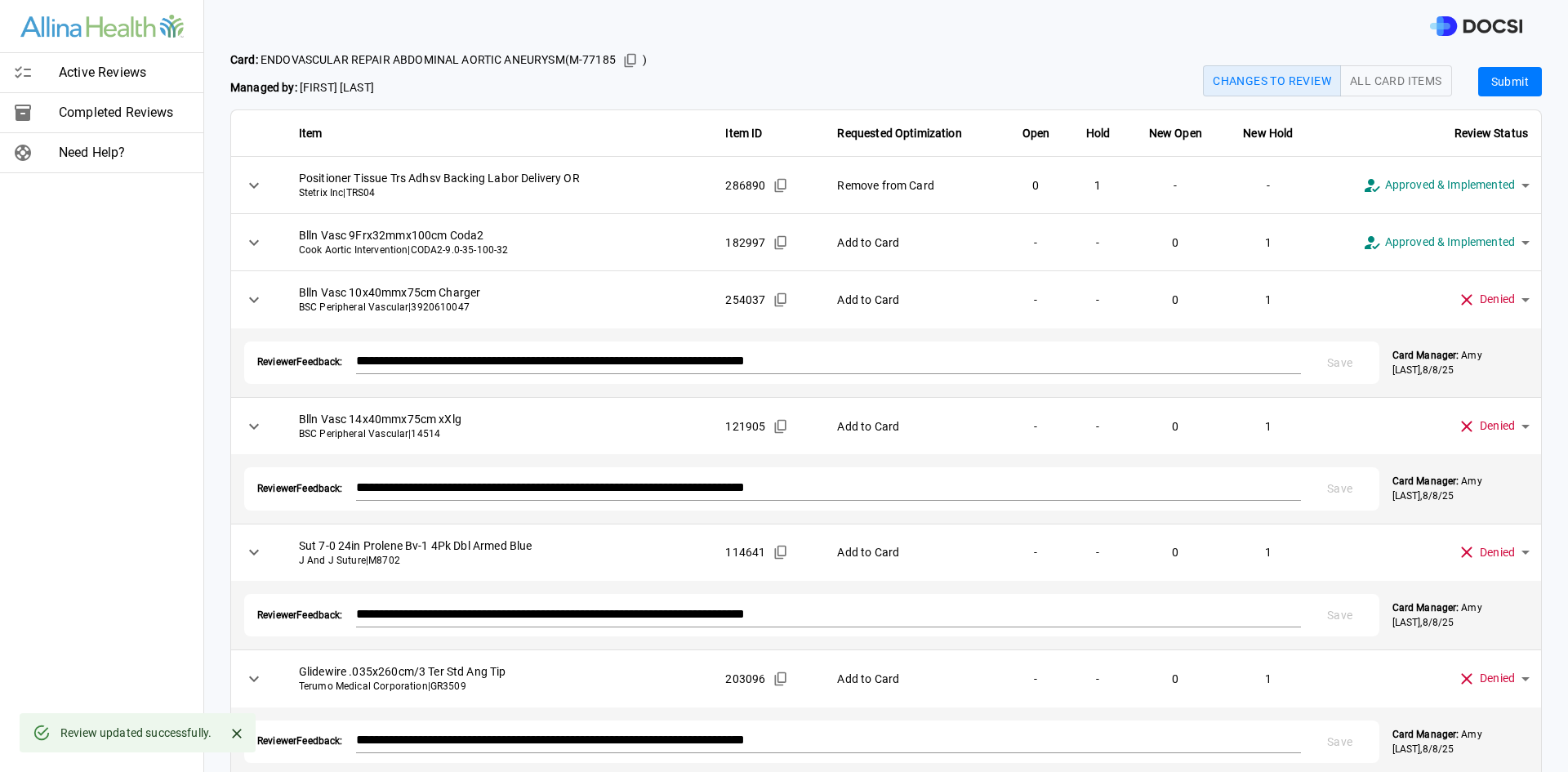 scroll, scrollTop: 0, scrollLeft: 0, axis: both 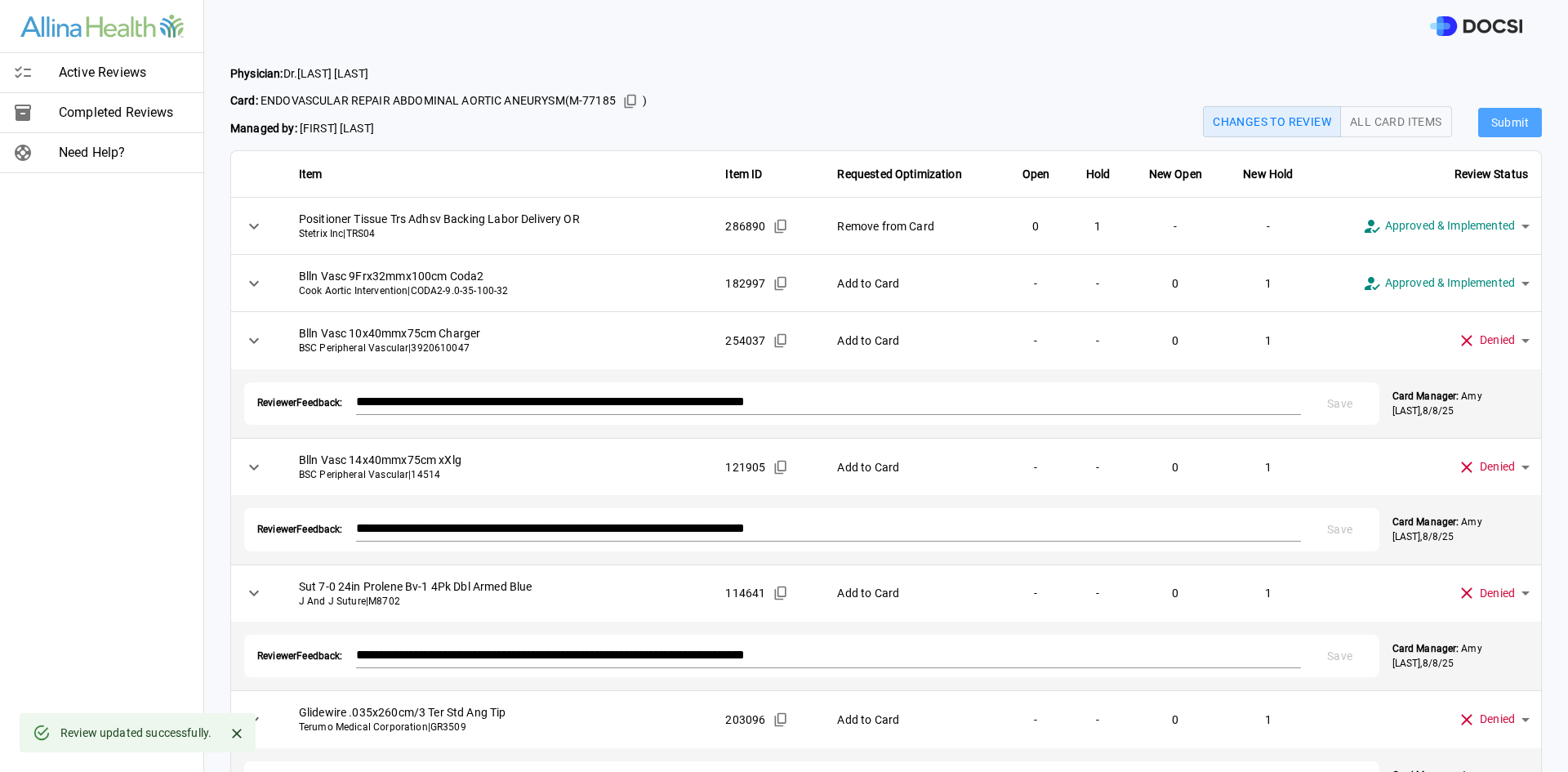 click on "Submit" at bounding box center (1510, 123) 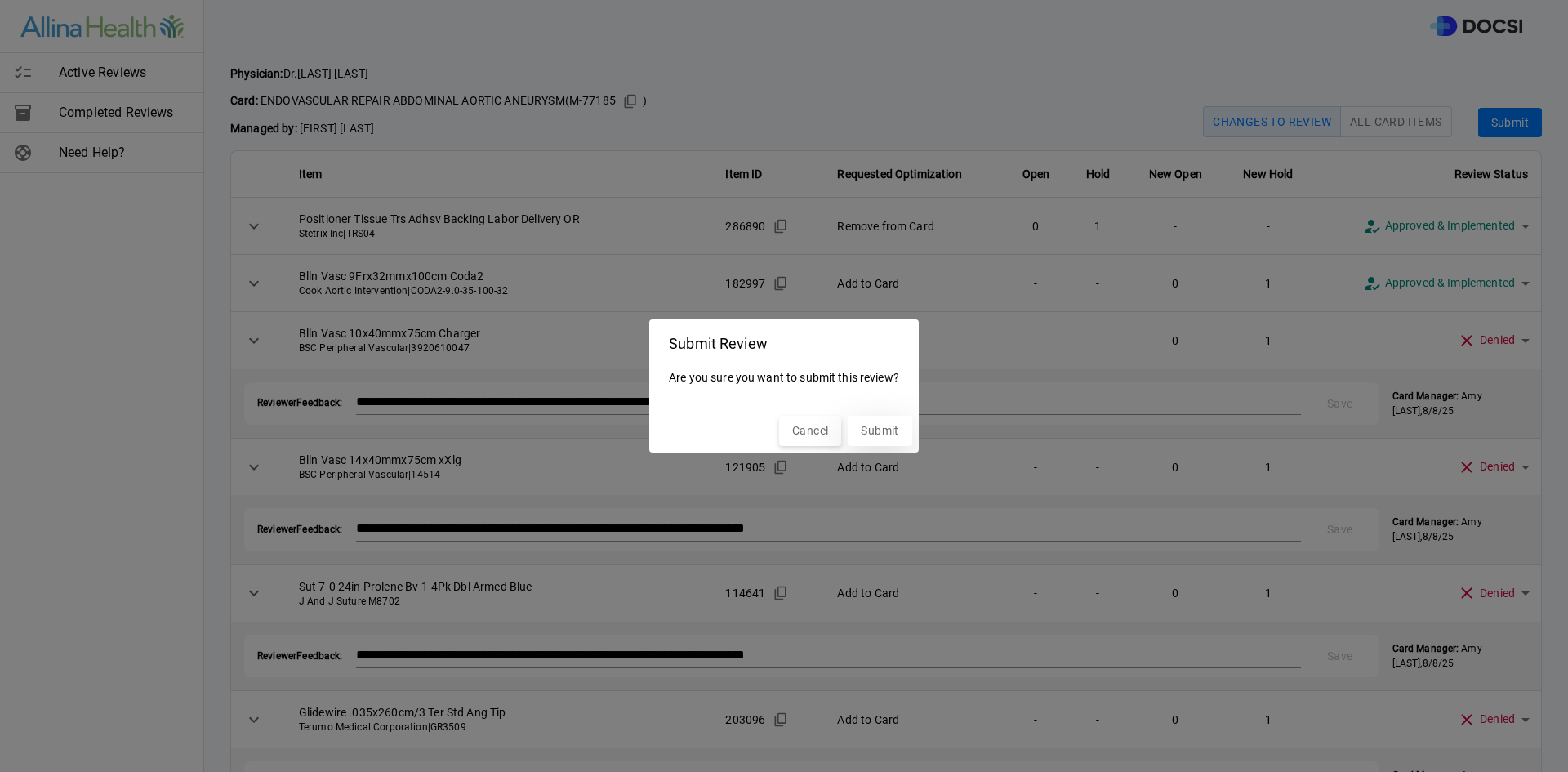 click on "Submit" at bounding box center [880, 431] 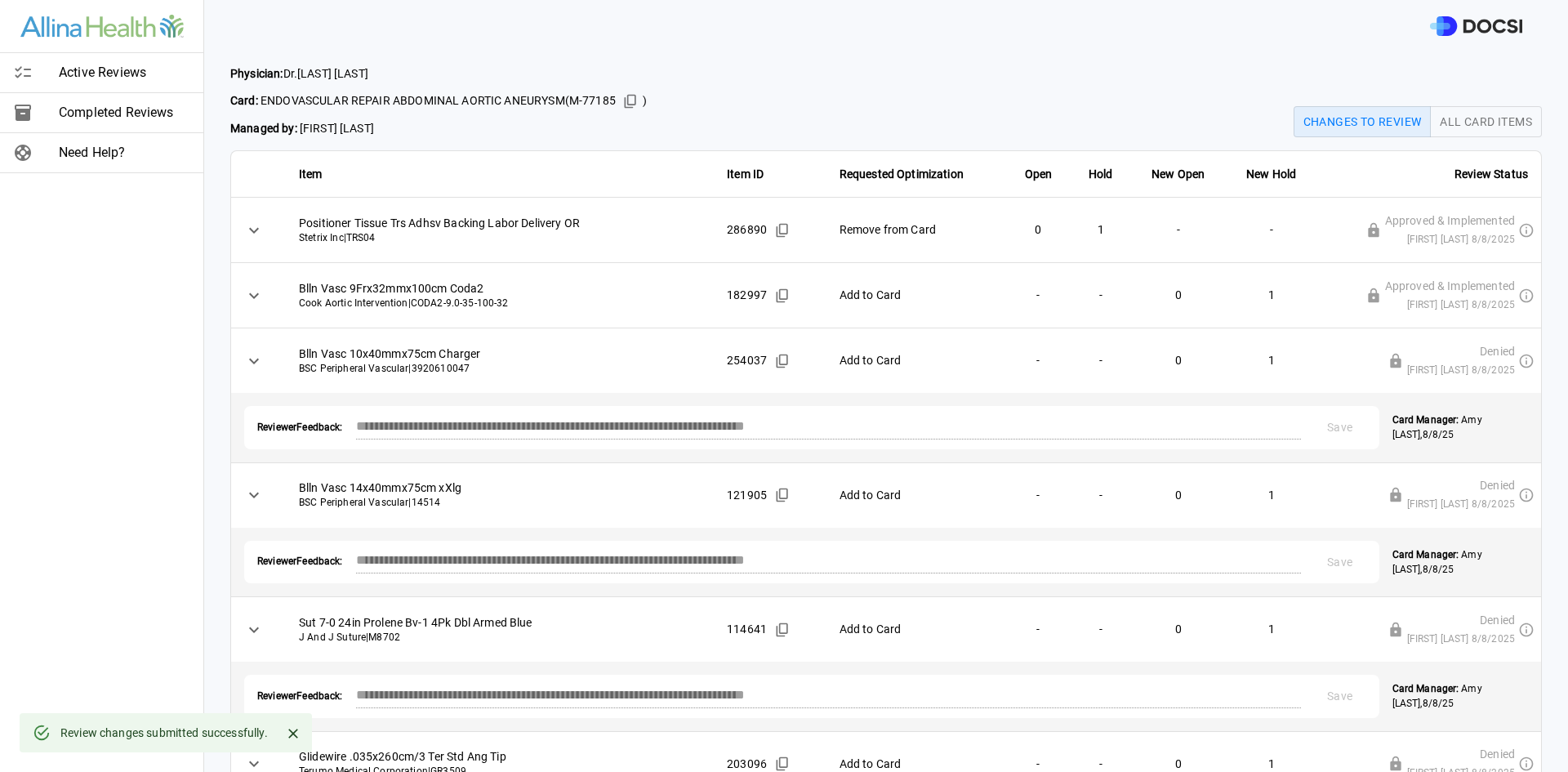 click on "Active Reviews" at bounding box center [124, 73] 